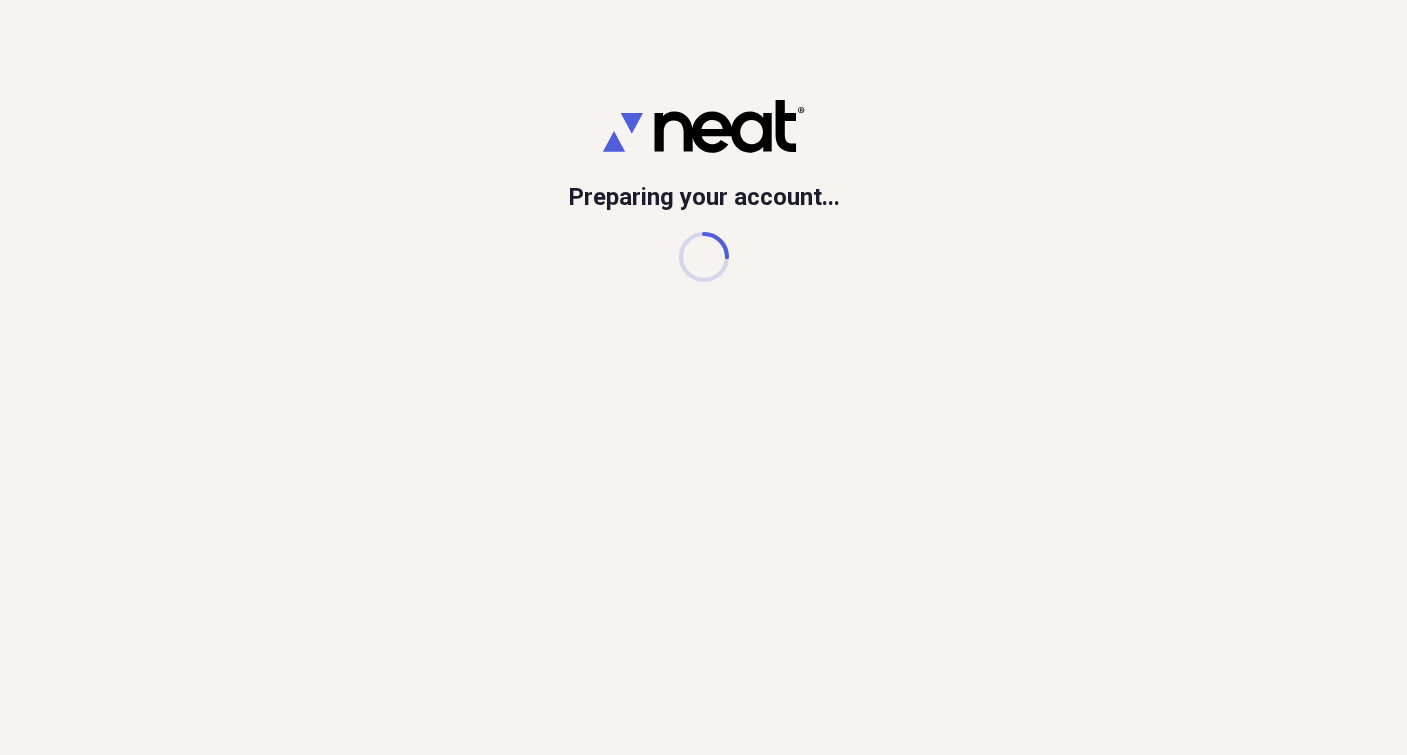 scroll, scrollTop: 0, scrollLeft: 0, axis: both 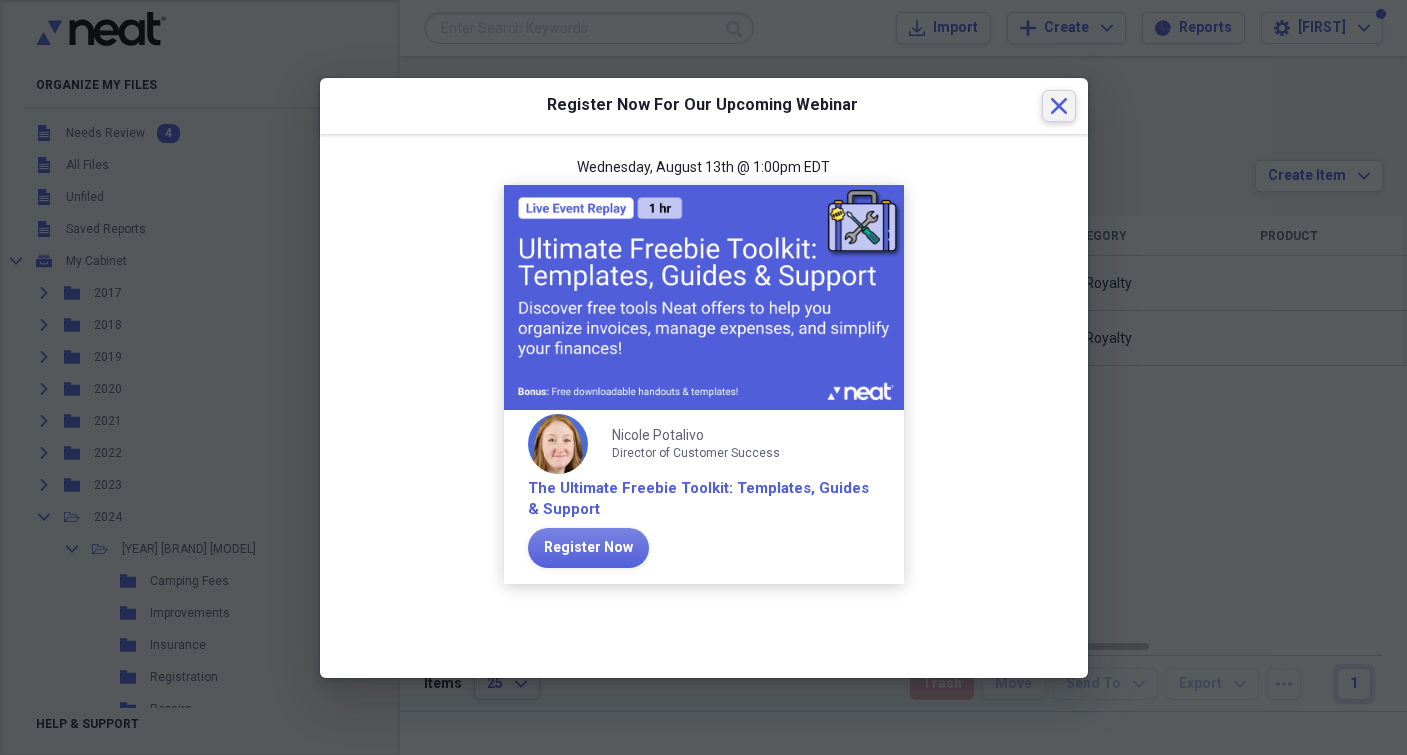 click 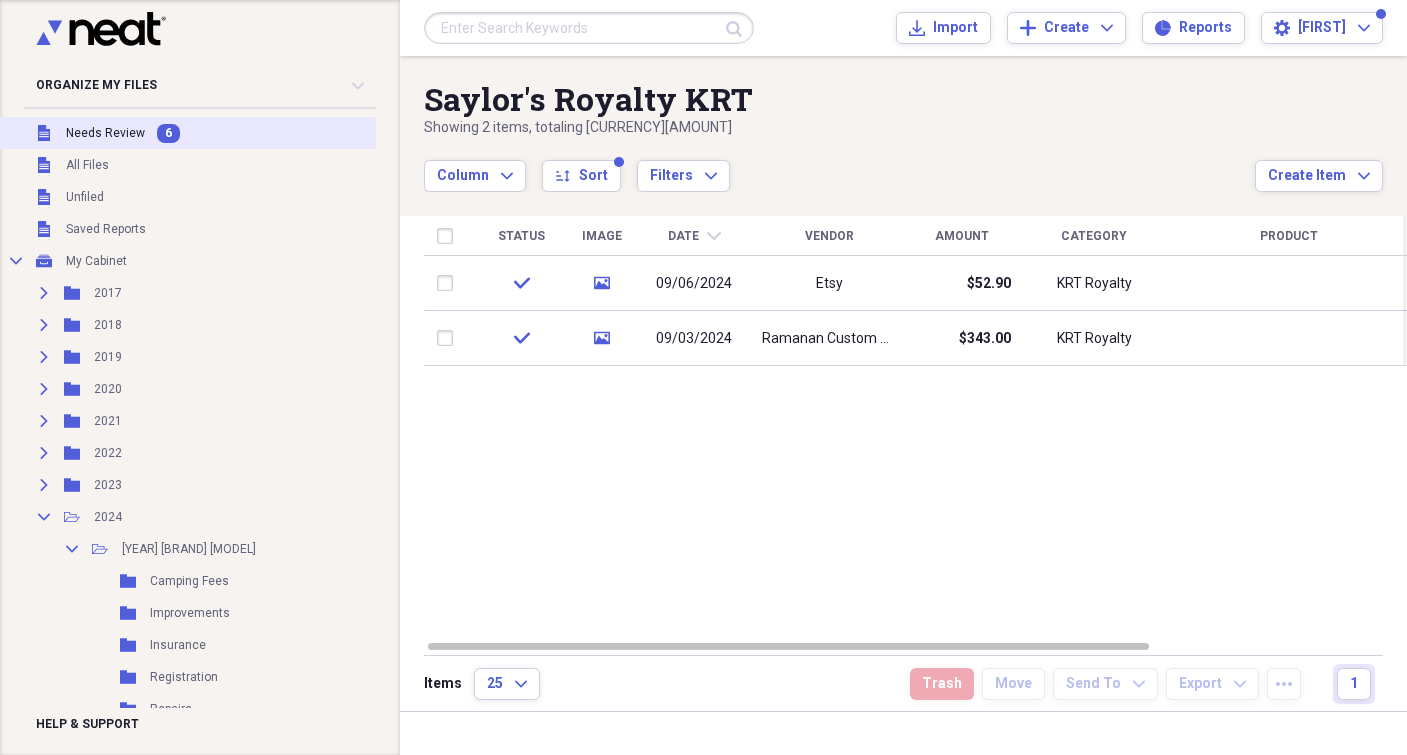 click on "Needs Review" at bounding box center [105, 133] 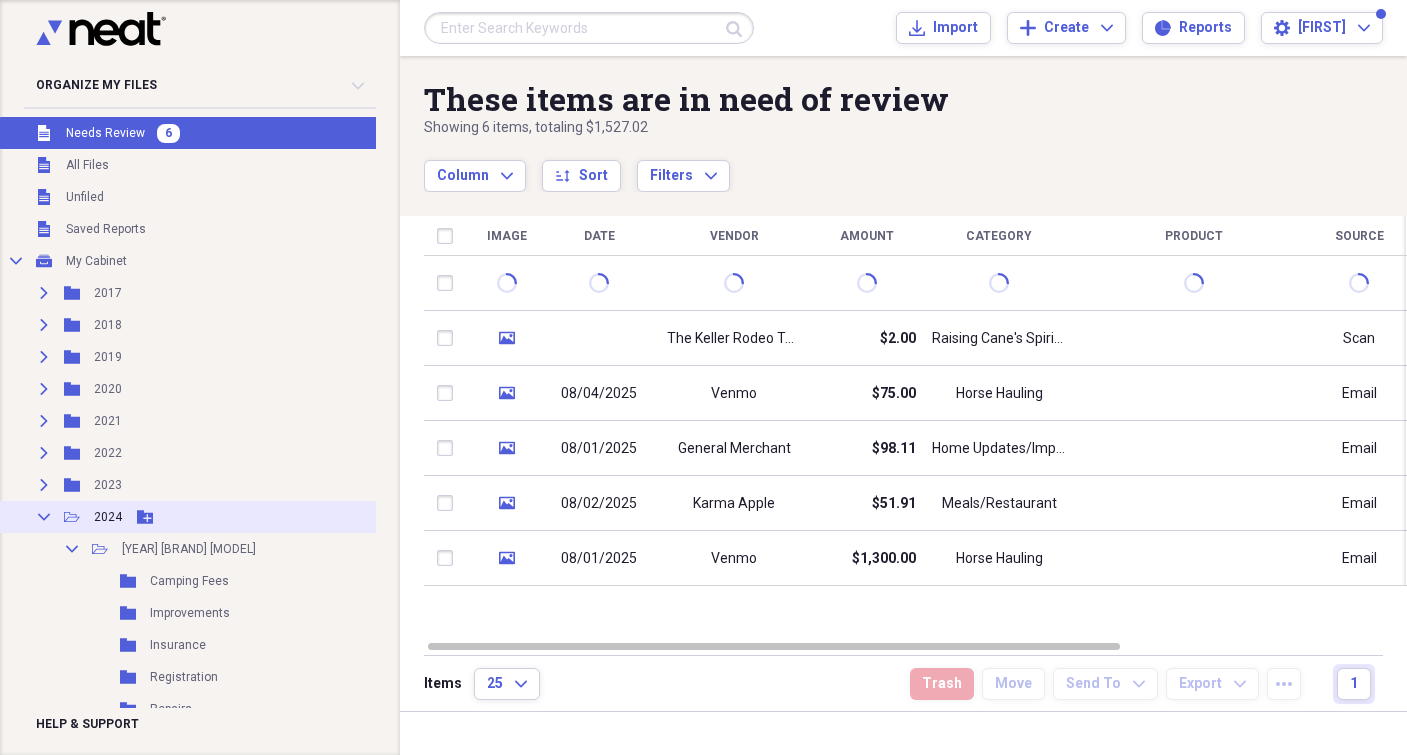 click on "Collapse" 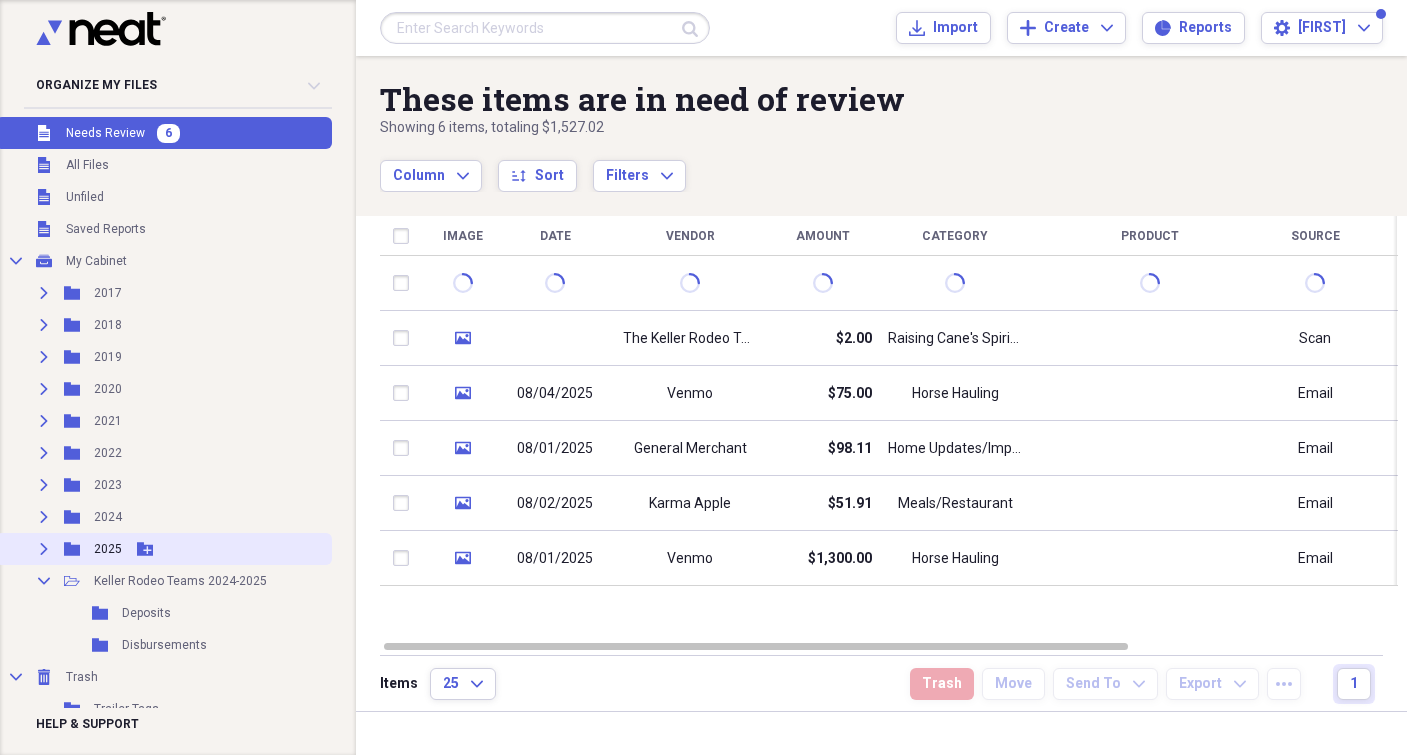 click on "Expand" 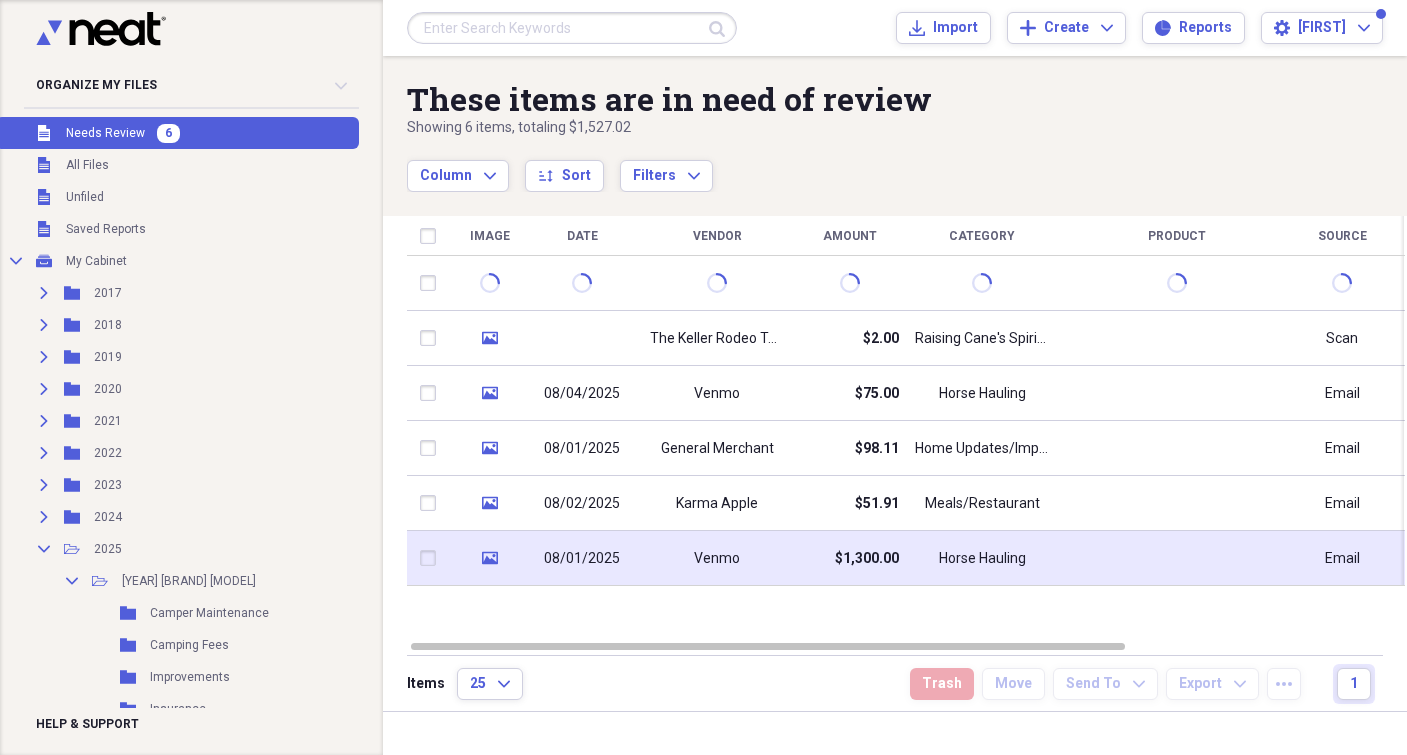 click on "Venmo" at bounding box center (717, 559) 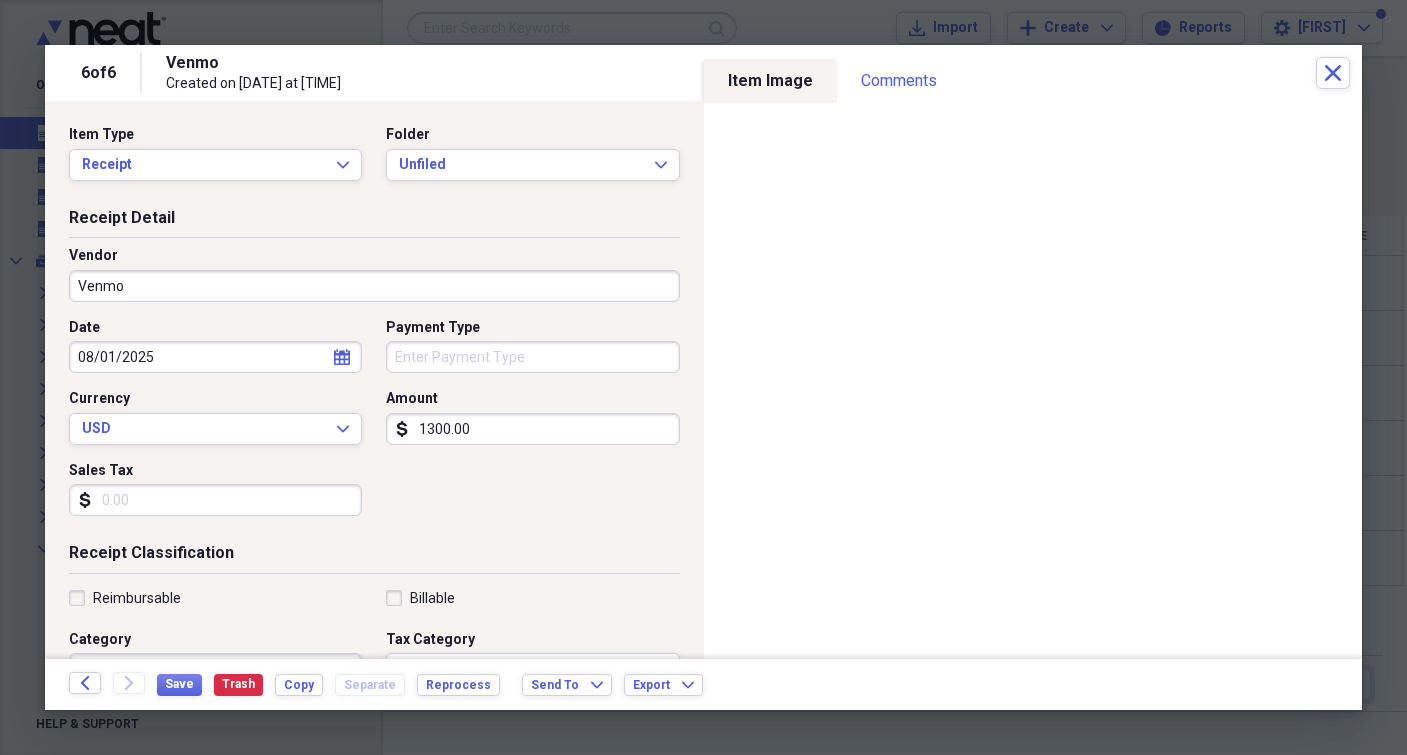 click on "Venmo" at bounding box center [374, 286] 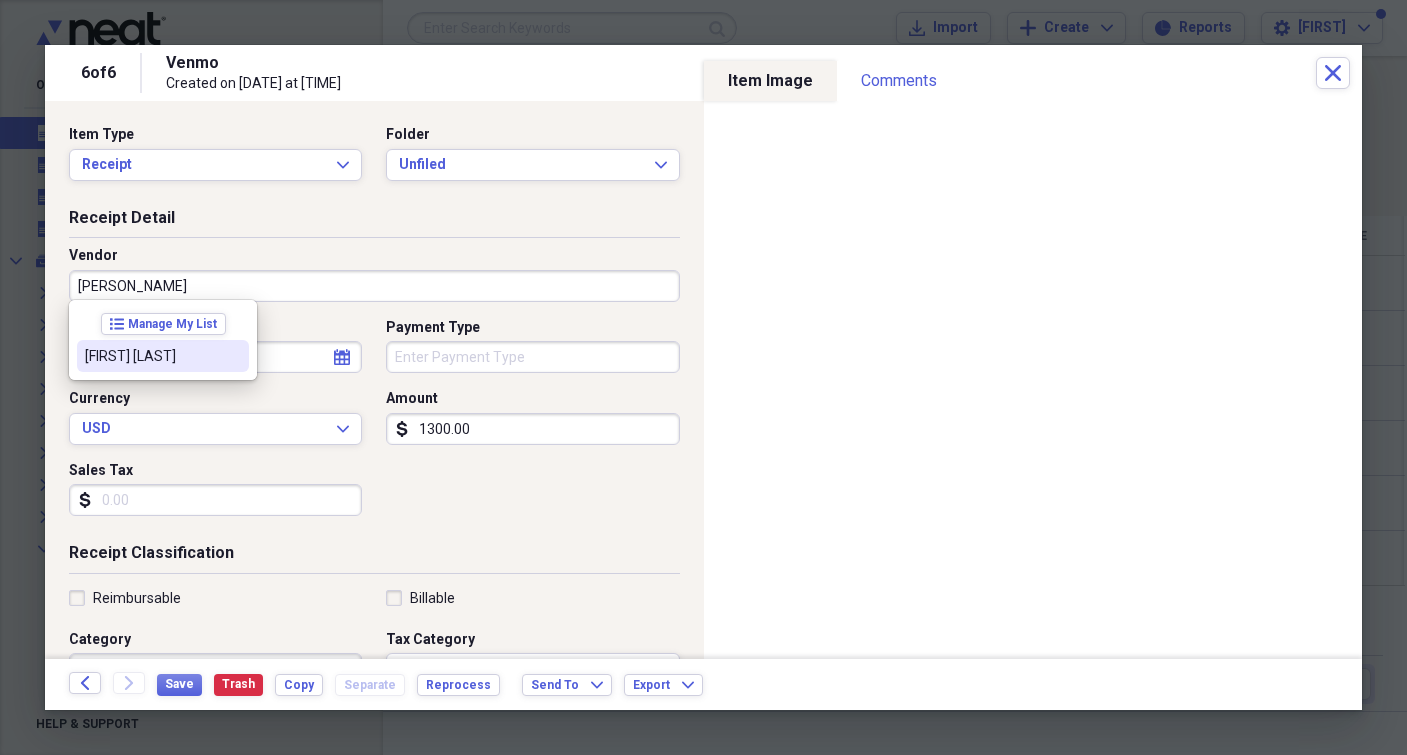 click on "[FIRST] [LAST]" at bounding box center (151, 356) 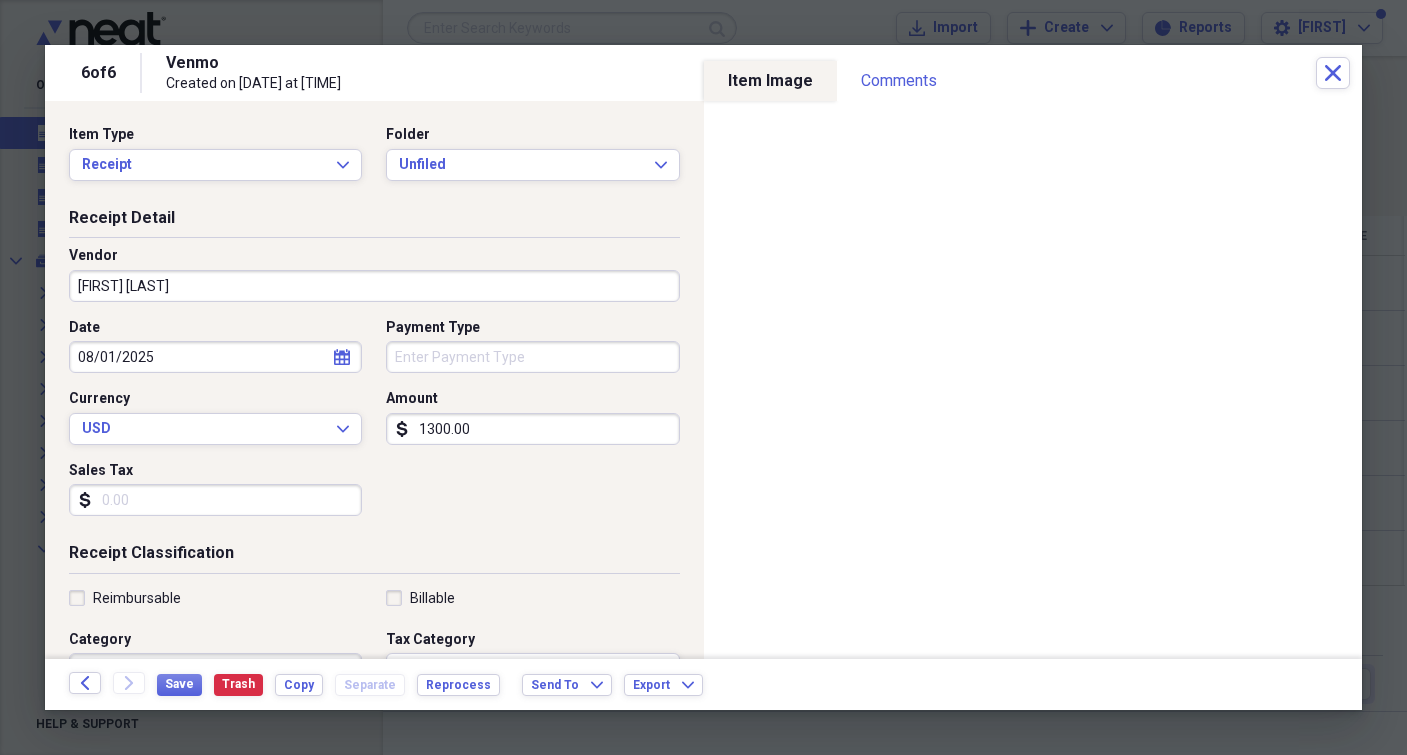 type on "Horse Boarding" 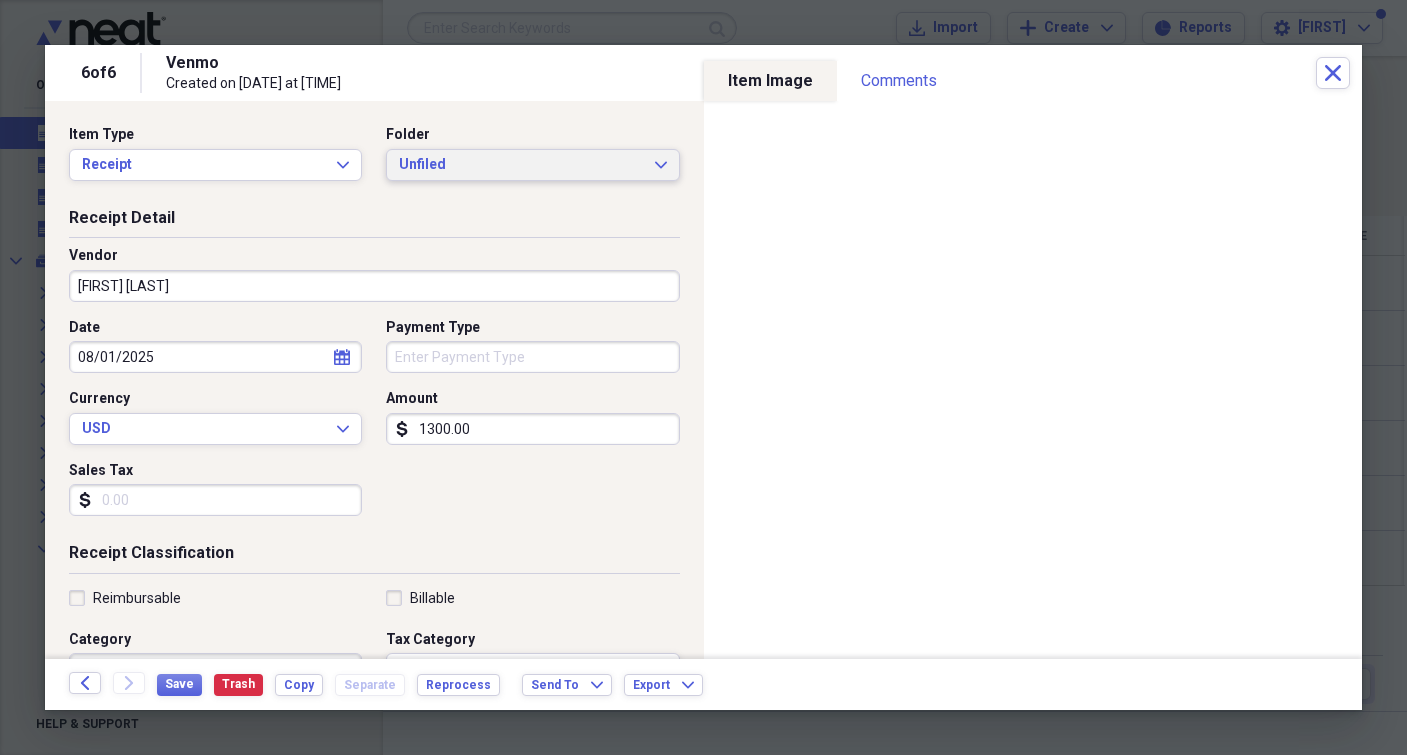 click on "Expand" 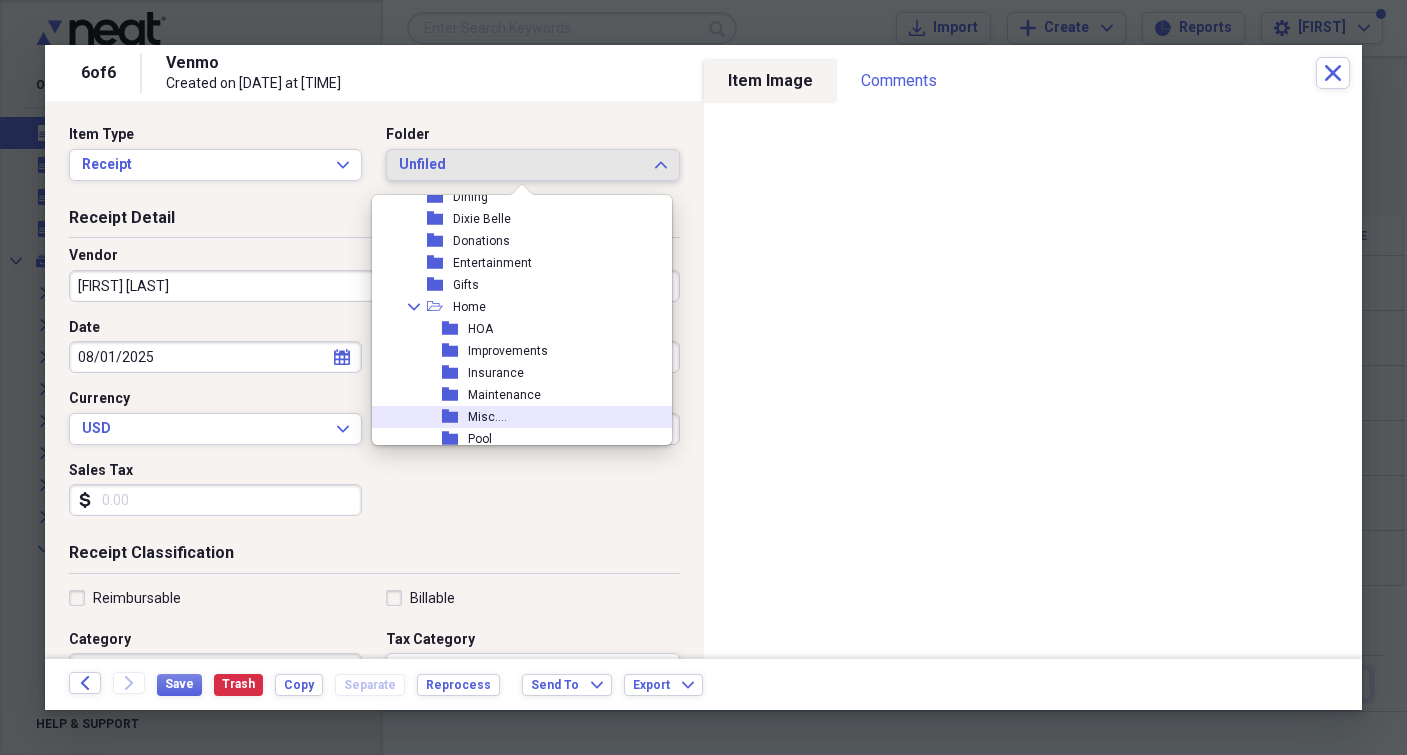 scroll, scrollTop: 20, scrollLeft: 0, axis: vertical 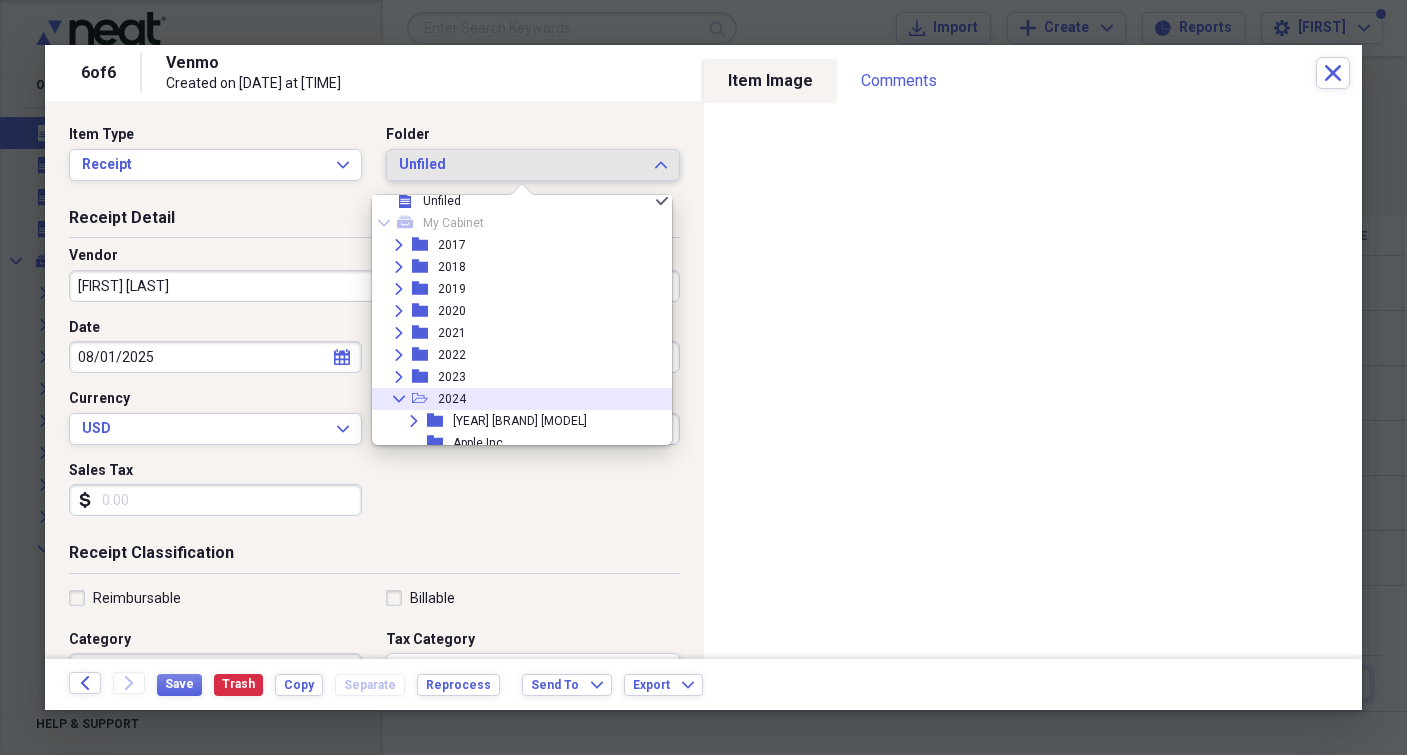 click 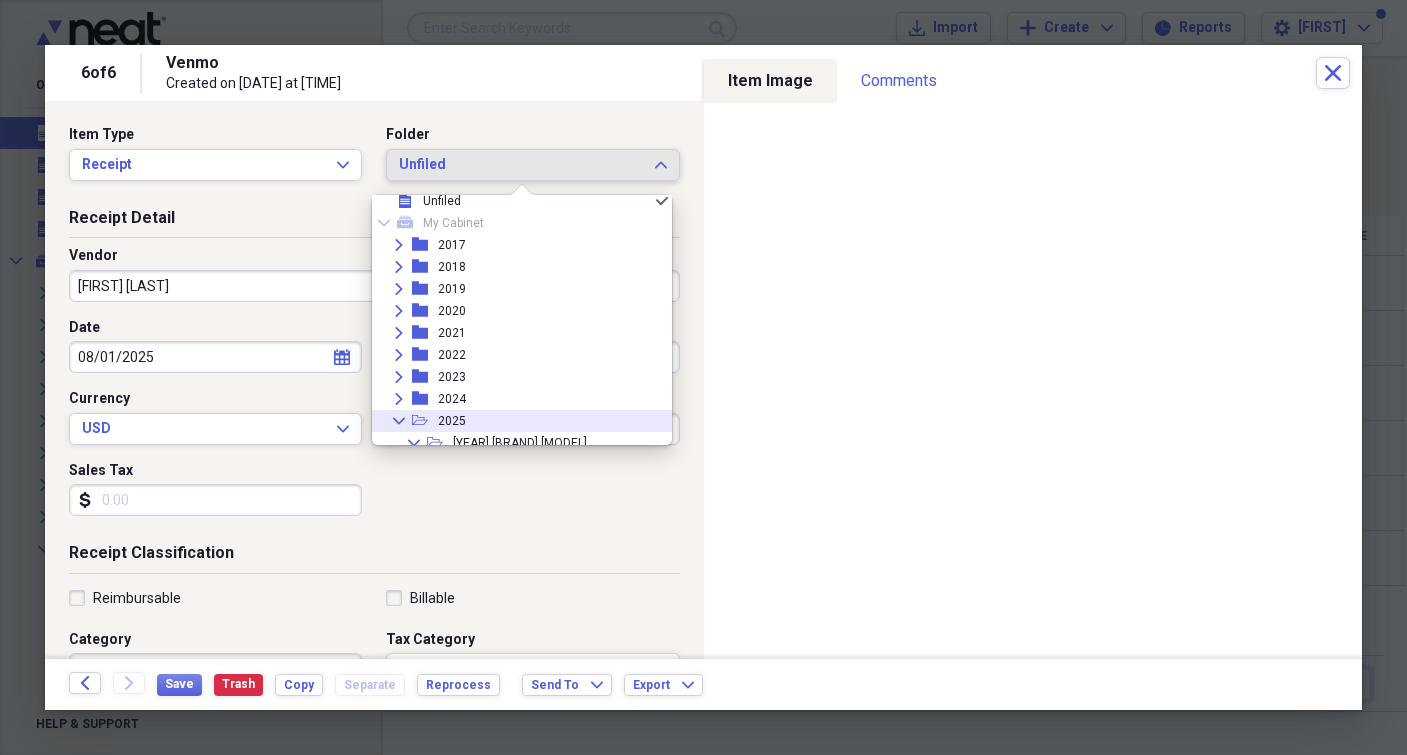 click on "Collapse" 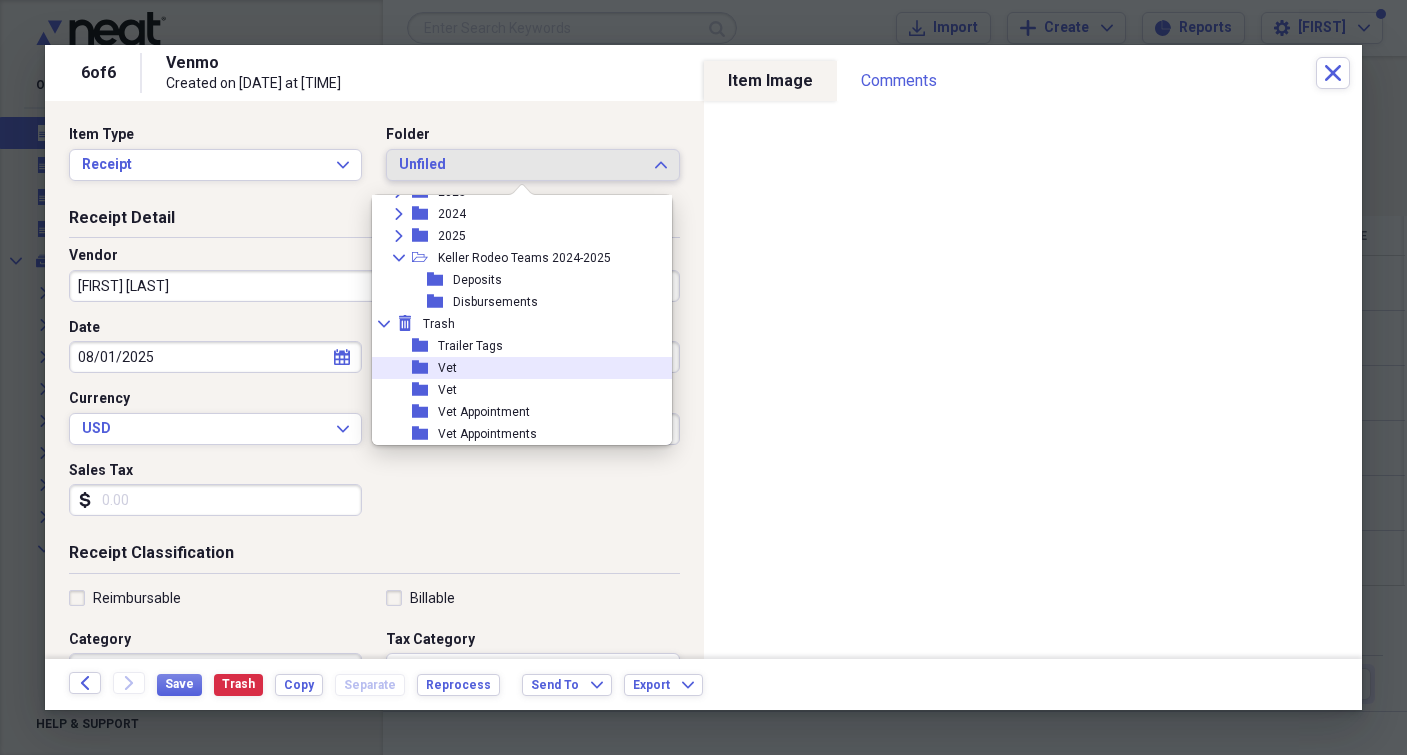 scroll, scrollTop: 182, scrollLeft: 0, axis: vertical 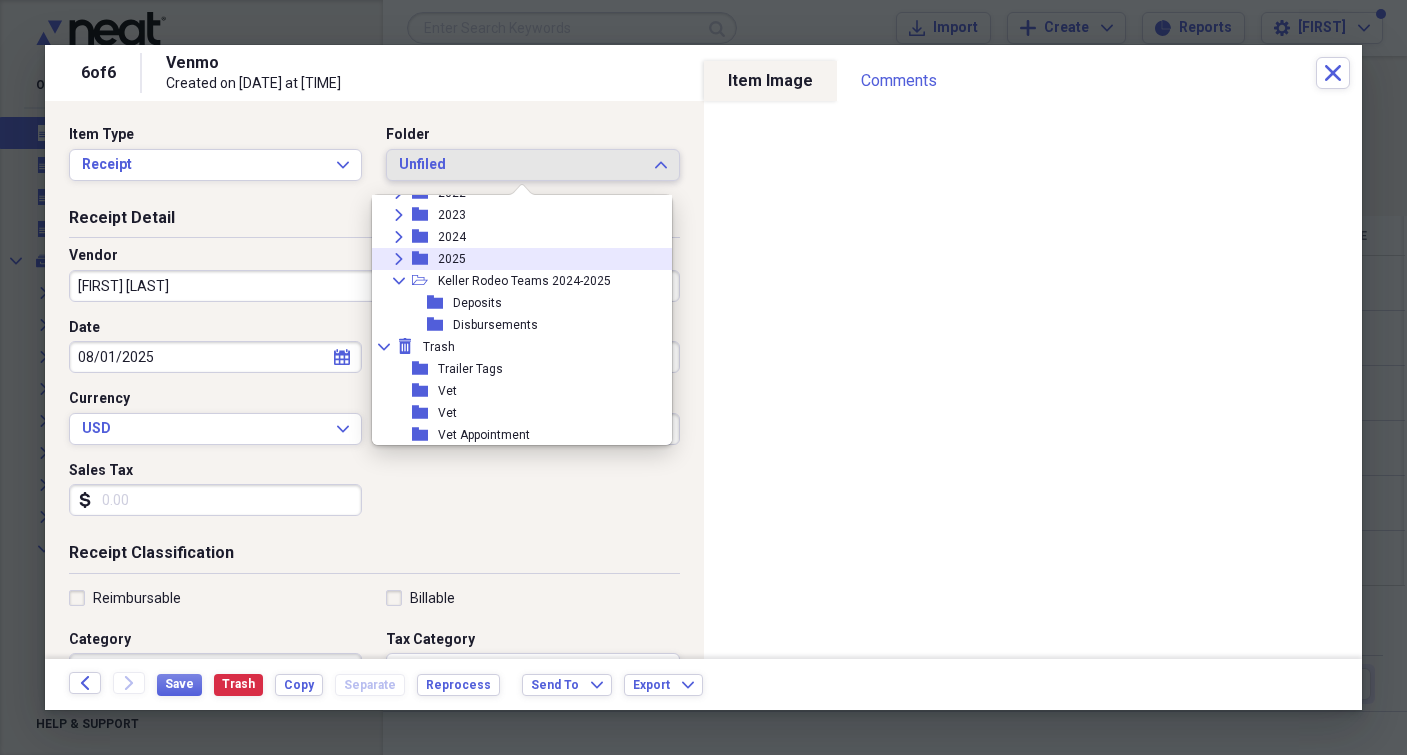 click on "Expand" 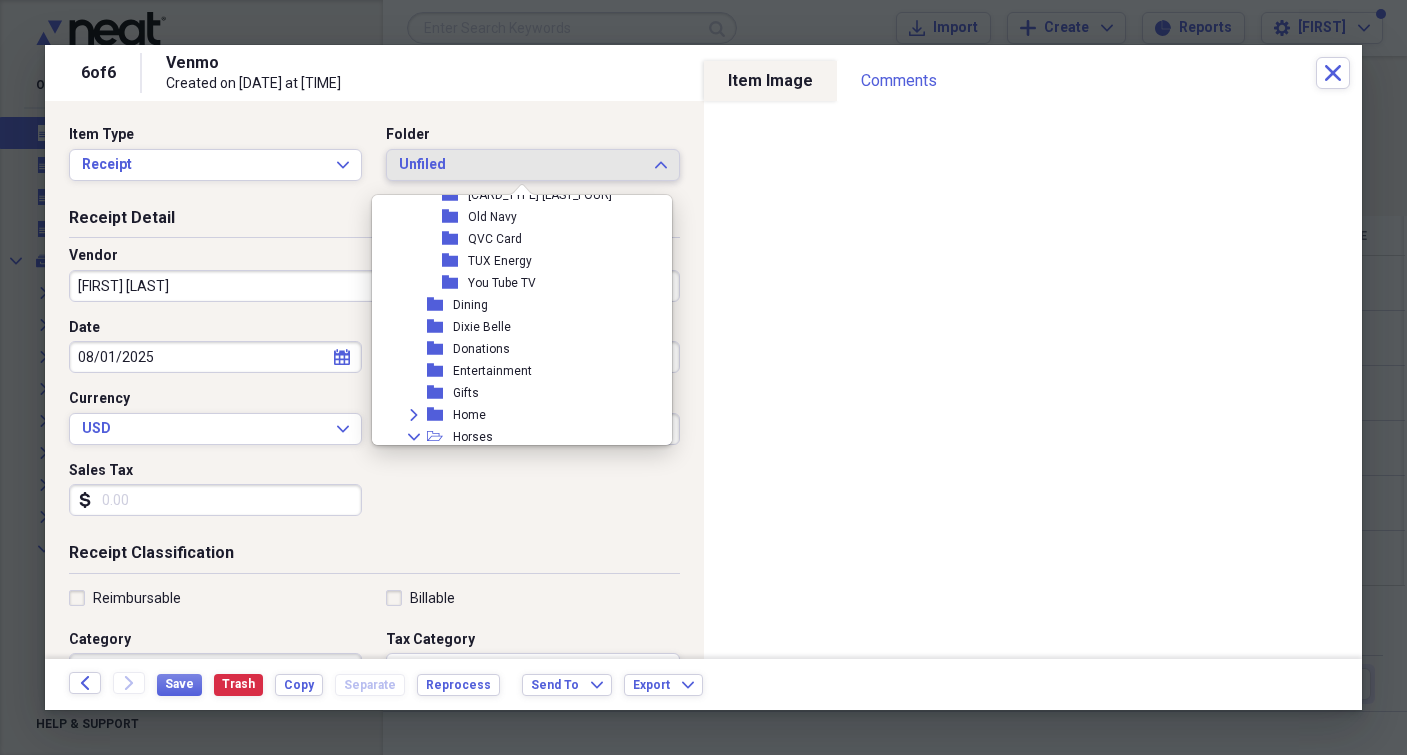 scroll, scrollTop: 1148, scrollLeft: 0, axis: vertical 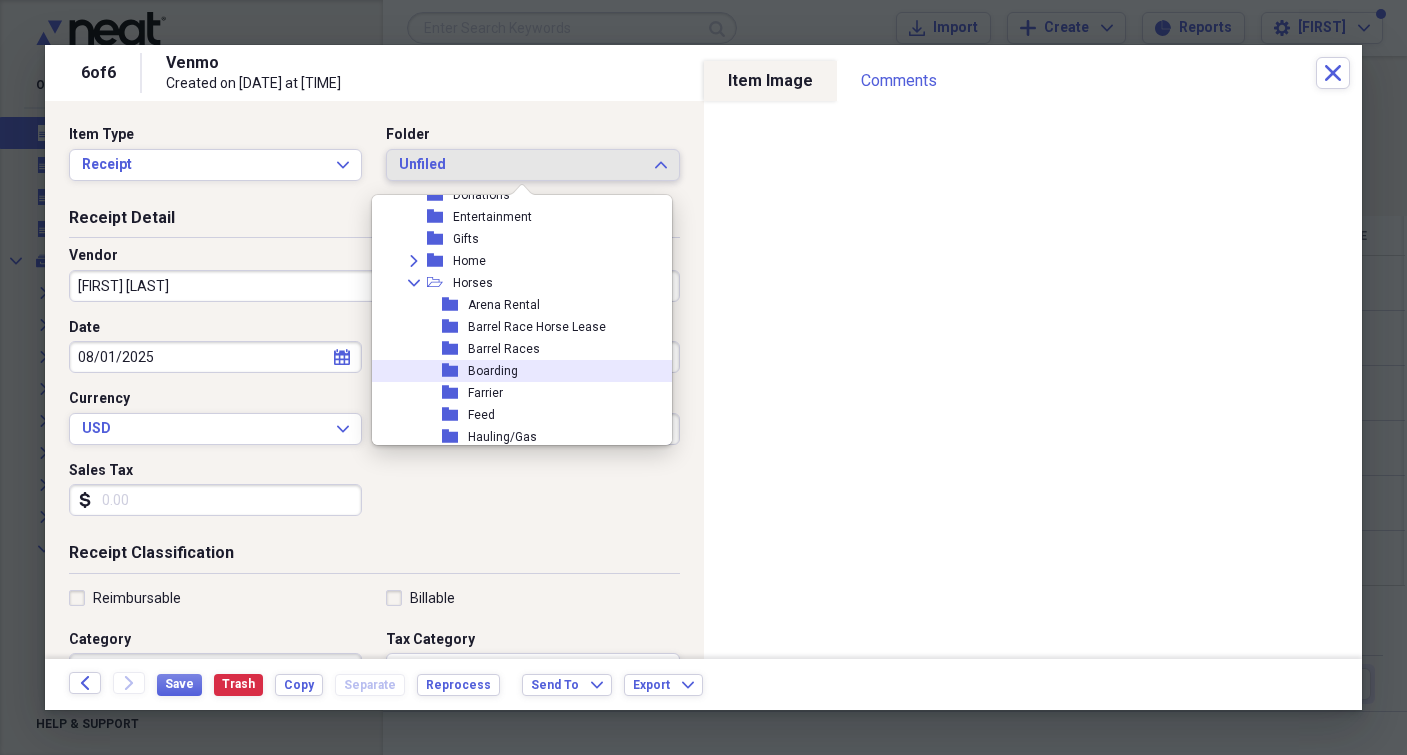 click on "Boarding" at bounding box center [493, 371] 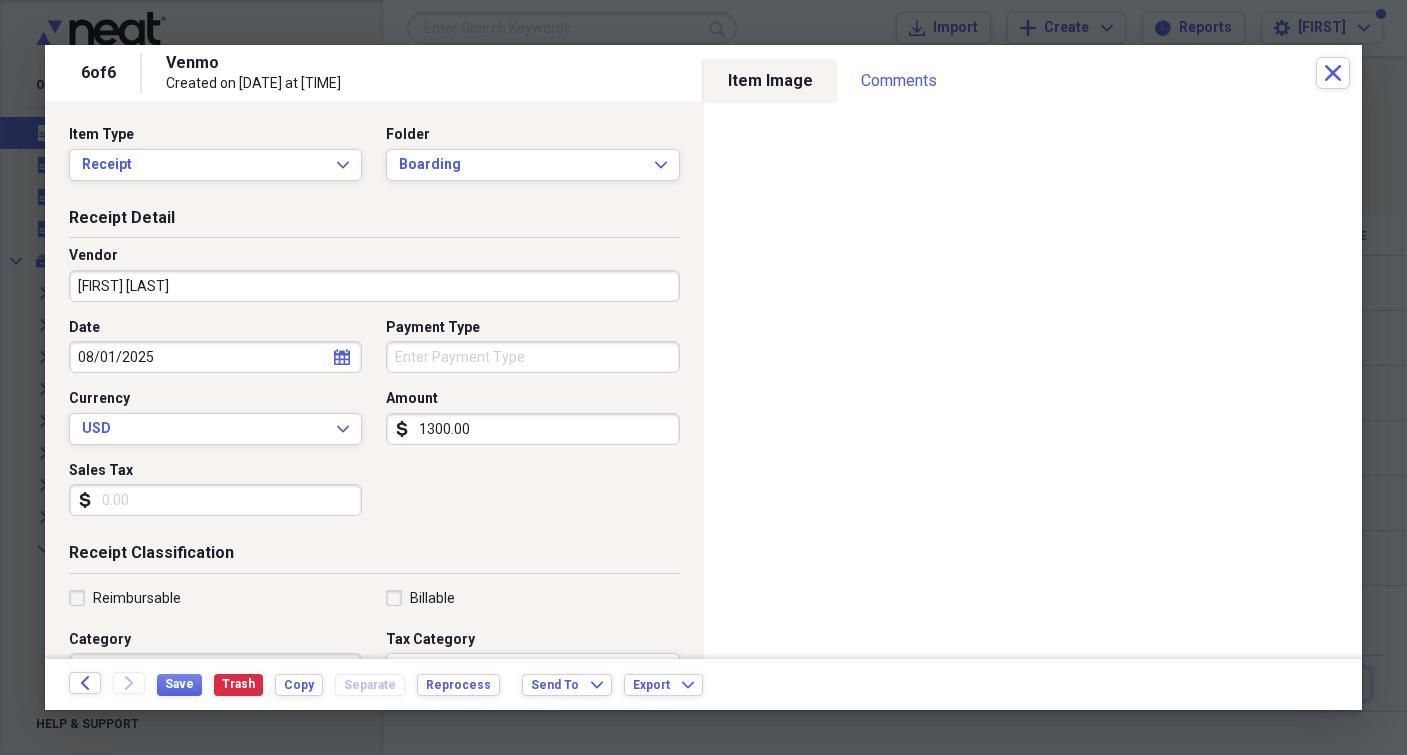 click on "Payment Type" at bounding box center [532, 357] 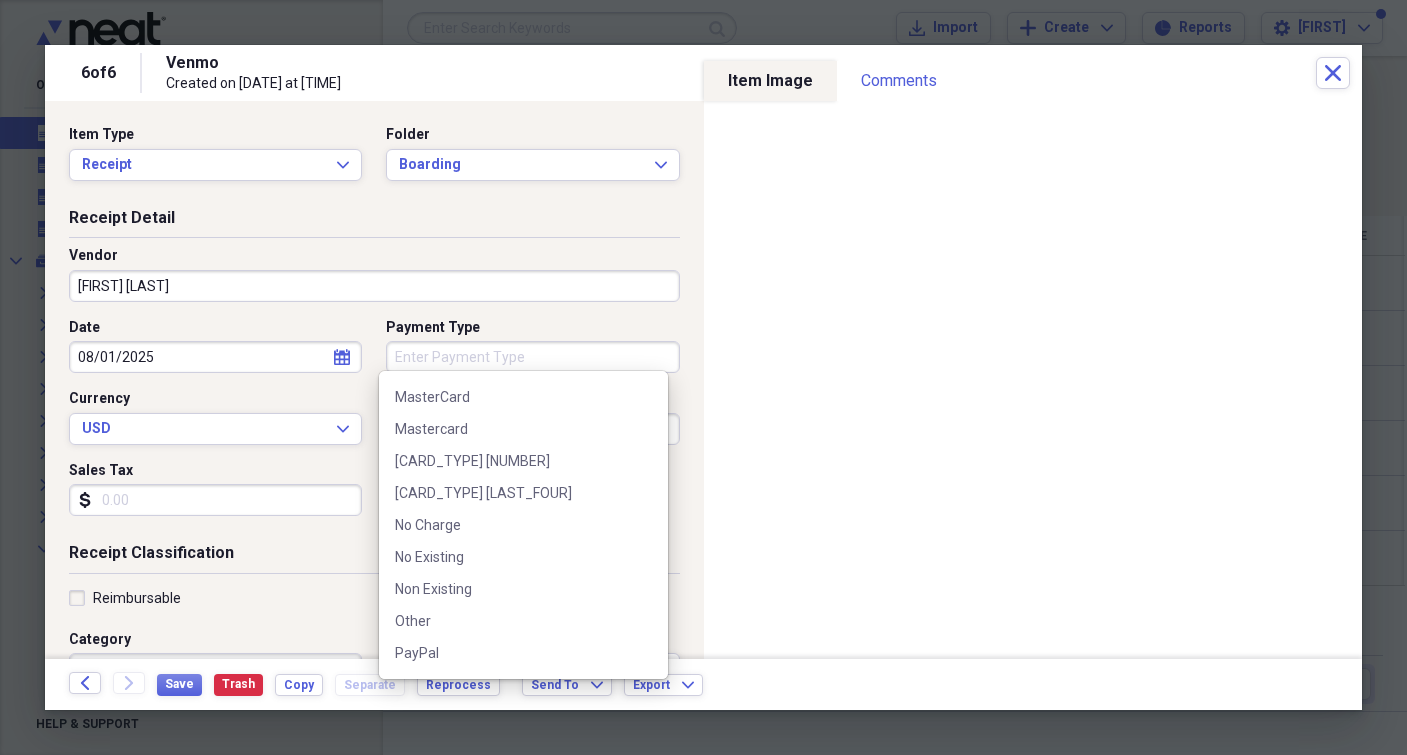 scroll, scrollTop: 642, scrollLeft: 0, axis: vertical 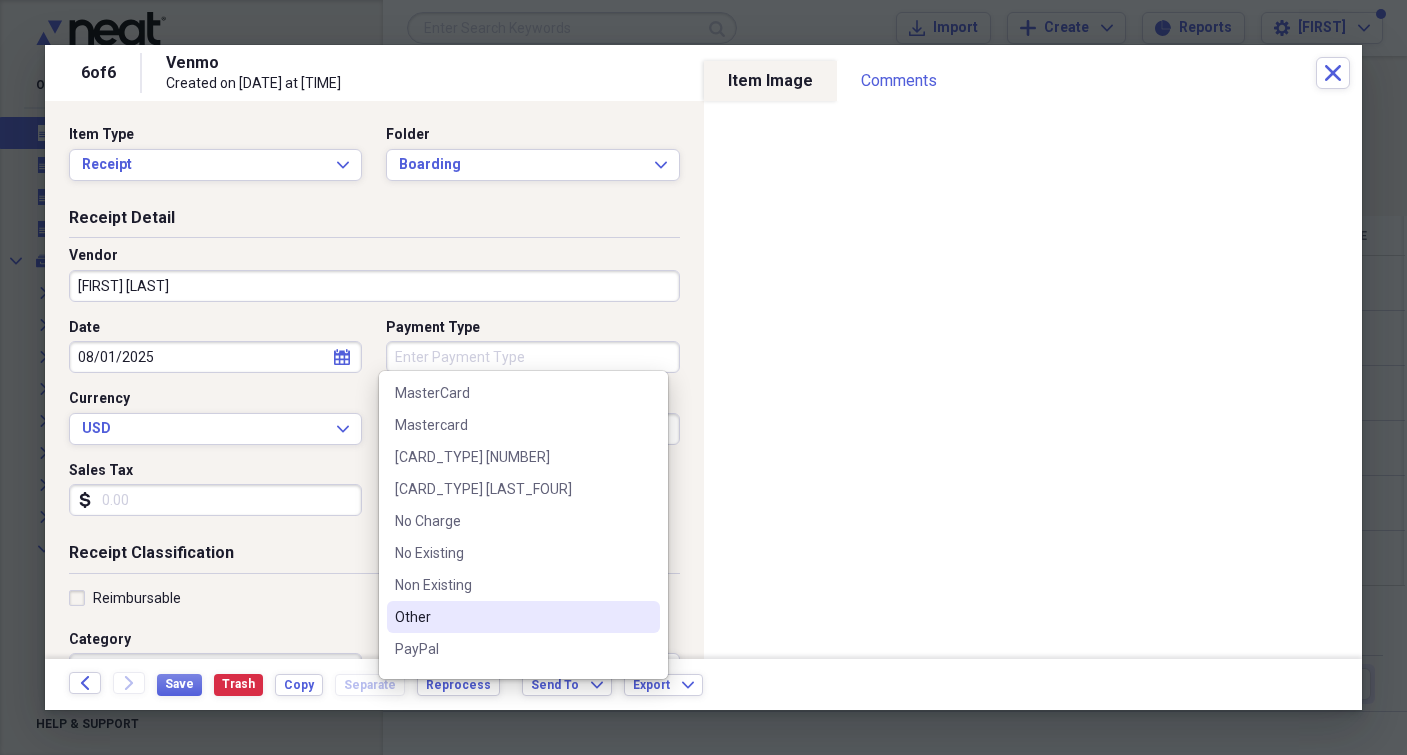 click on "Other" at bounding box center (511, 617) 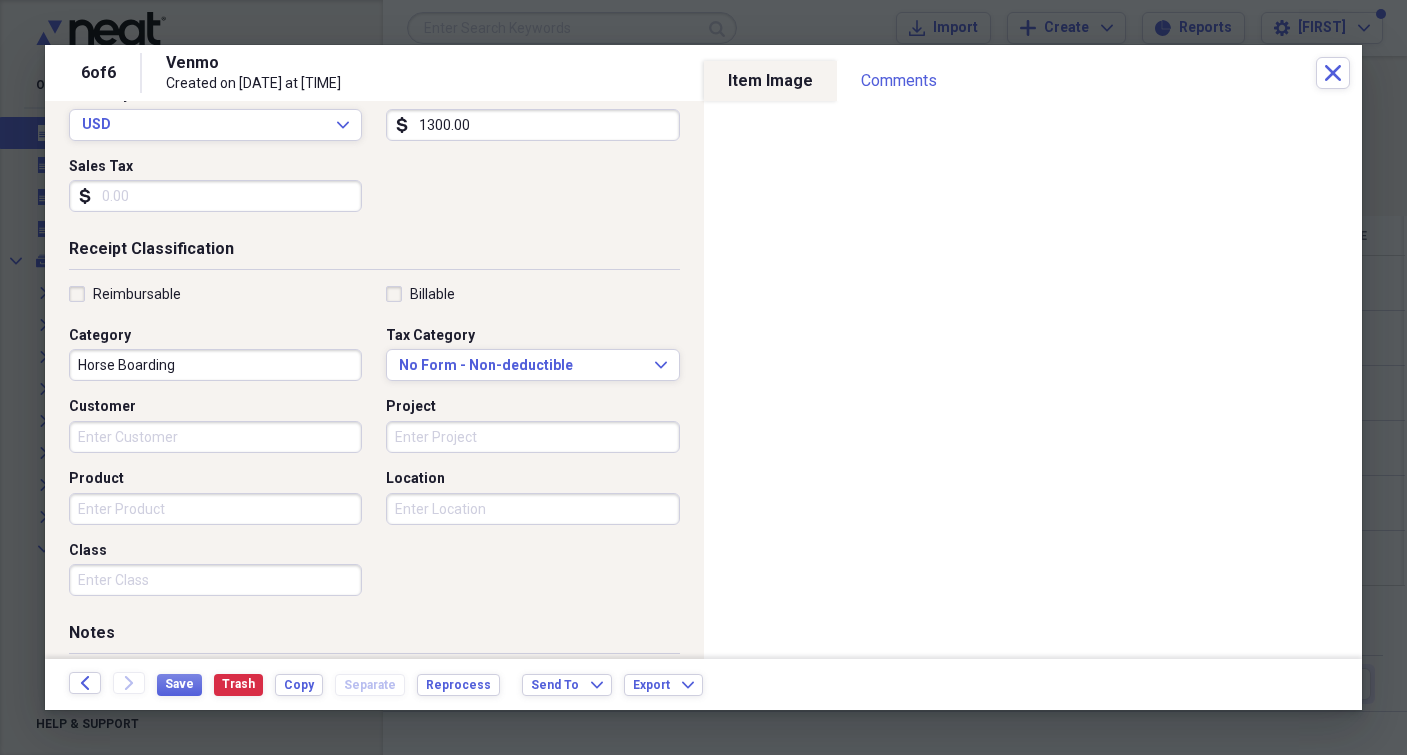 scroll, scrollTop: 456, scrollLeft: 0, axis: vertical 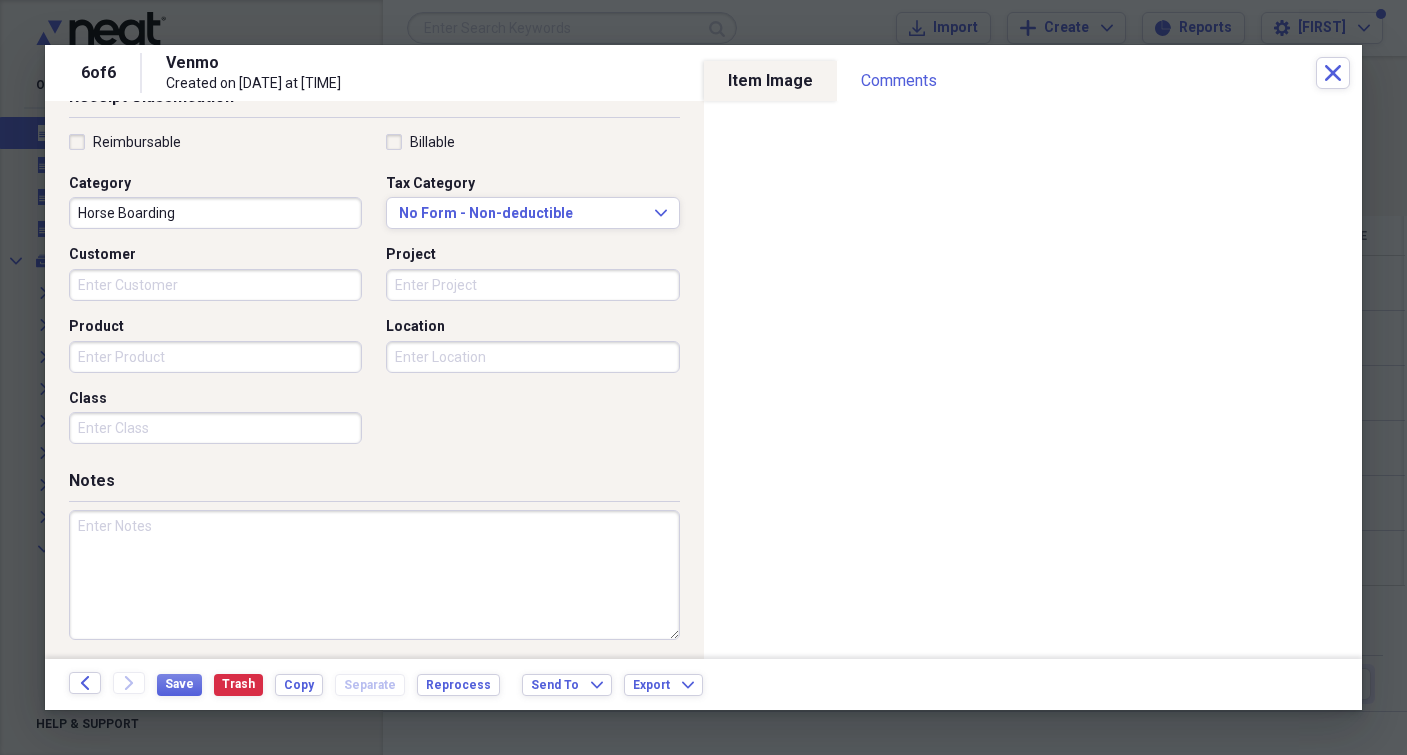 click at bounding box center [374, 575] 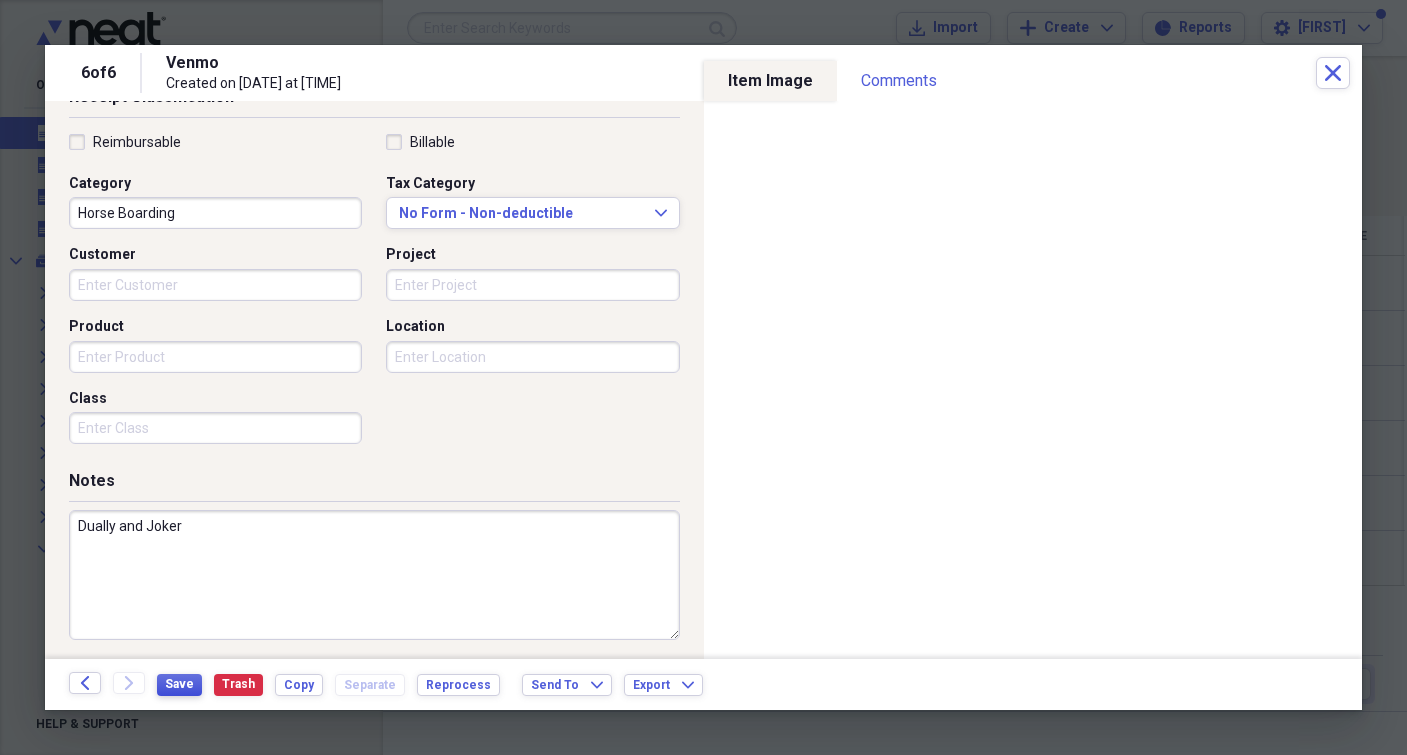 click on "Save" at bounding box center (179, 684) 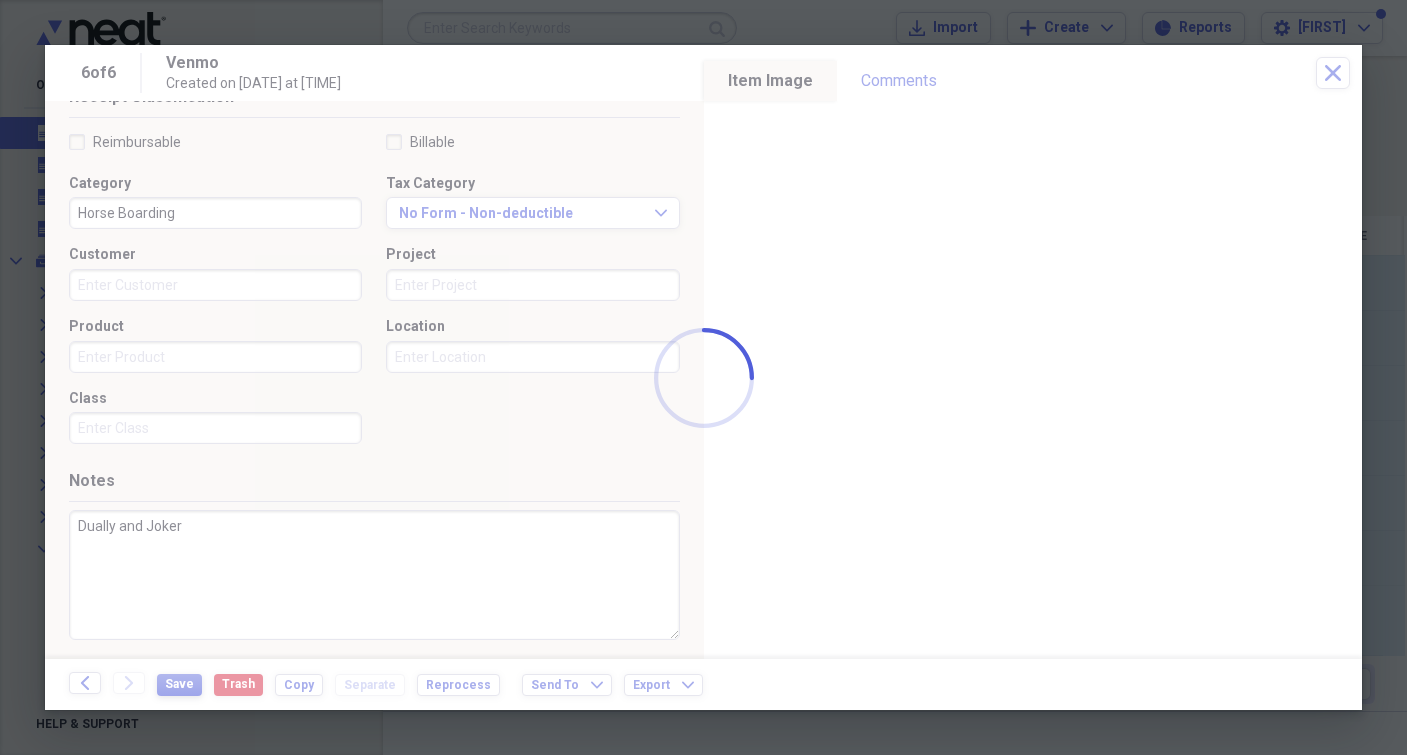 type on "Dually and Joker" 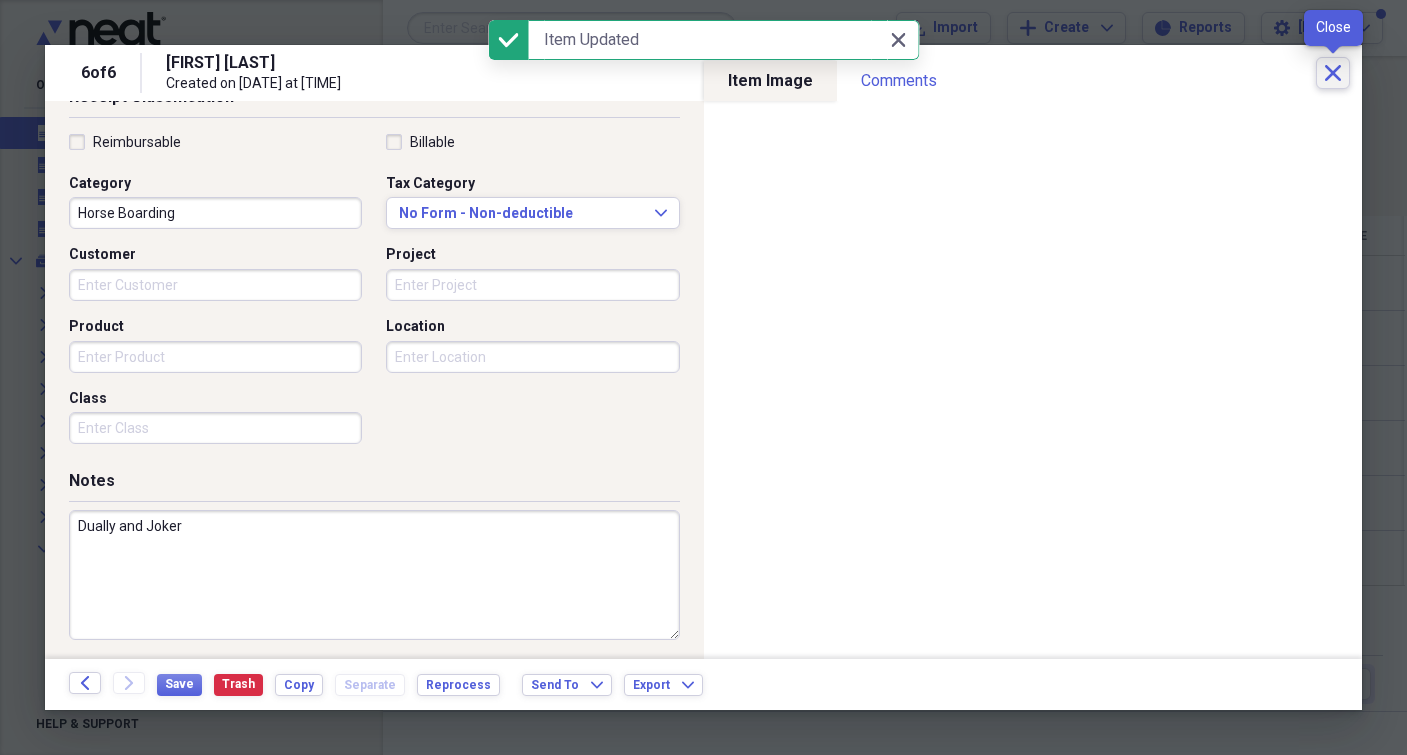 click on "Close" 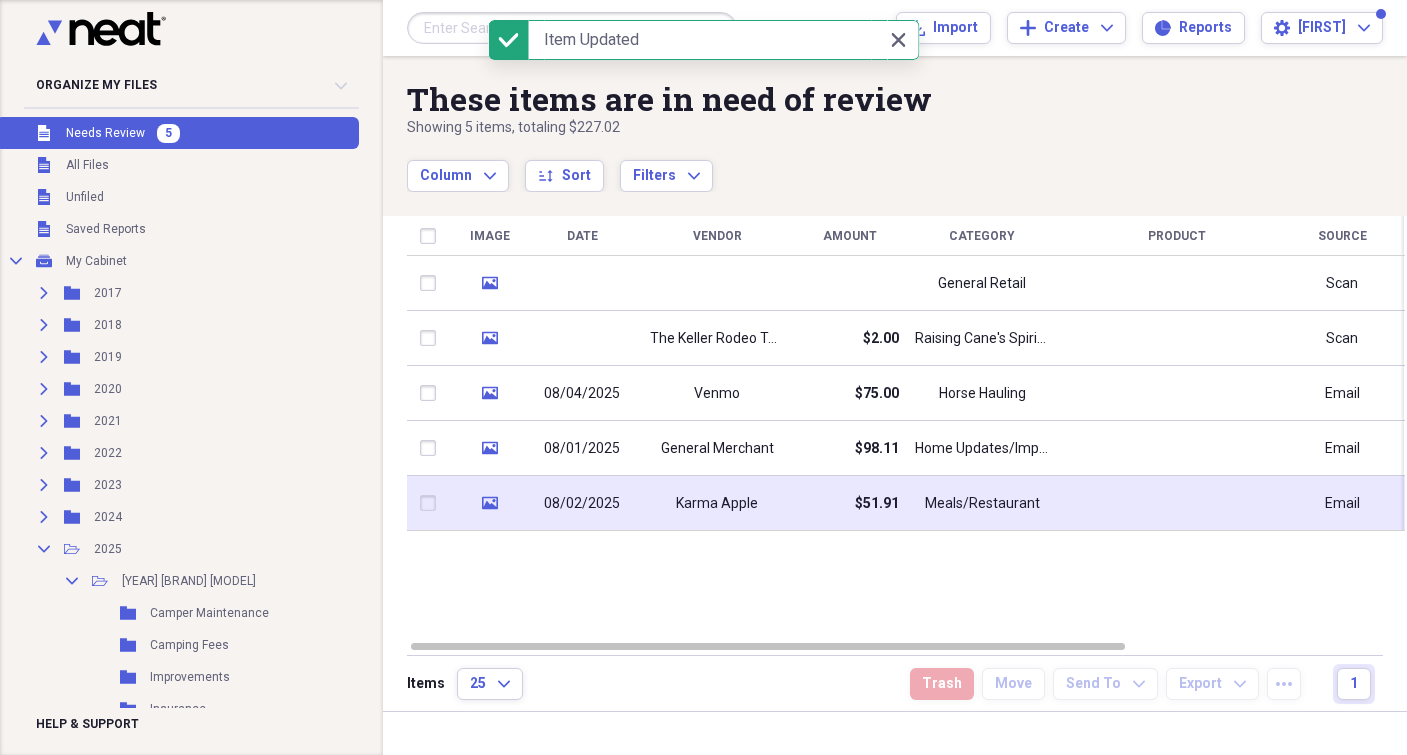 click on "Karma Apple" at bounding box center (717, 503) 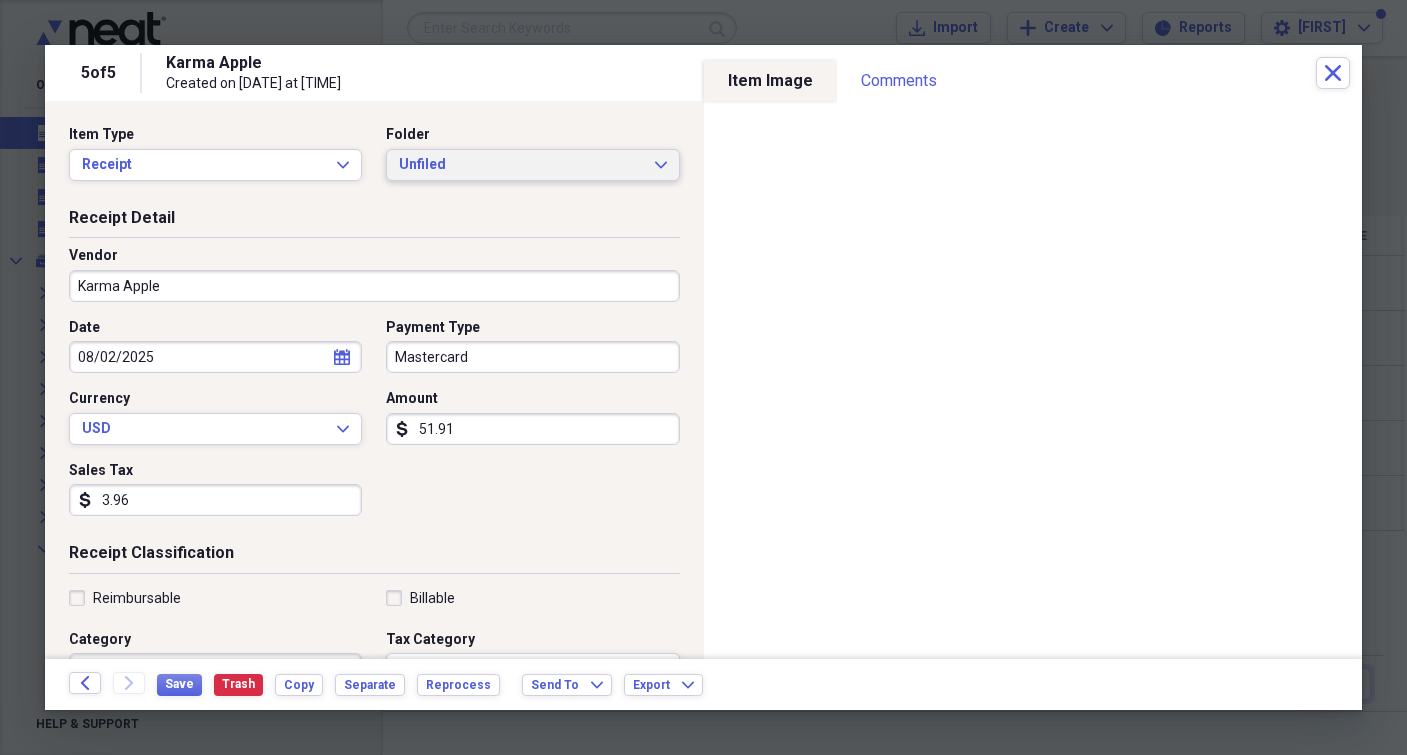click on "Unfiled" at bounding box center [520, 165] 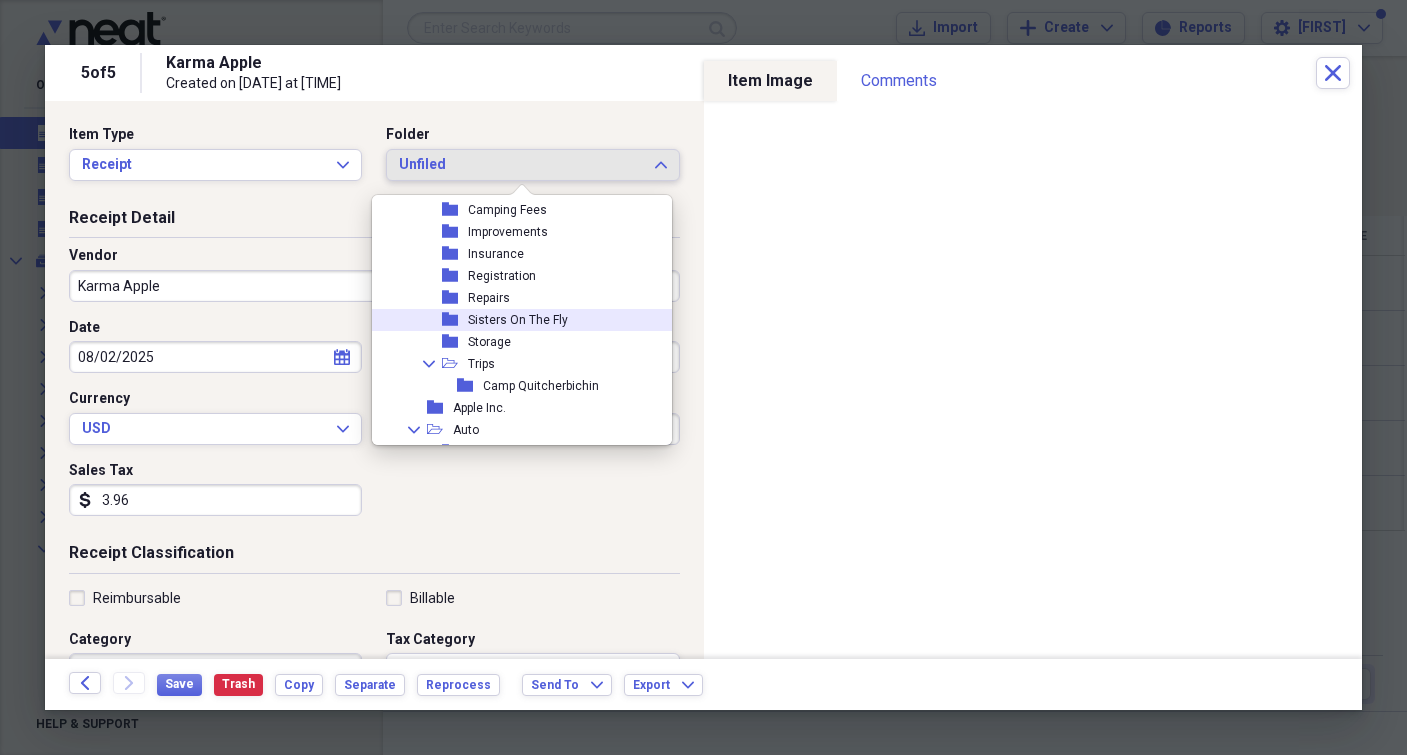 scroll, scrollTop: 233, scrollLeft: 0, axis: vertical 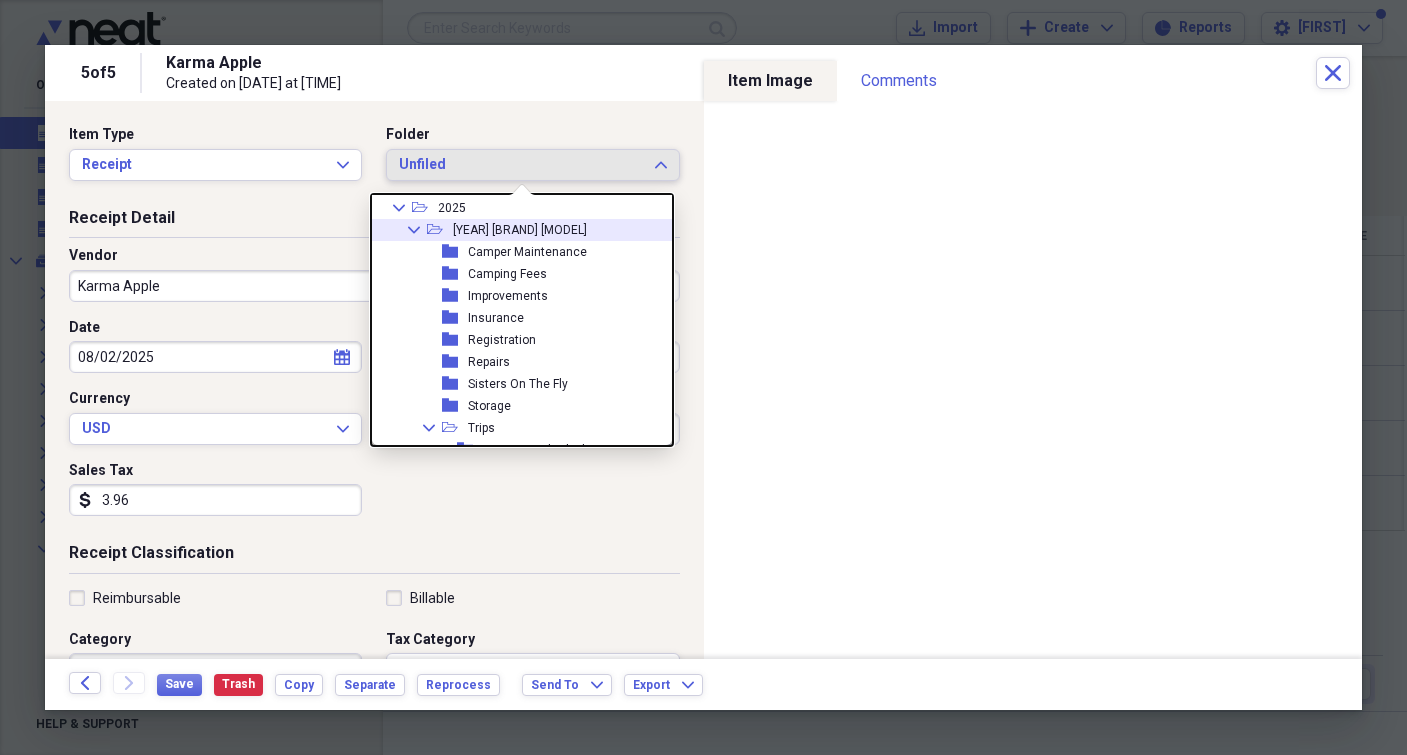 click on "Collapse" 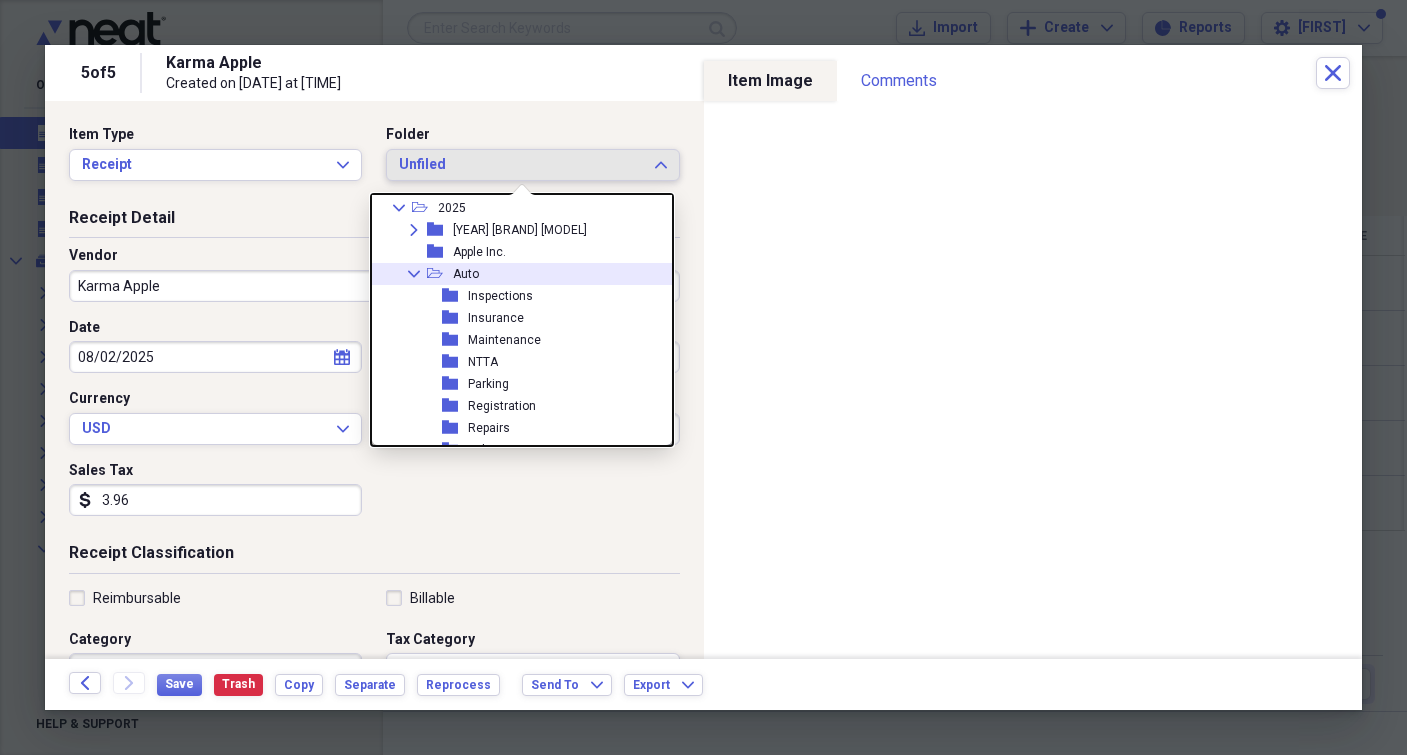 click 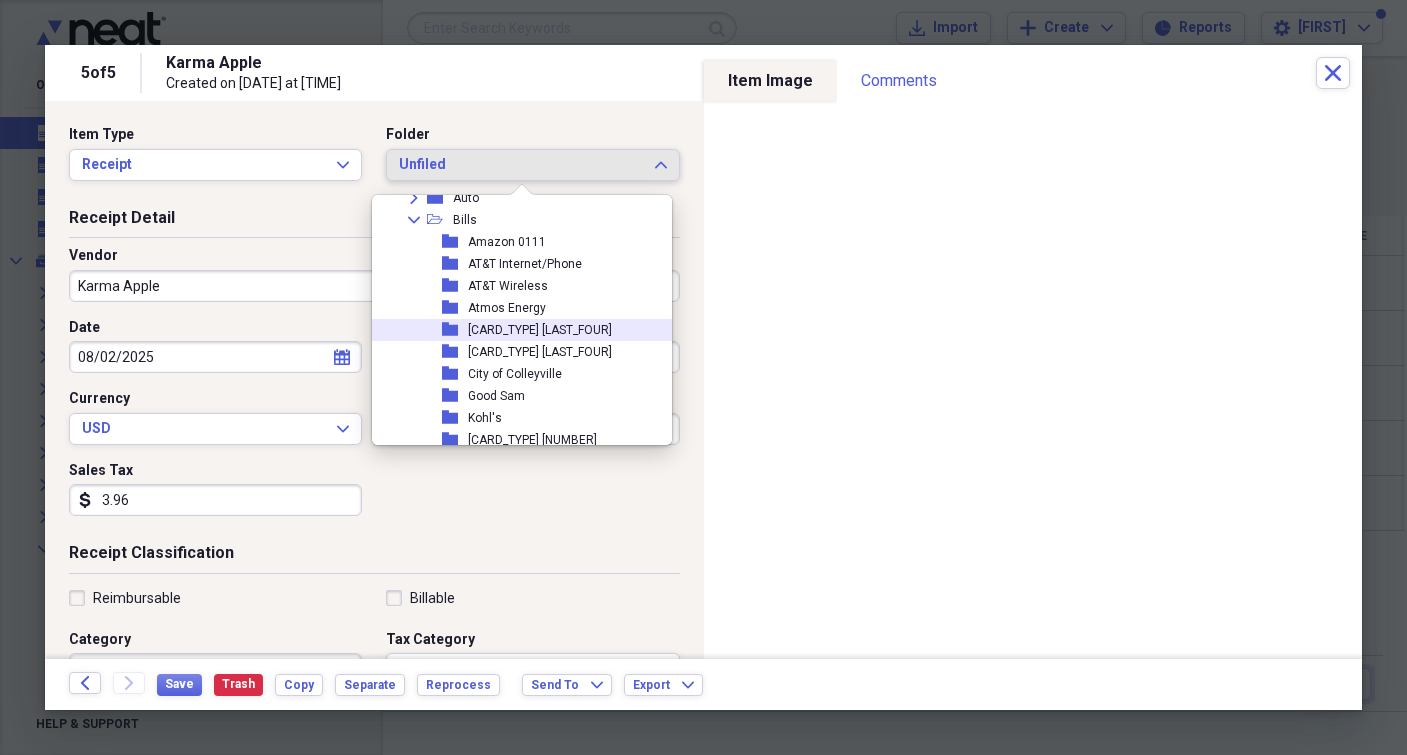 scroll, scrollTop: 281, scrollLeft: 0, axis: vertical 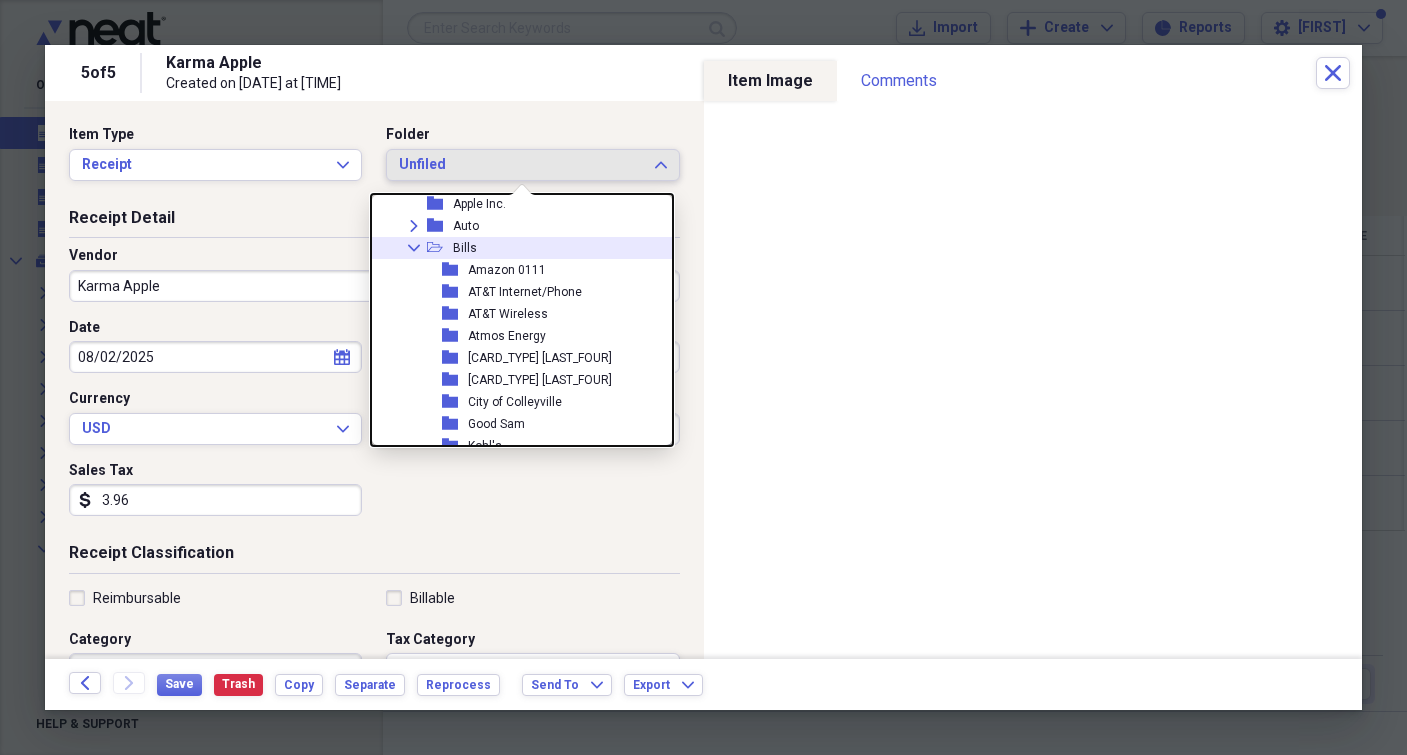 click on "Collapse" at bounding box center (414, 248) 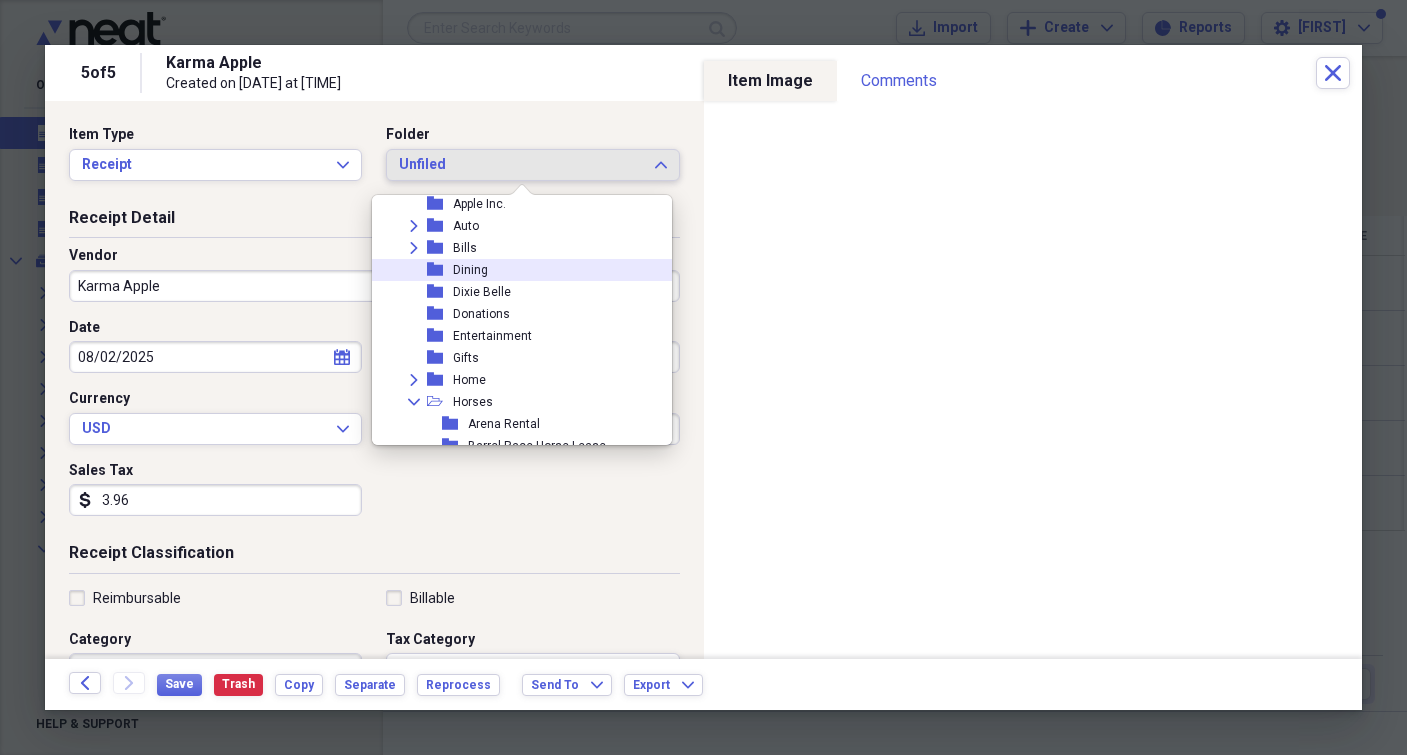 click on "folder" at bounding box center (440, 270) 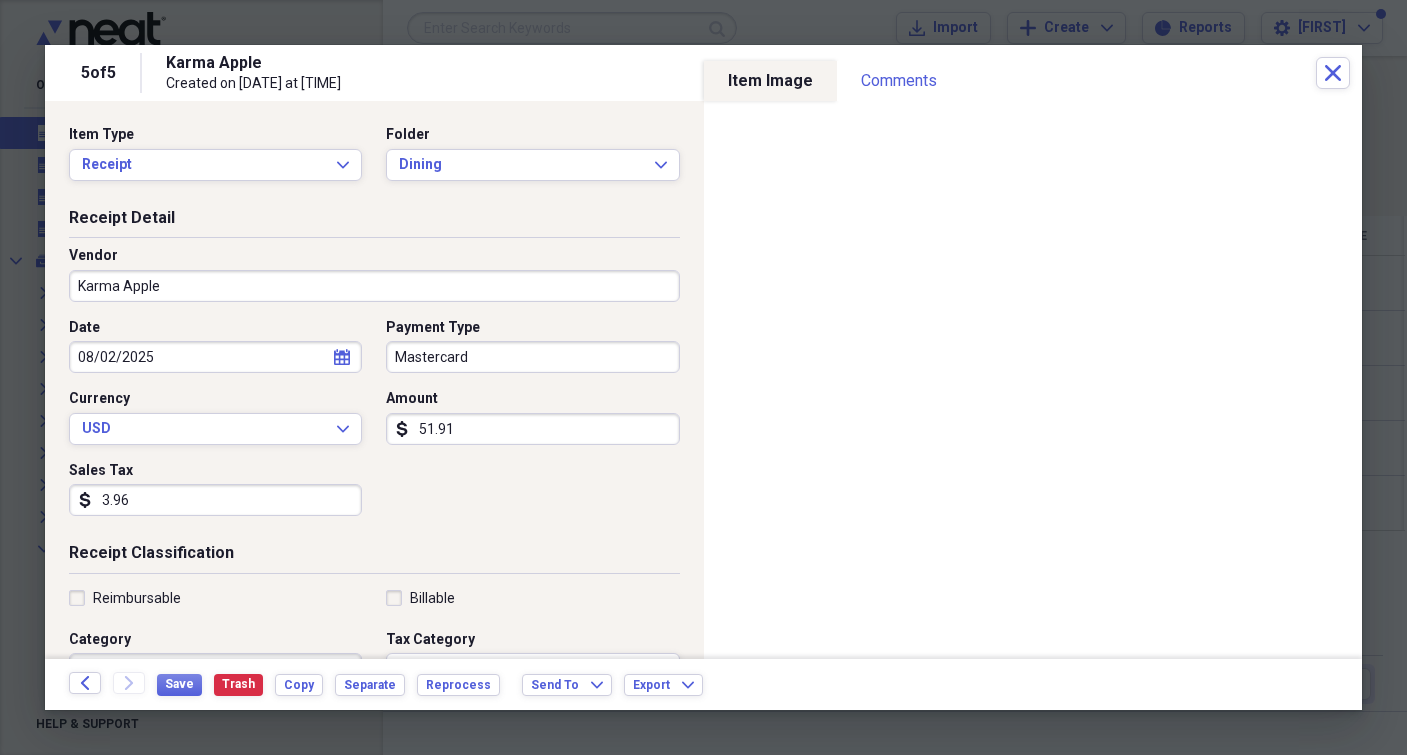 click on "Mastercard" at bounding box center [532, 357] 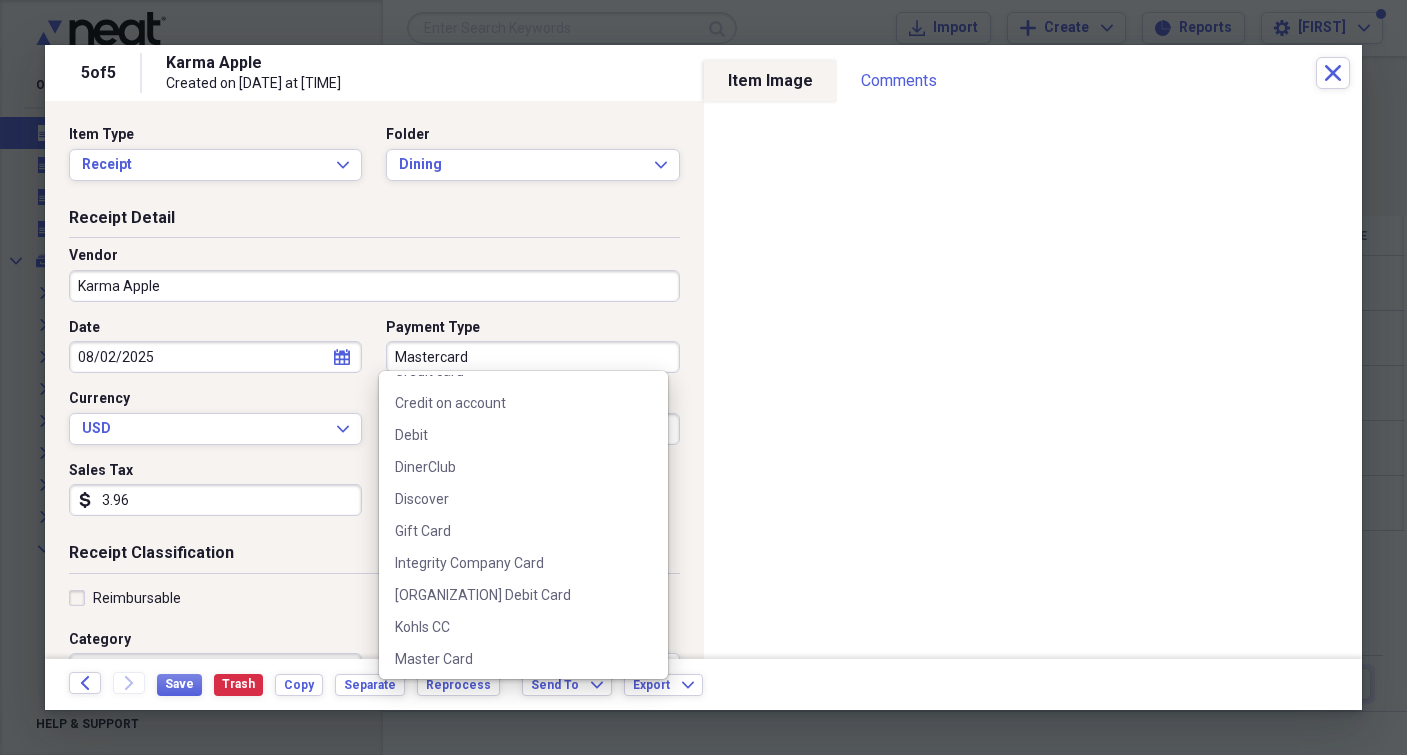 scroll, scrollTop: 540, scrollLeft: 0, axis: vertical 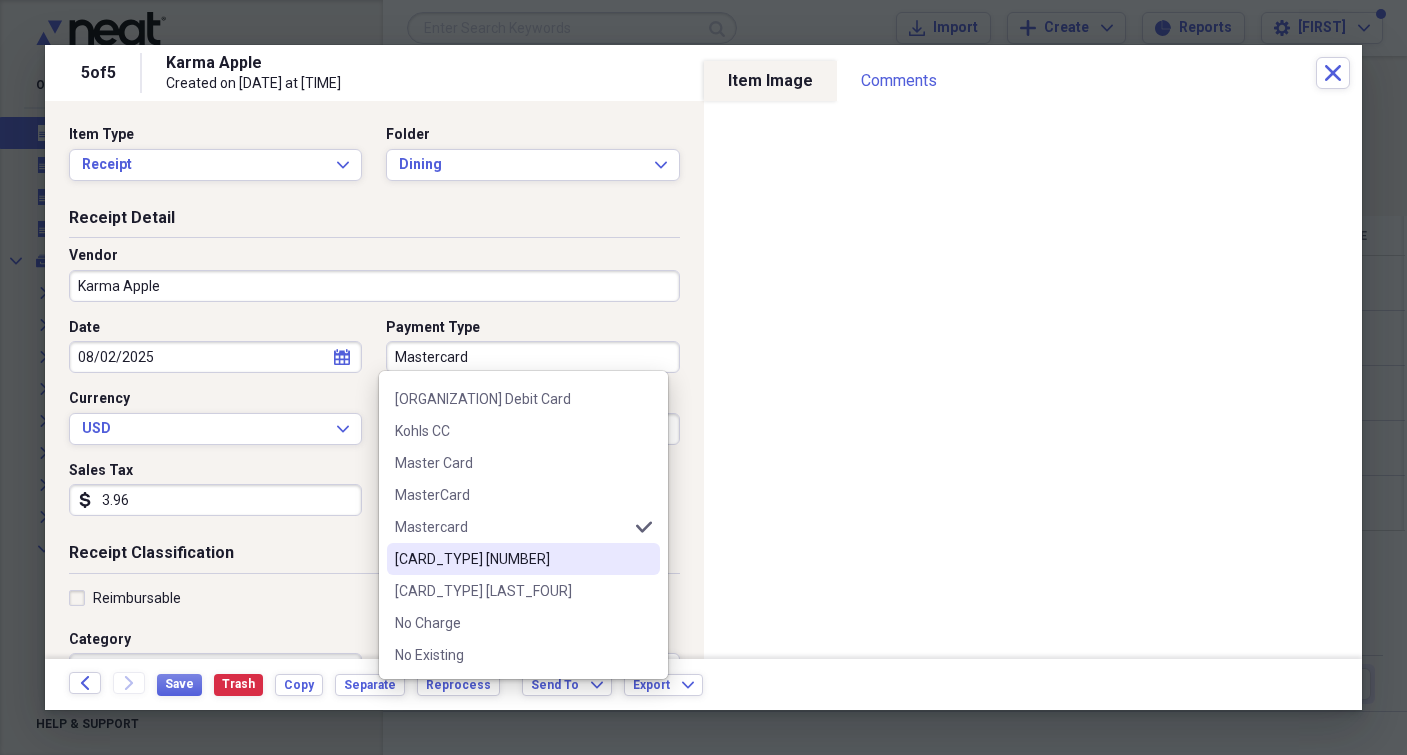 click on "[CARD_TYPE] [NUMBER]" at bounding box center (511, 559) 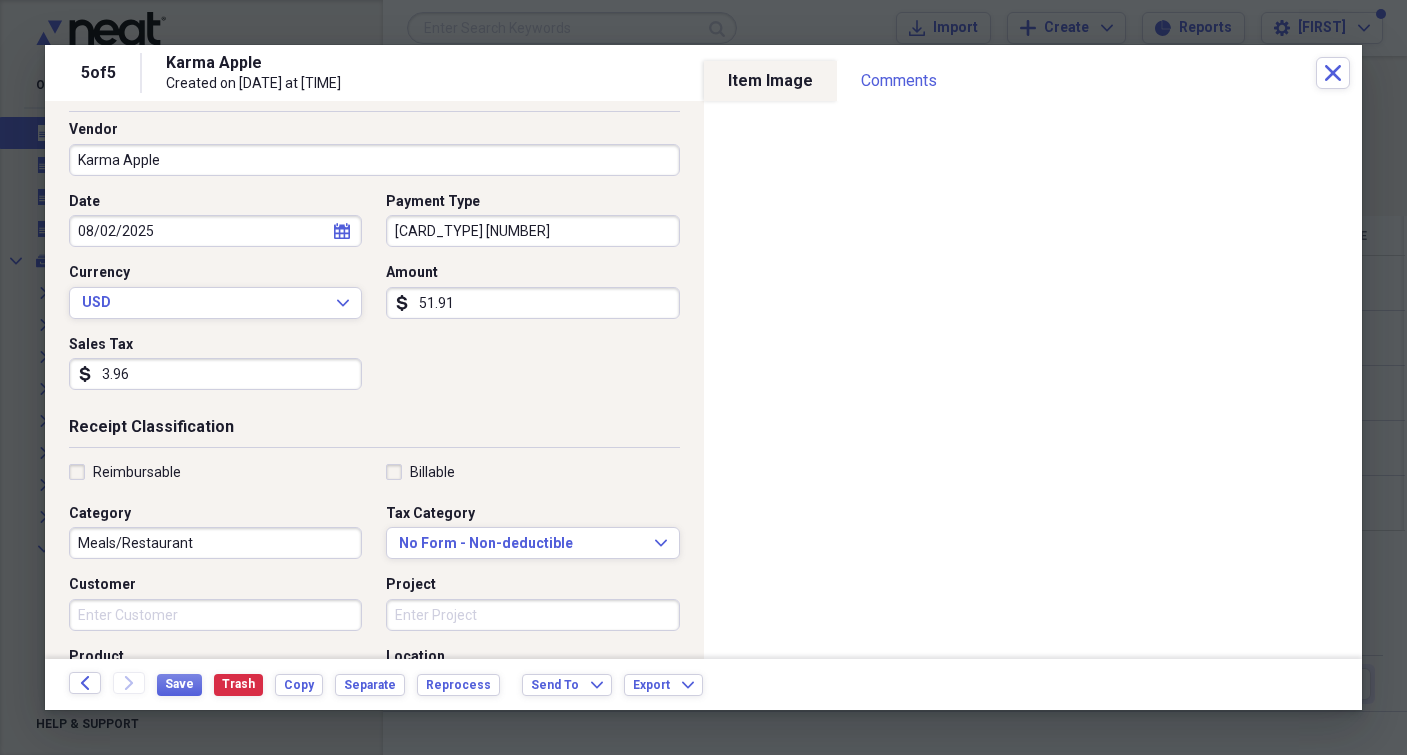 scroll, scrollTop: 130, scrollLeft: 0, axis: vertical 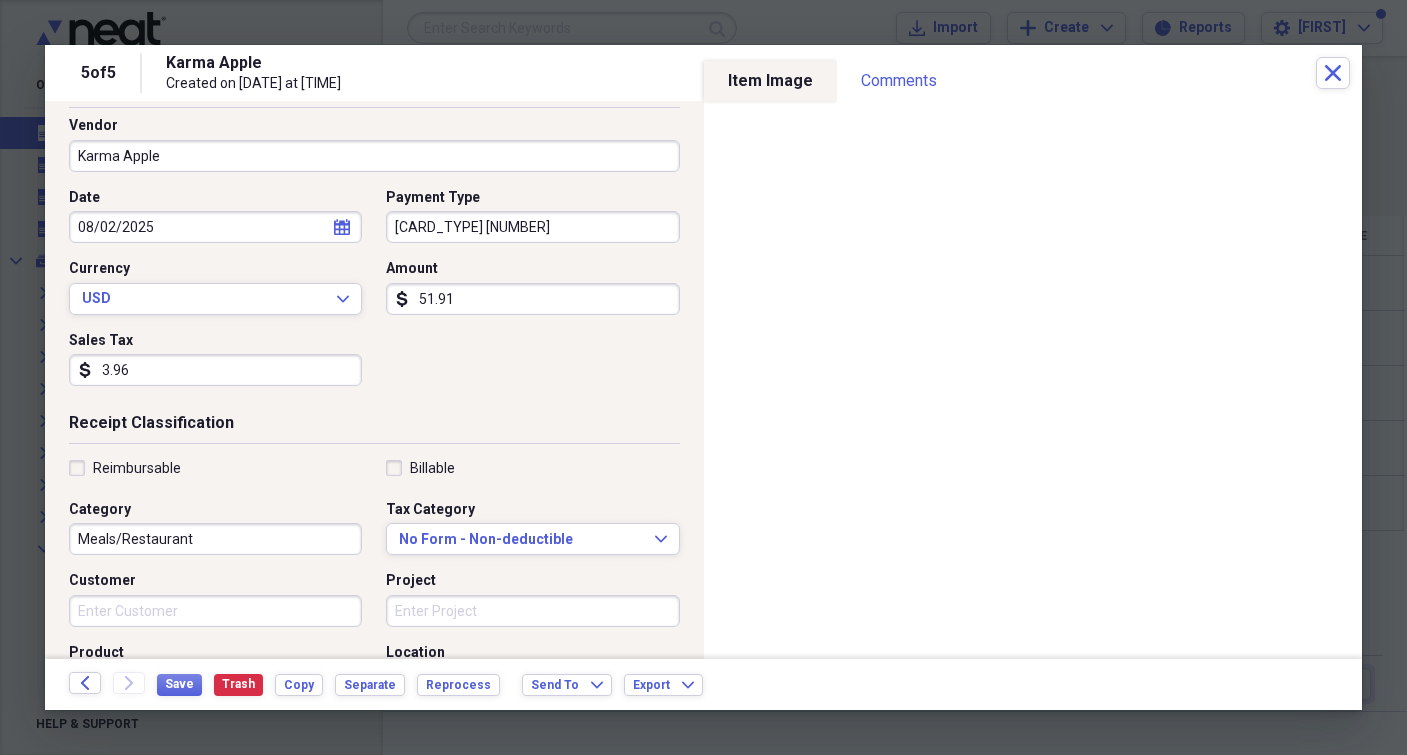 click on "Meals/Restaurant" at bounding box center (215, 539) 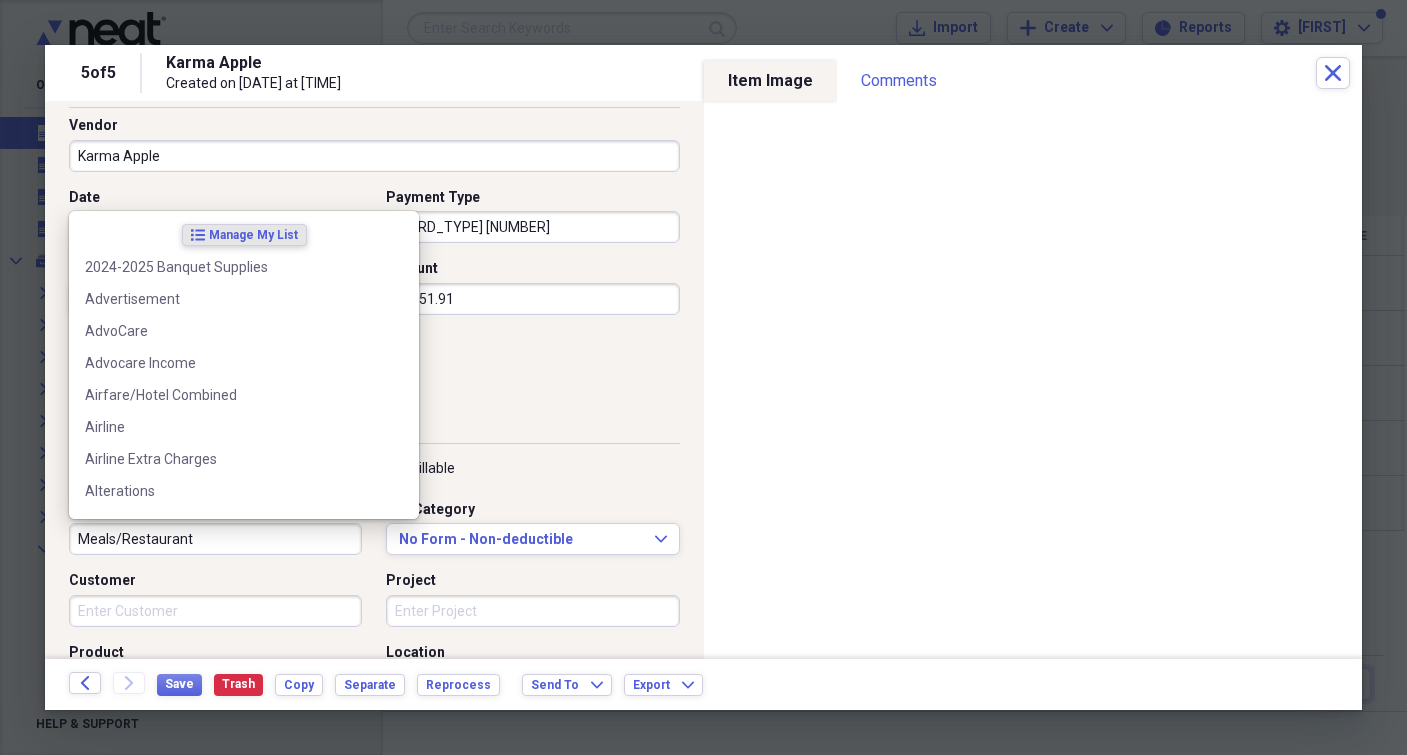 click on "Meals/Restaurant" at bounding box center [215, 539] 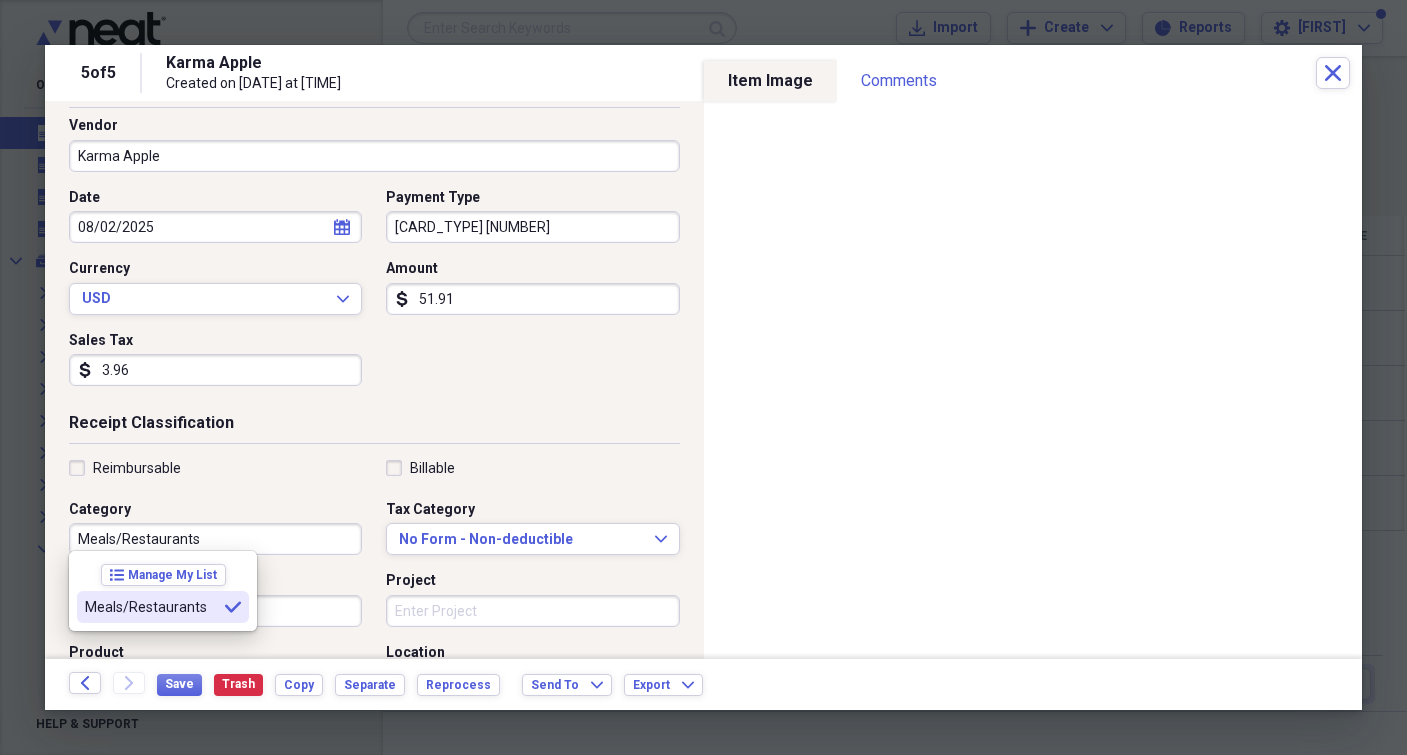 type on "Meals/Restaurants" 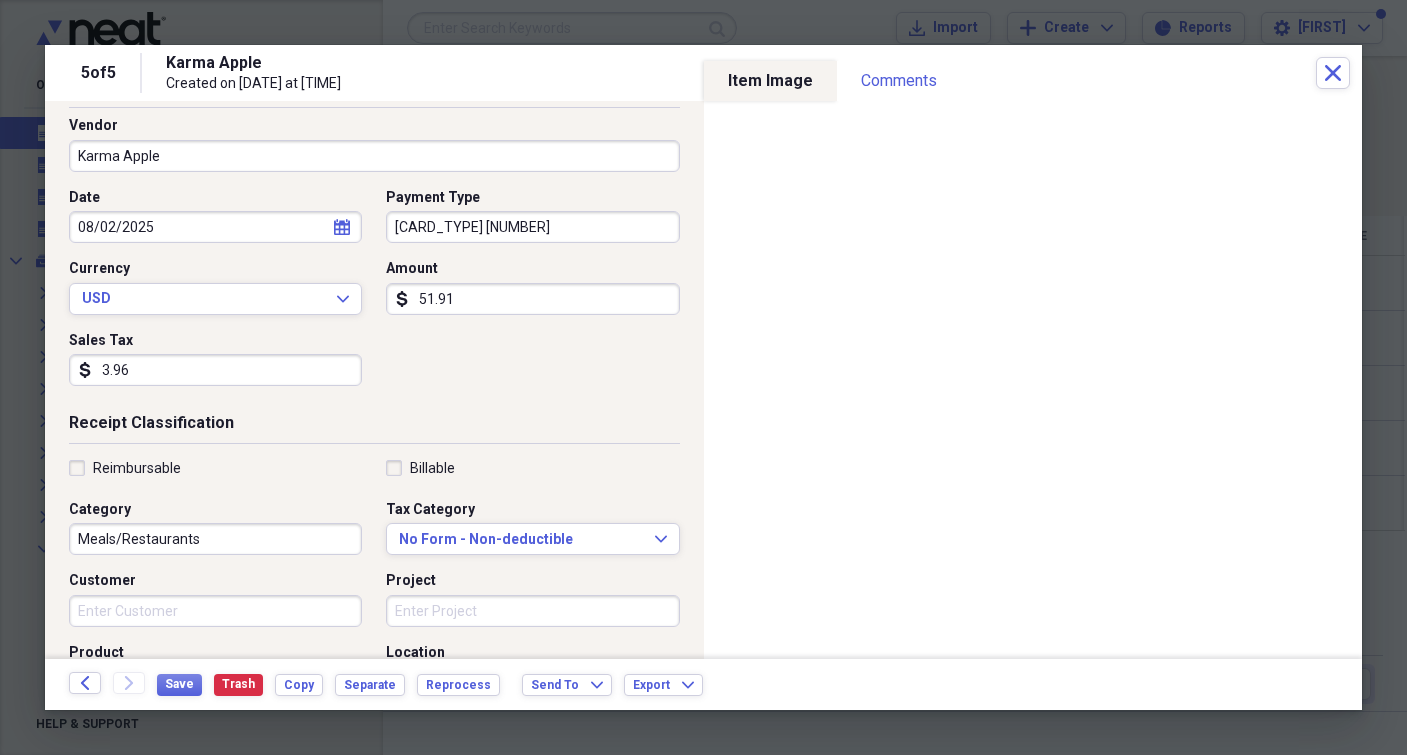 scroll, scrollTop: 456, scrollLeft: 0, axis: vertical 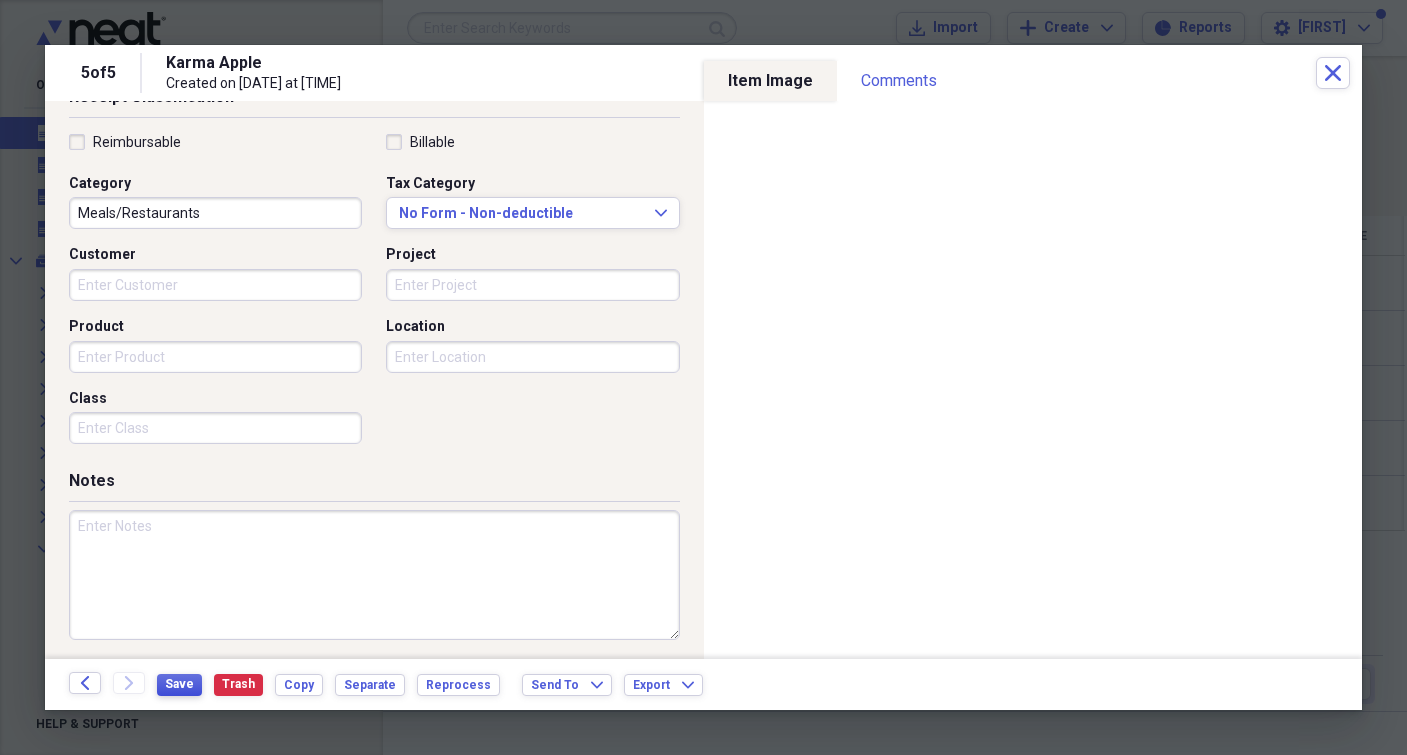 click on "Save" at bounding box center [179, 684] 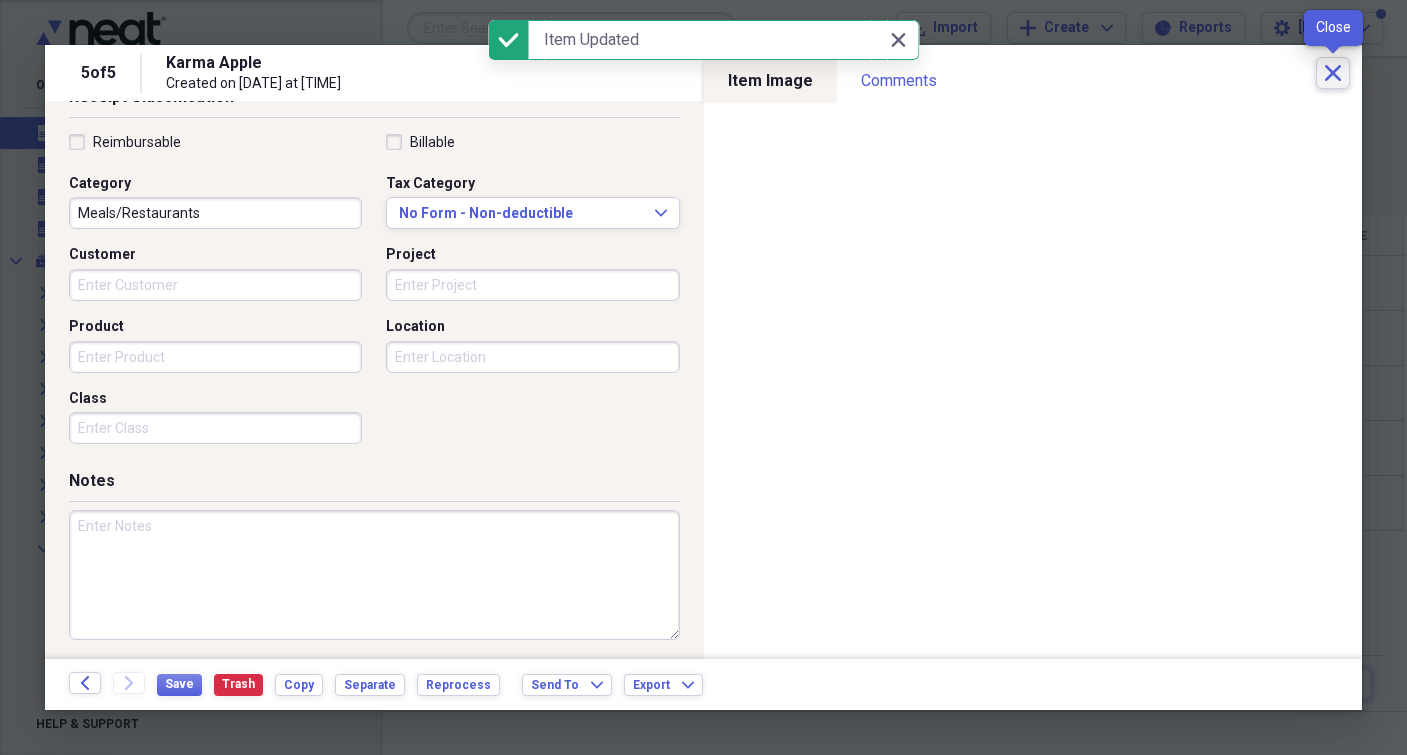 click on "Close" 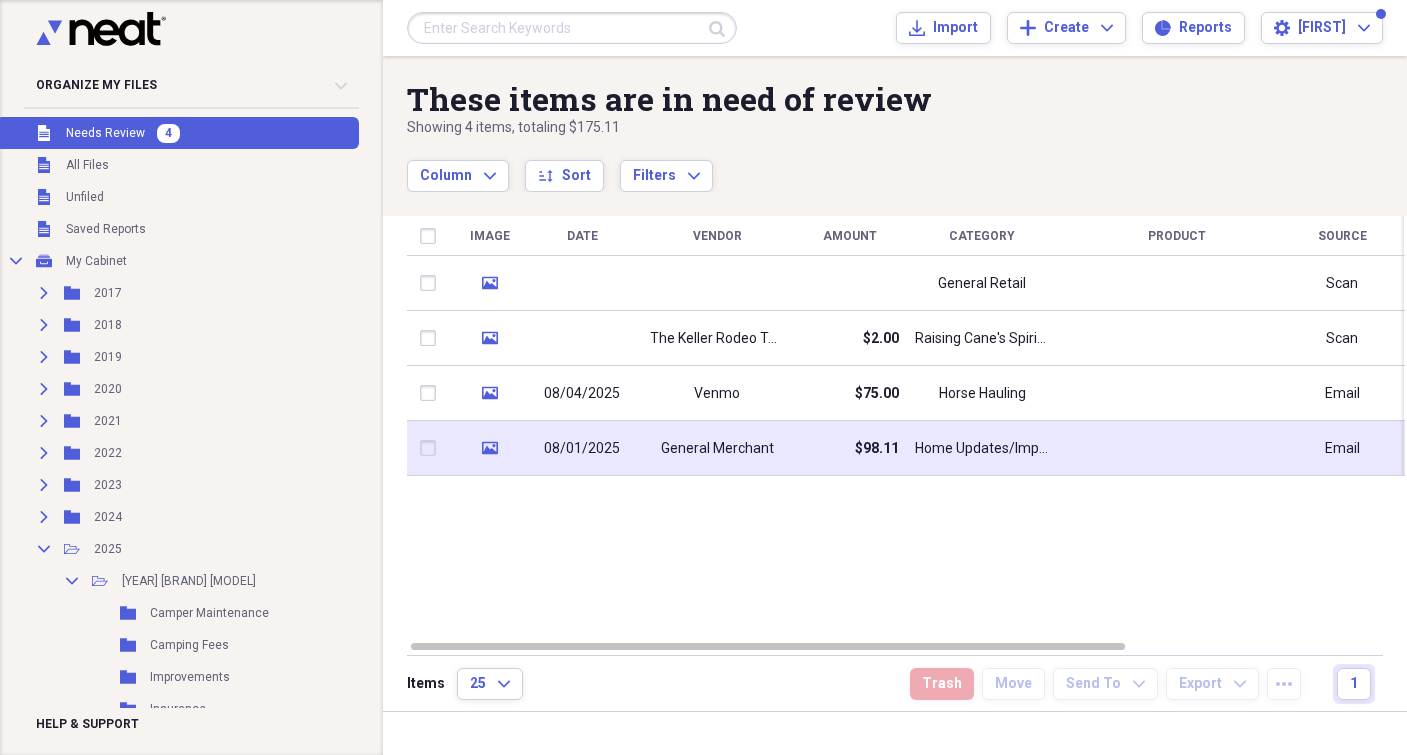 click on "General Merchant" at bounding box center (717, 448) 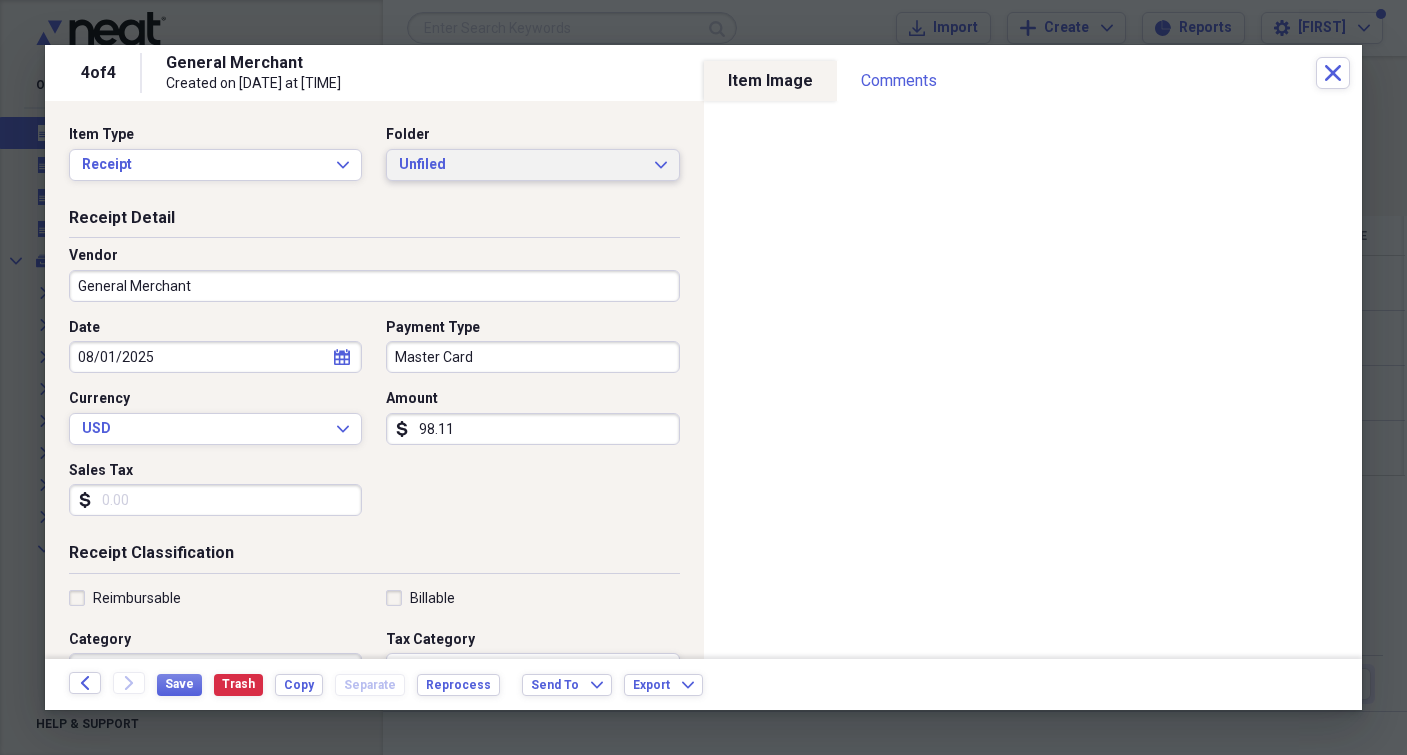 click on "Expand" 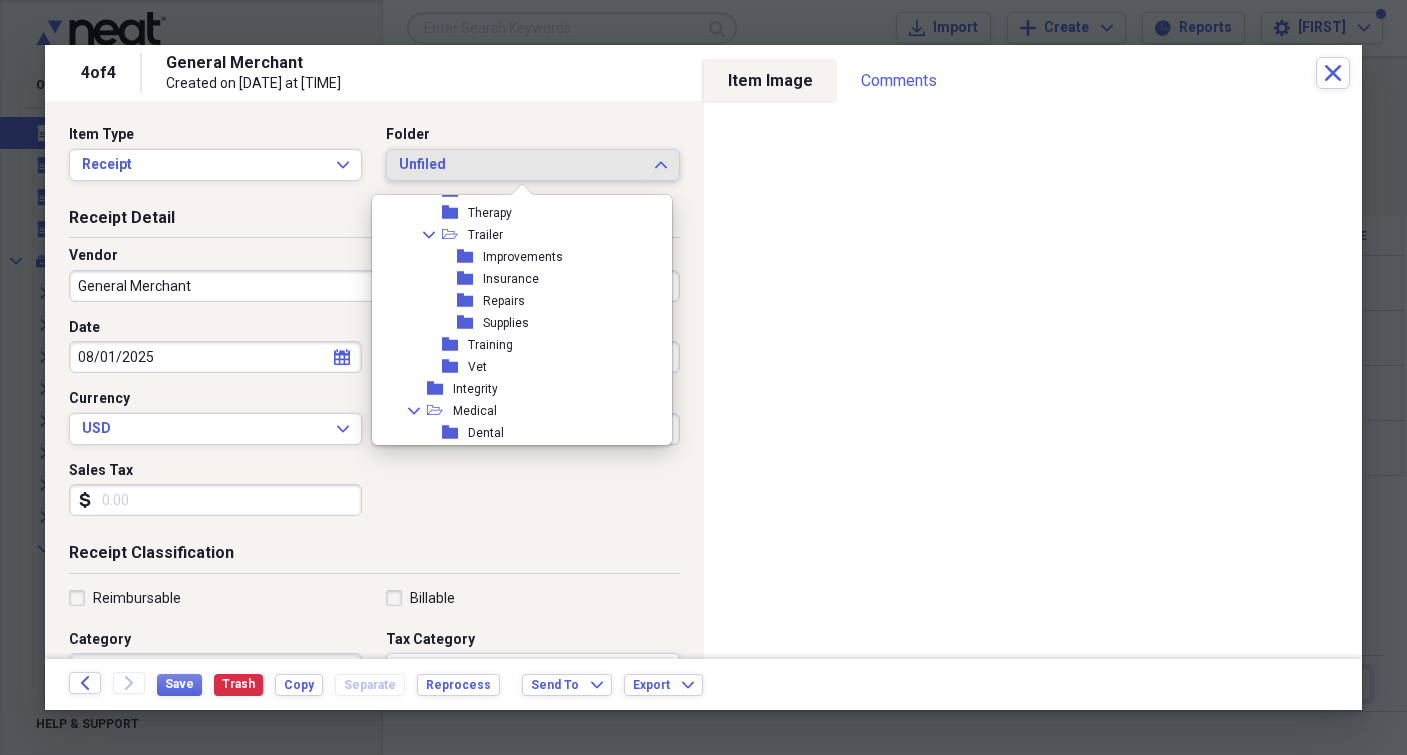 scroll, scrollTop: 909, scrollLeft: 0, axis: vertical 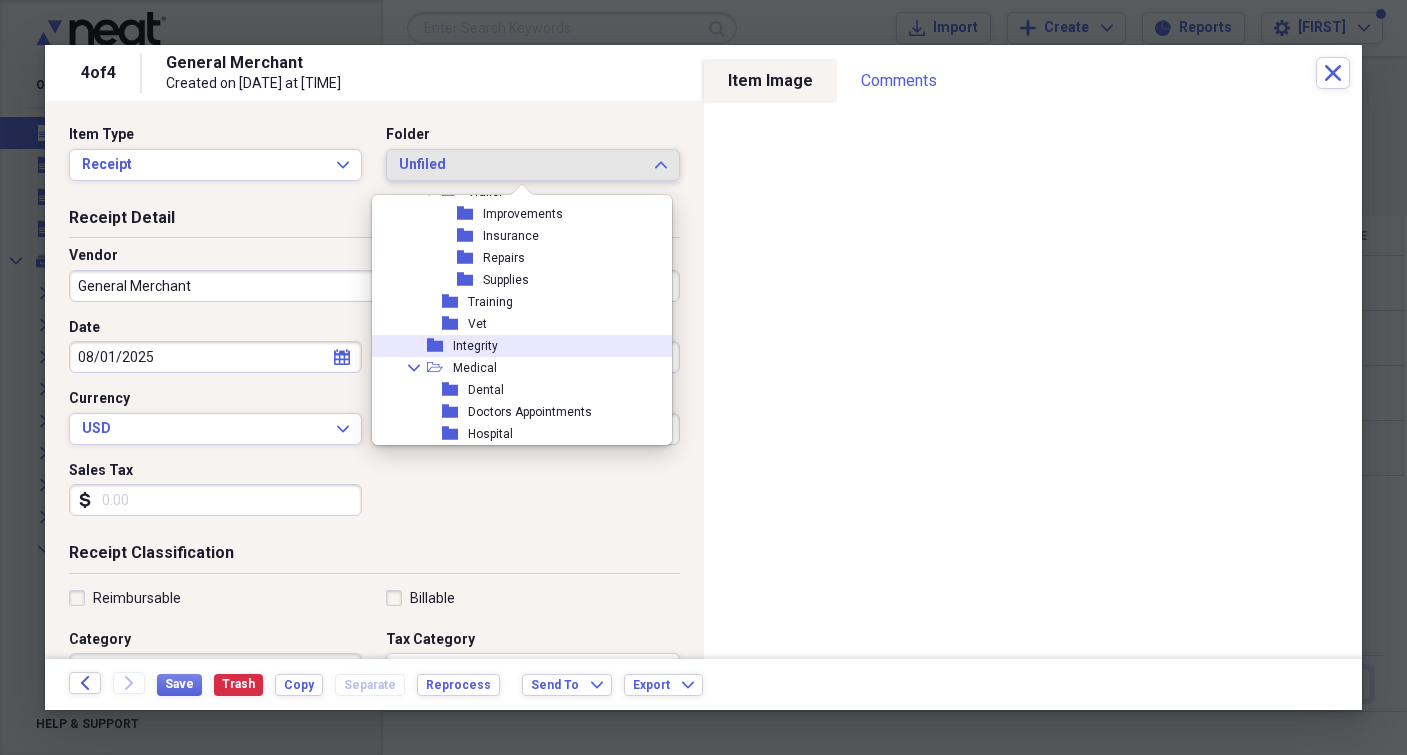 click 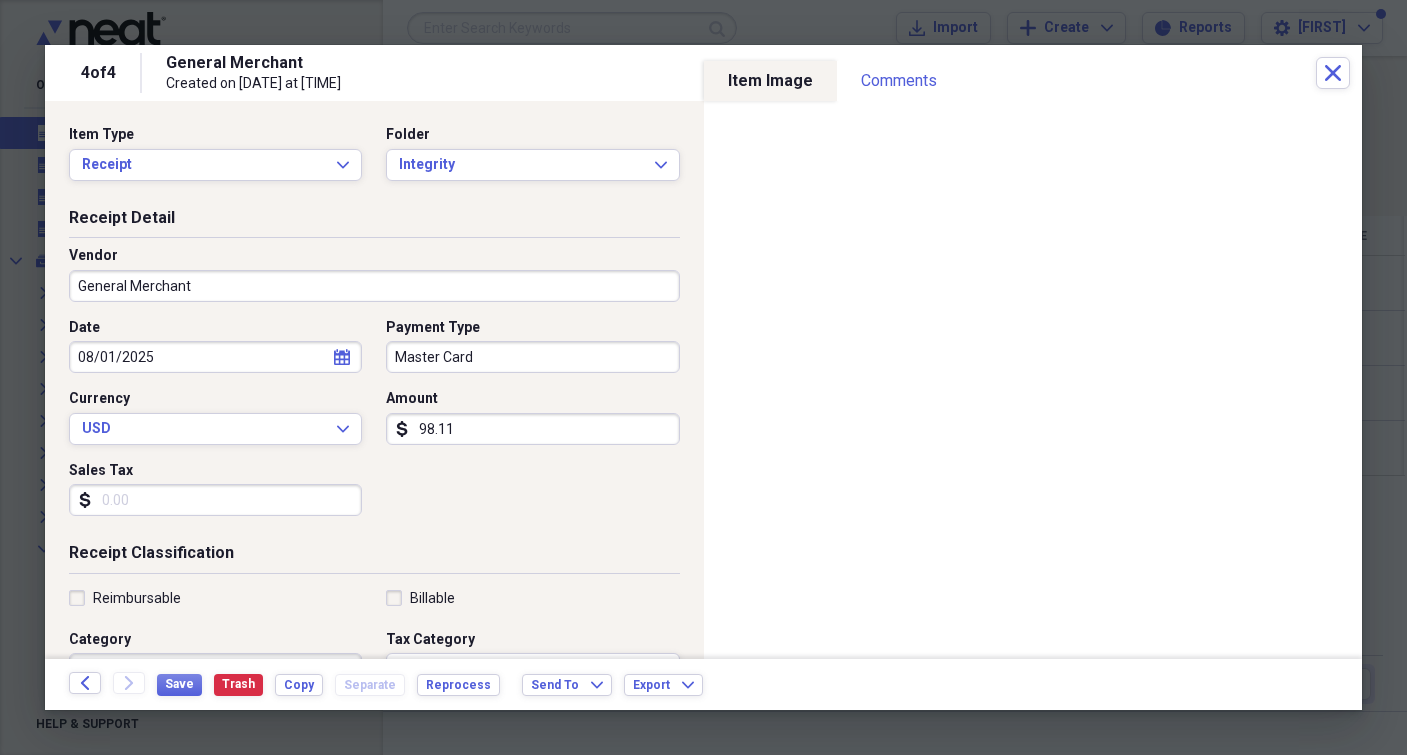 click on "General Merchant" at bounding box center [374, 286] 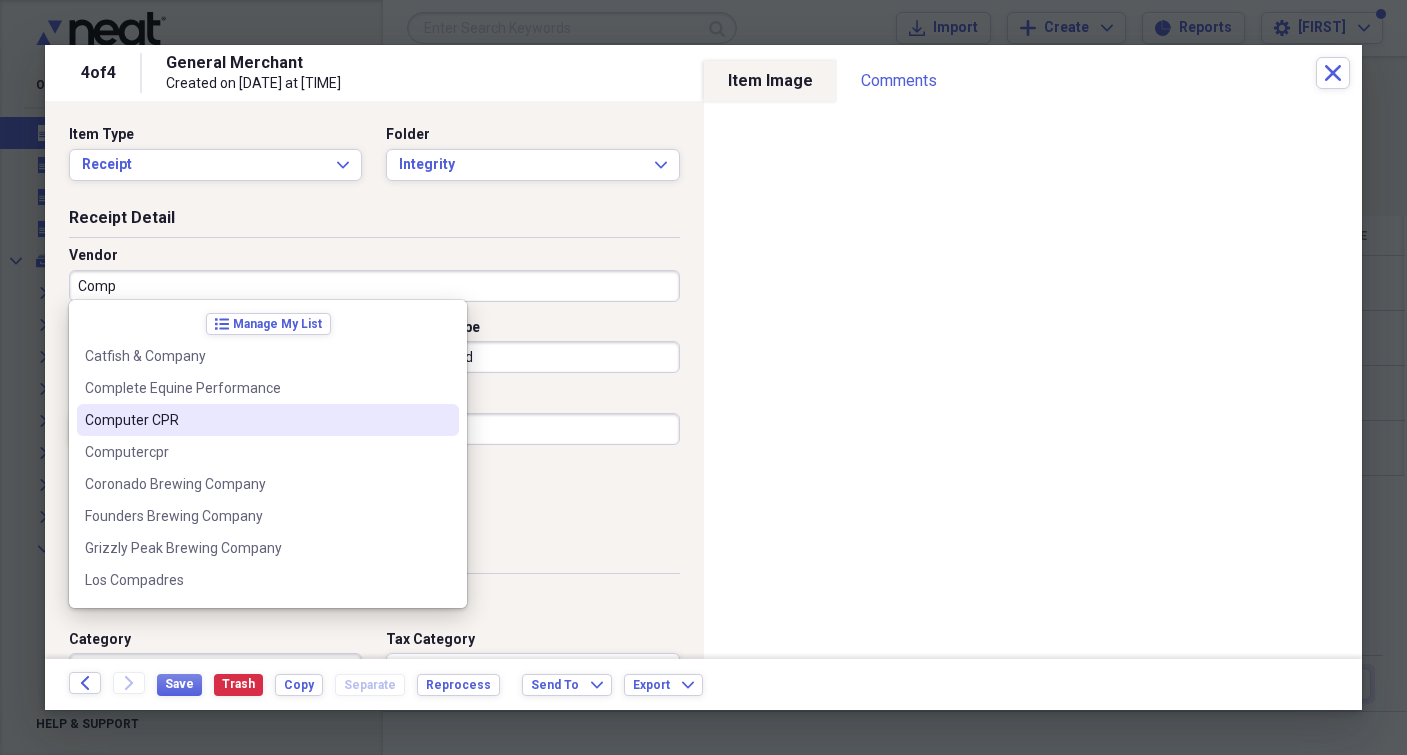 click on "Computer CPR" at bounding box center (256, 420) 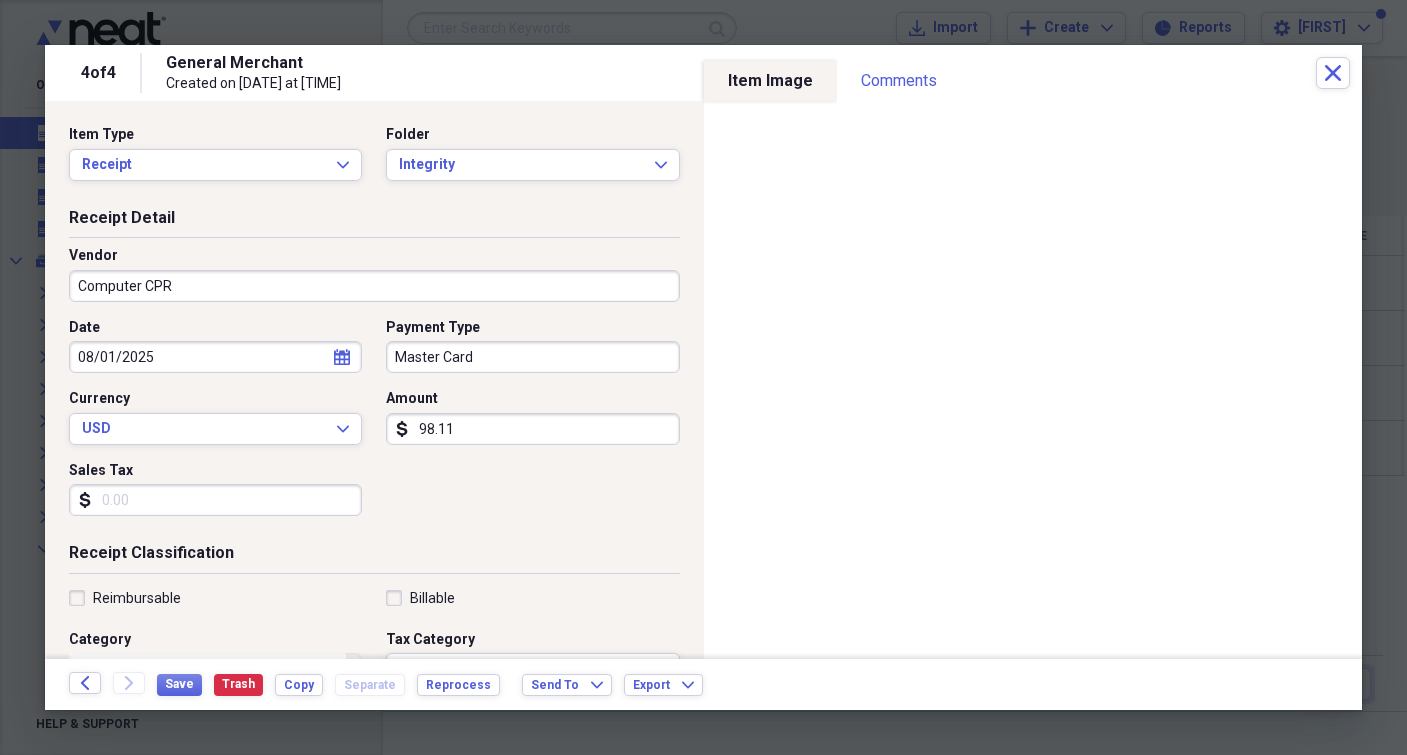 type on "Business Offsite Backup HCCC" 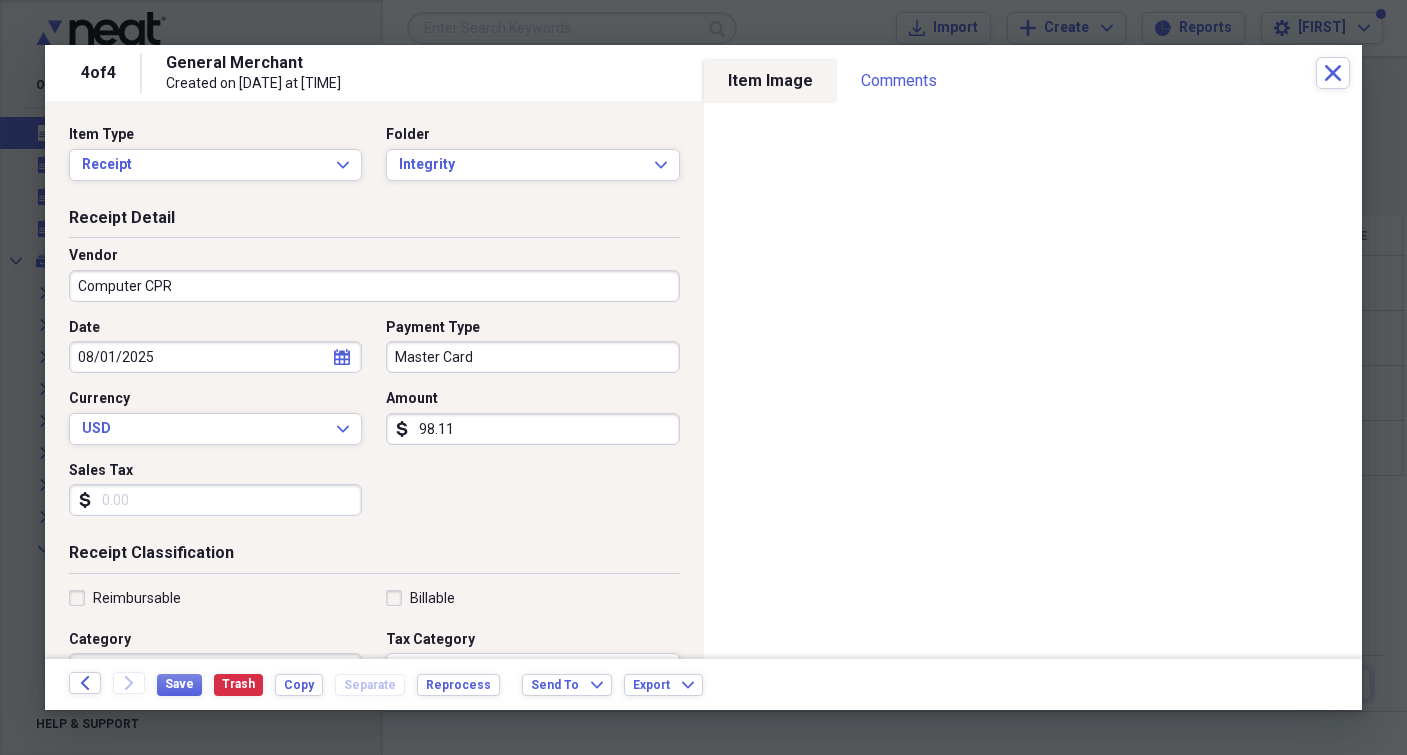click on "Master Card" at bounding box center (532, 357) 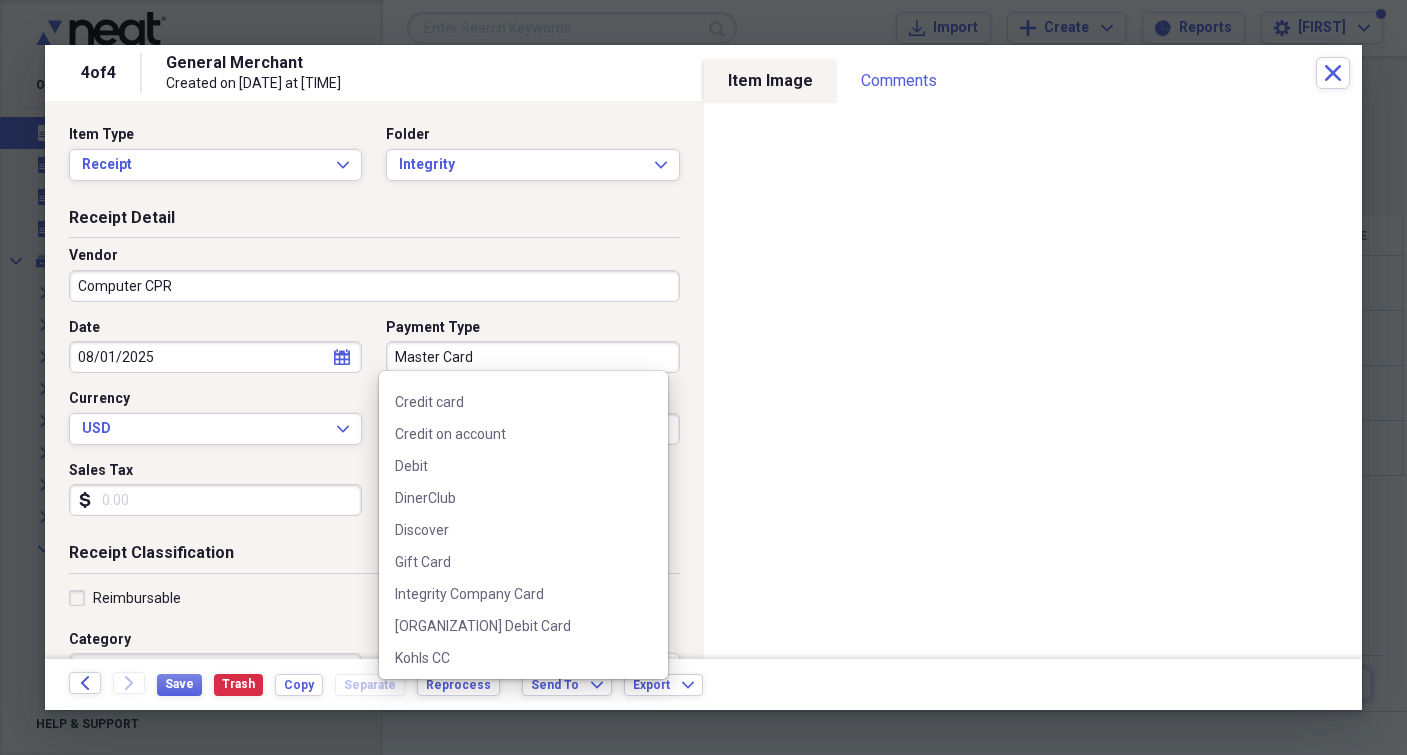 scroll, scrollTop: 317, scrollLeft: 0, axis: vertical 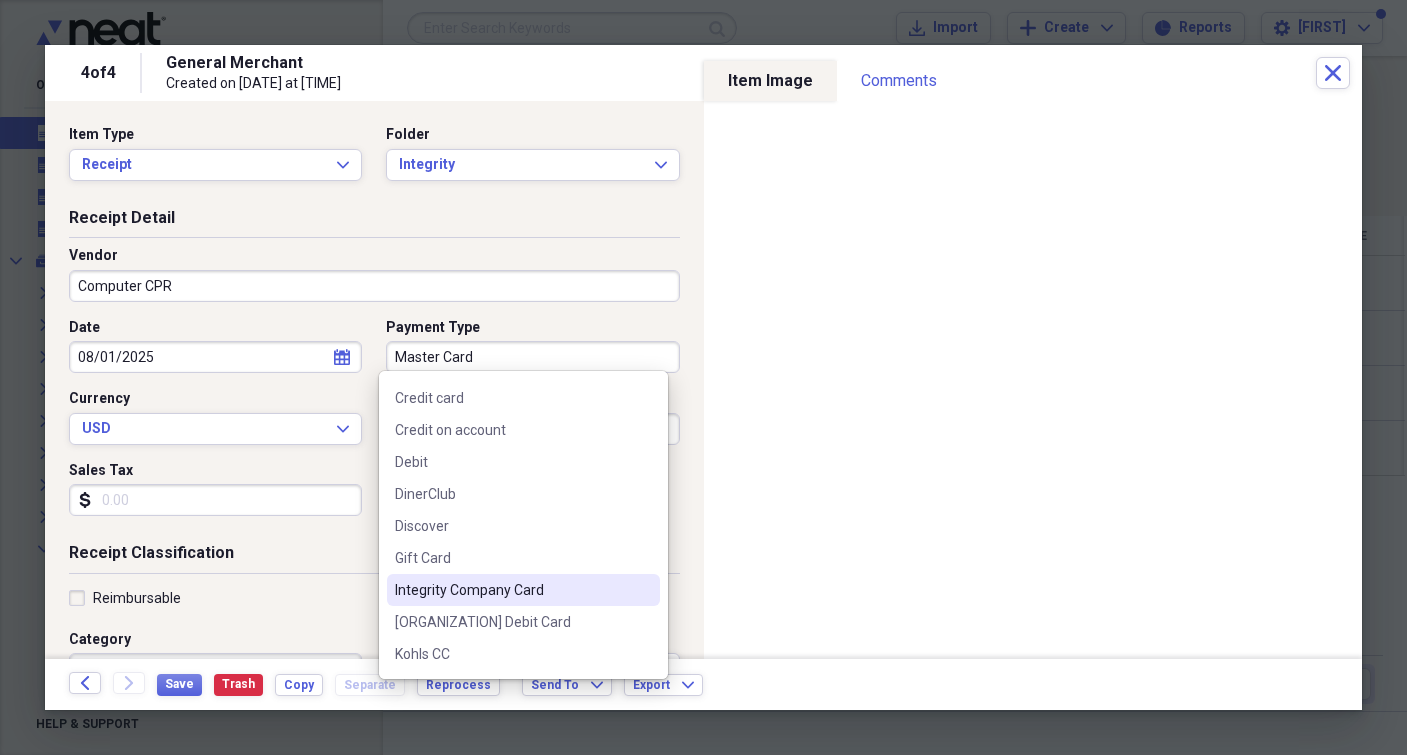 click on "Integrity Company Card" at bounding box center [511, 590] 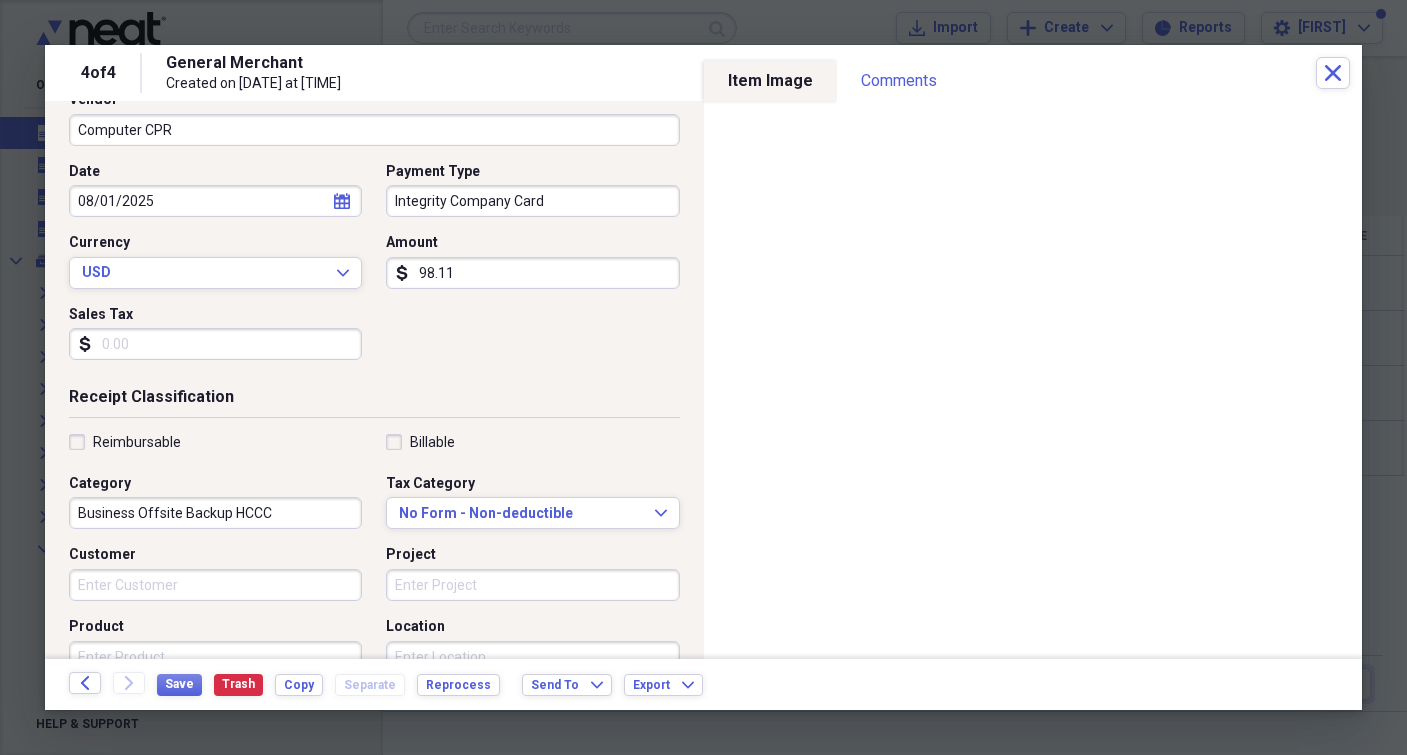scroll, scrollTop: 299, scrollLeft: 0, axis: vertical 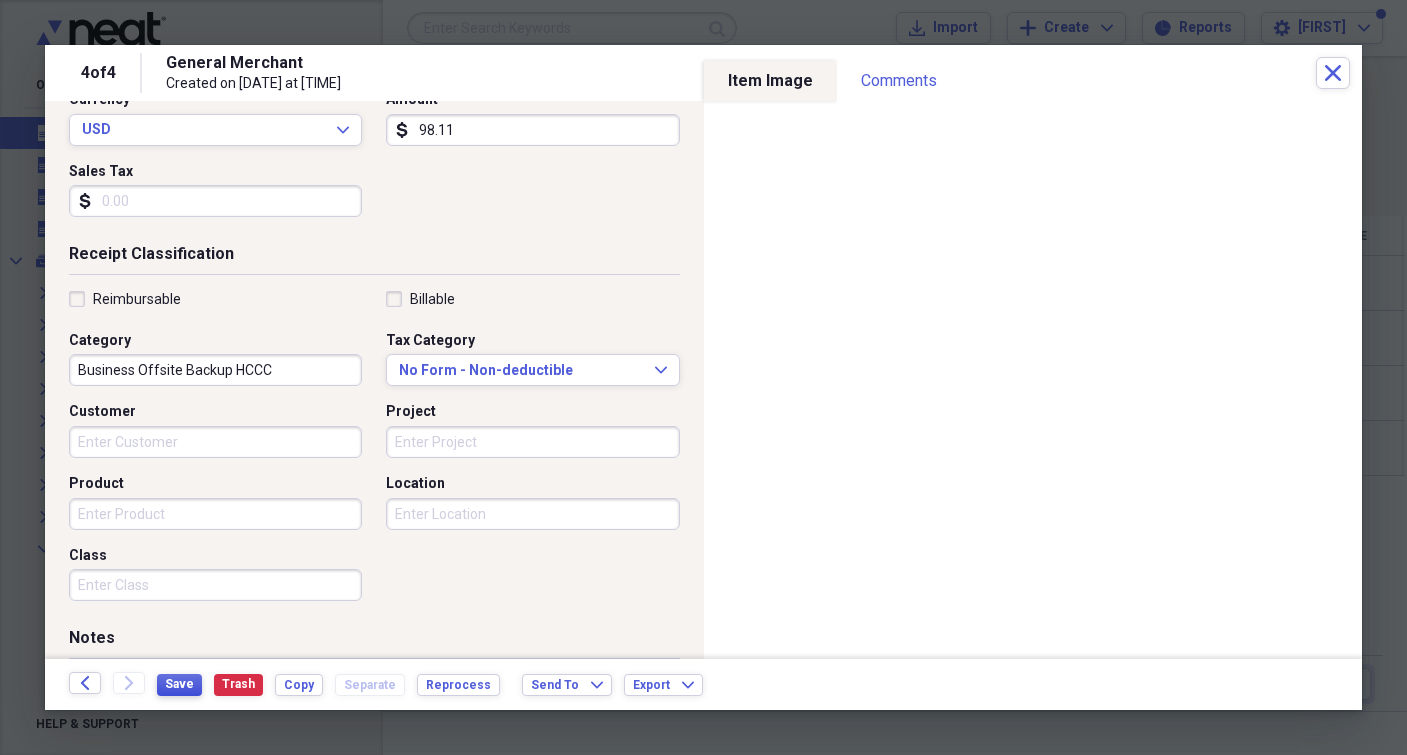 click on "Save" at bounding box center (179, 684) 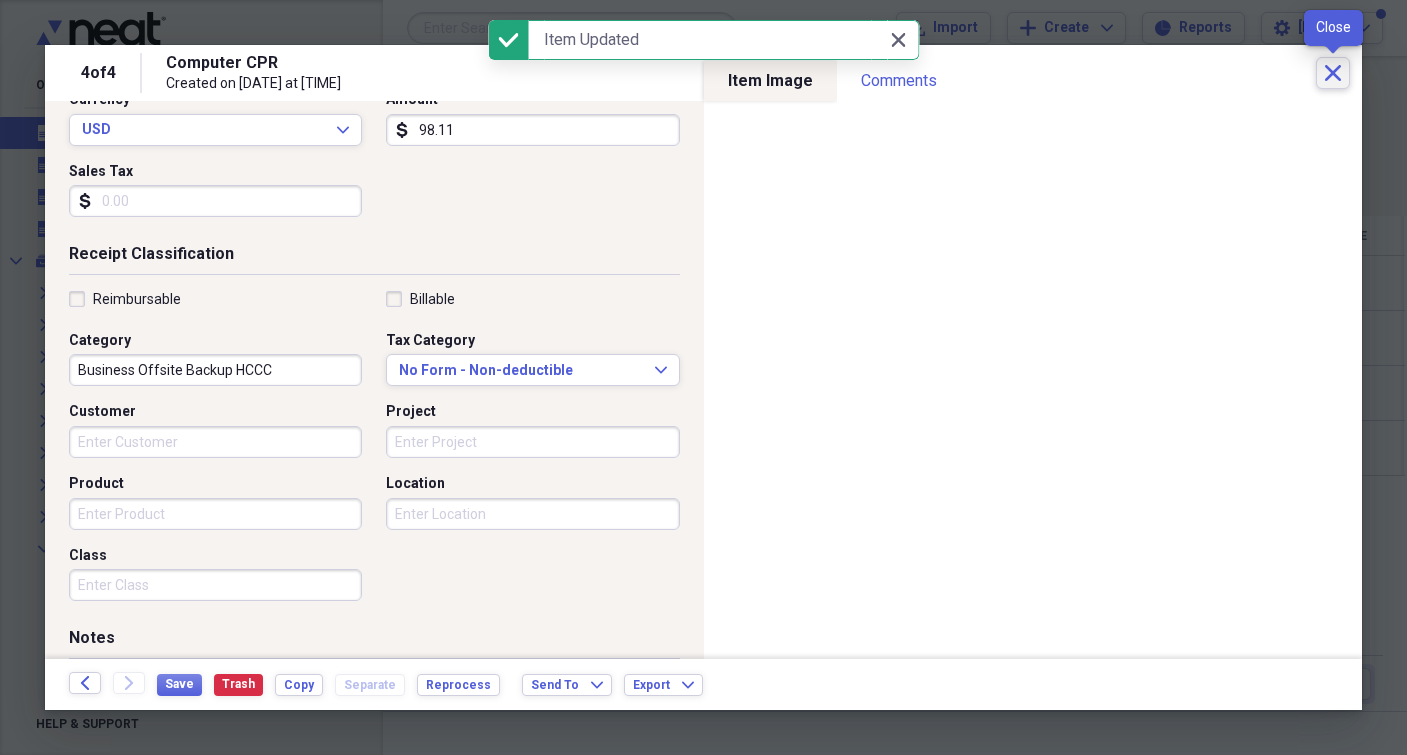 click on "Close" 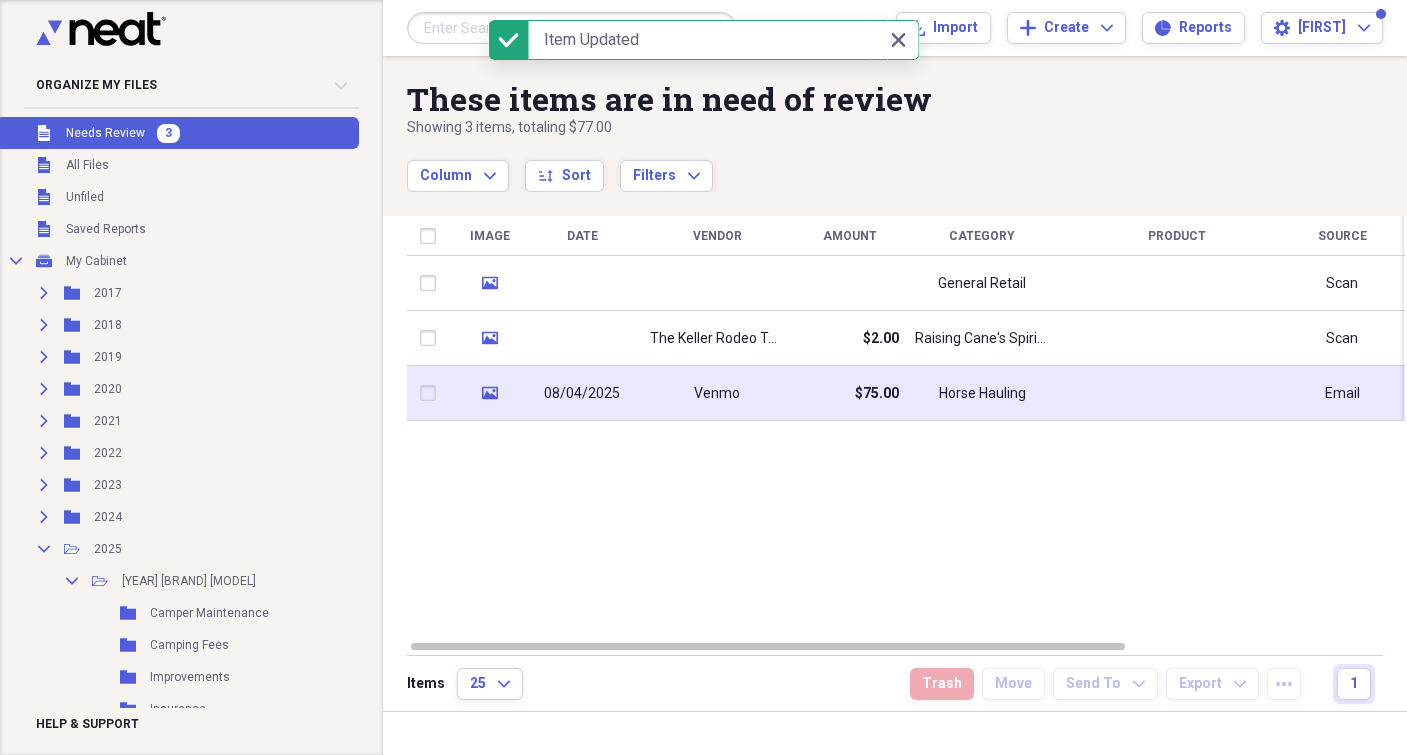 click on "$75.00" at bounding box center [849, 393] 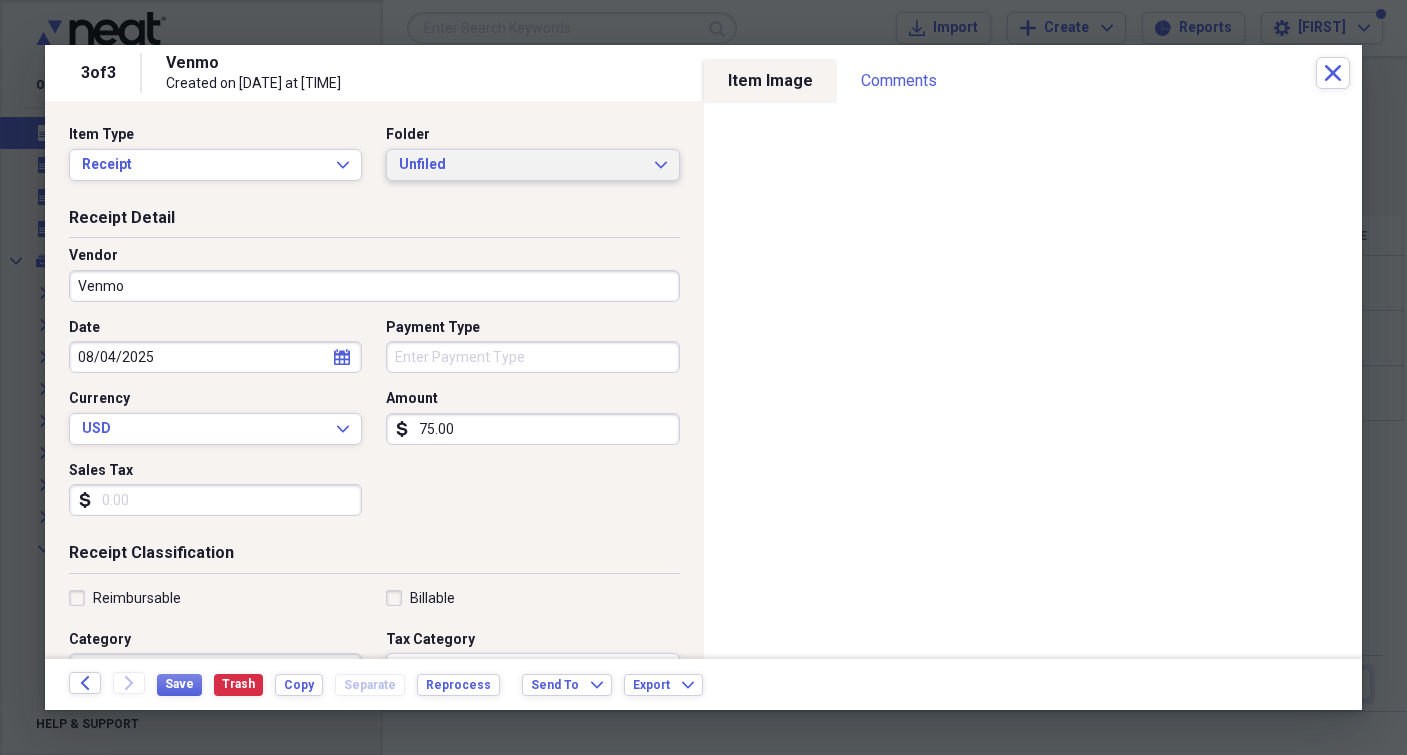 click on "Unfiled" at bounding box center [520, 165] 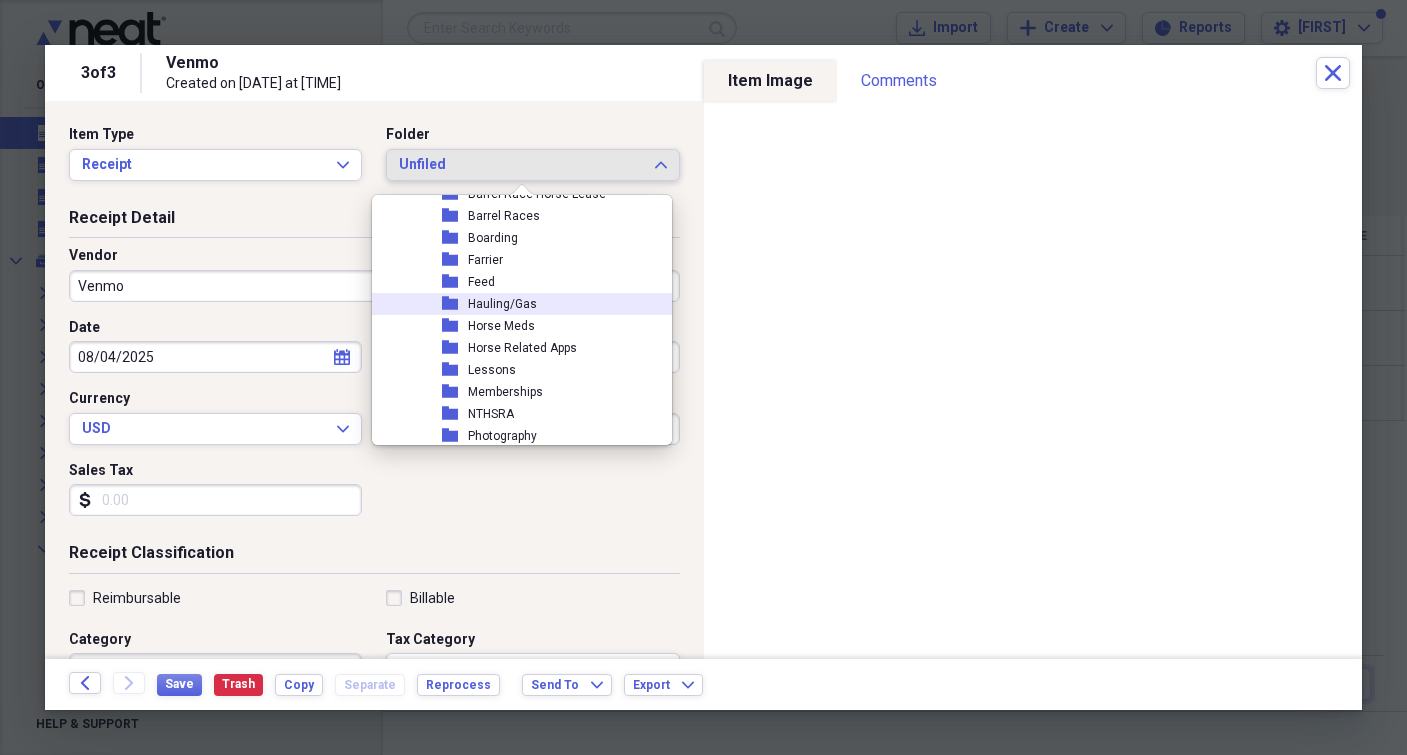 scroll, scrollTop: 584, scrollLeft: 0, axis: vertical 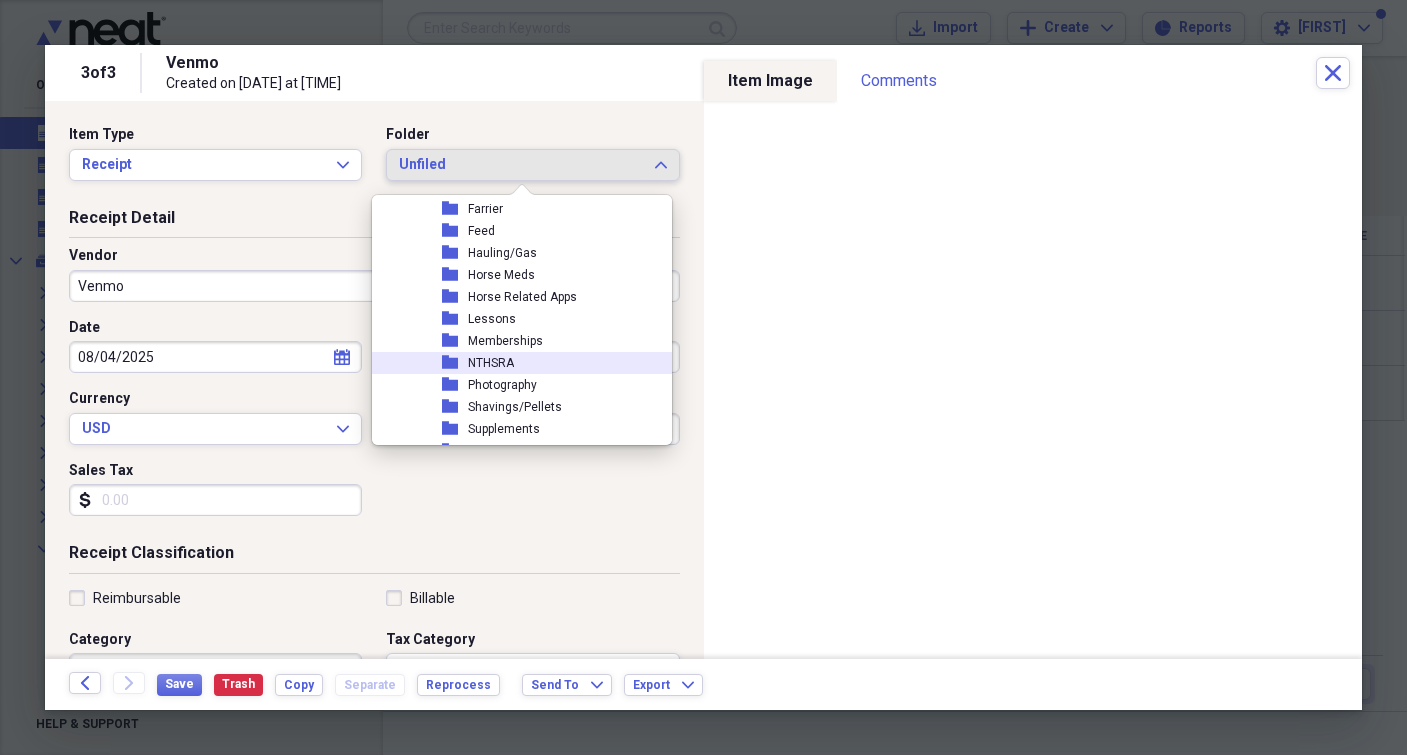 click on "NTHSRA" at bounding box center (491, 363) 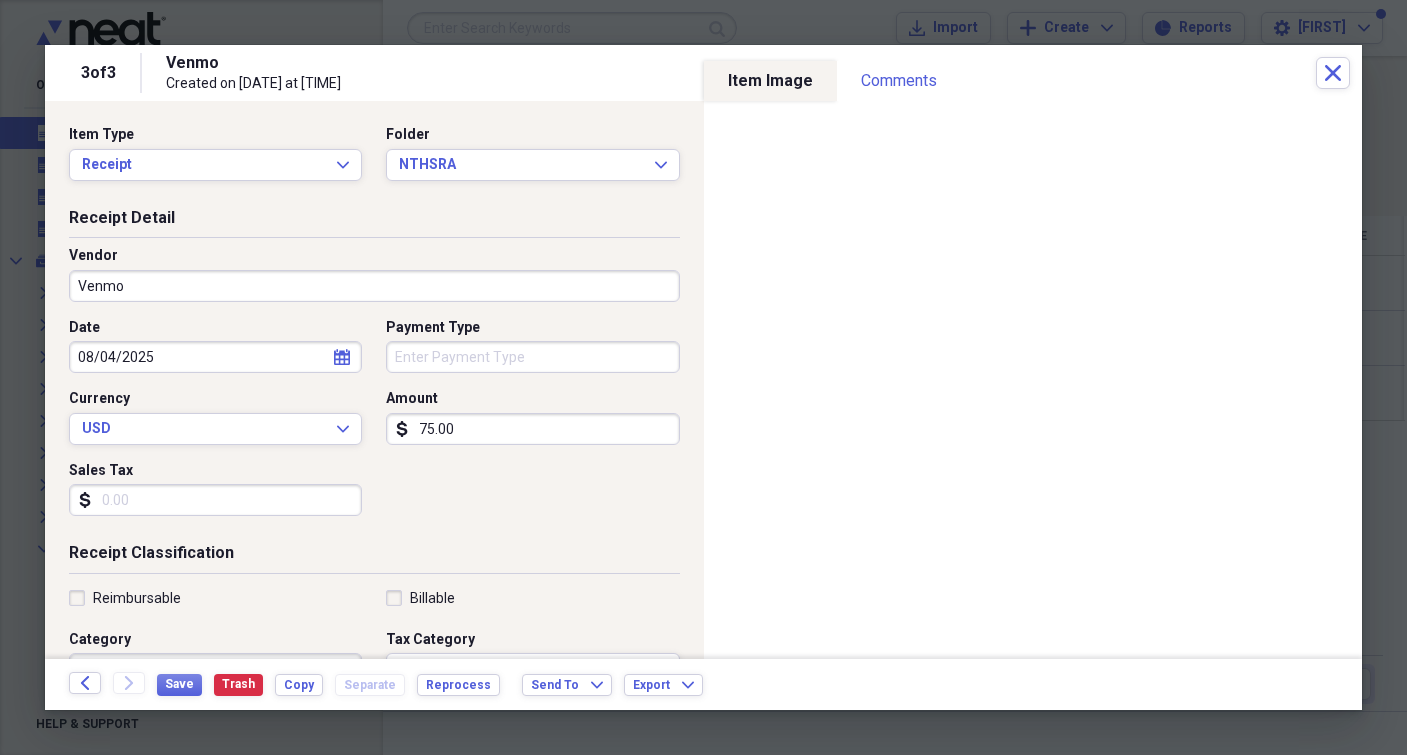 click on "Venmo" at bounding box center [374, 286] 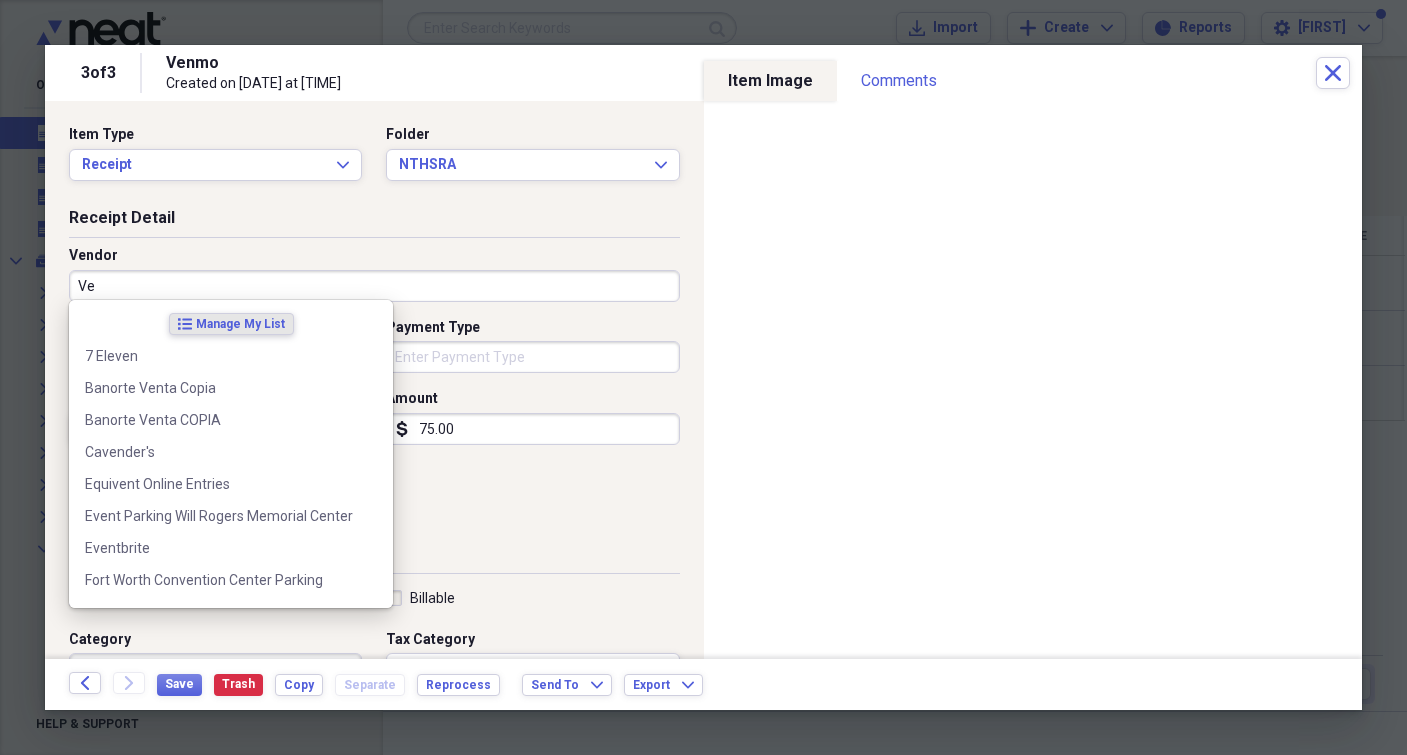type on "V" 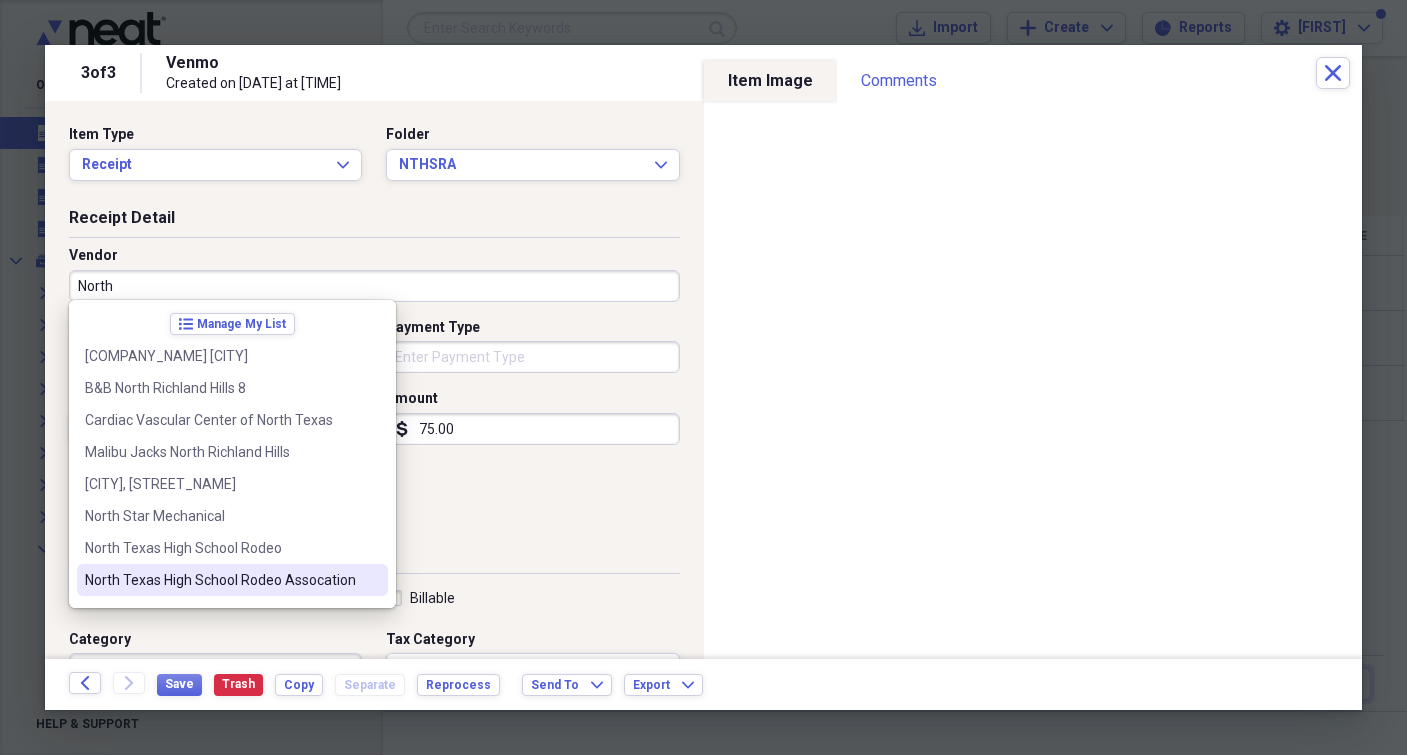 click on "North Texas High School Rodeo Assocation" at bounding box center [220, 580] 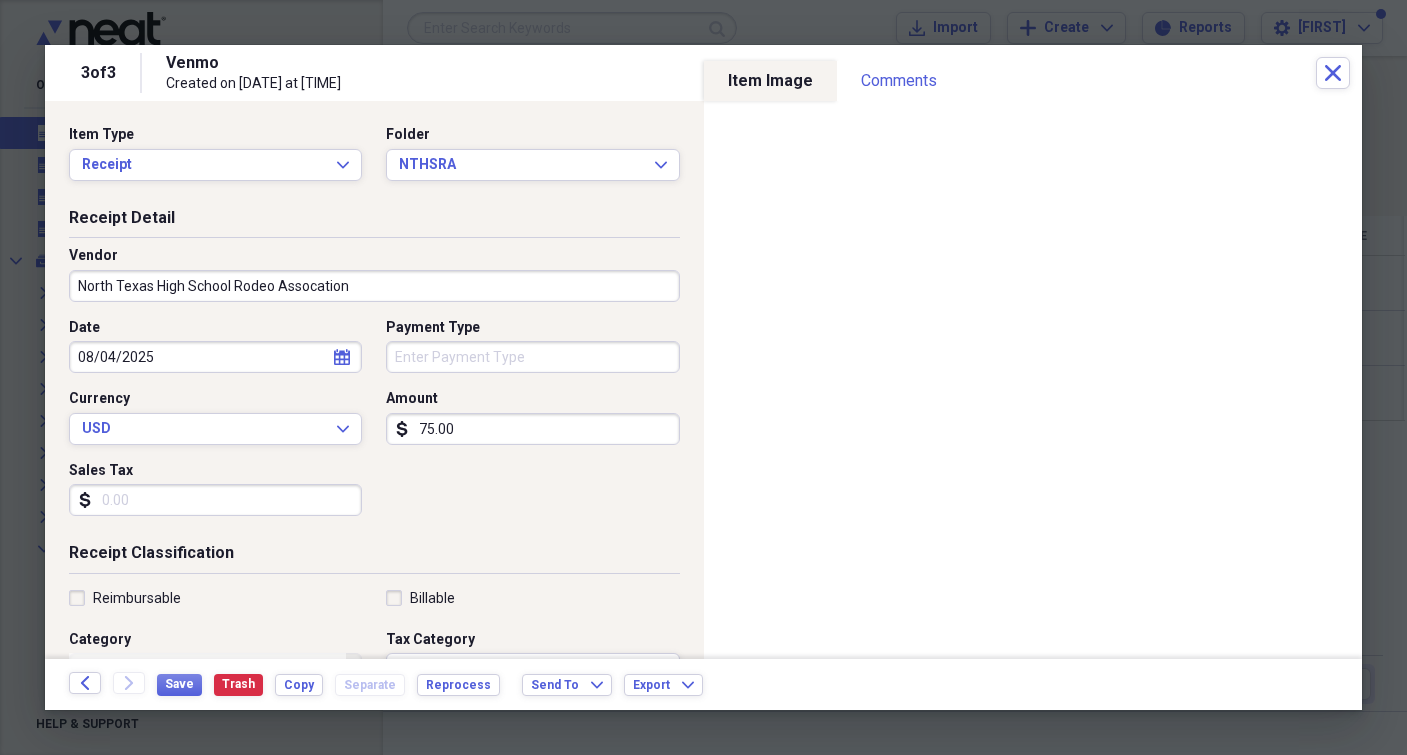 type on "Rodeo Entry Fee" 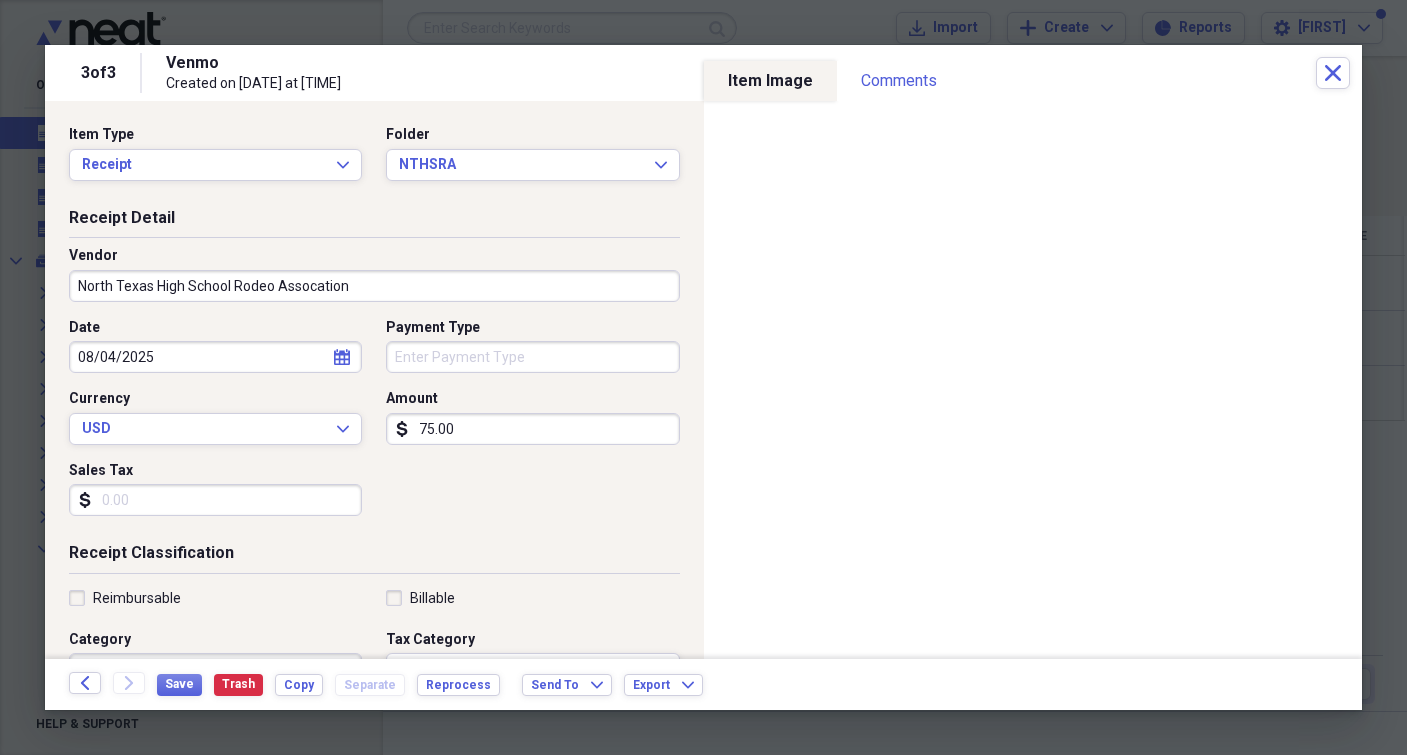 click on "Payment Type" at bounding box center (532, 357) 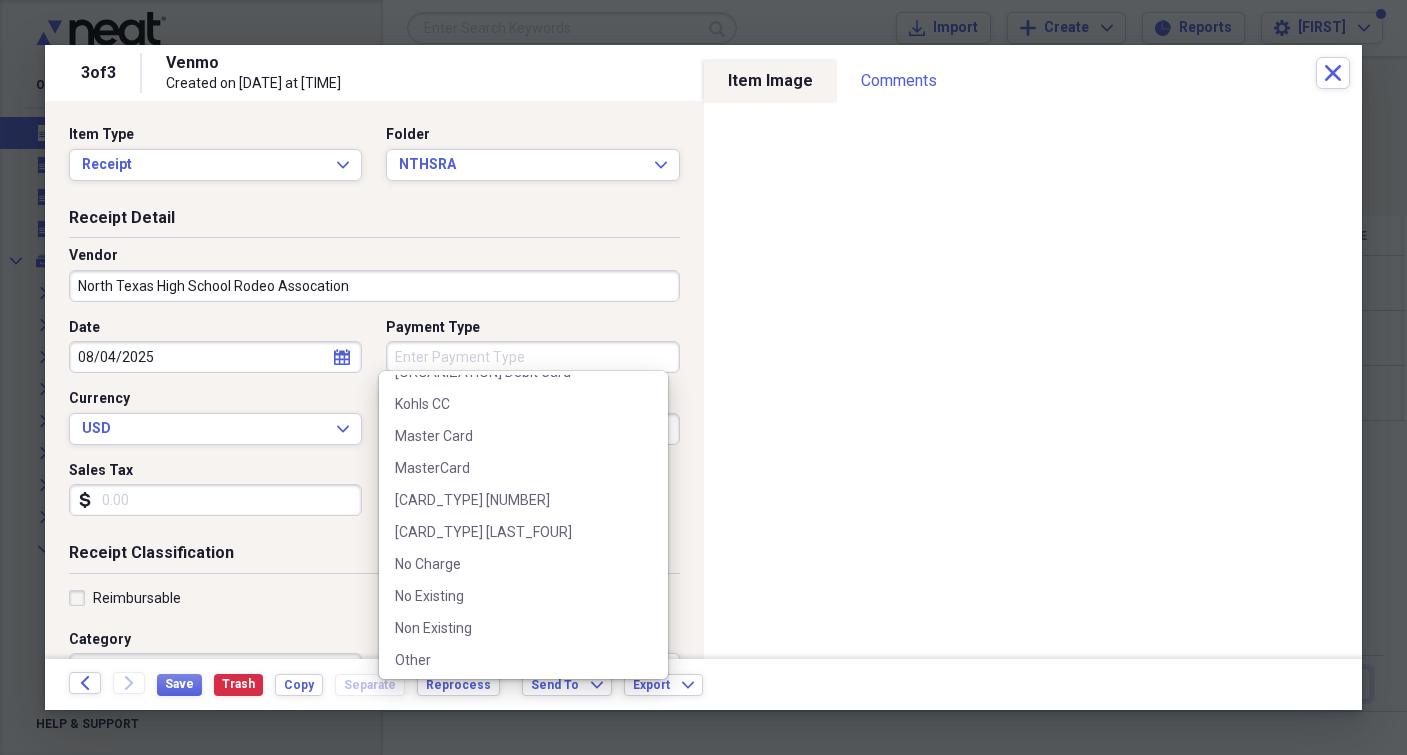 scroll, scrollTop: 657, scrollLeft: 0, axis: vertical 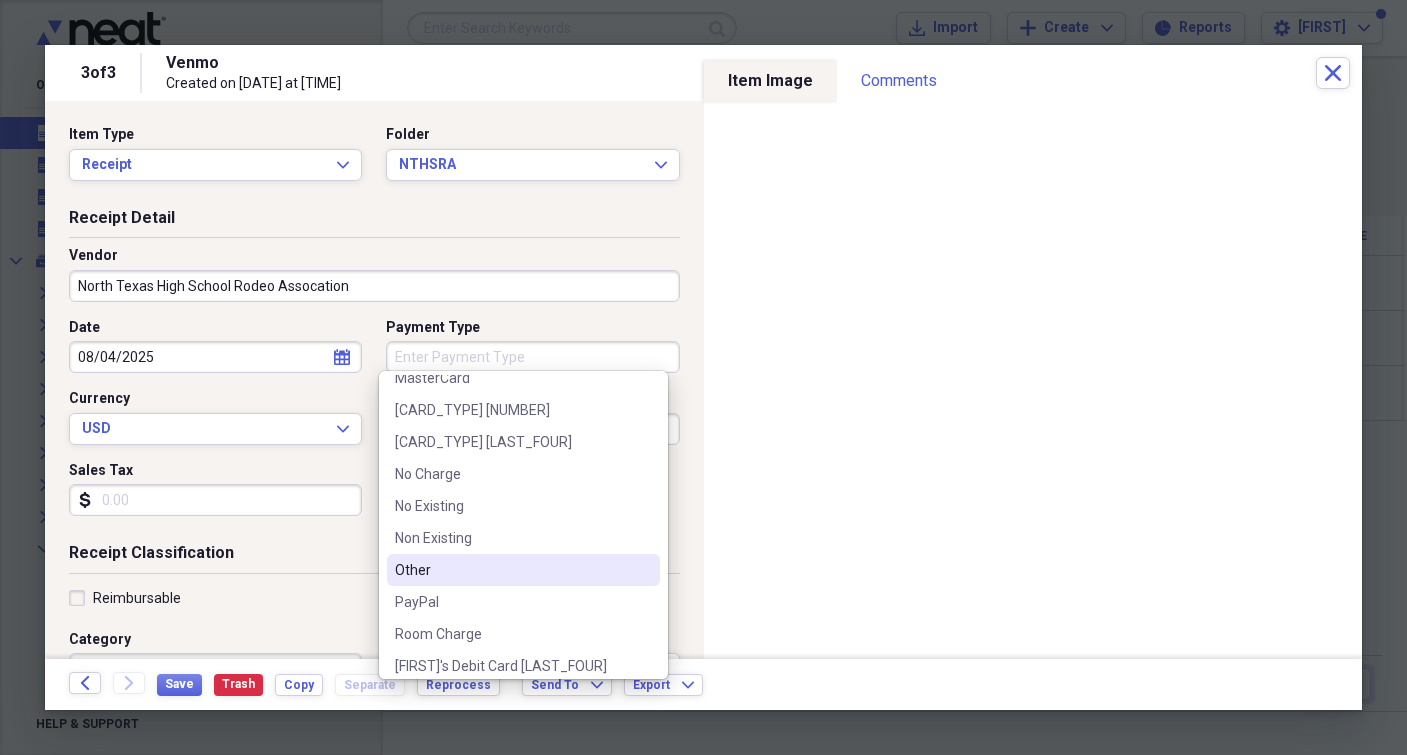 click on "Other" at bounding box center [511, 570] 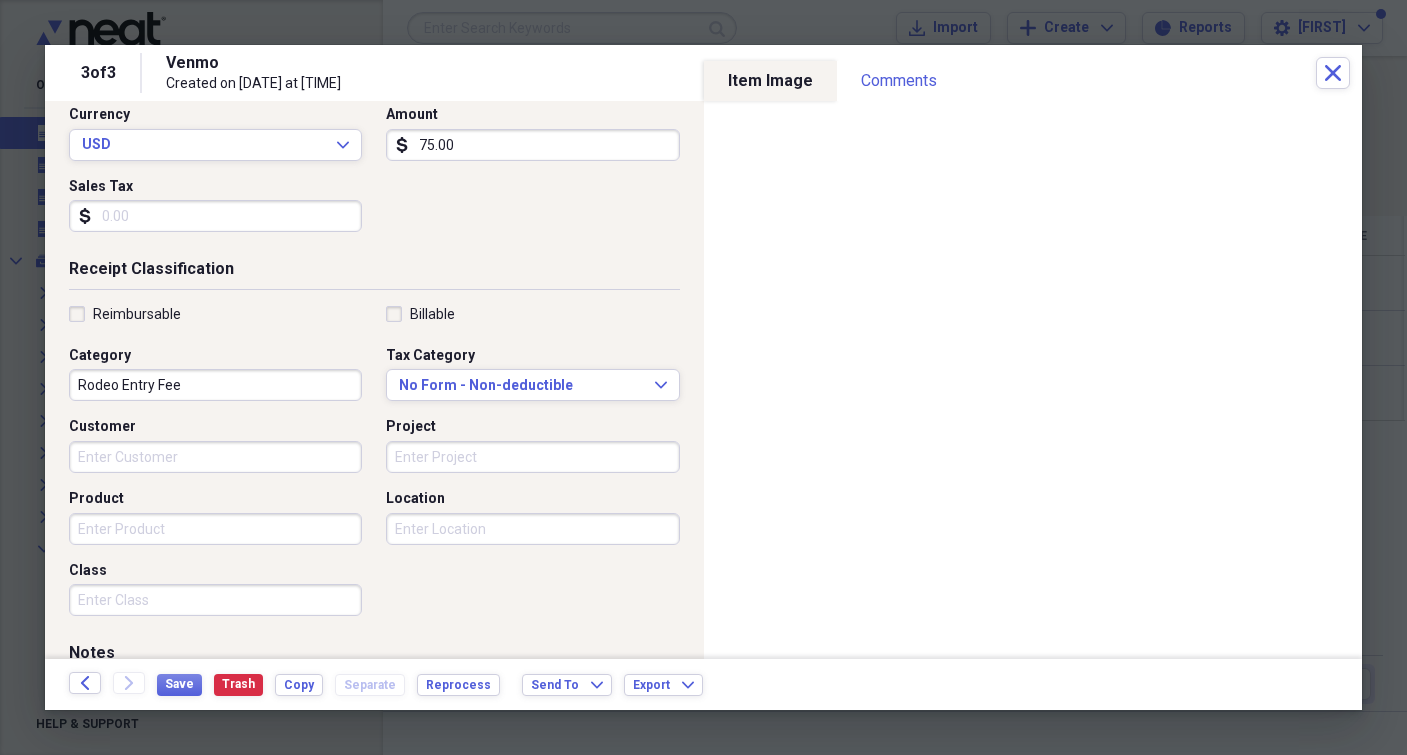 scroll, scrollTop: 413, scrollLeft: 0, axis: vertical 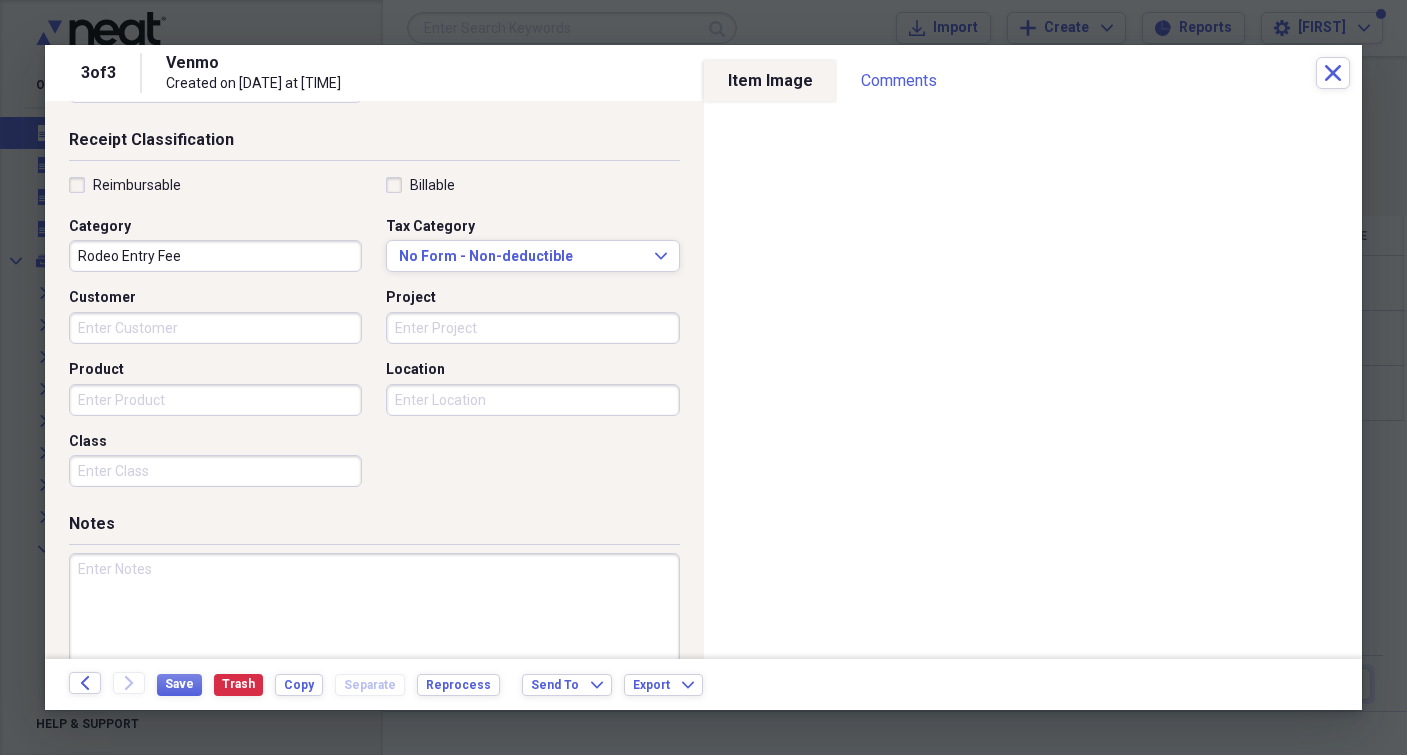 click at bounding box center (374, 618) 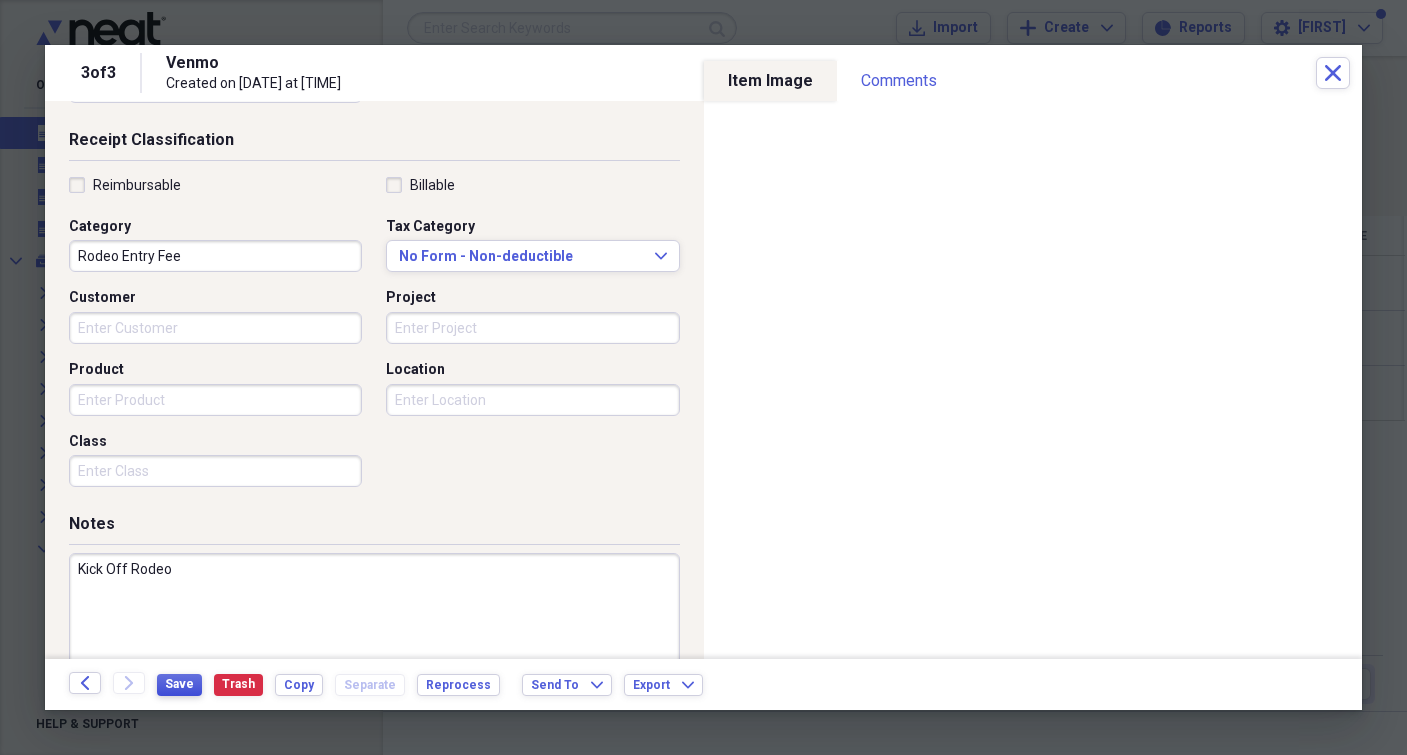 click on "Save" at bounding box center [179, 684] 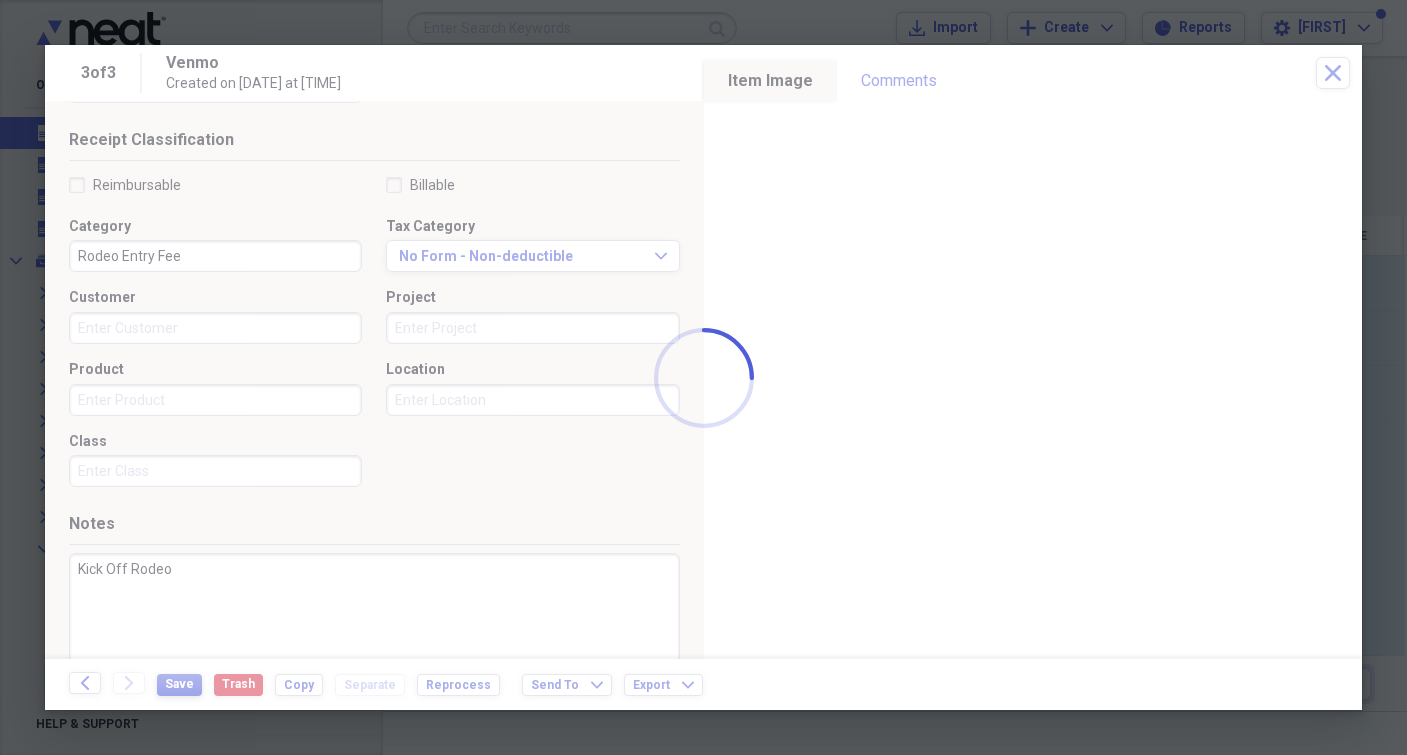 type on "Kick Off Rodeo" 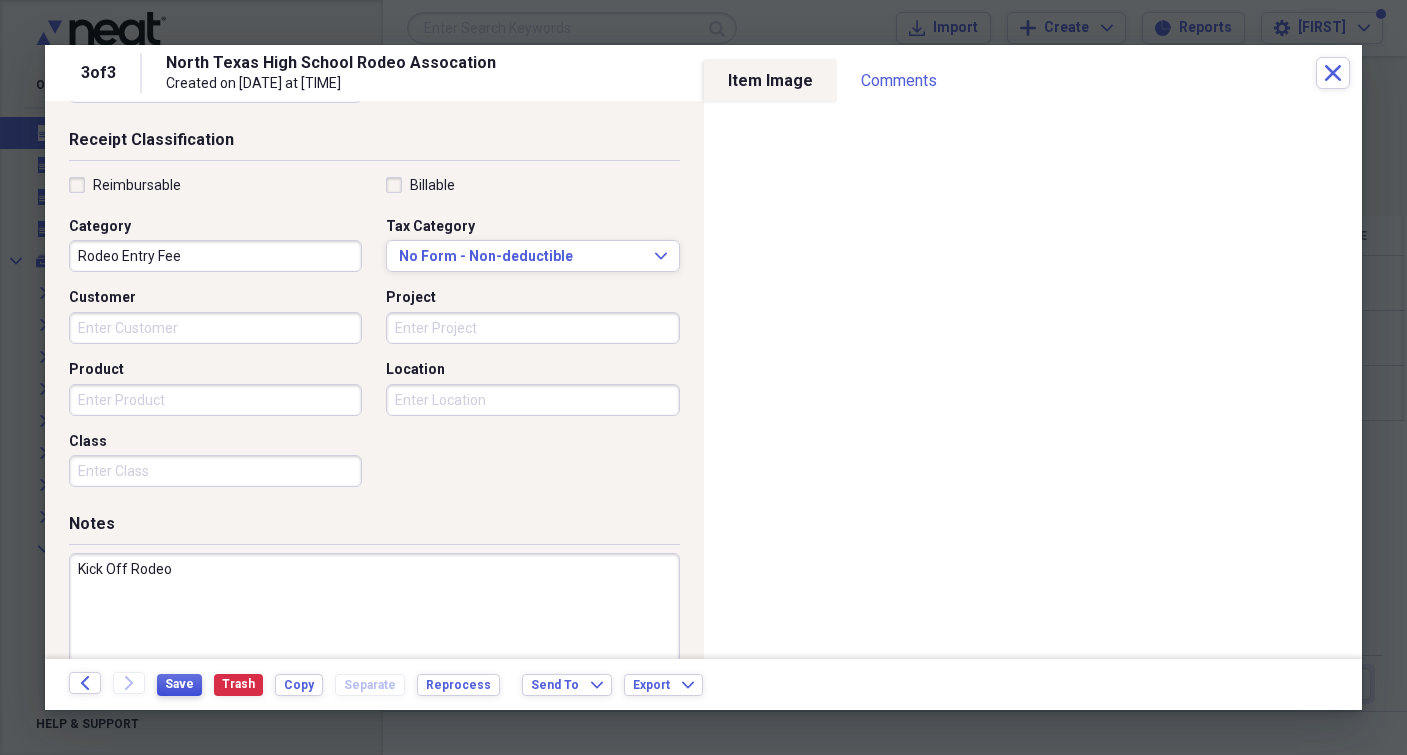 click on "Save" at bounding box center [179, 684] 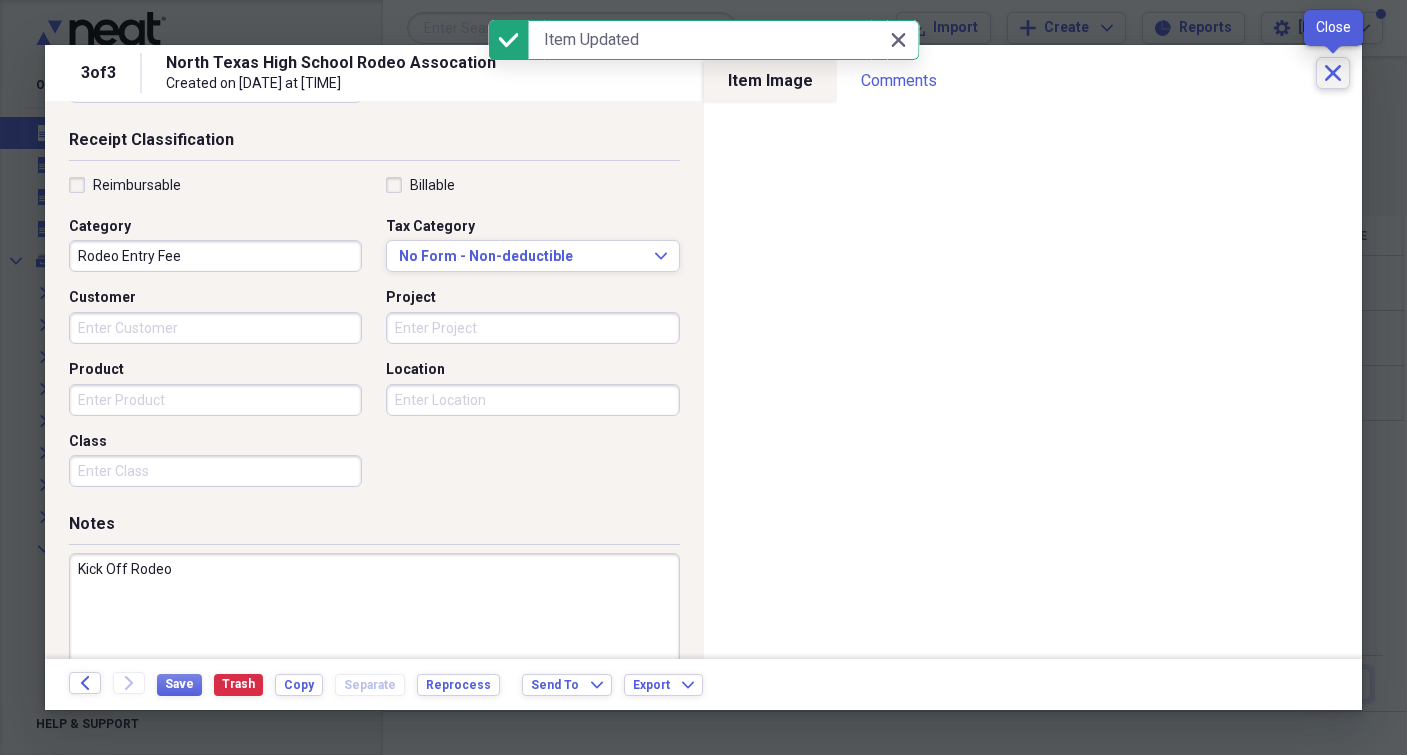 click 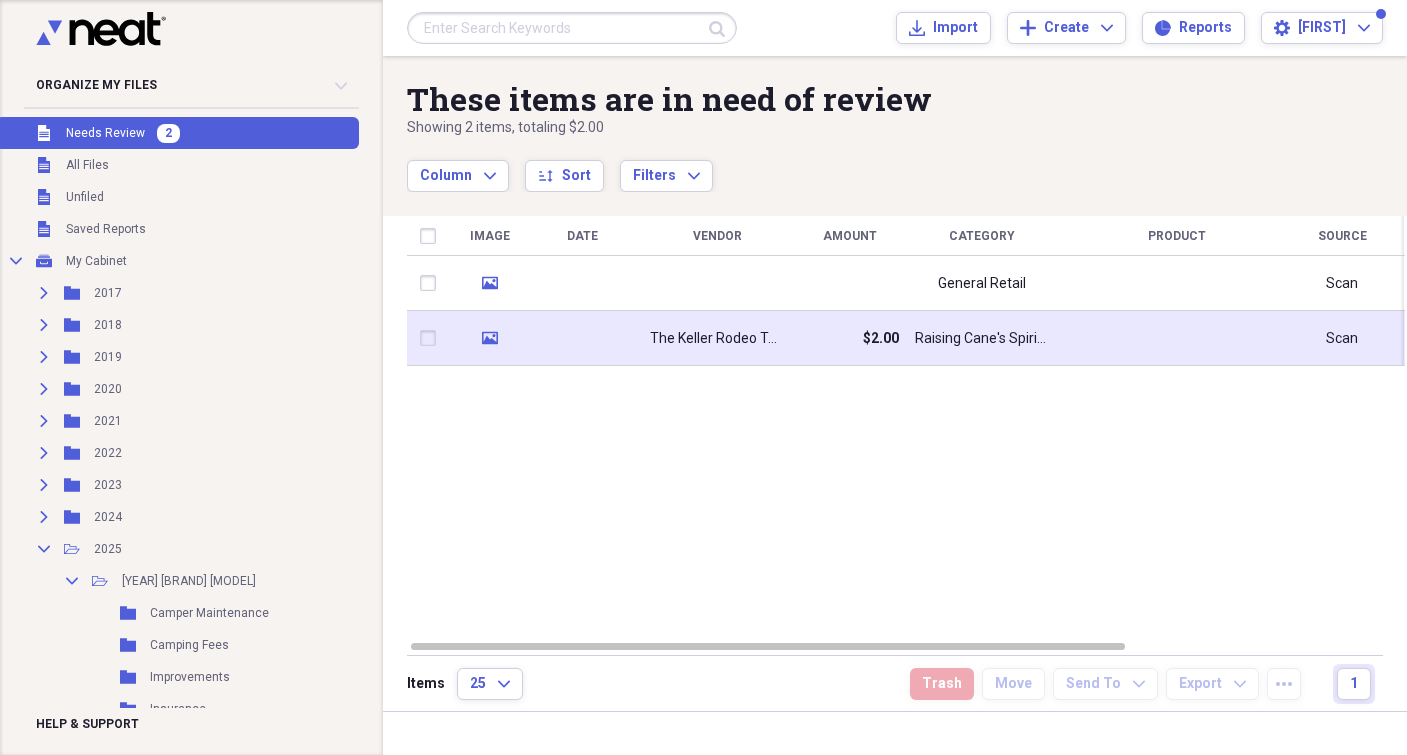 click on "$2.00" at bounding box center [881, 339] 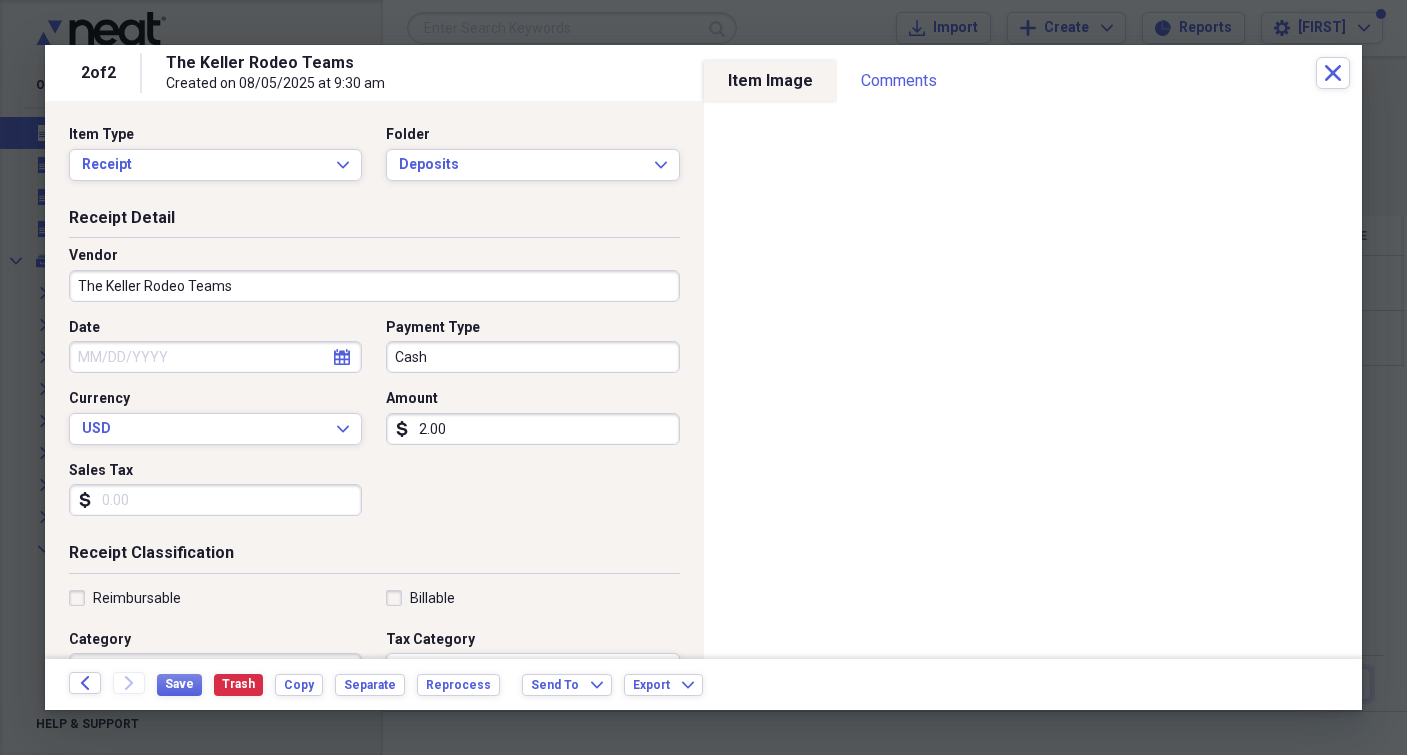 click on "The Keller Rodeo Teams" at bounding box center [374, 286] 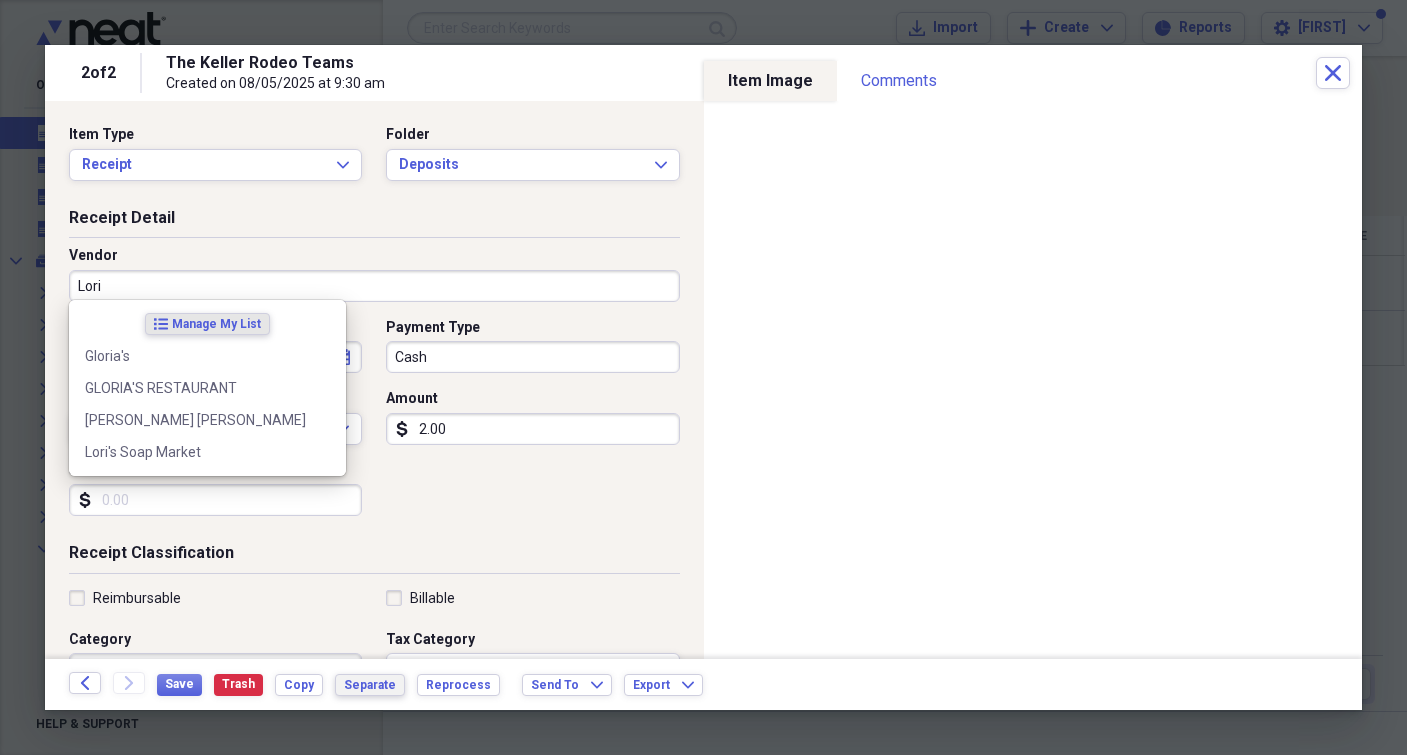 type on "Lori" 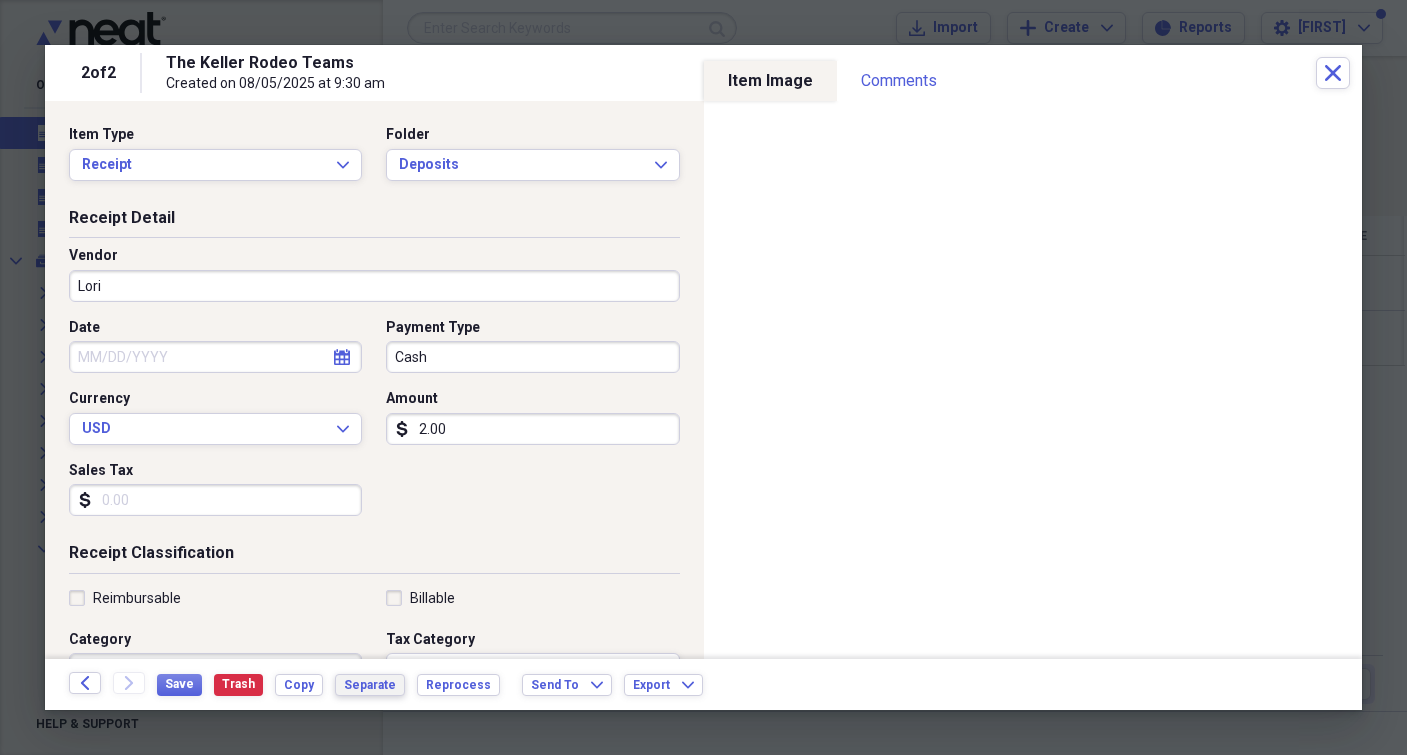 click on "Separate" at bounding box center [370, 685] 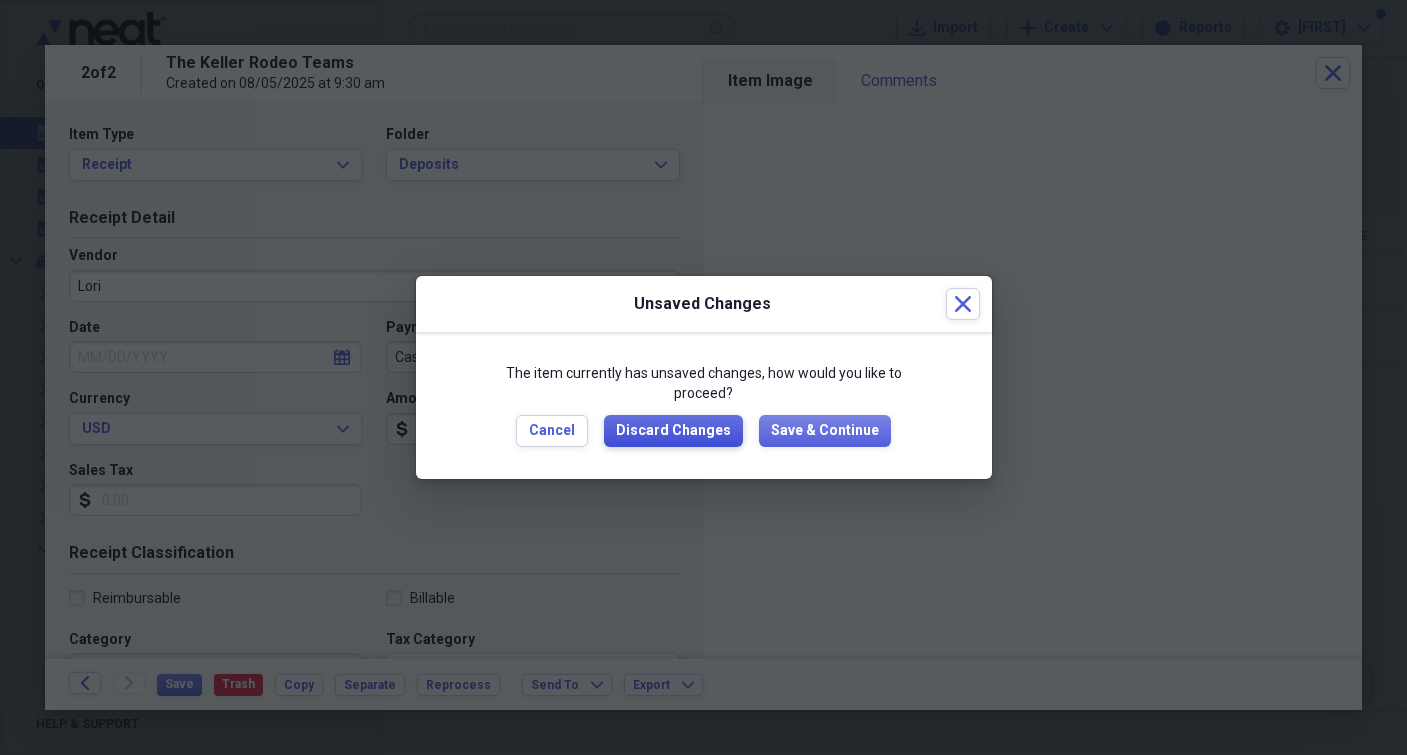 click on "Discard Changes" at bounding box center [673, 431] 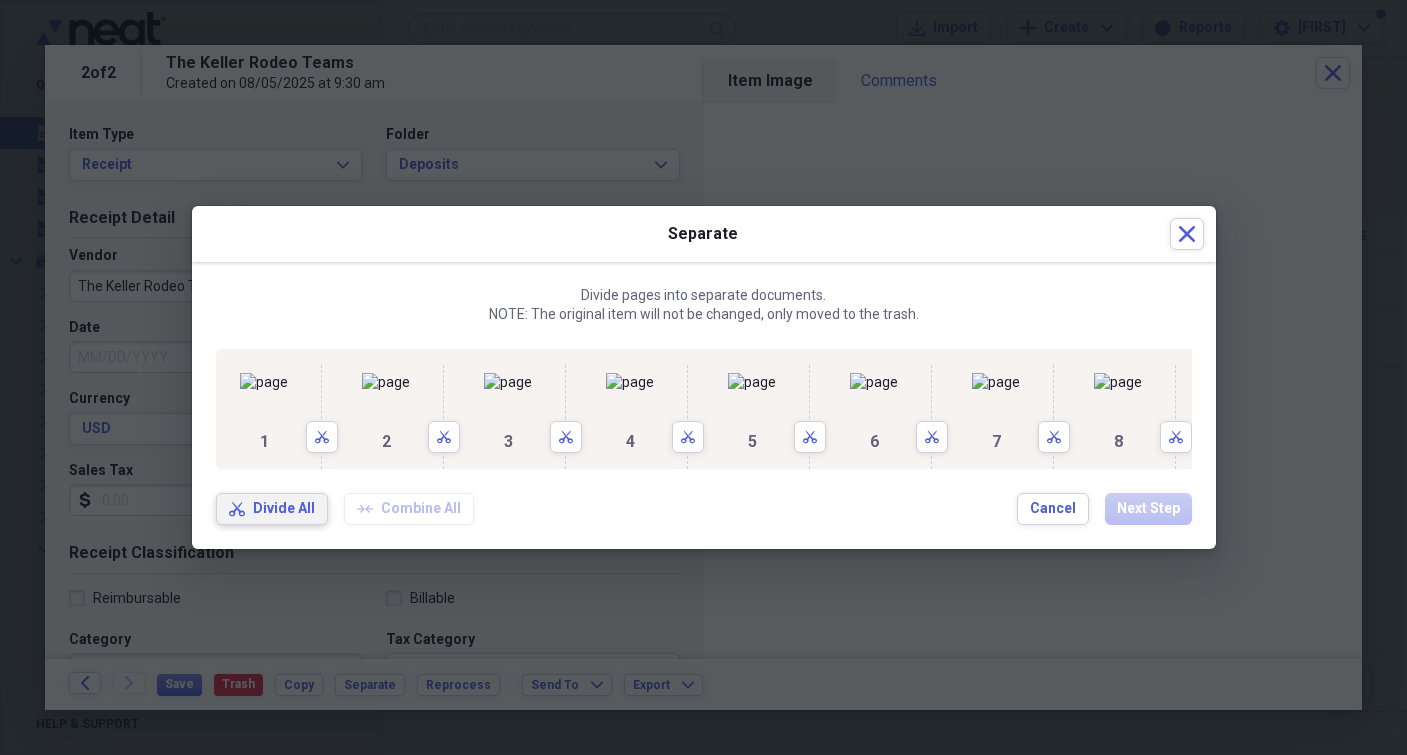 click on "Divide All" at bounding box center (284, 509) 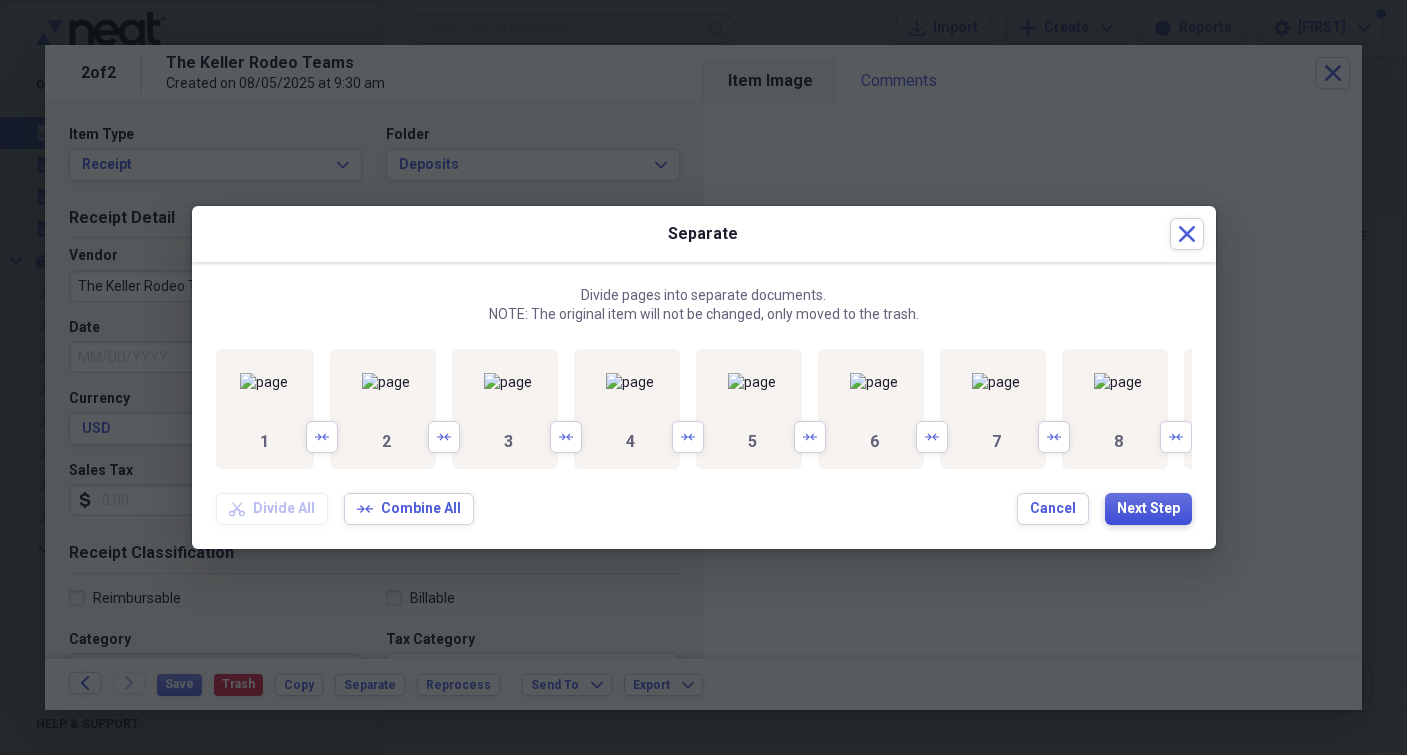 click on "Next Step" at bounding box center (1148, 509) 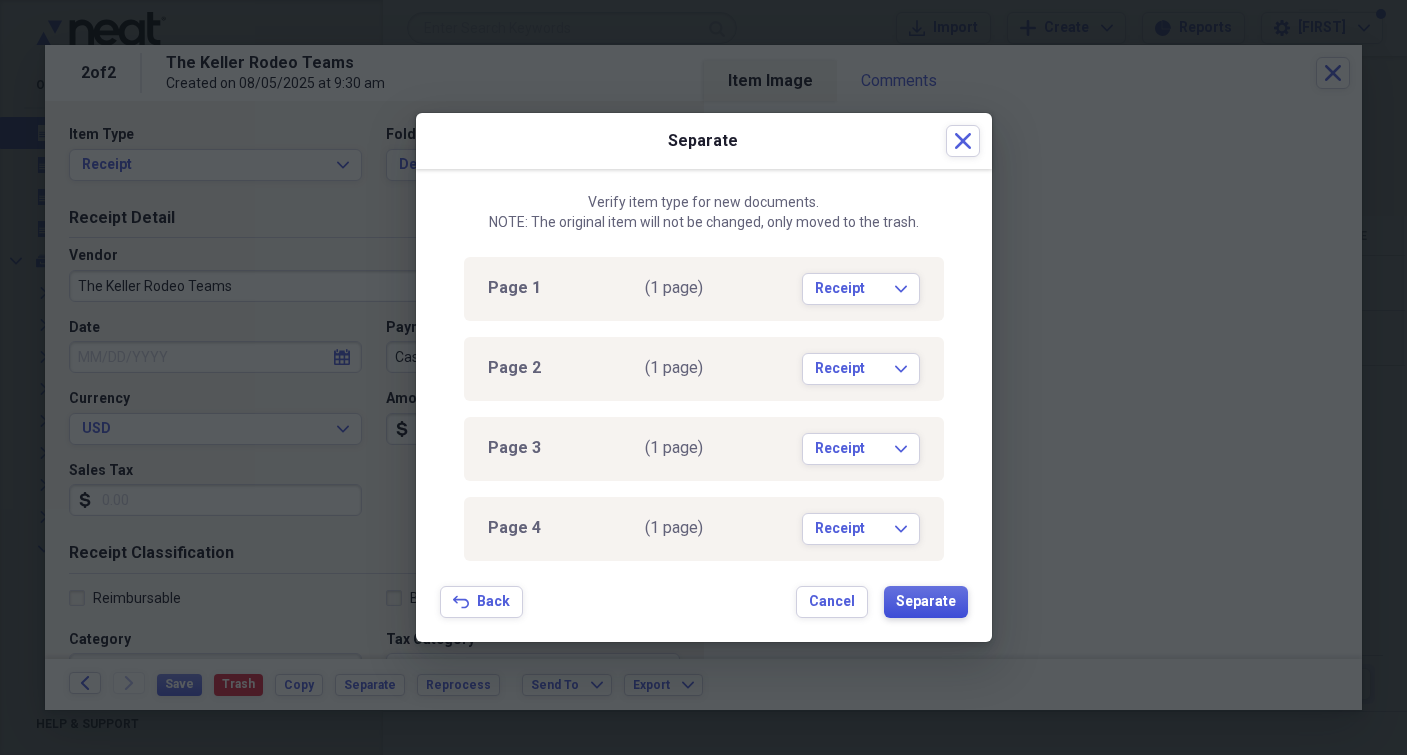 click on "Separate" at bounding box center [926, 602] 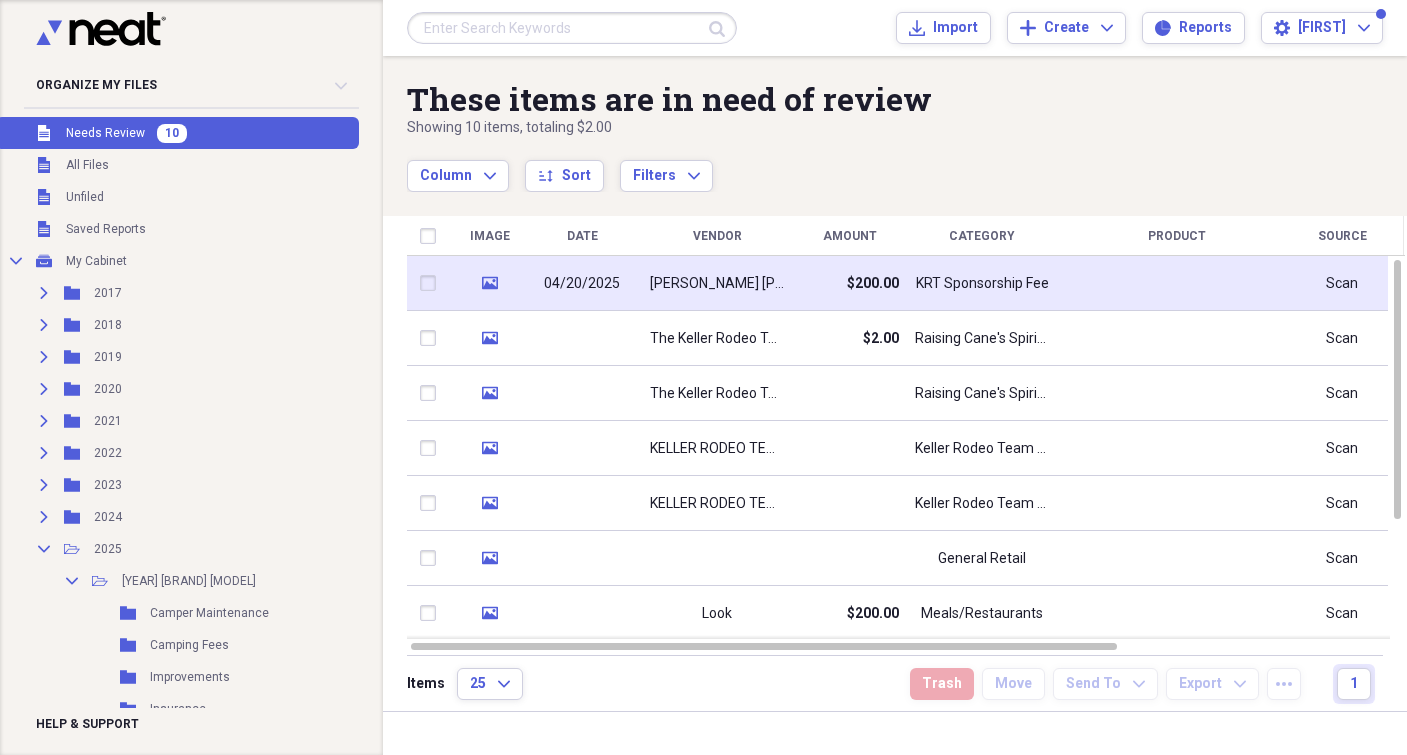 click on "[PERSON_NAME] [PERSON_NAME]" at bounding box center [717, 284] 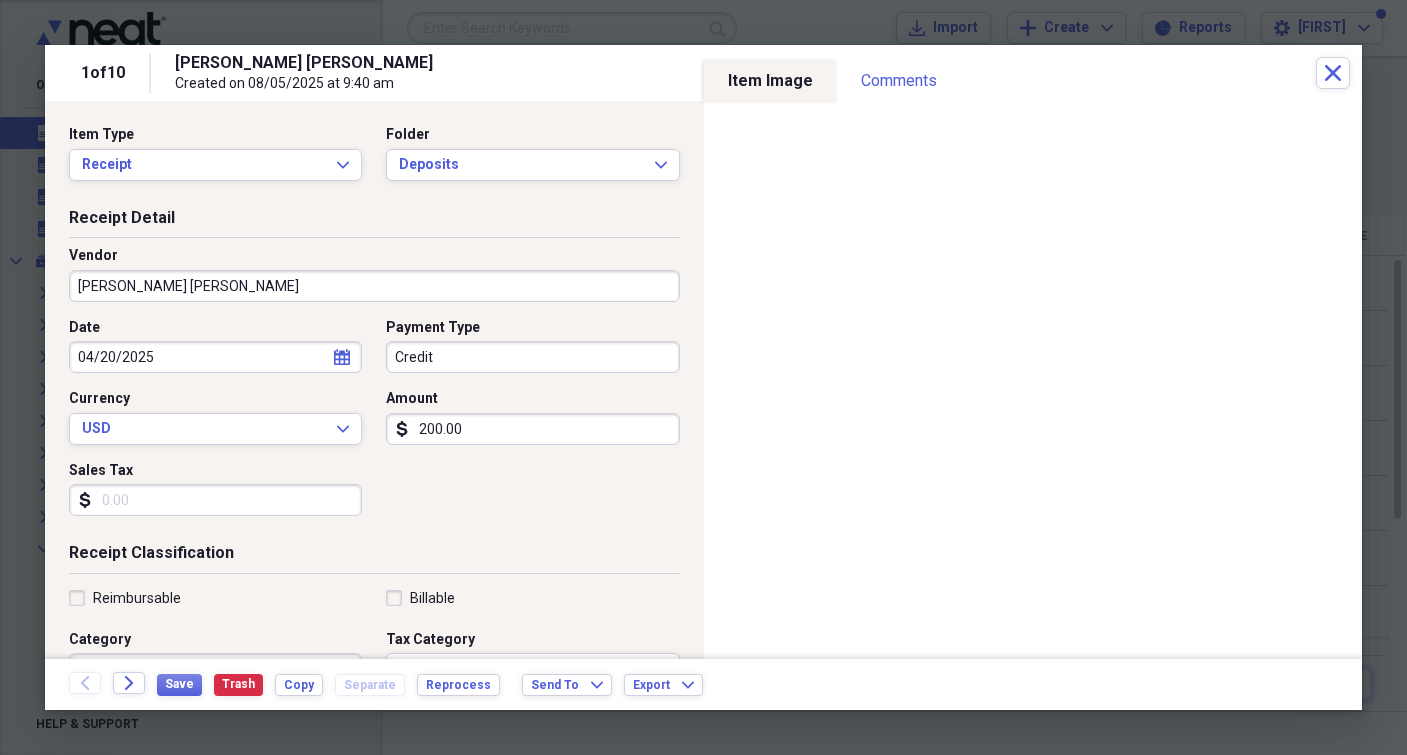 click on "Credit" at bounding box center (532, 357) 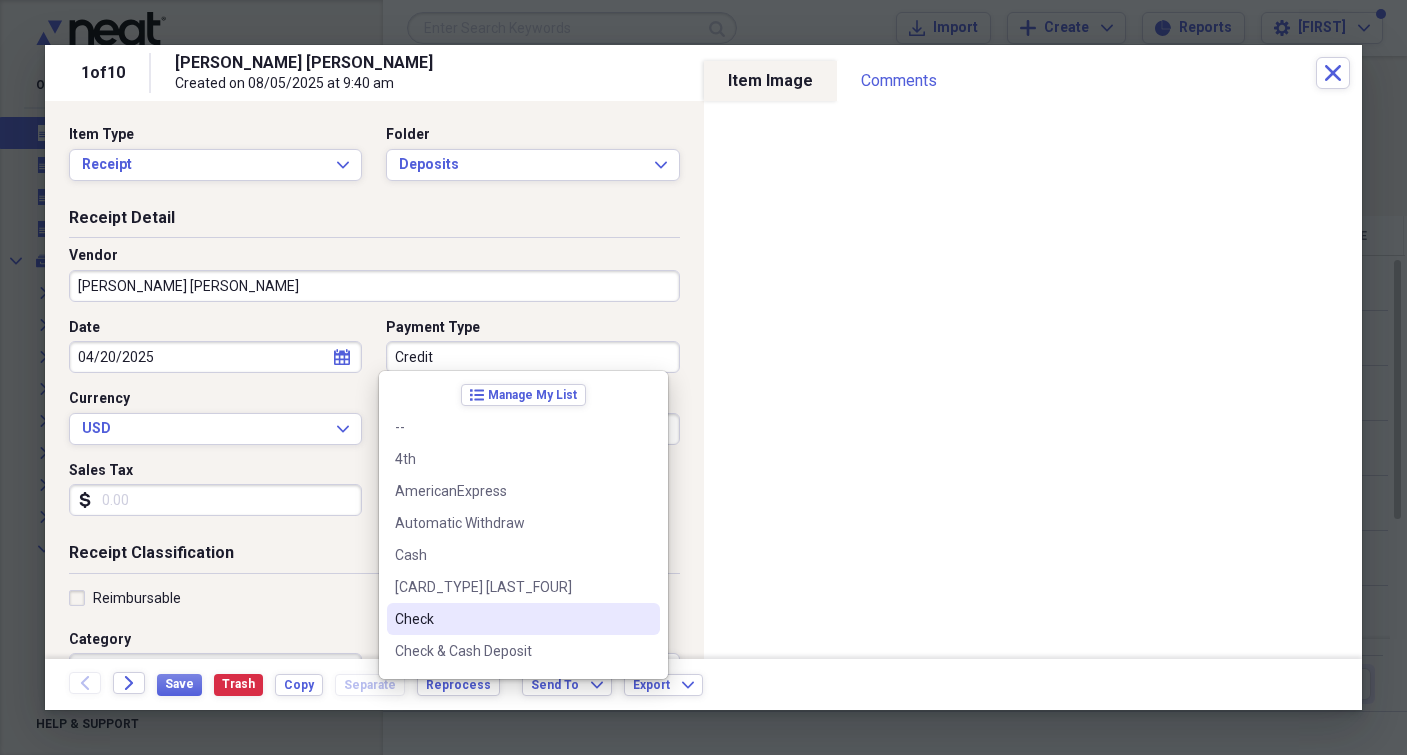 click on "Check" at bounding box center [511, 619] 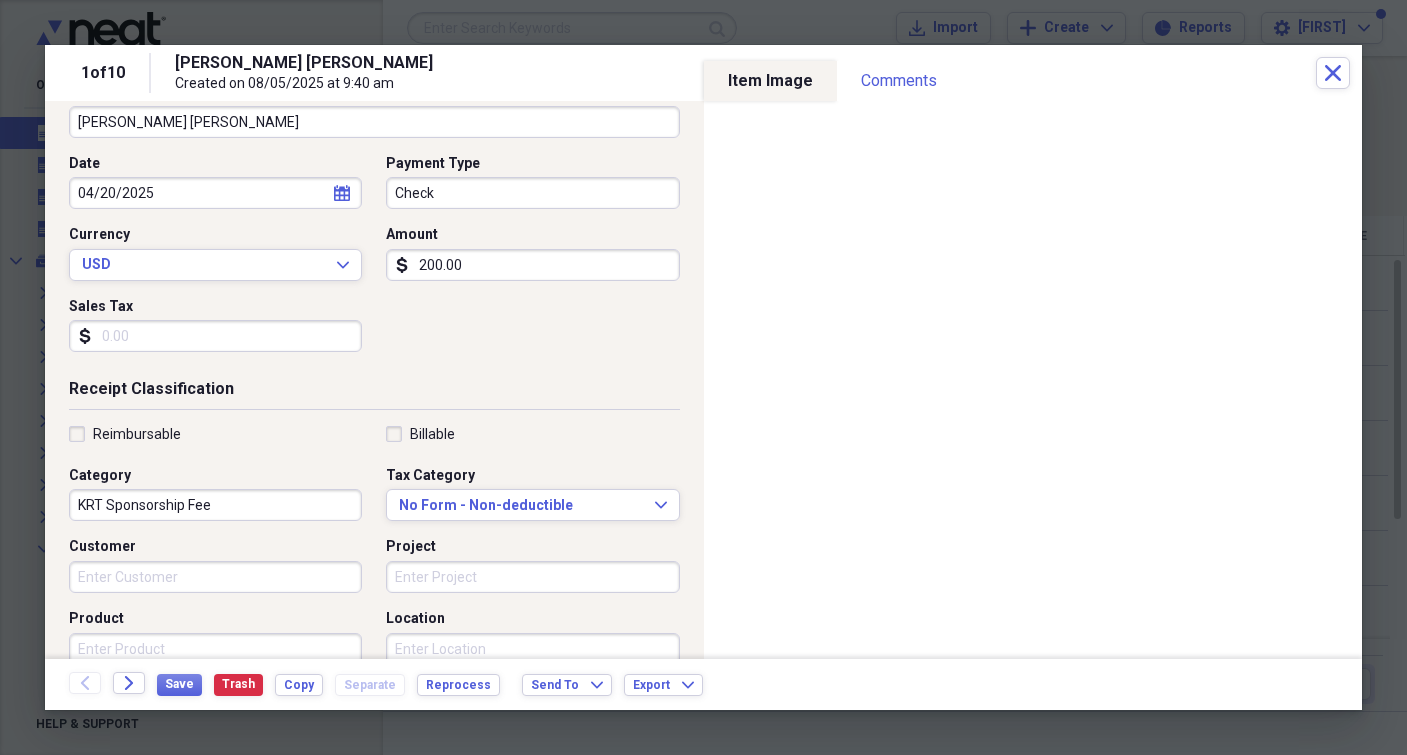 scroll, scrollTop: 319, scrollLeft: 0, axis: vertical 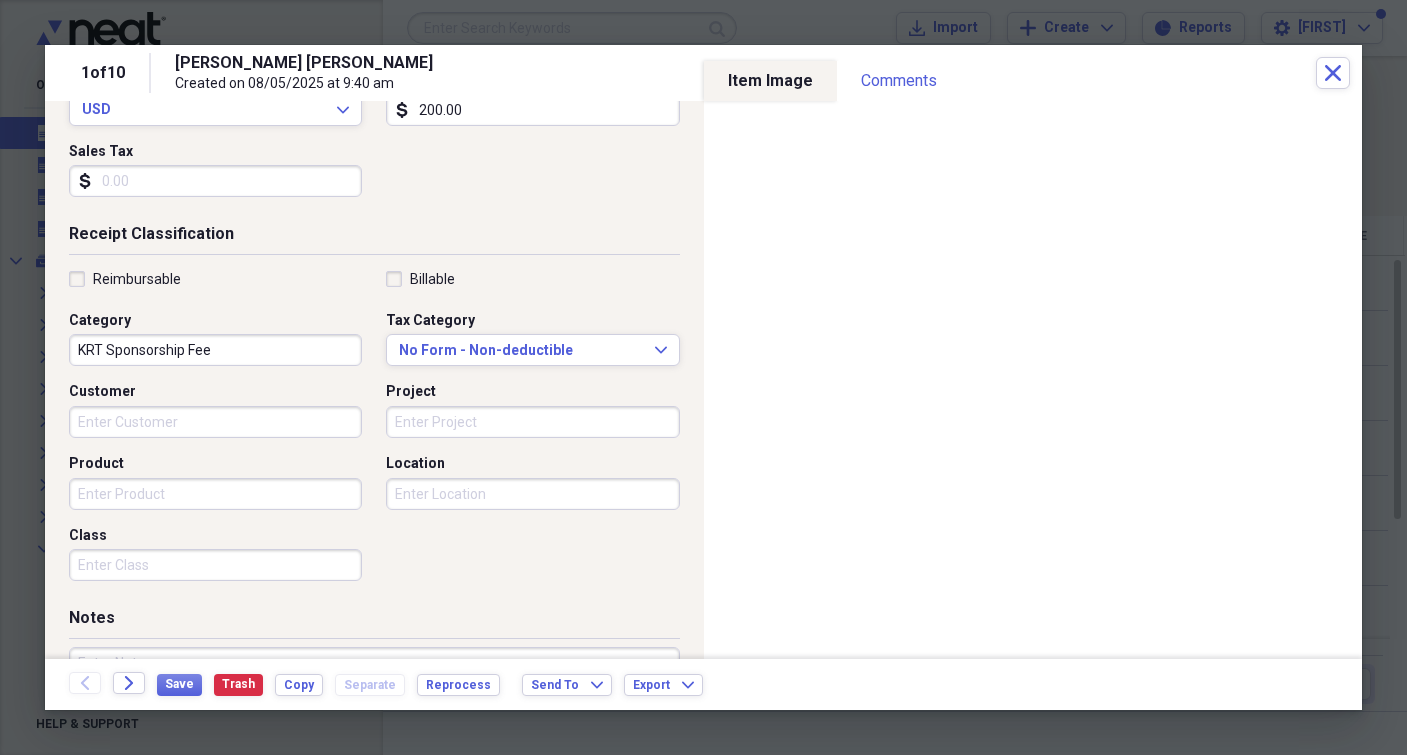 click on "KRT Sponsorship Fee" at bounding box center [215, 350] 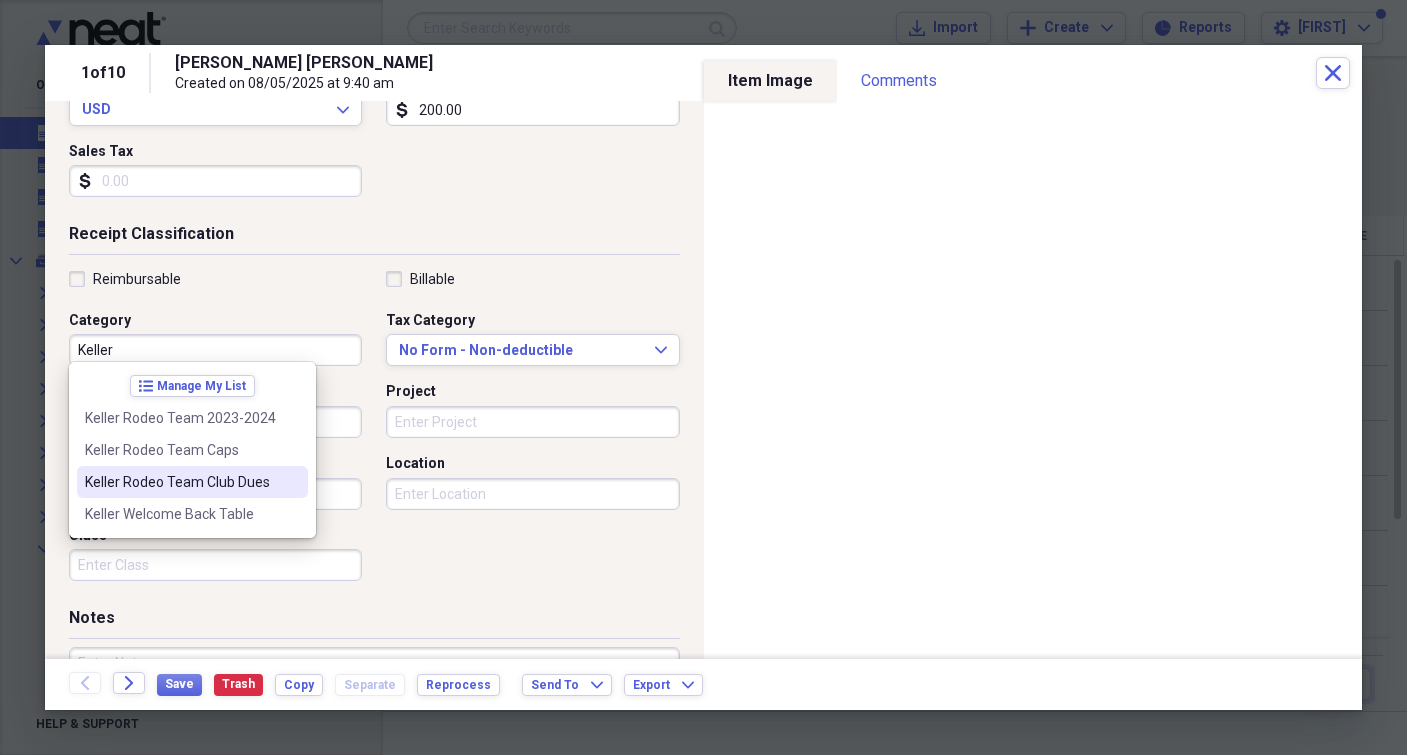 click on "Keller Rodeo Team Club Dues" at bounding box center (180, 482) 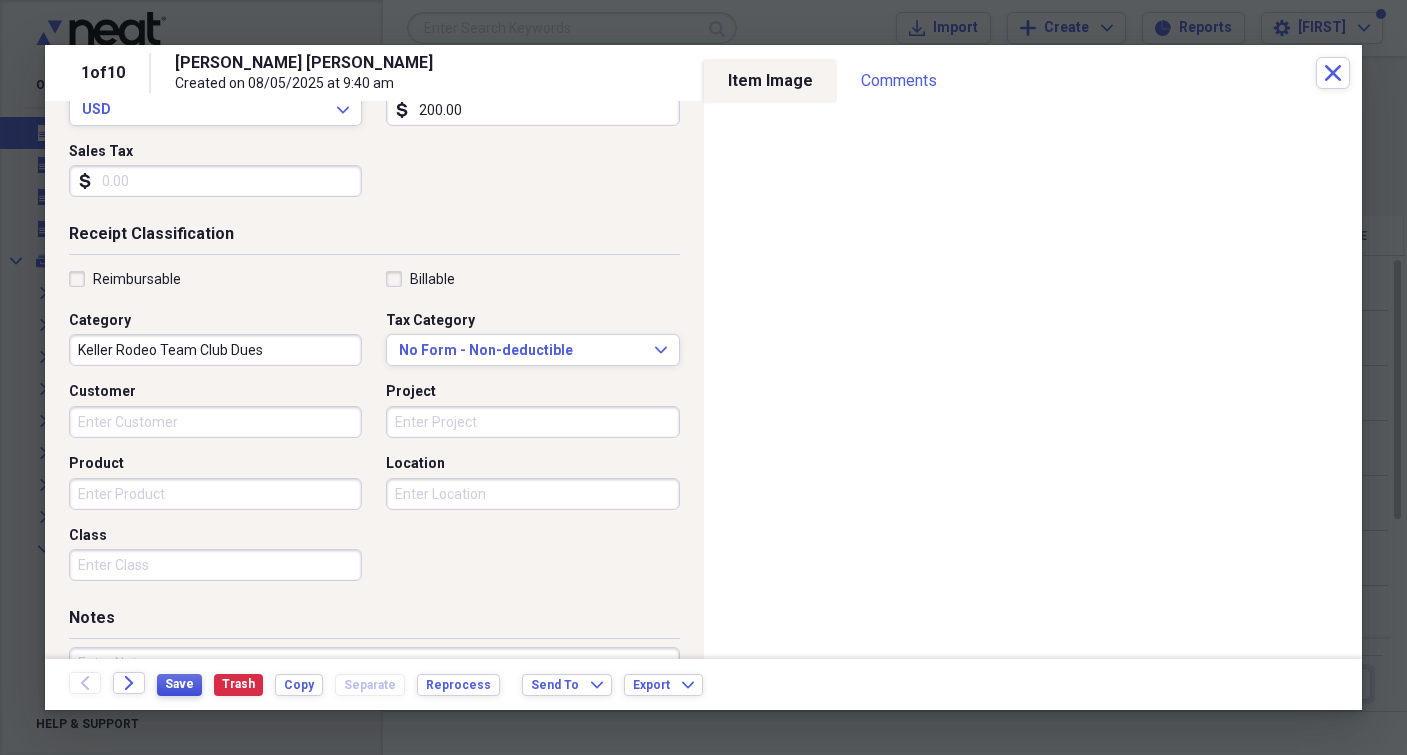 click on "Save" at bounding box center [179, 684] 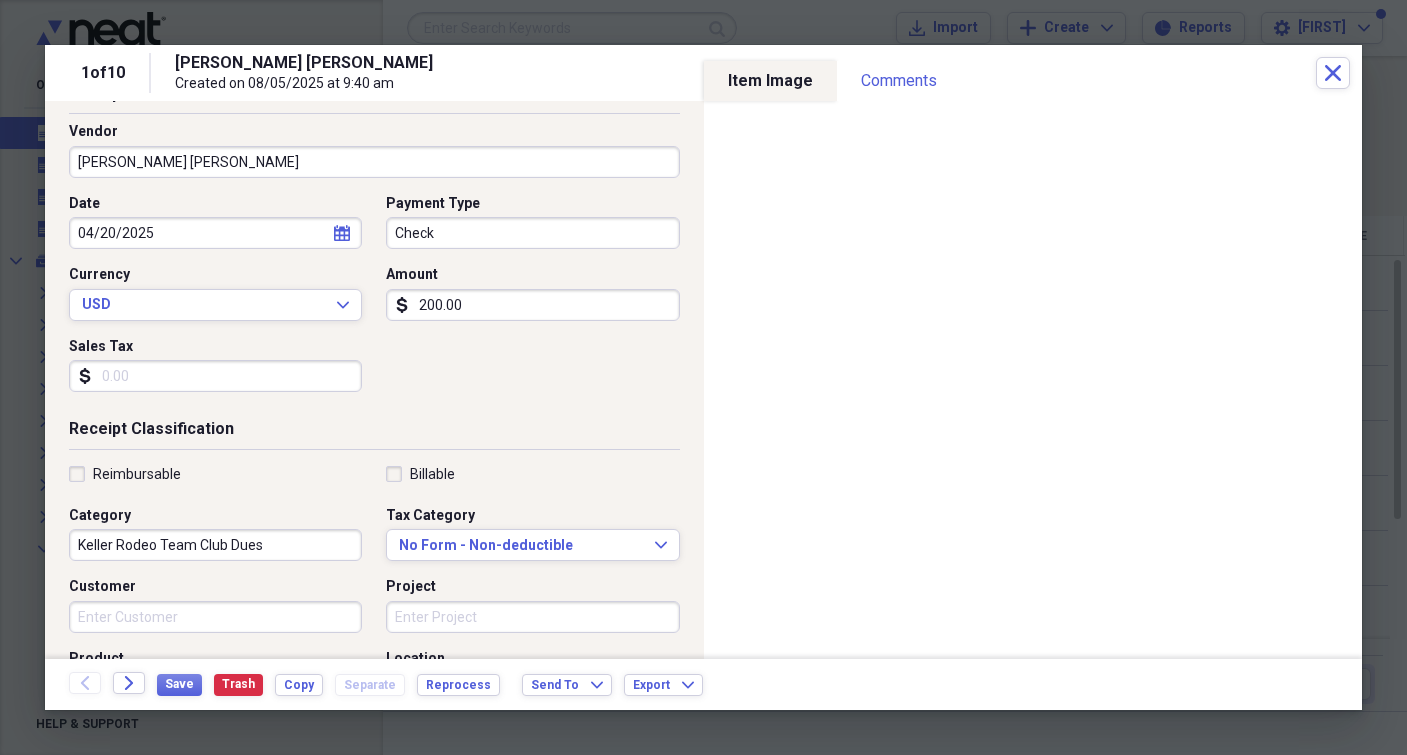 scroll, scrollTop: 200, scrollLeft: 0, axis: vertical 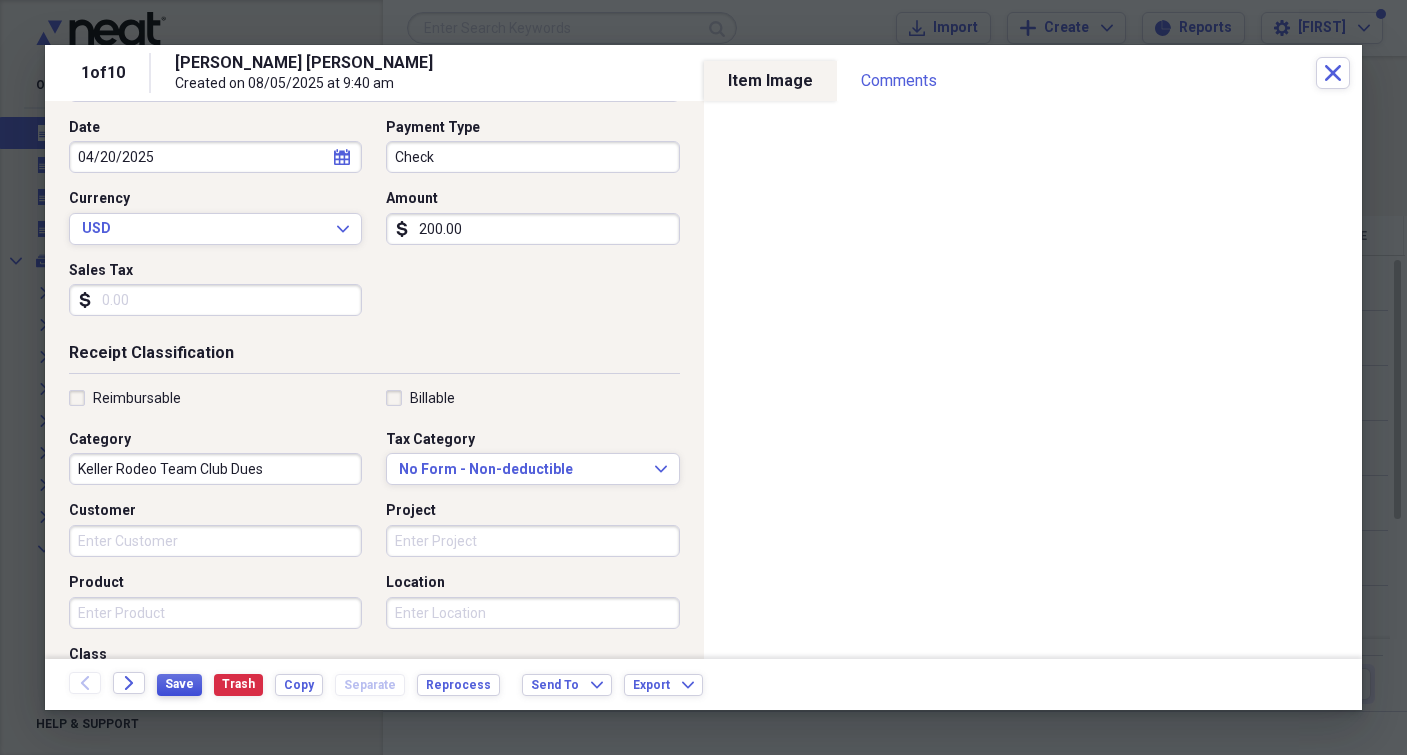 click on "Save" at bounding box center (179, 684) 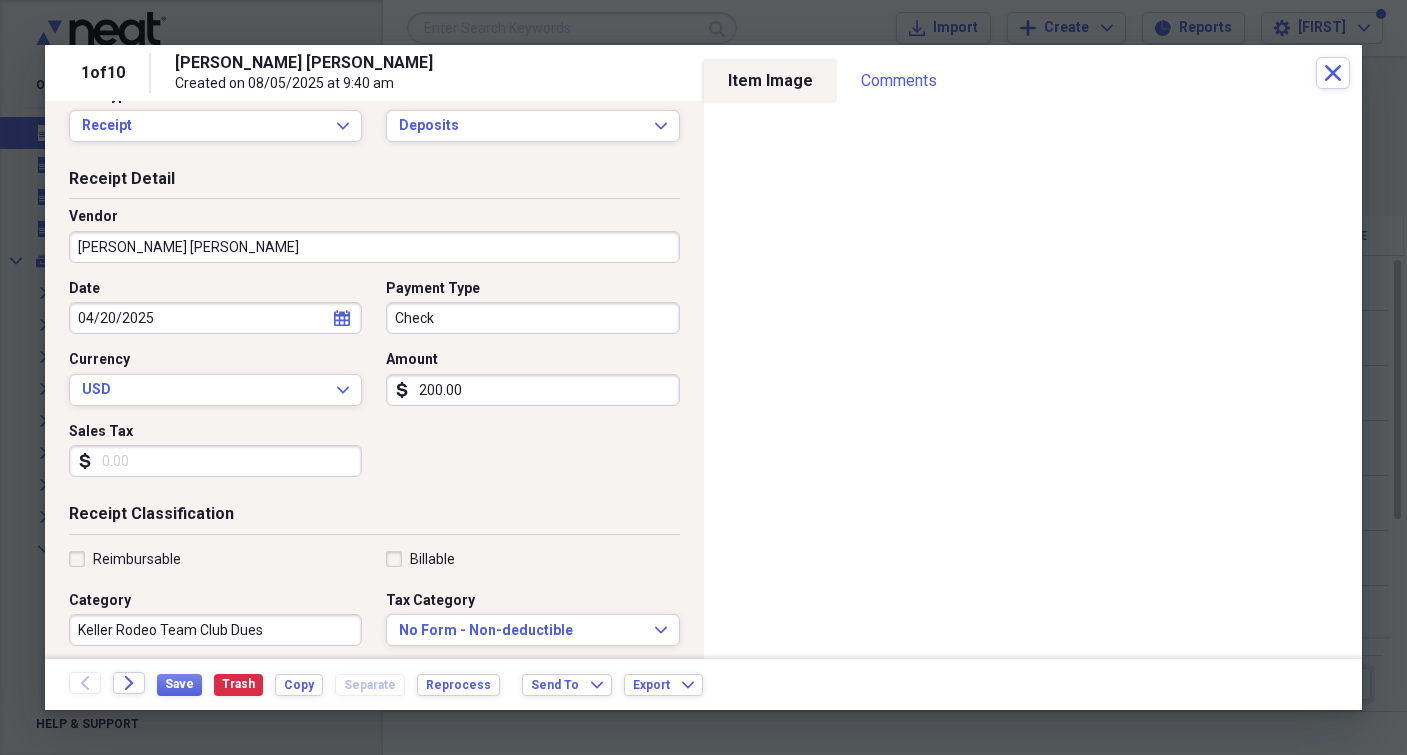 scroll, scrollTop: 0, scrollLeft: 0, axis: both 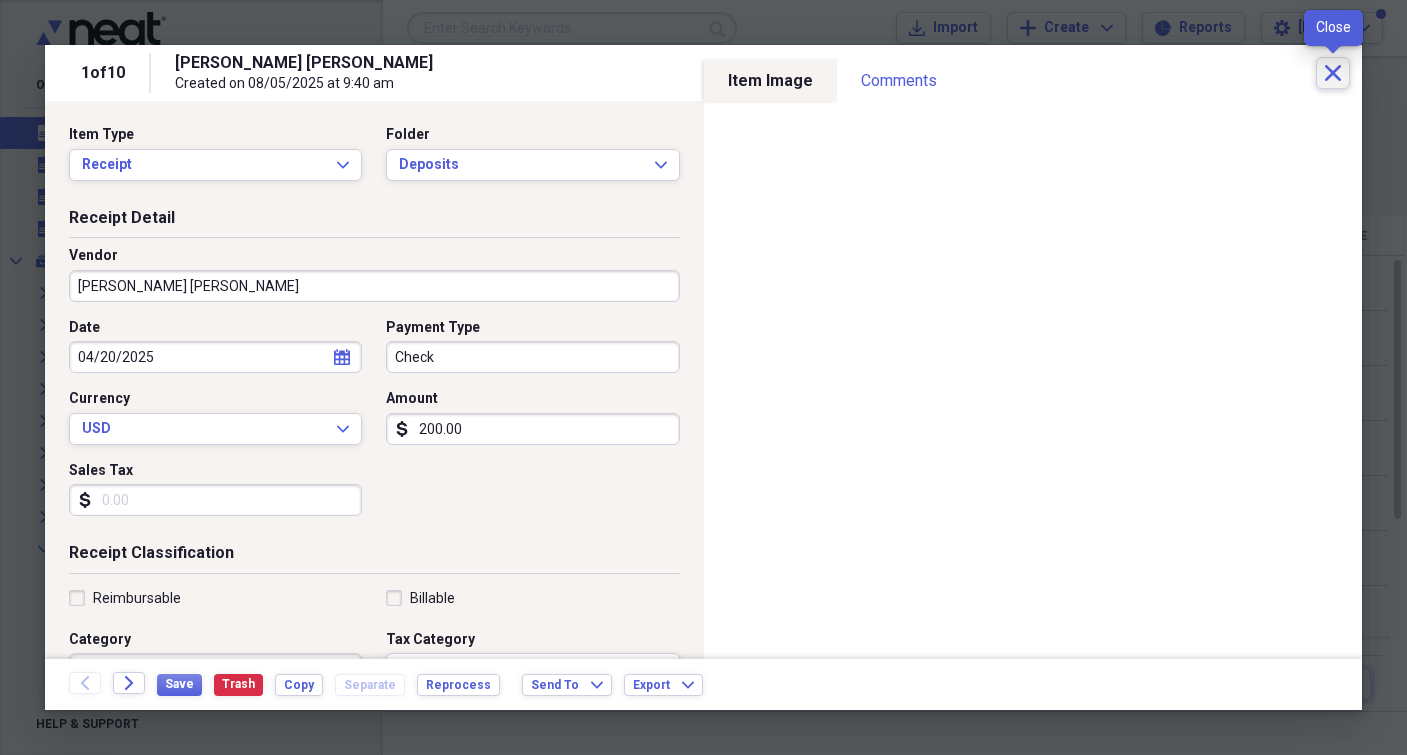 click on "Close" 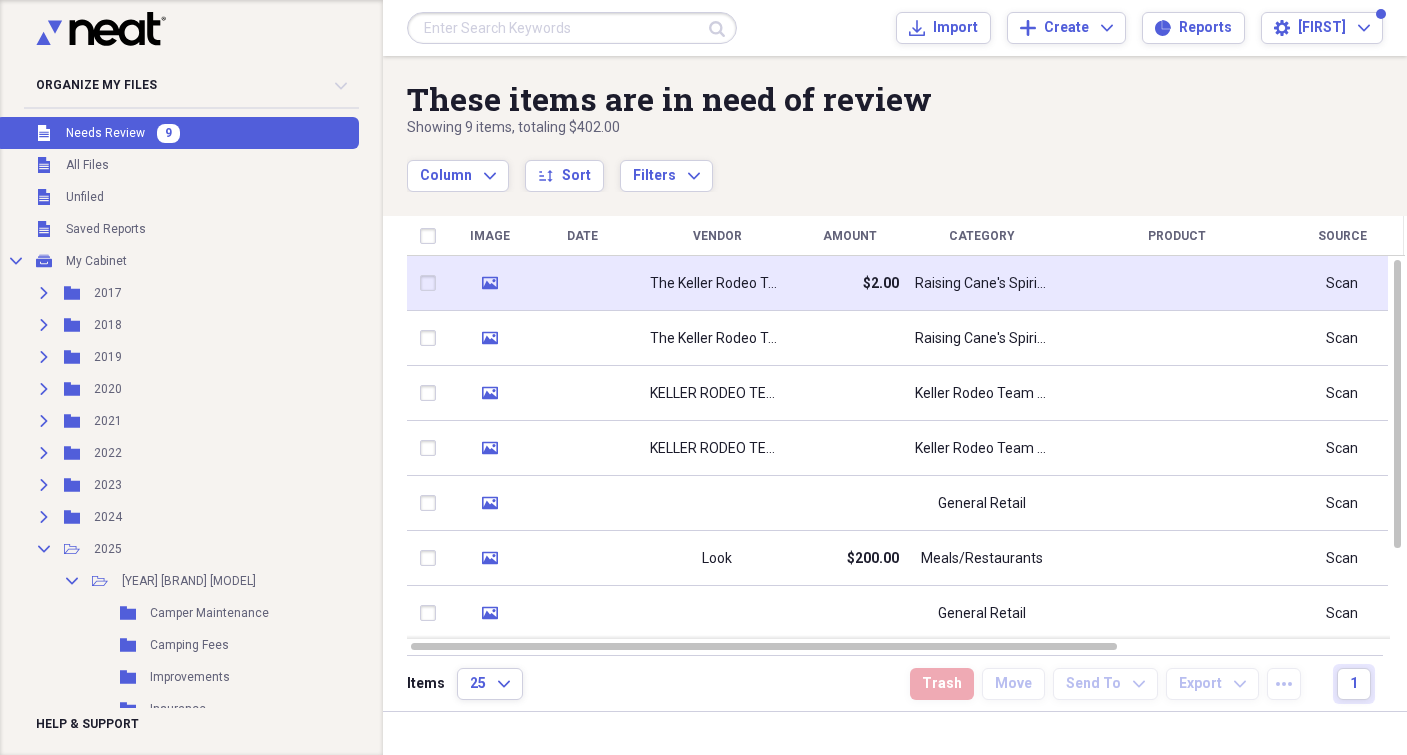 click on "$2.00" at bounding box center [849, 283] 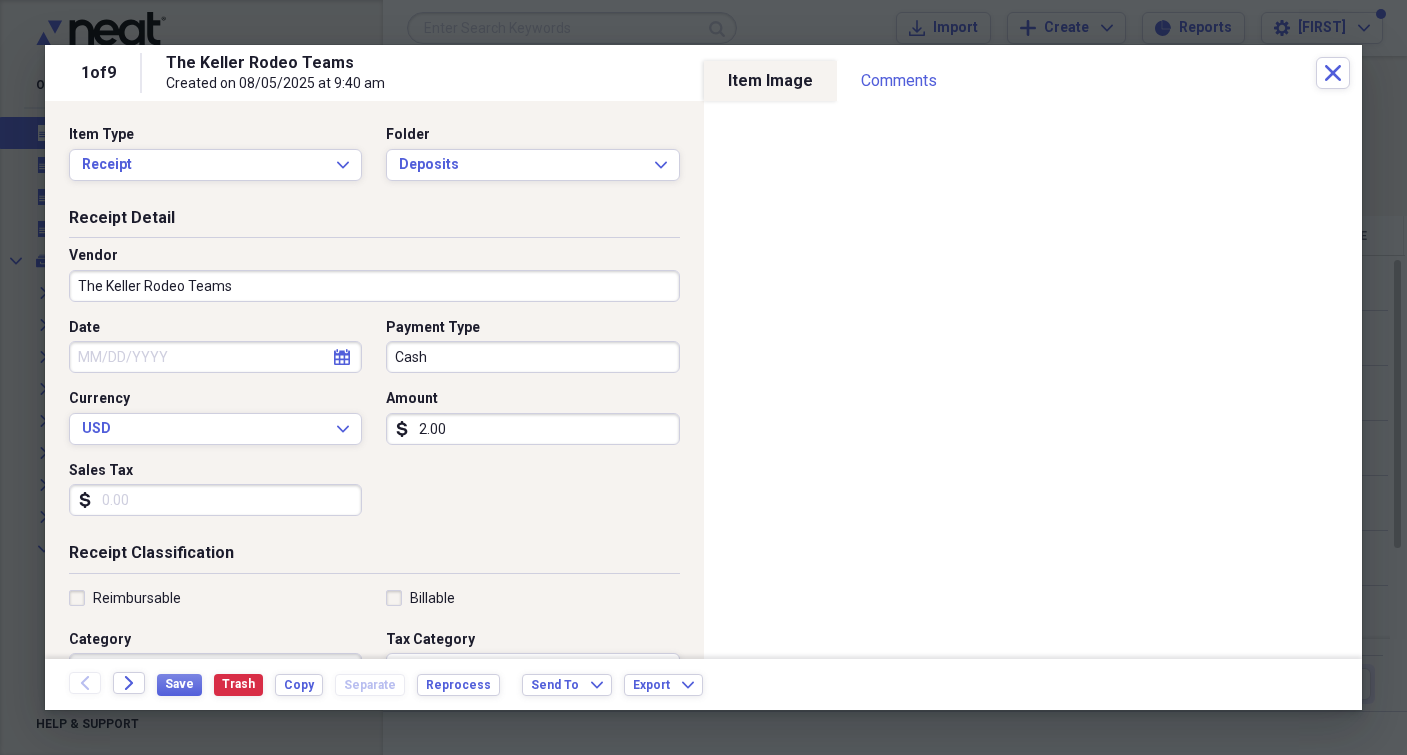 click on "The Keller Rodeo Teams" at bounding box center [374, 286] 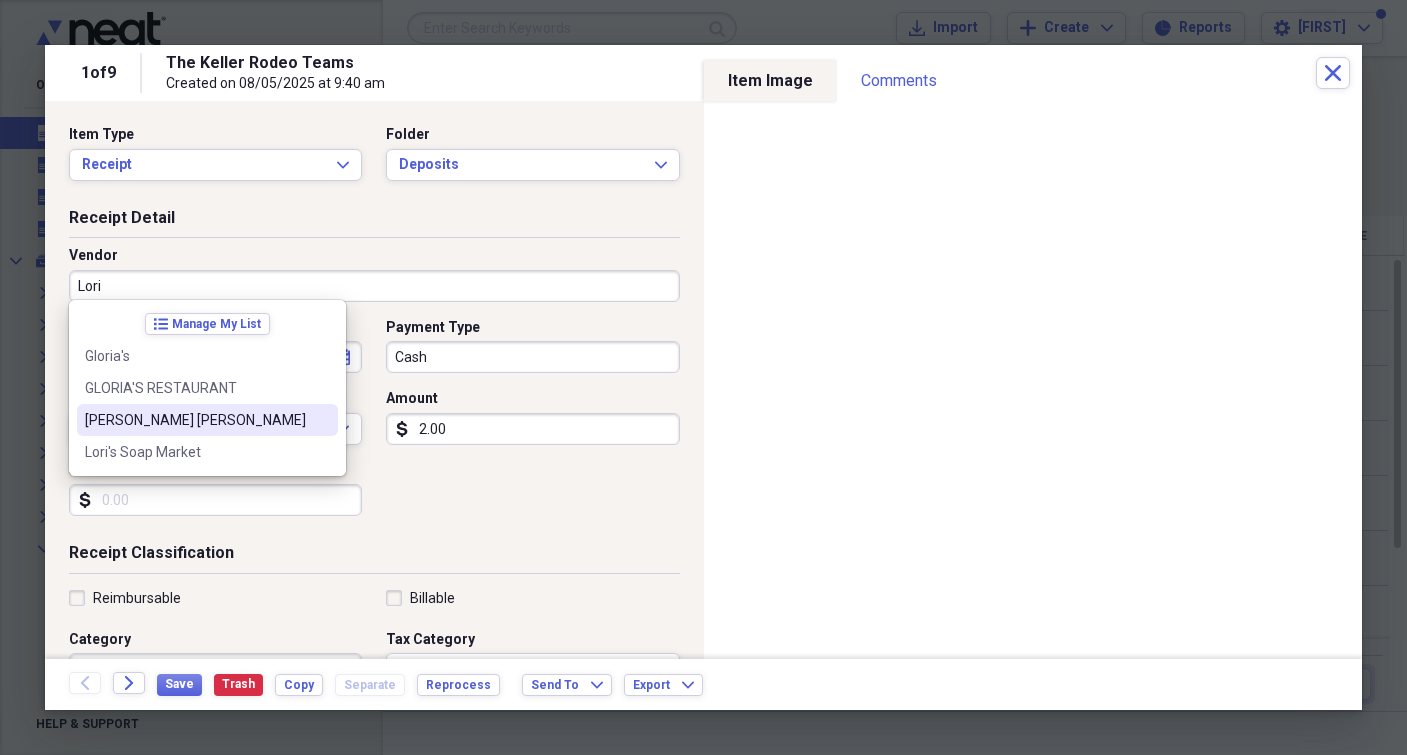 click on "[PERSON_NAME] [PERSON_NAME]" at bounding box center [207, 420] 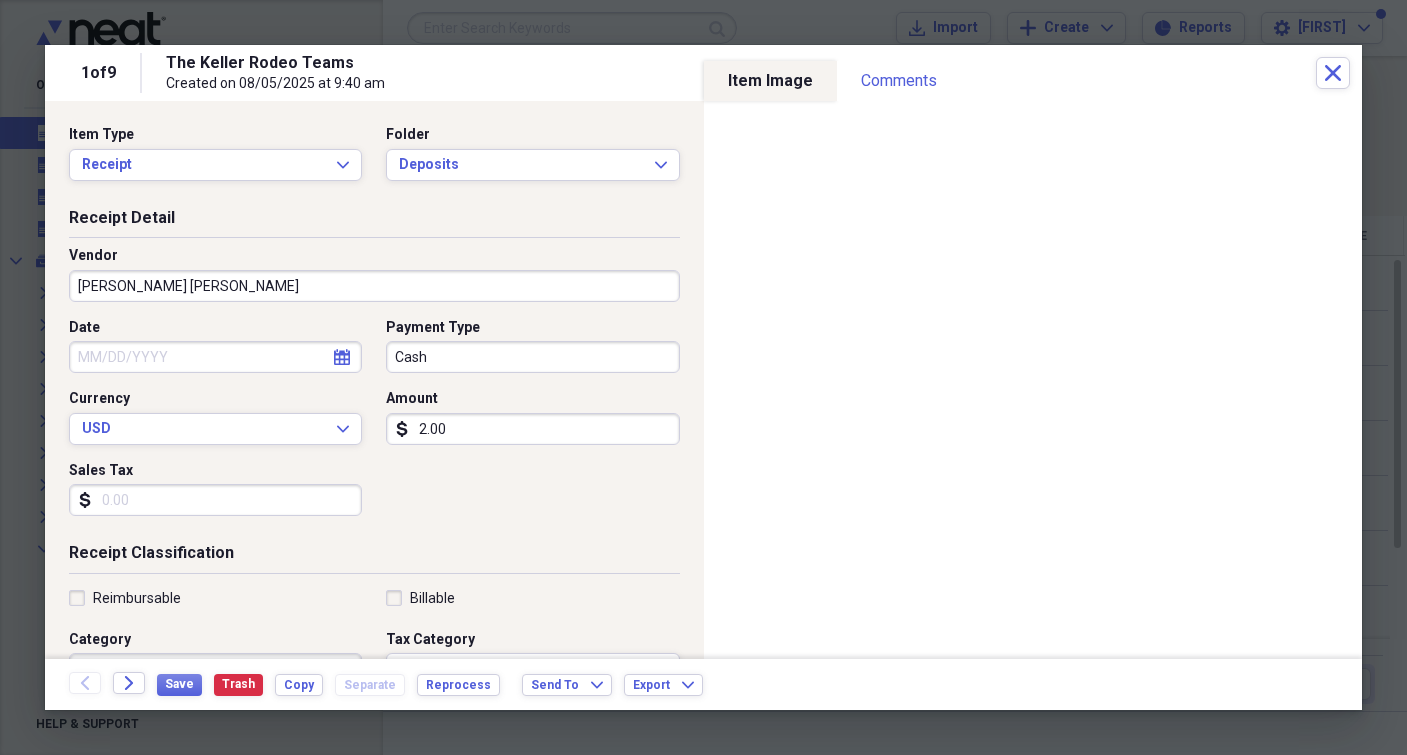type on "KRT Team Shirts" 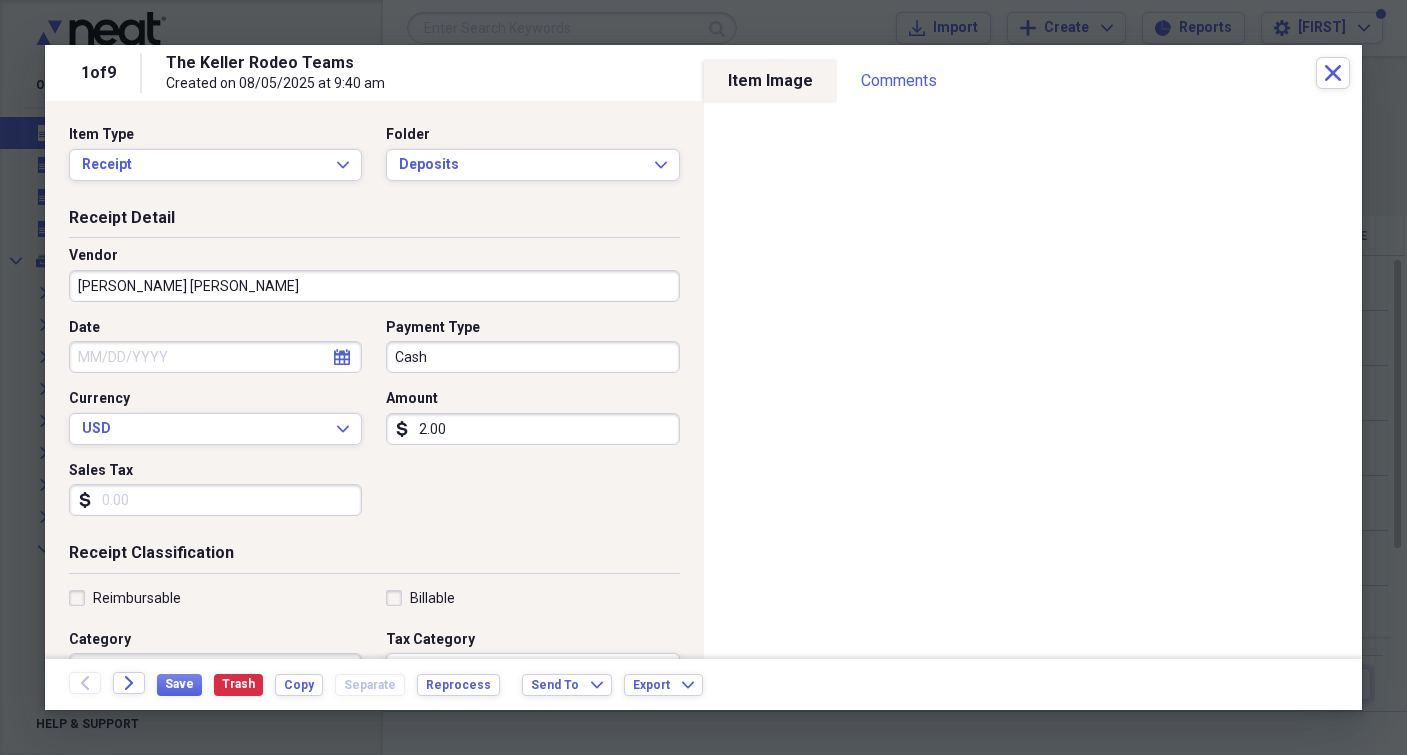click on "Cash" at bounding box center [532, 357] 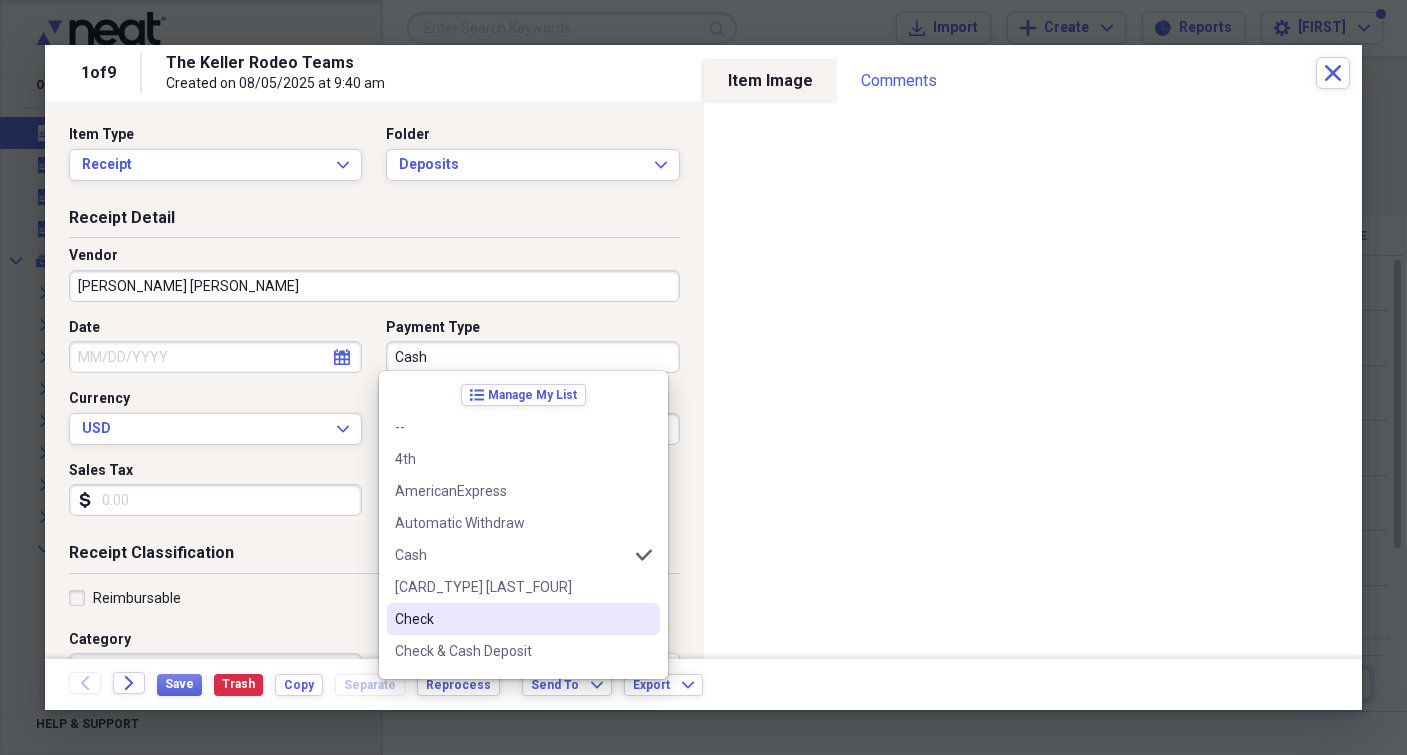 click on "Check" at bounding box center [511, 619] 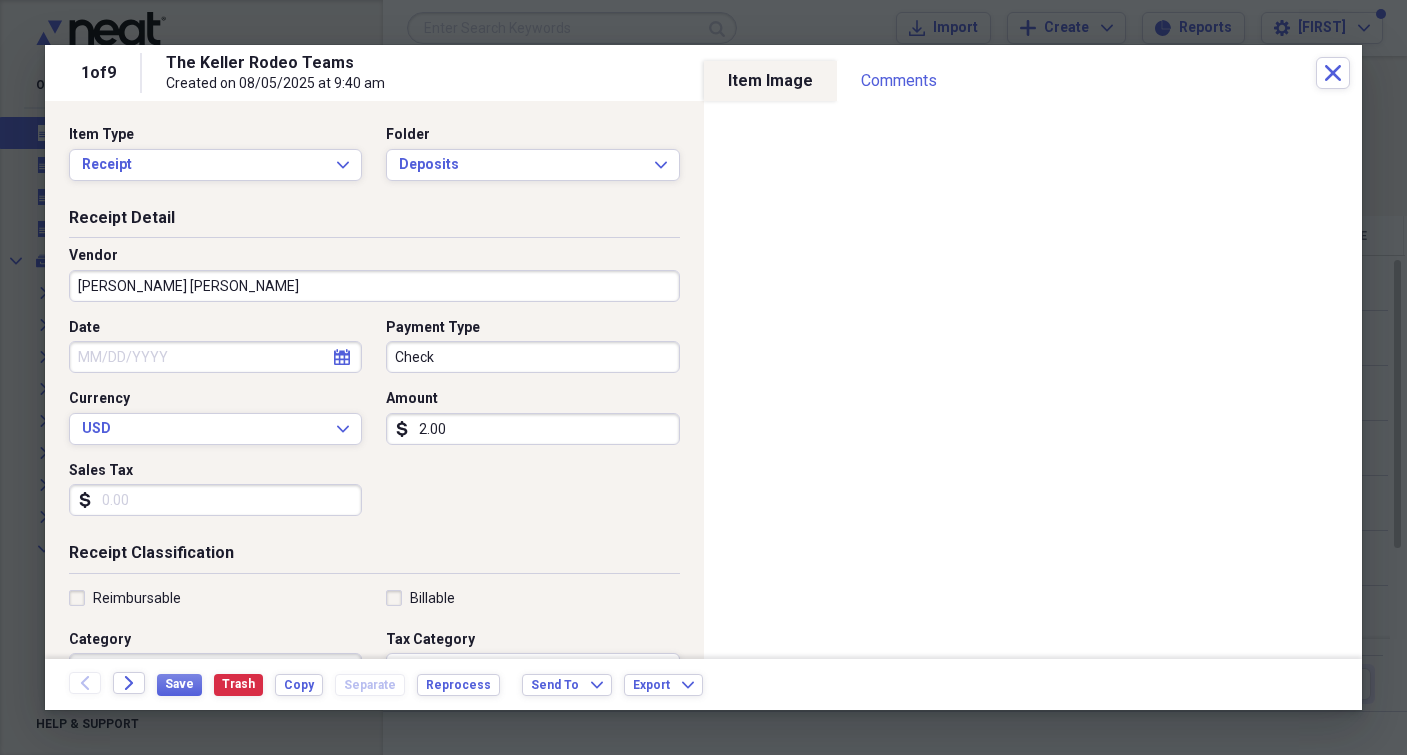 click 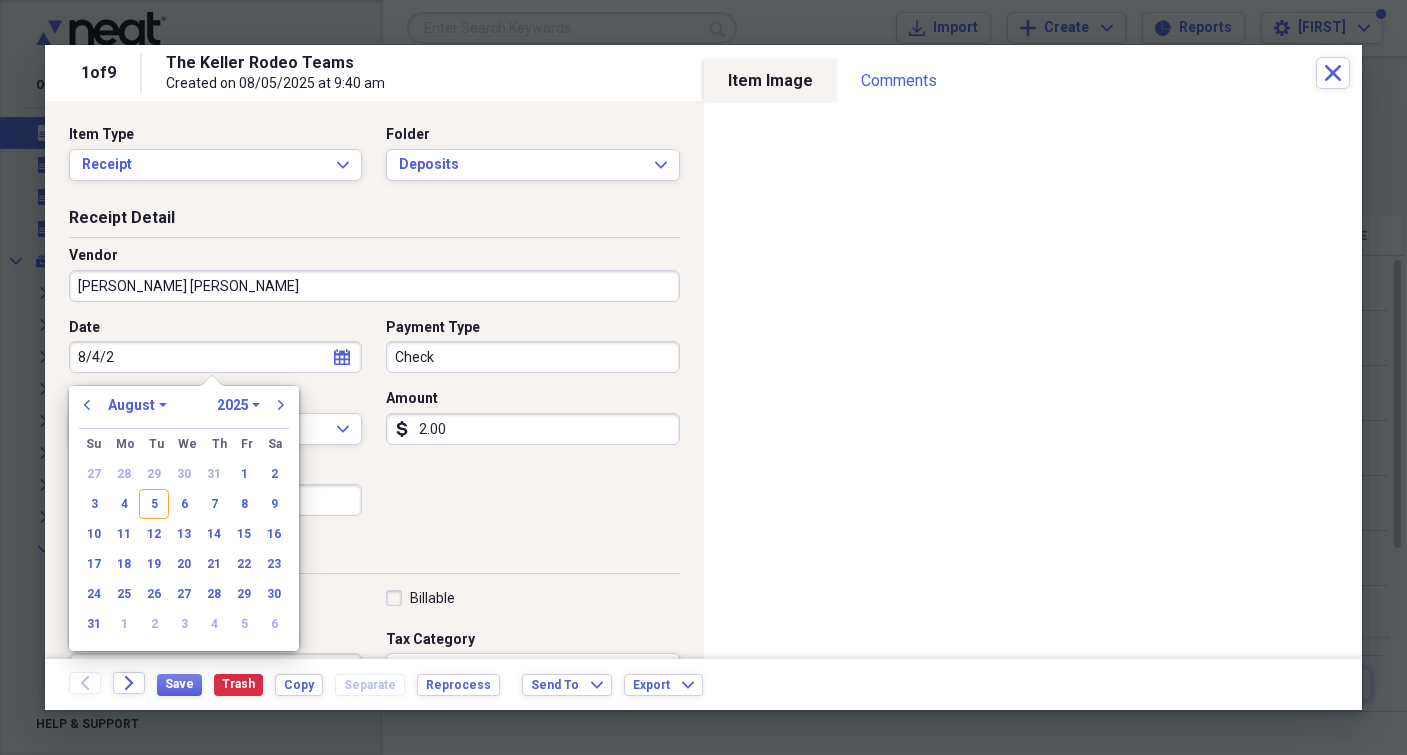 type on "[DATE]" 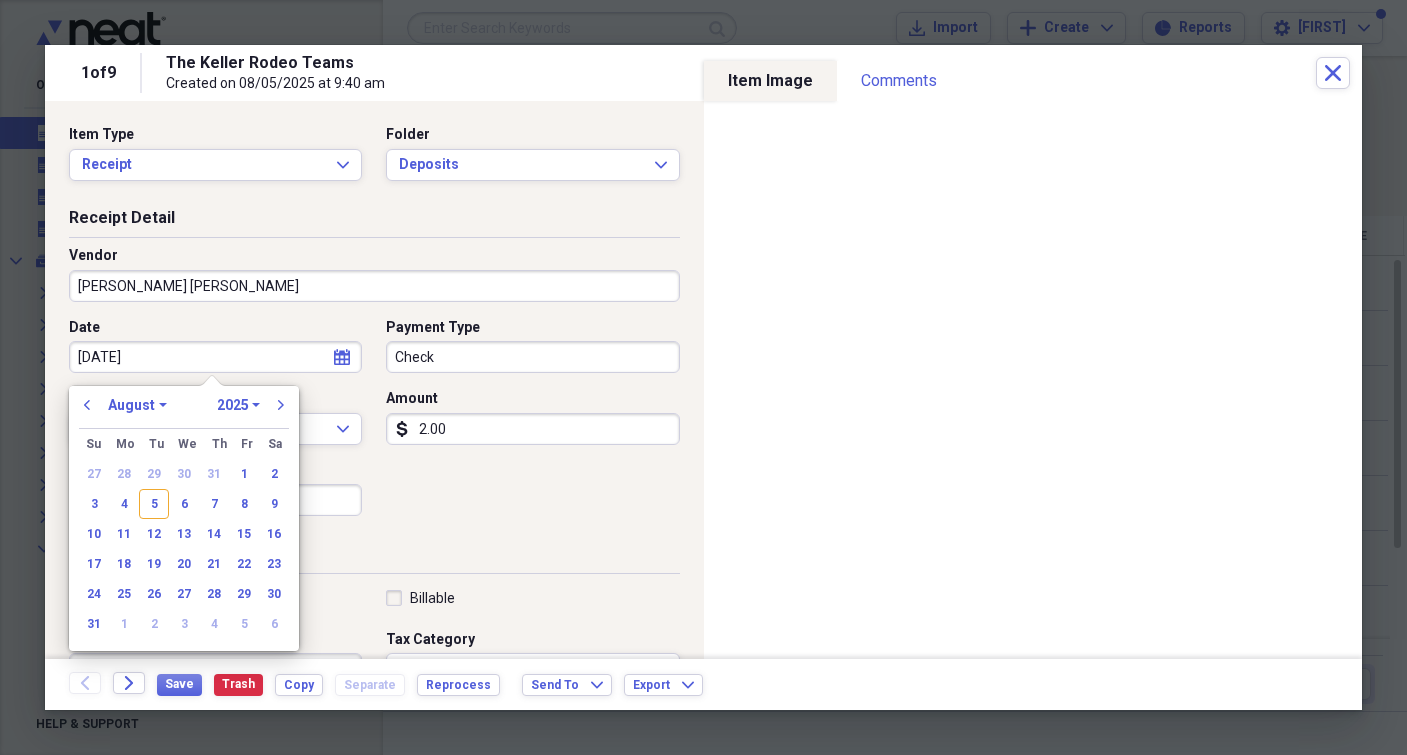 select on "2020" 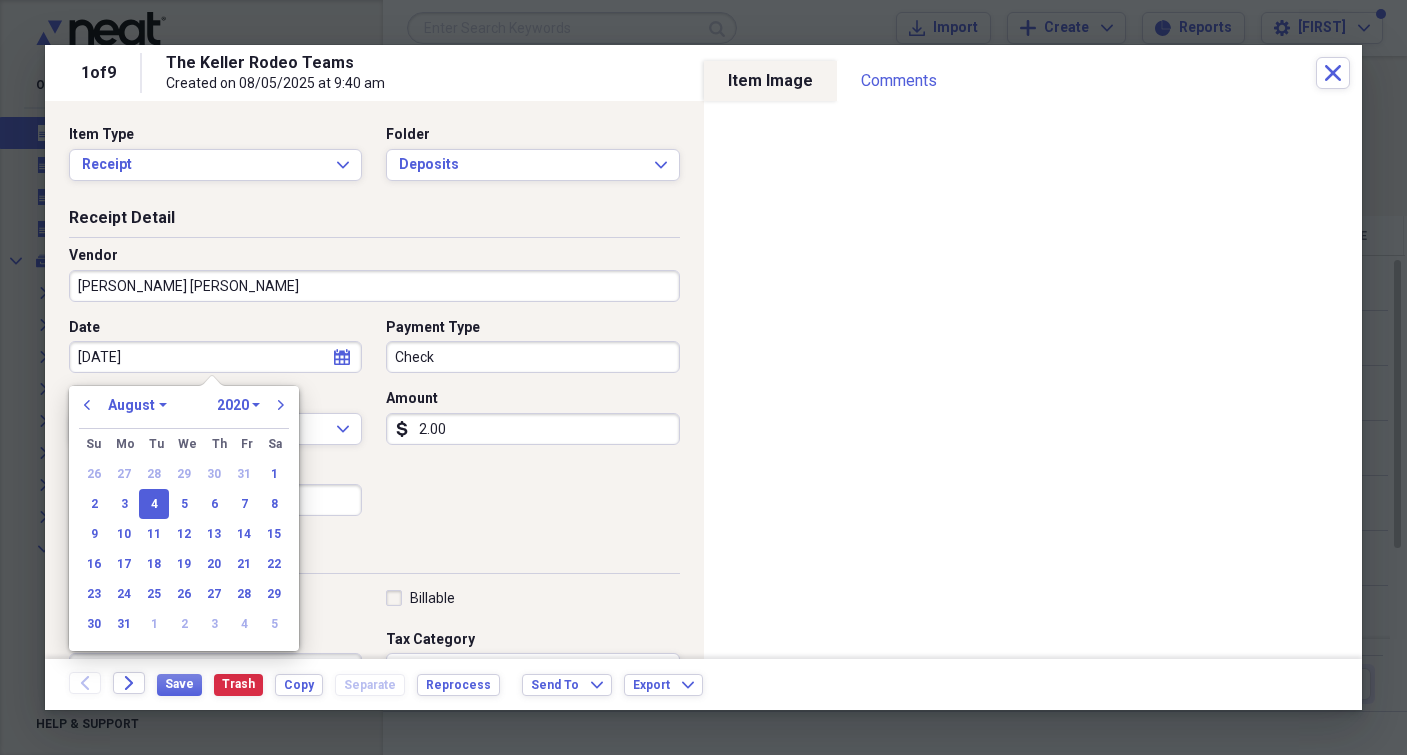 type on "8/4/2025" 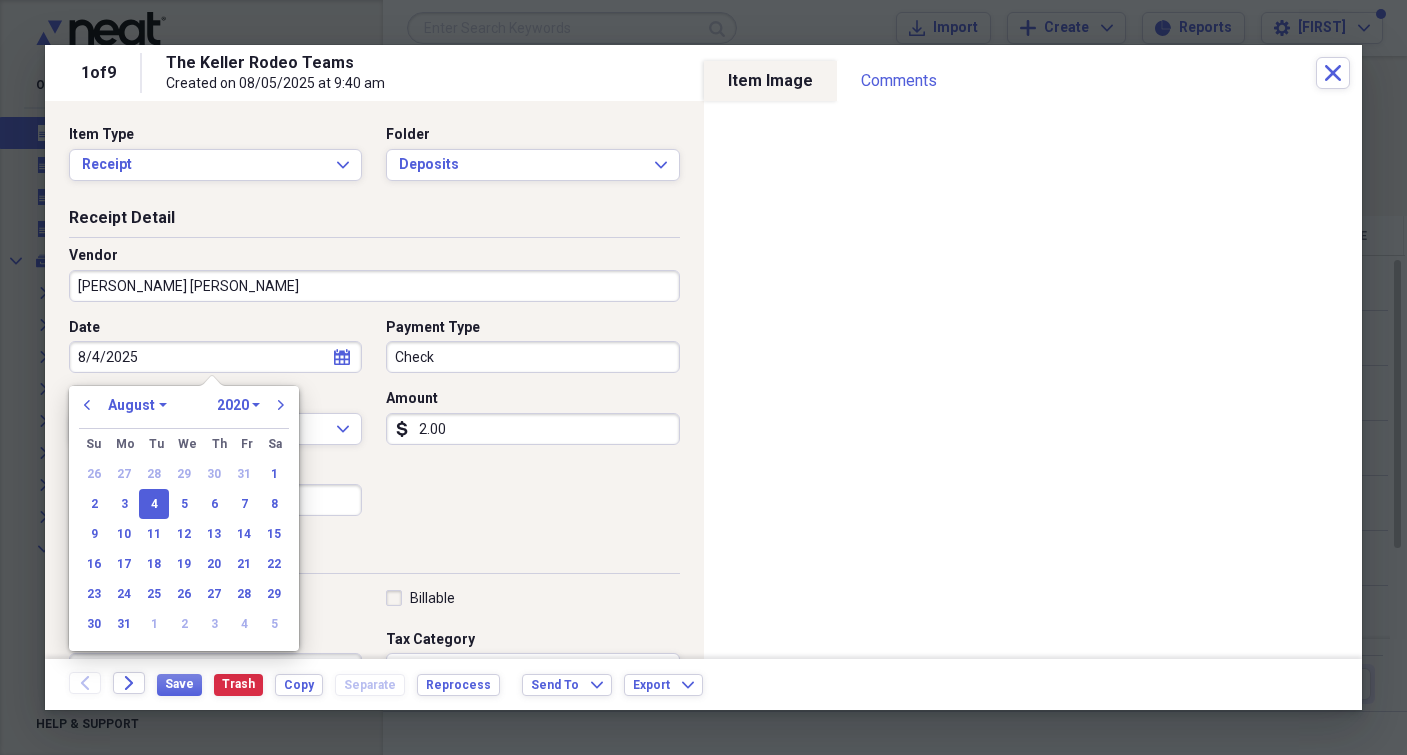 select on "2025" 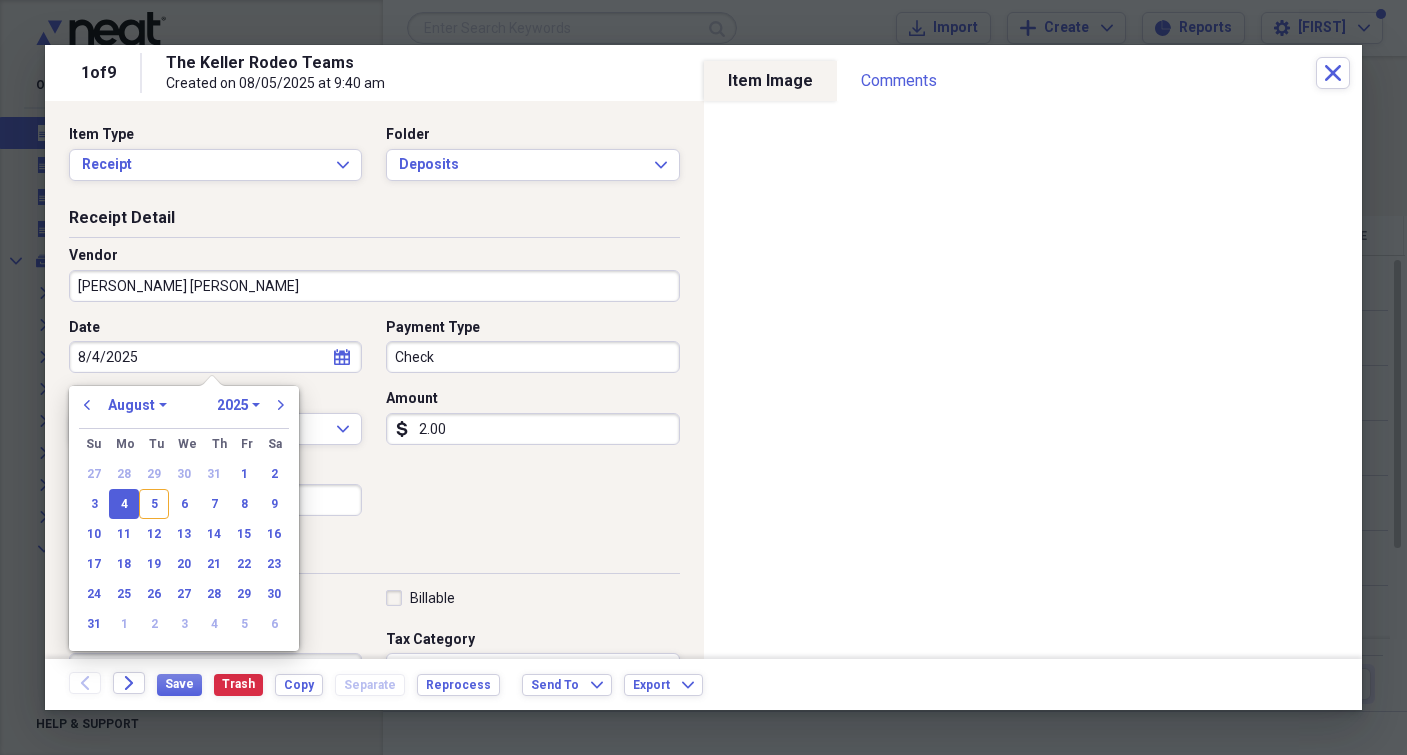 type on "08/04/2025" 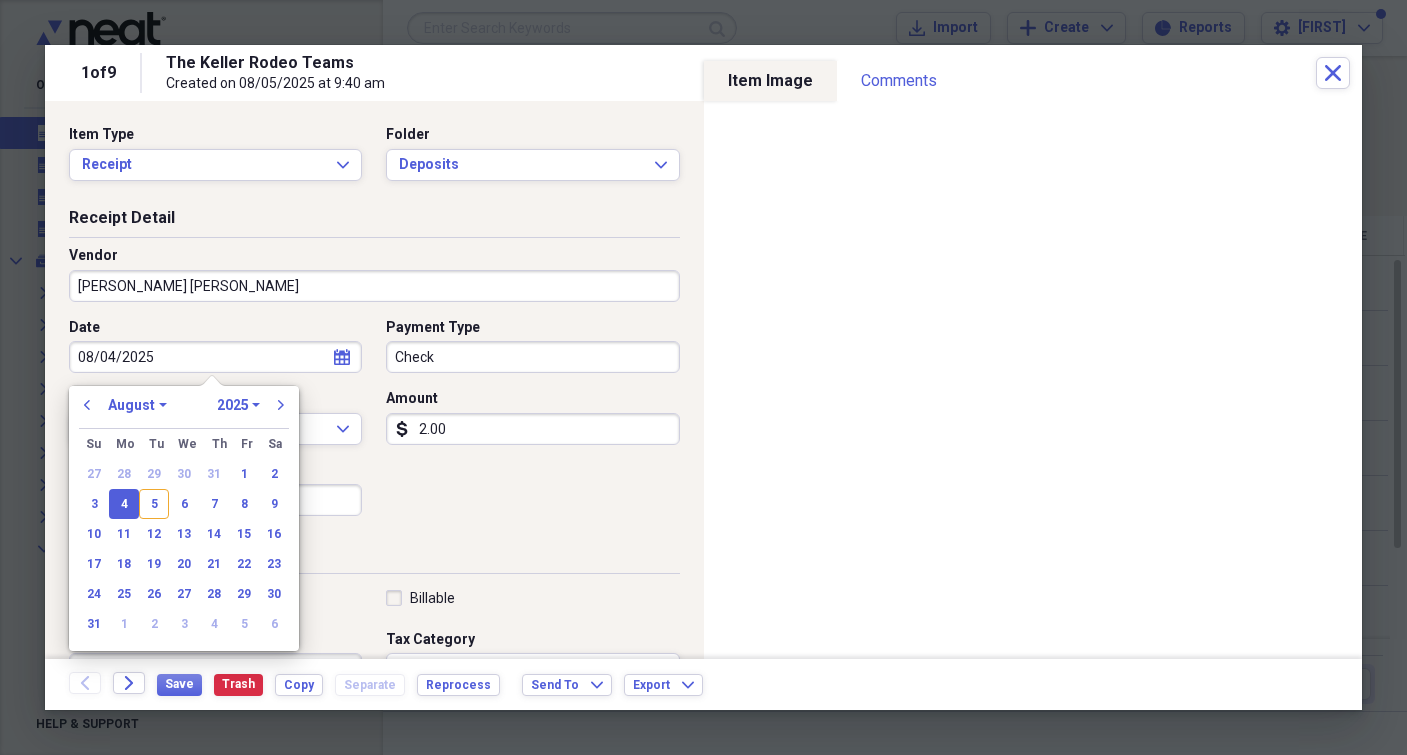 click on "Date [DATE] calendar Calendar Payment Type Check Currency USD Expand Amount dollar-sign [AMOUNT] Sales Tax dollar-sign" at bounding box center [374, 425] 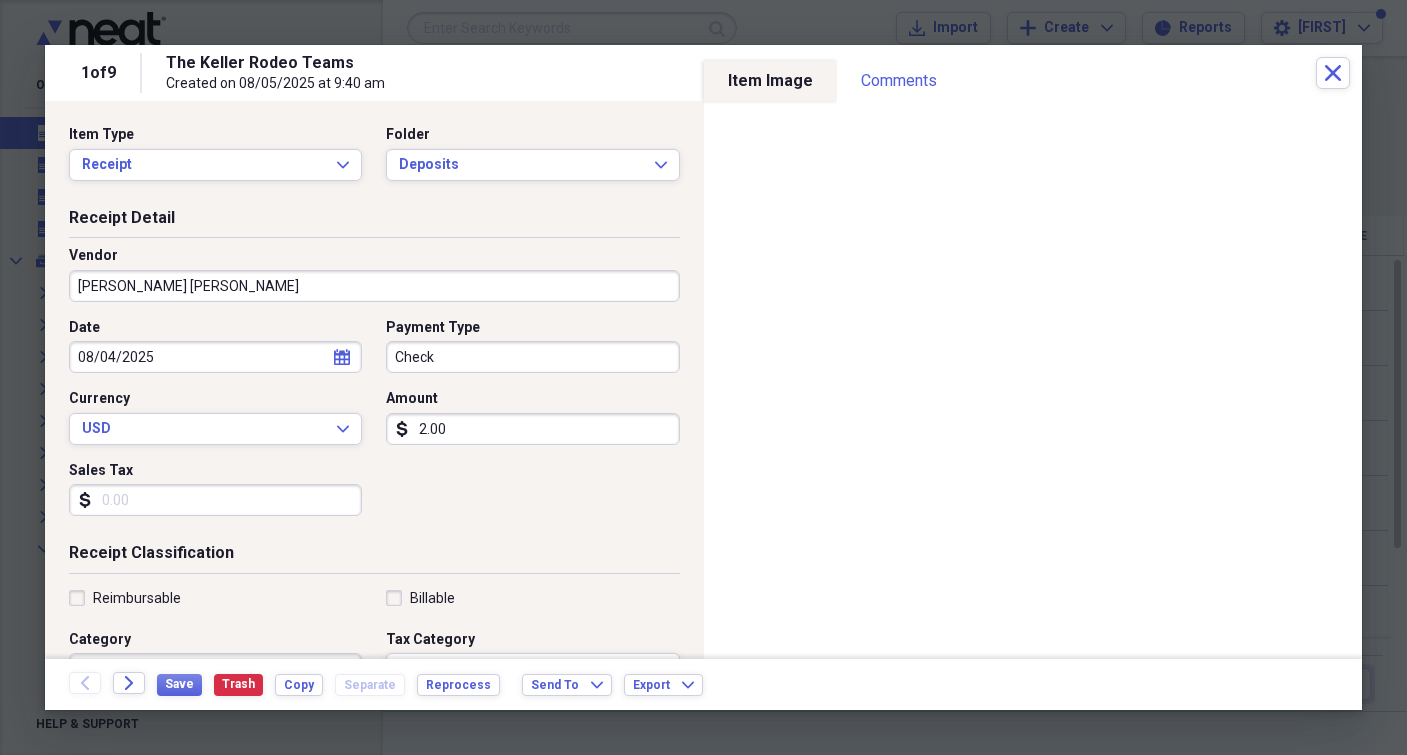 click on "2.00" at bounding box center (532, 429) 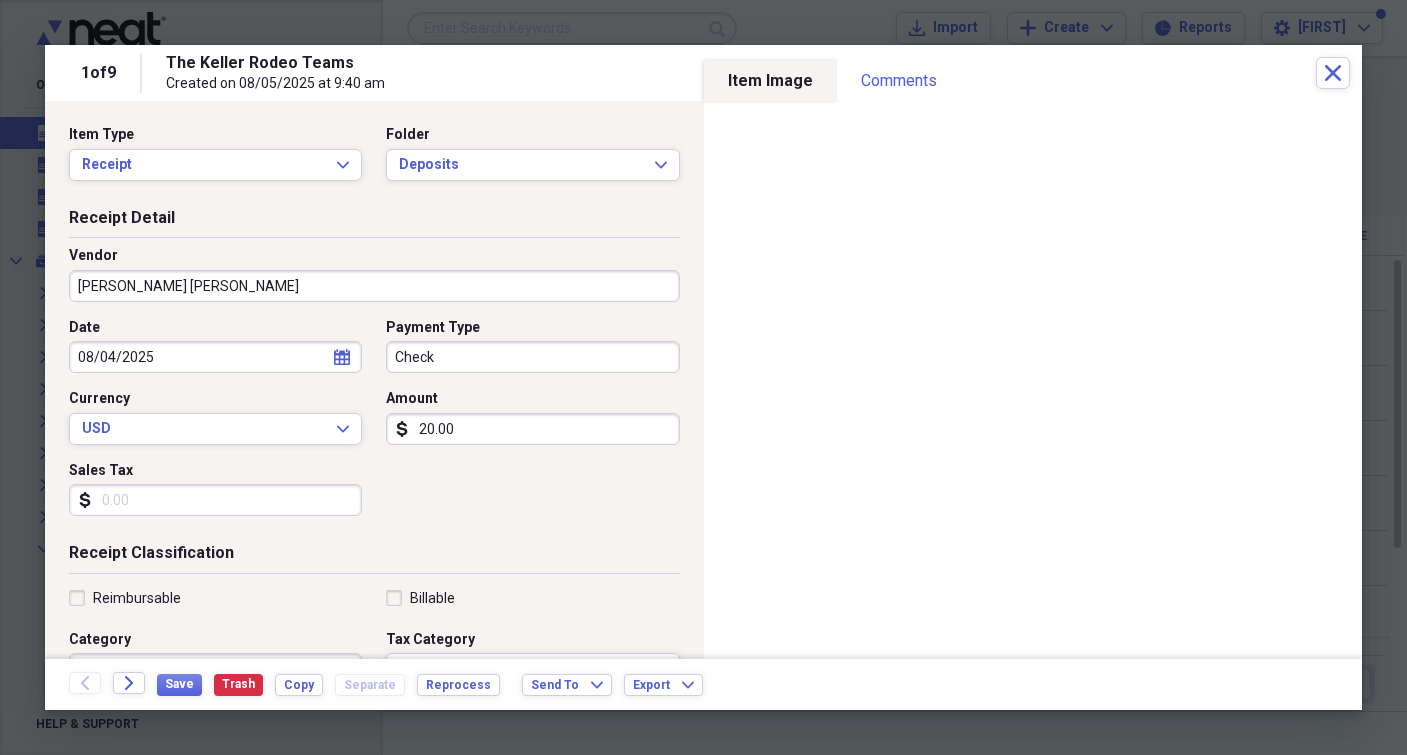type on "200.00" 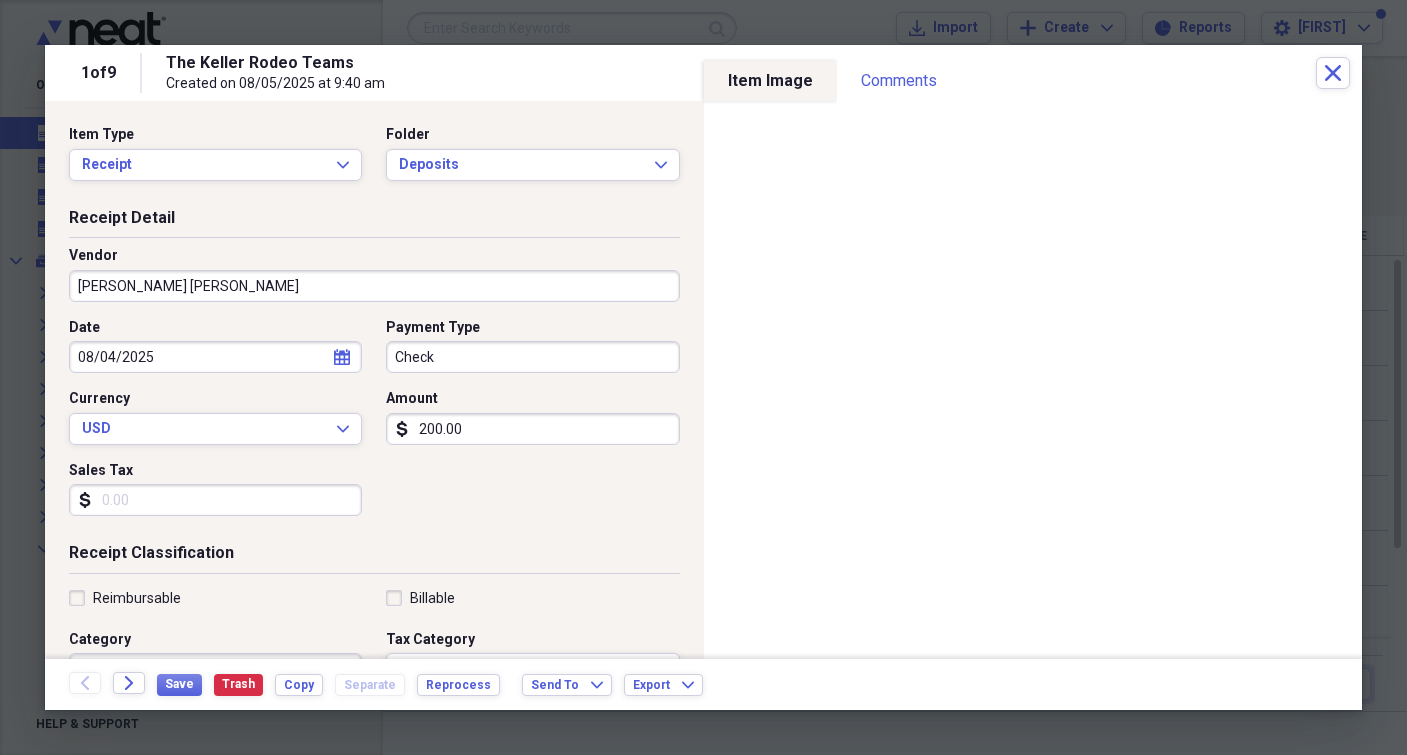 click on "Date 08/04/2025 calendar Calendar Payment Type Check Currency USD Expand Amount dollar-sign 200.00 Sales Tax dollar-sign" at bounding box center (374, 425) 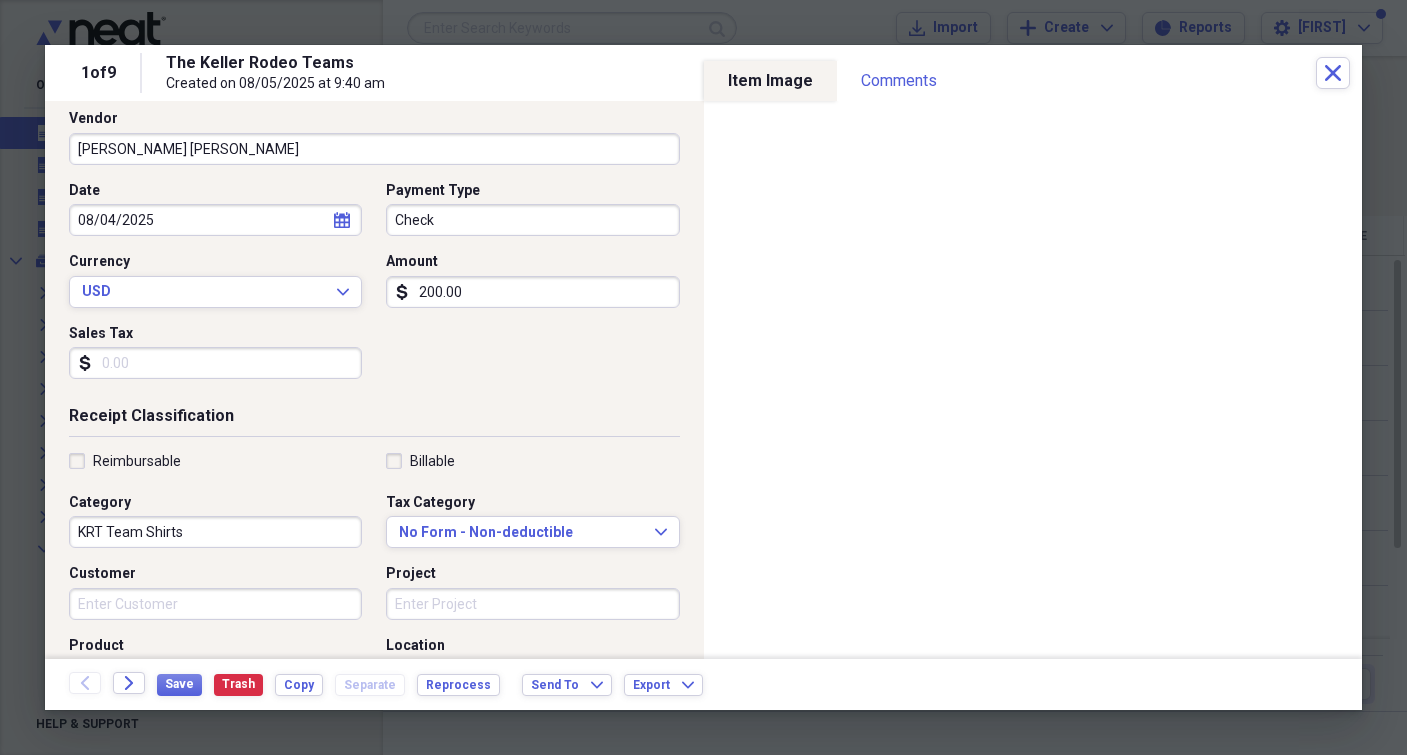 scroll, scrollTop: 244, scrollLeft: 0, axis: vertical 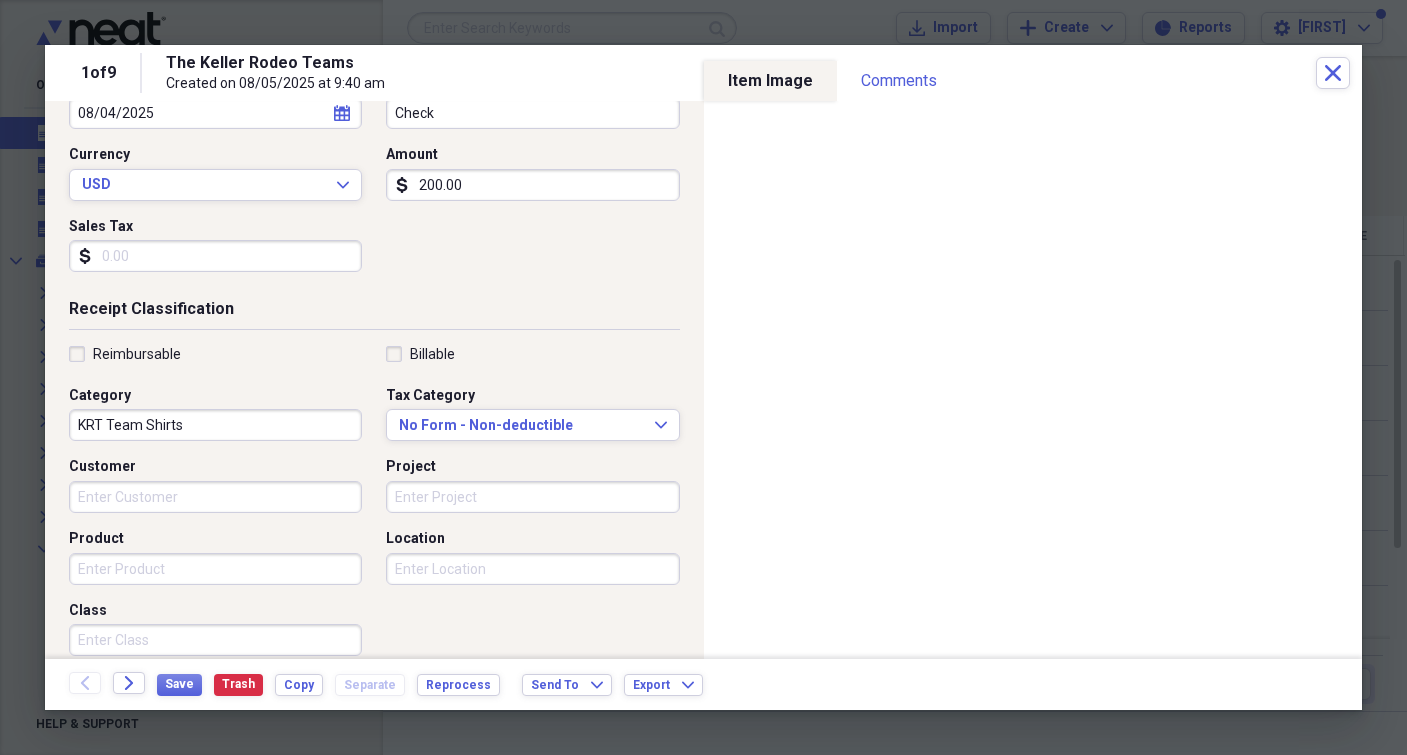 click on "KRT Team Shirts" at bounding box center (215, 425) 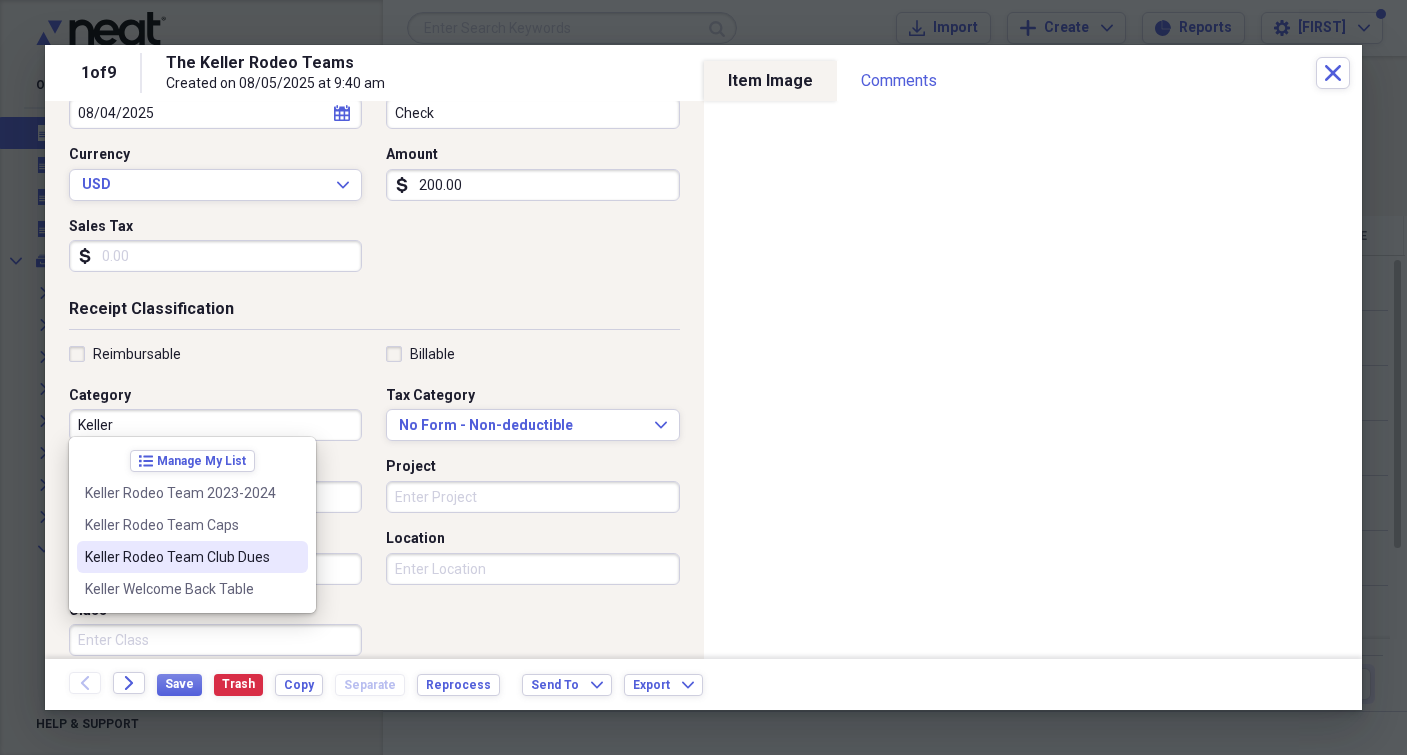 click on "Keller Rodeo Team Club Dues" at bounding box center (180, 557) 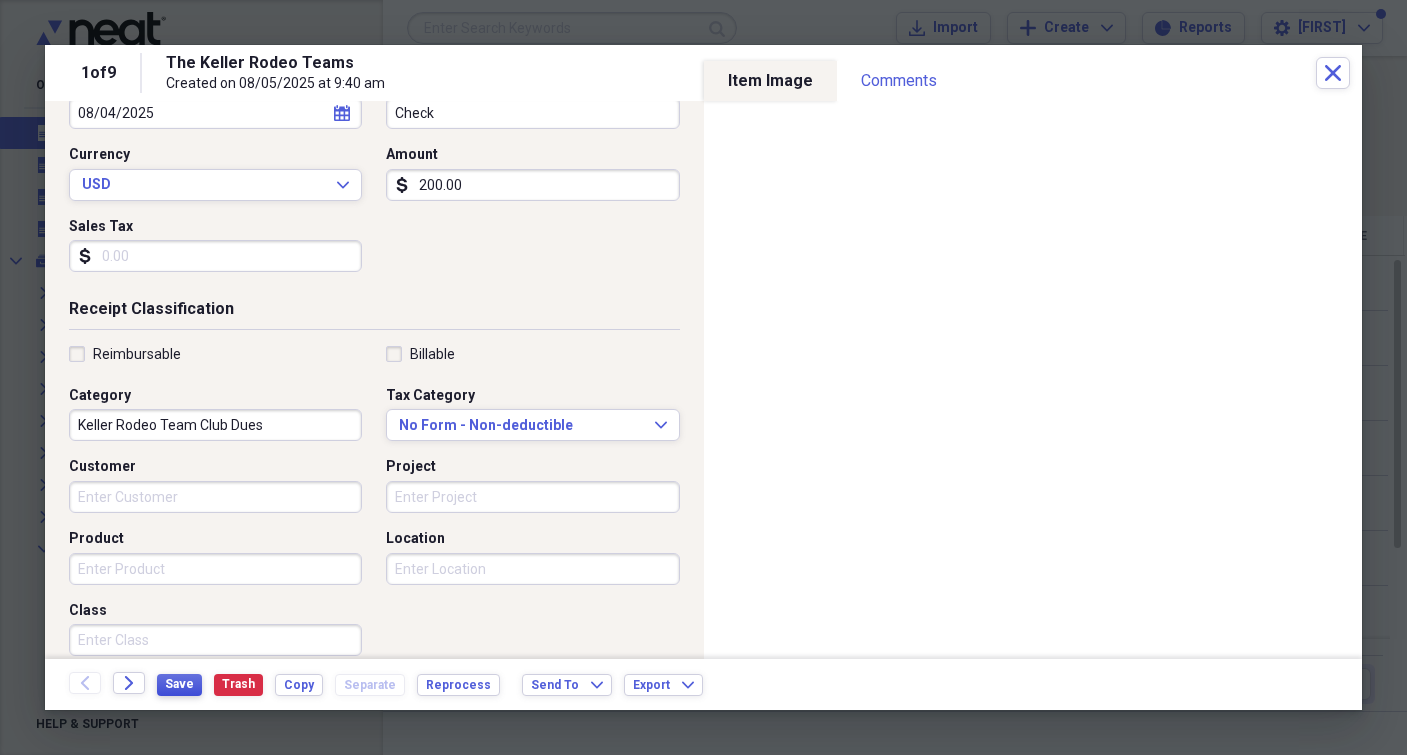 click on "Save" at bounding box center [179, 684] 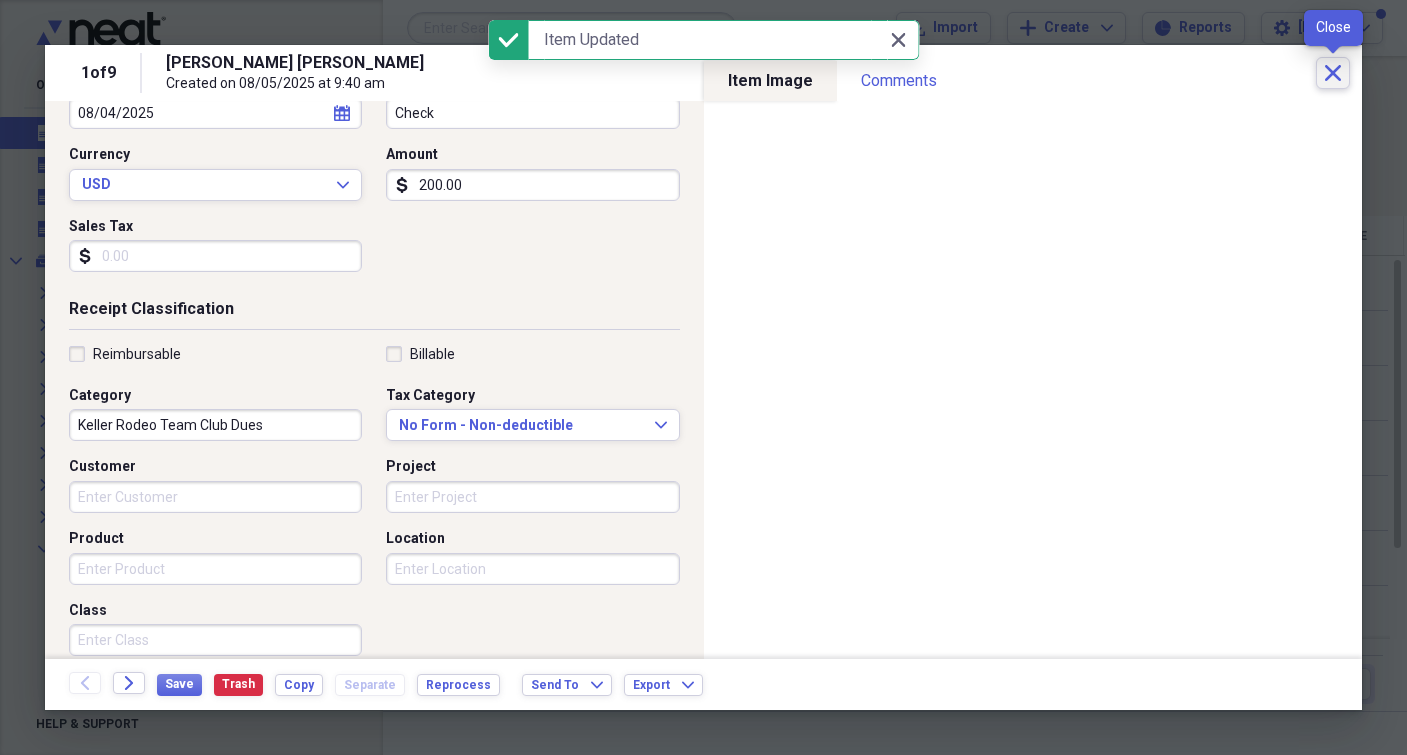 click on "Close" 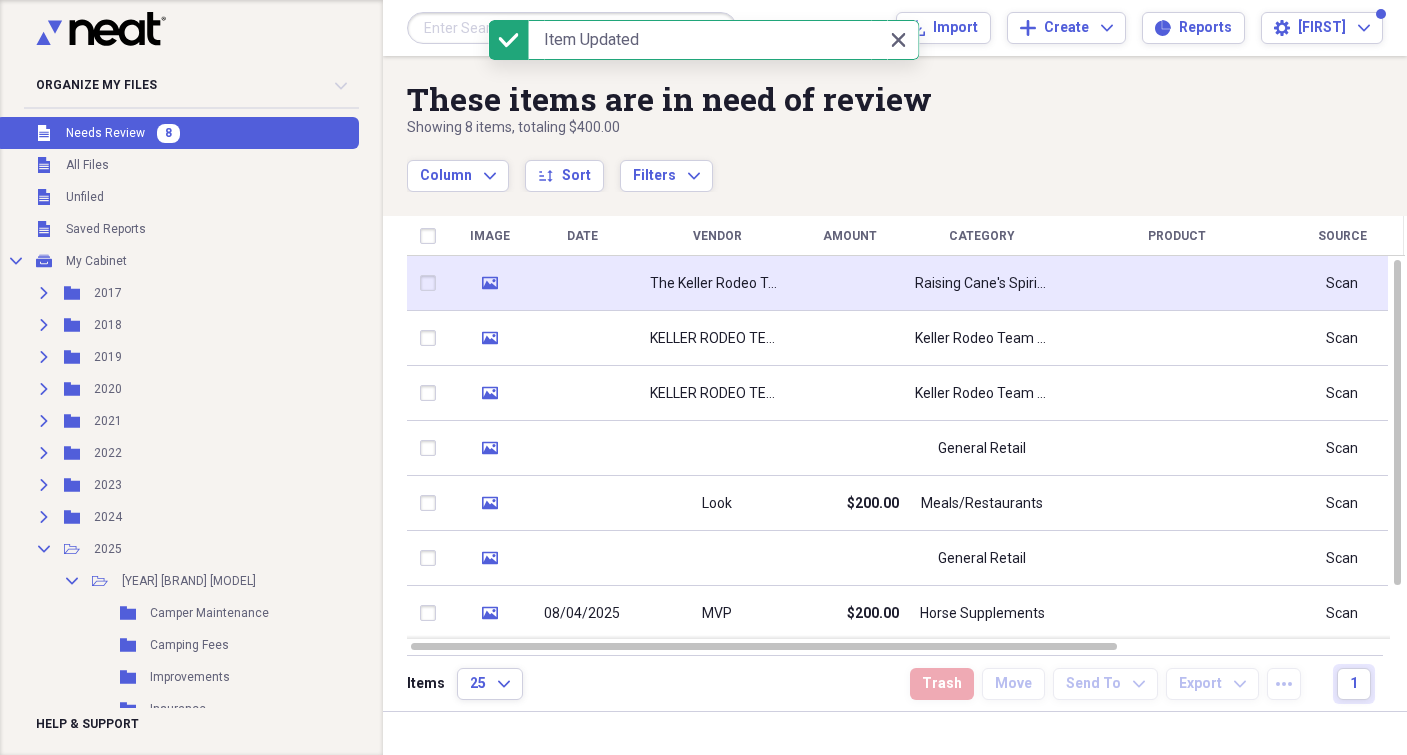 click at bounding box center (849, 283) 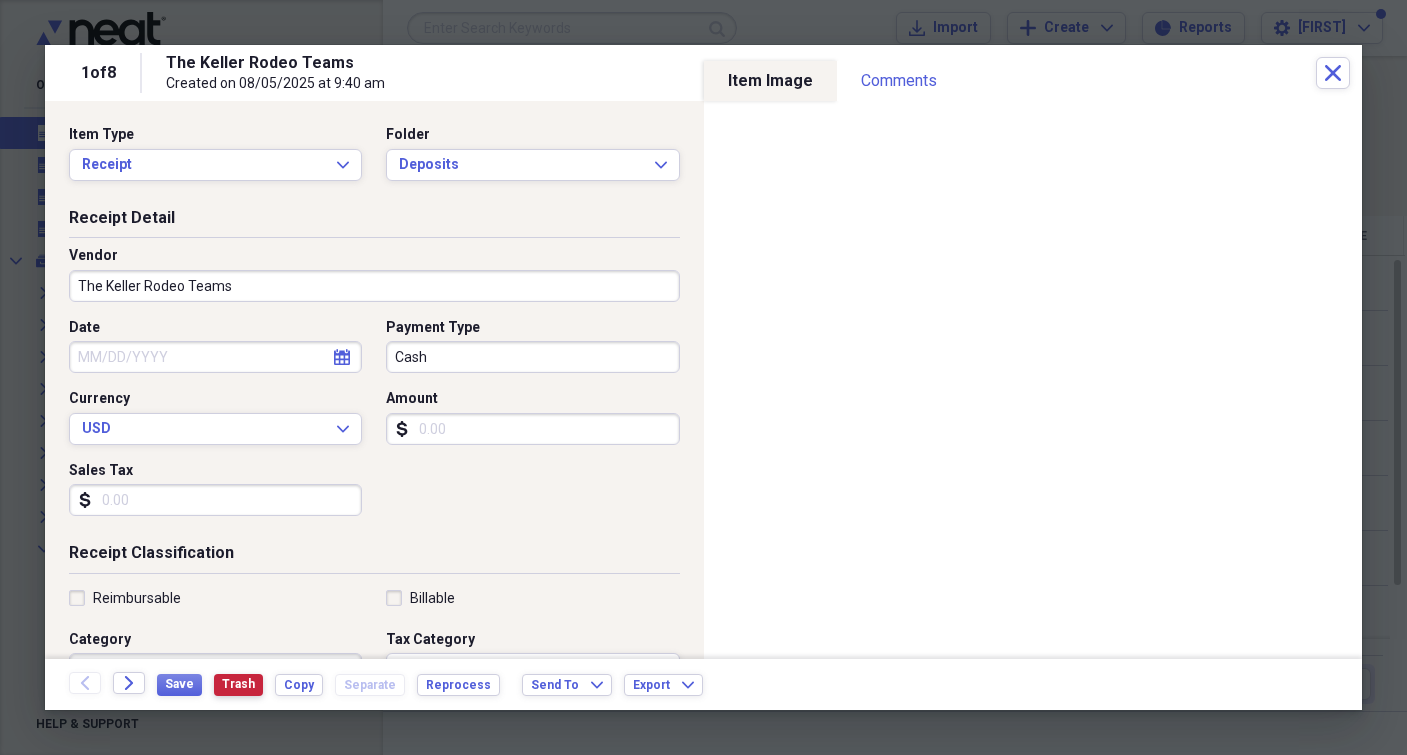 click on "Trash" at bounding box center [238, 684] 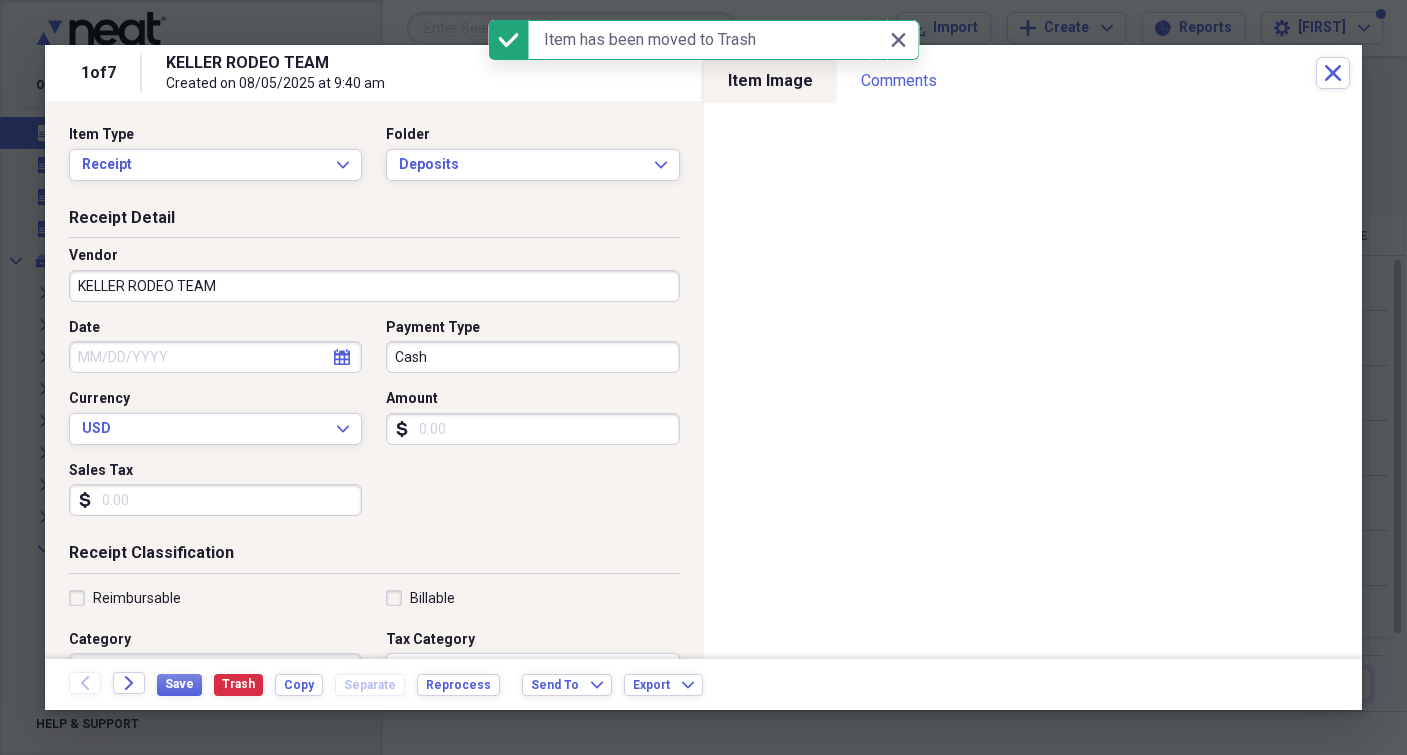 click on "Trash" at bounding box center [238, 684] 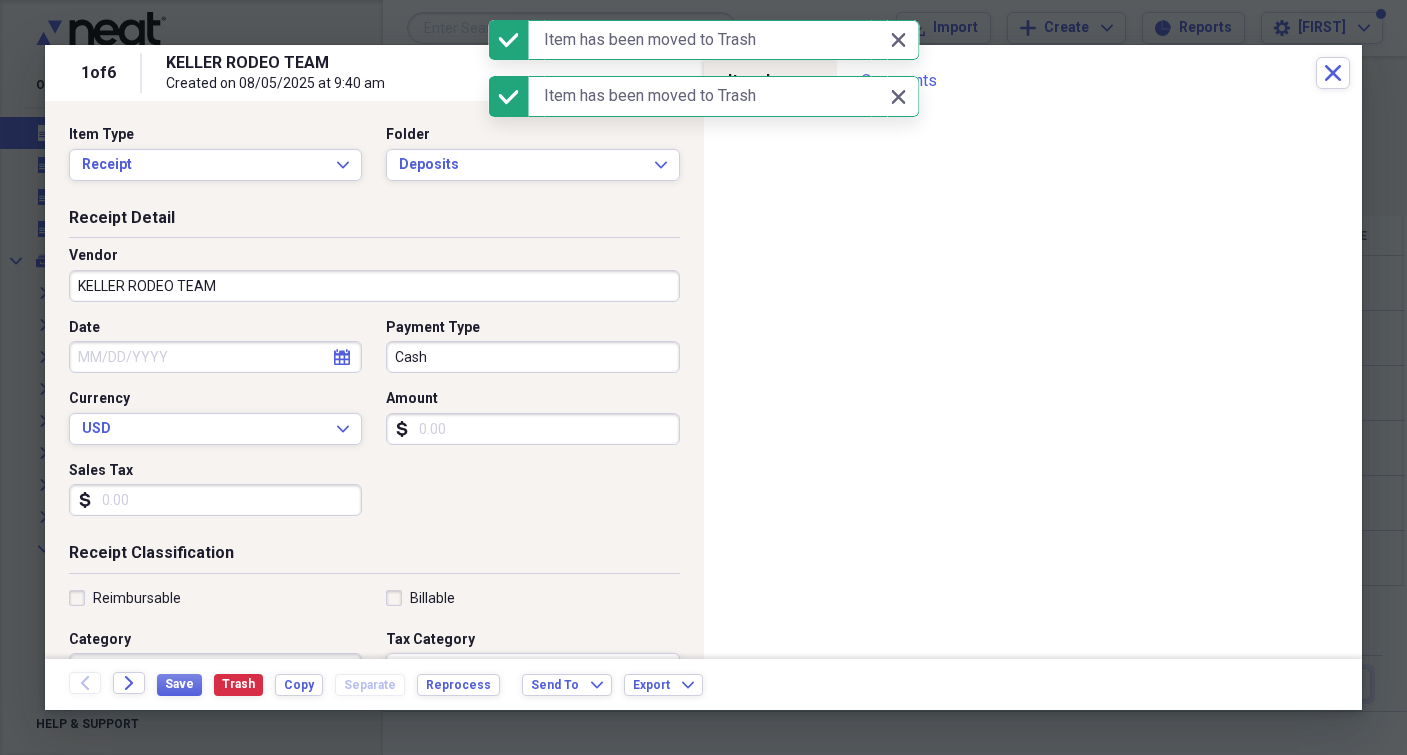 click on "Trash" at bounding box center [238, 684] 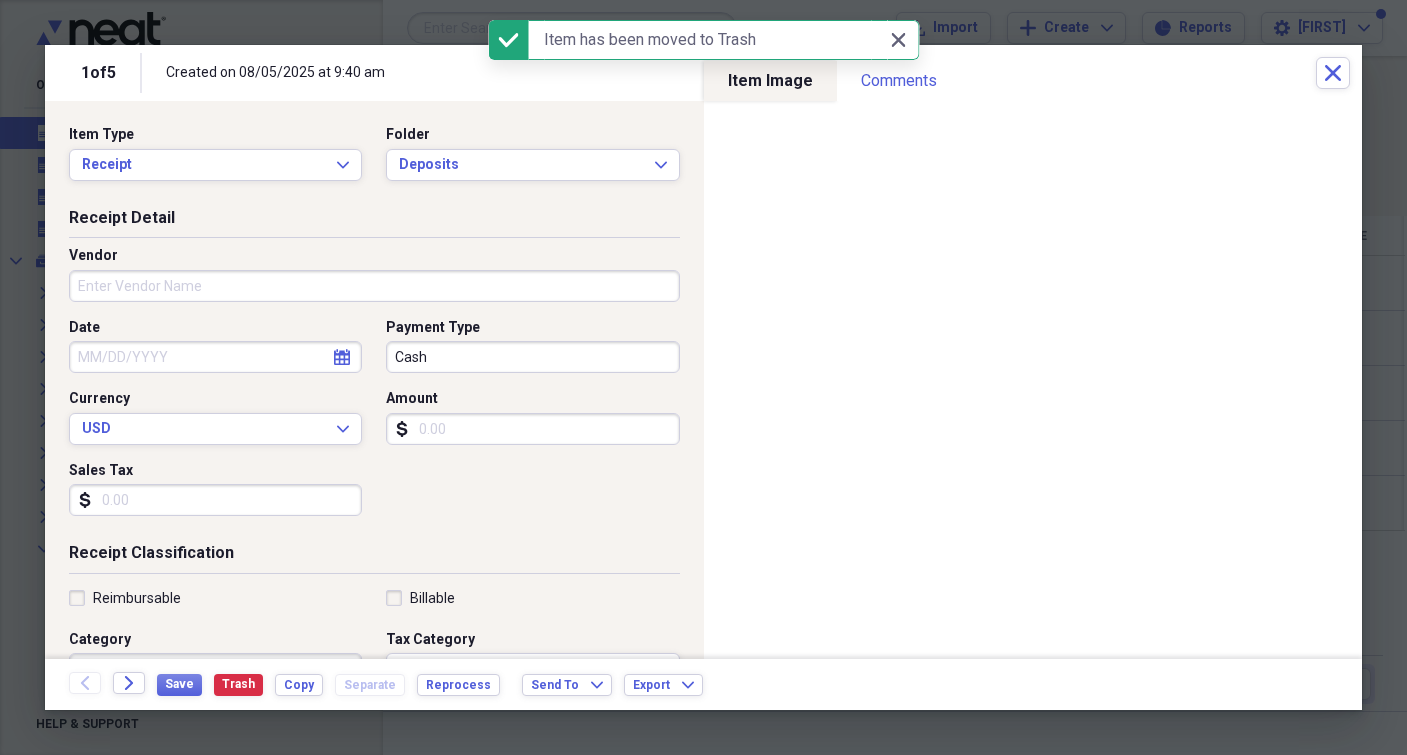click on "Vendor" at bounding box center [374, 286] 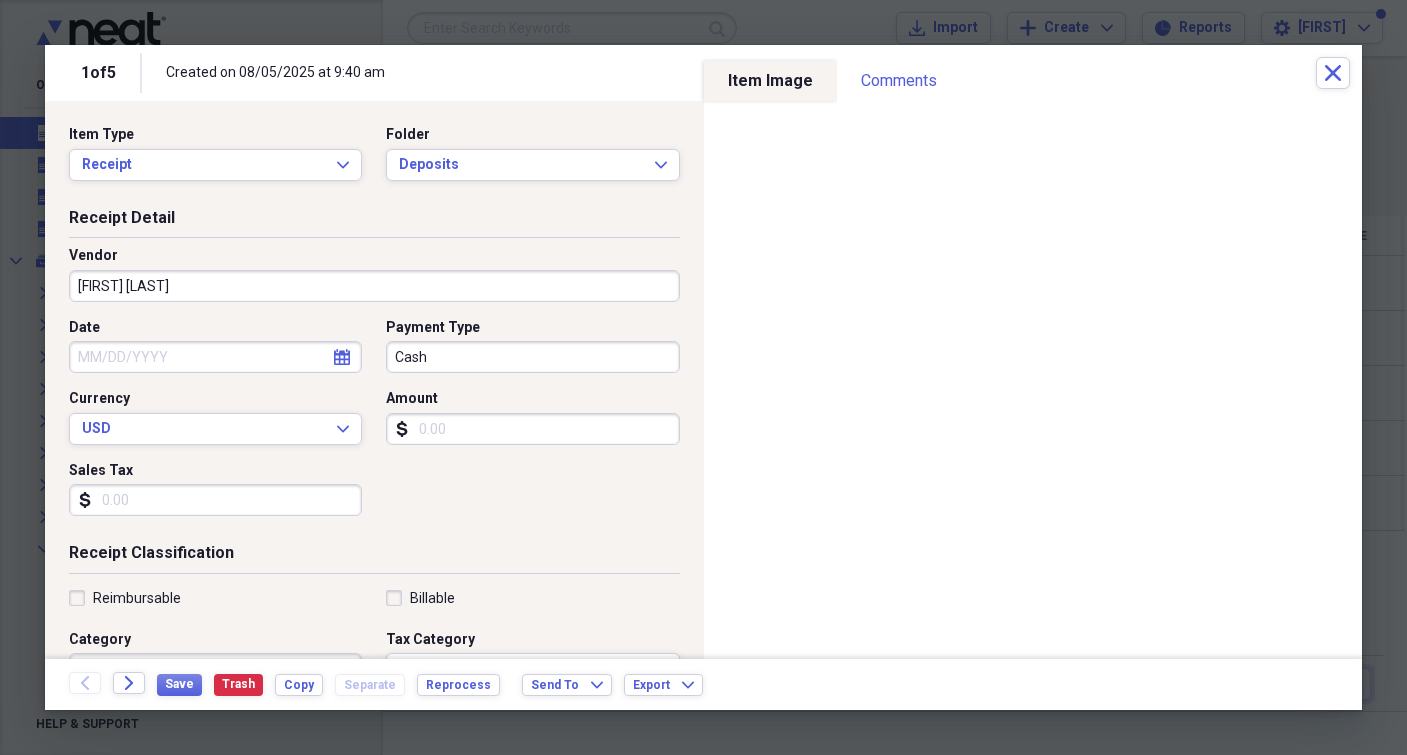 type on "[FIRST] [LAST]" 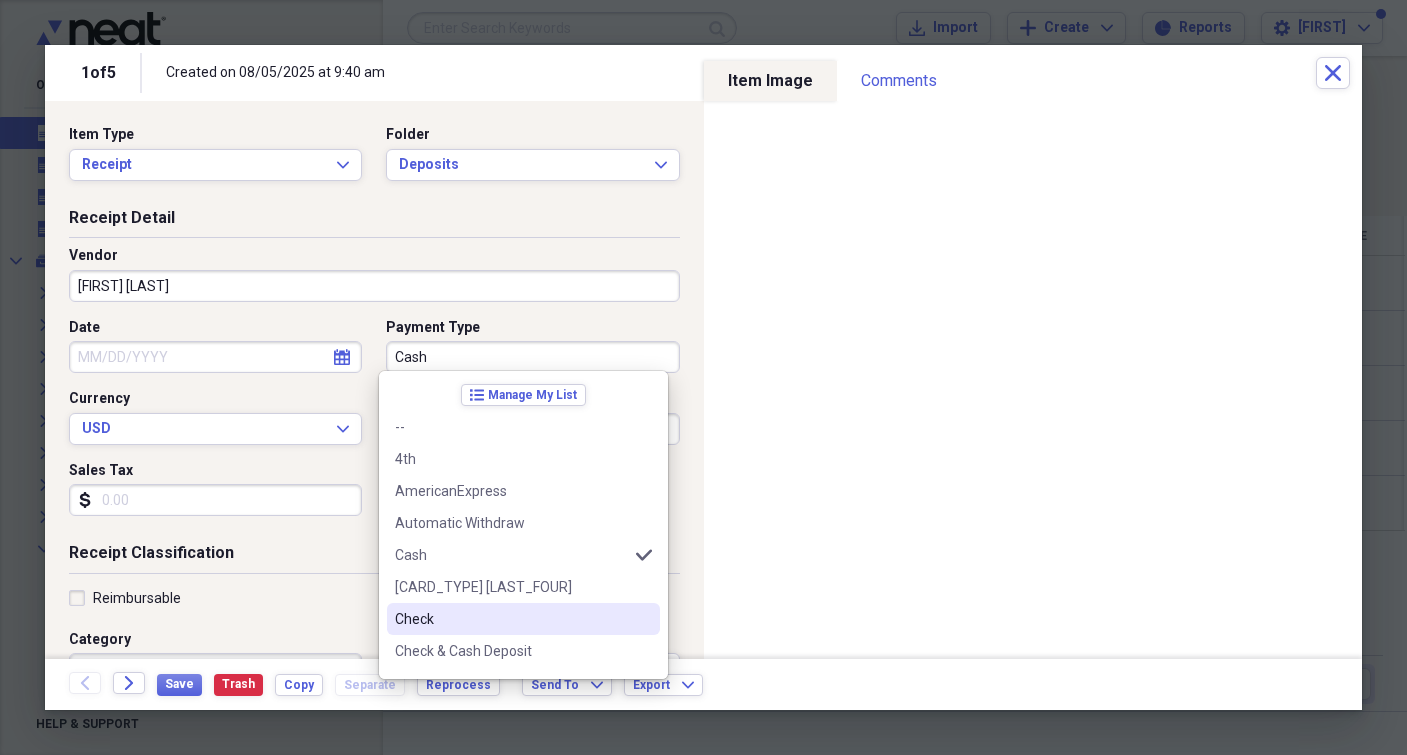 click on "Check" at bounding box center [511, 619] 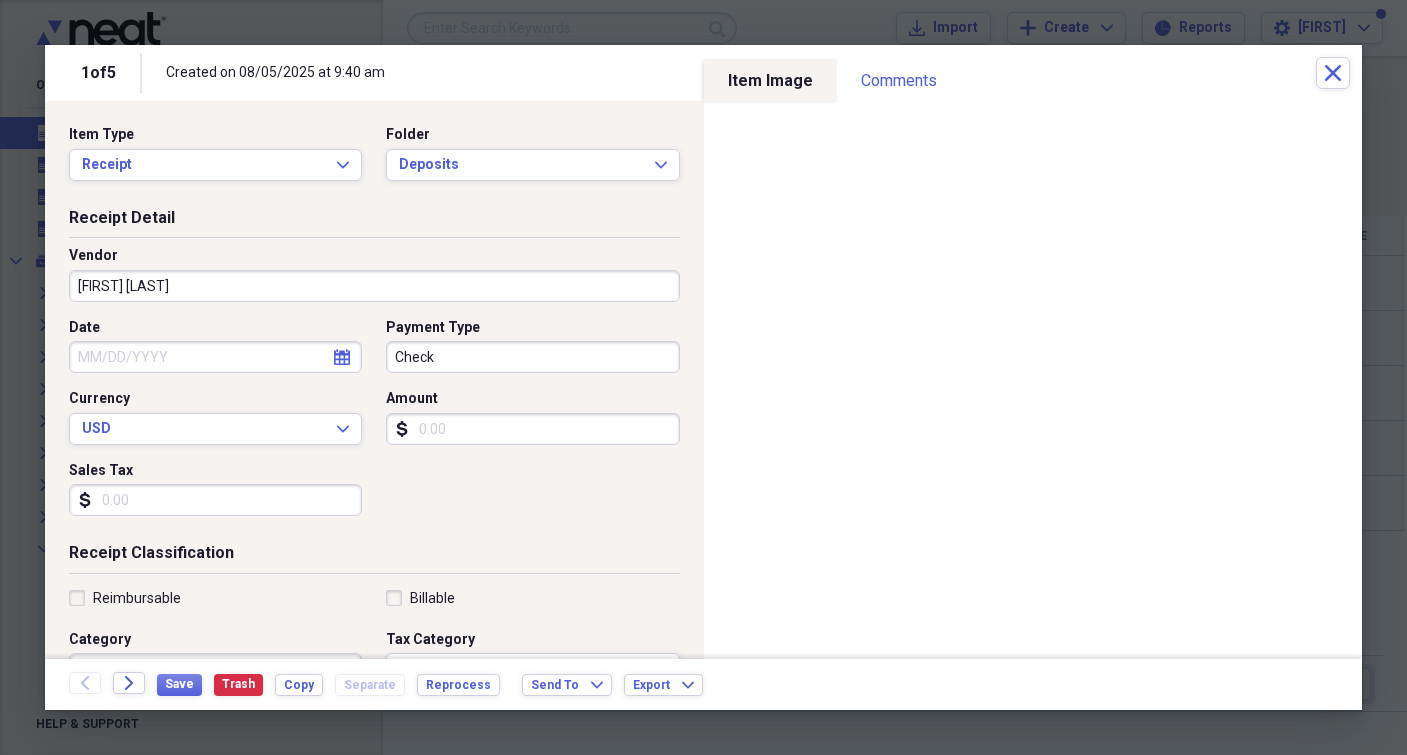 click 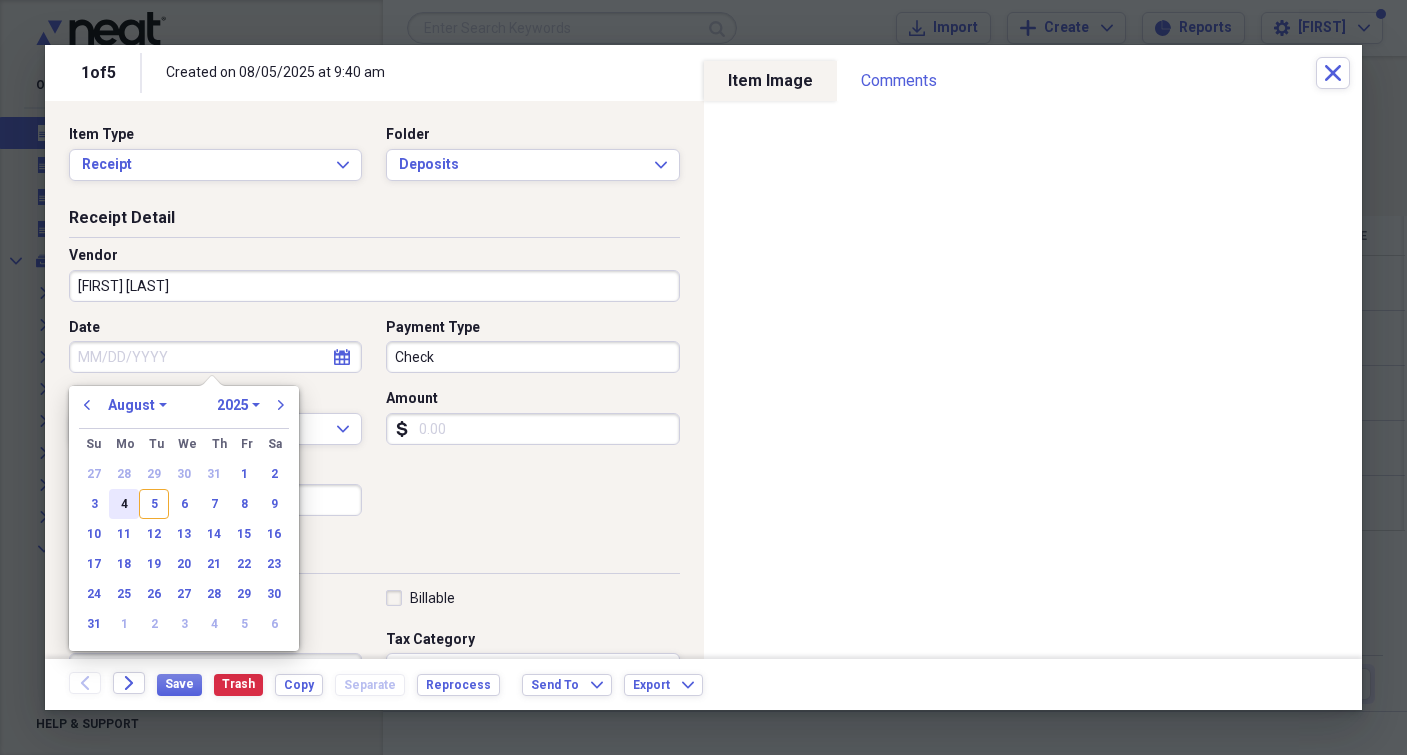 click on "4" at bounding box center [124, 504] 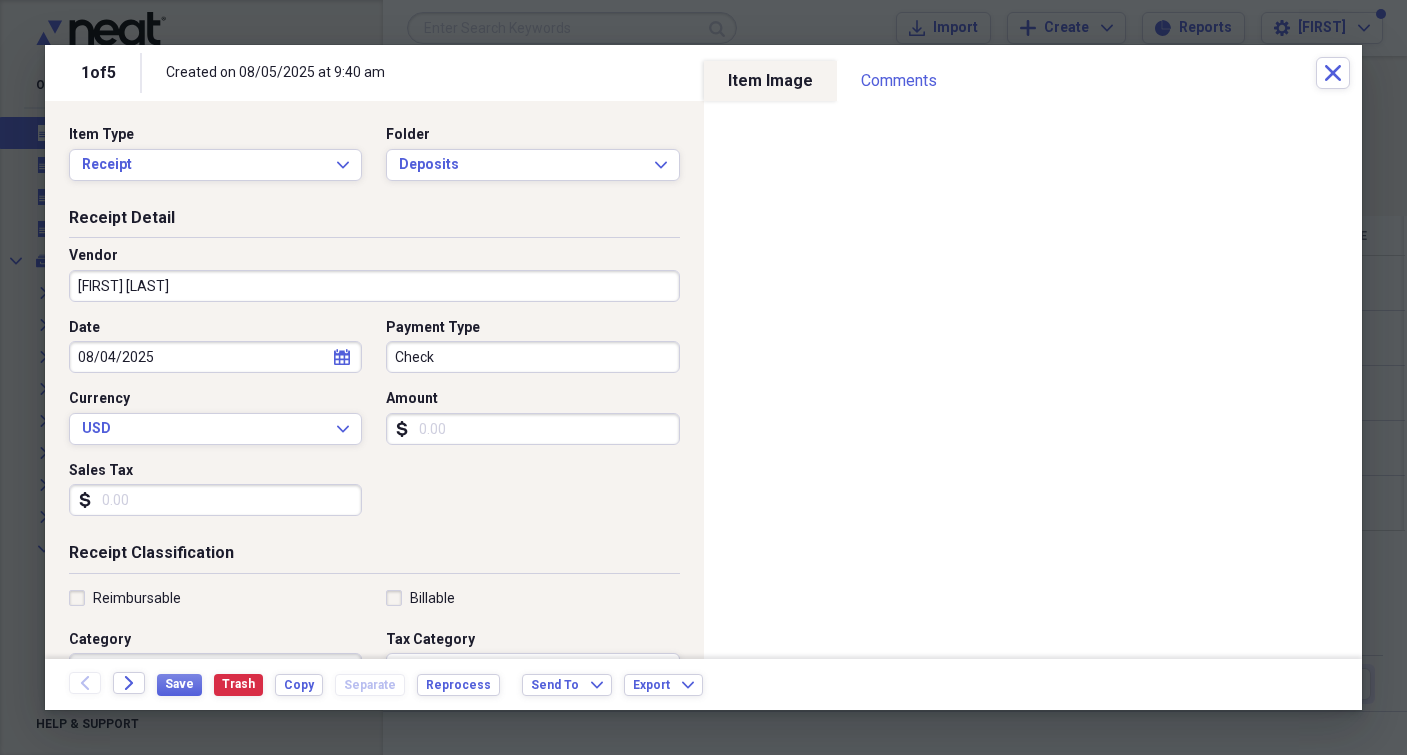 click on "Amount" at bounding box center [532, 429] 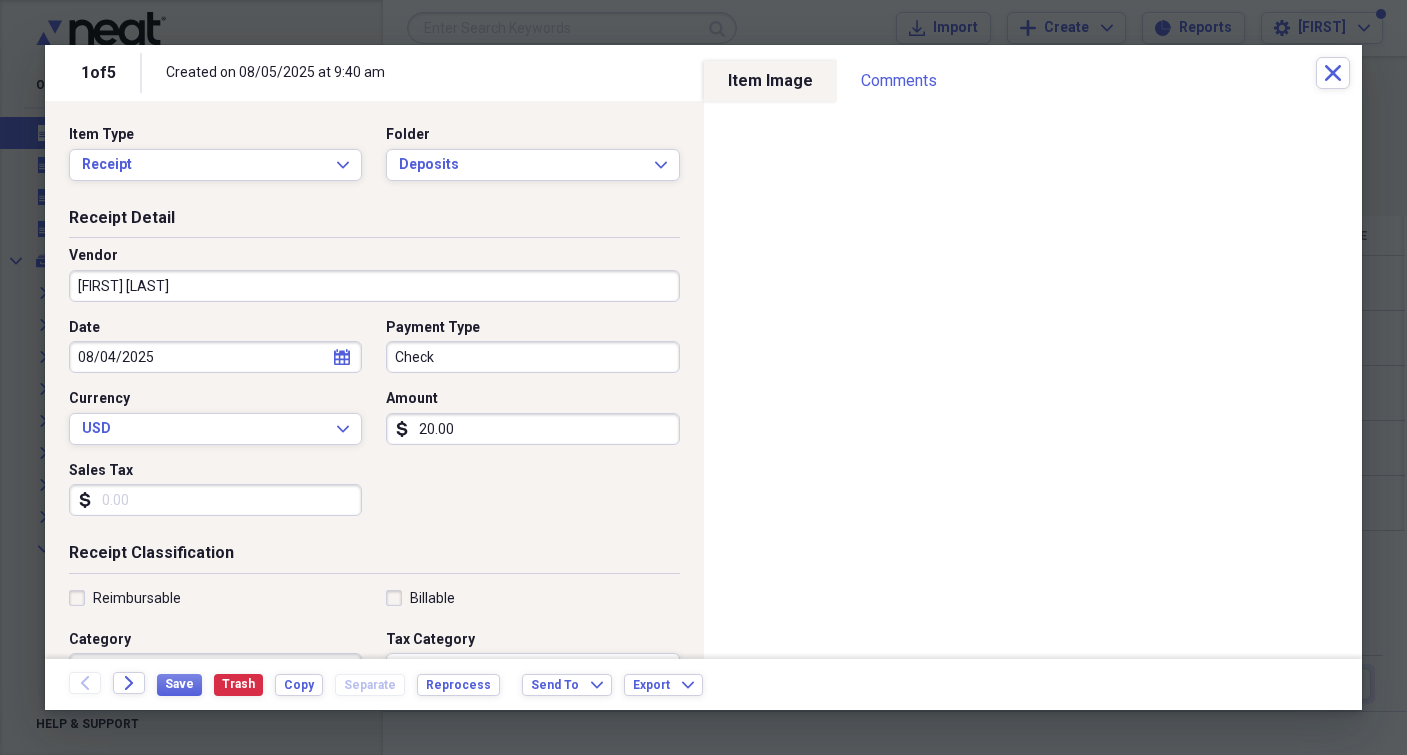 type on "200.00" 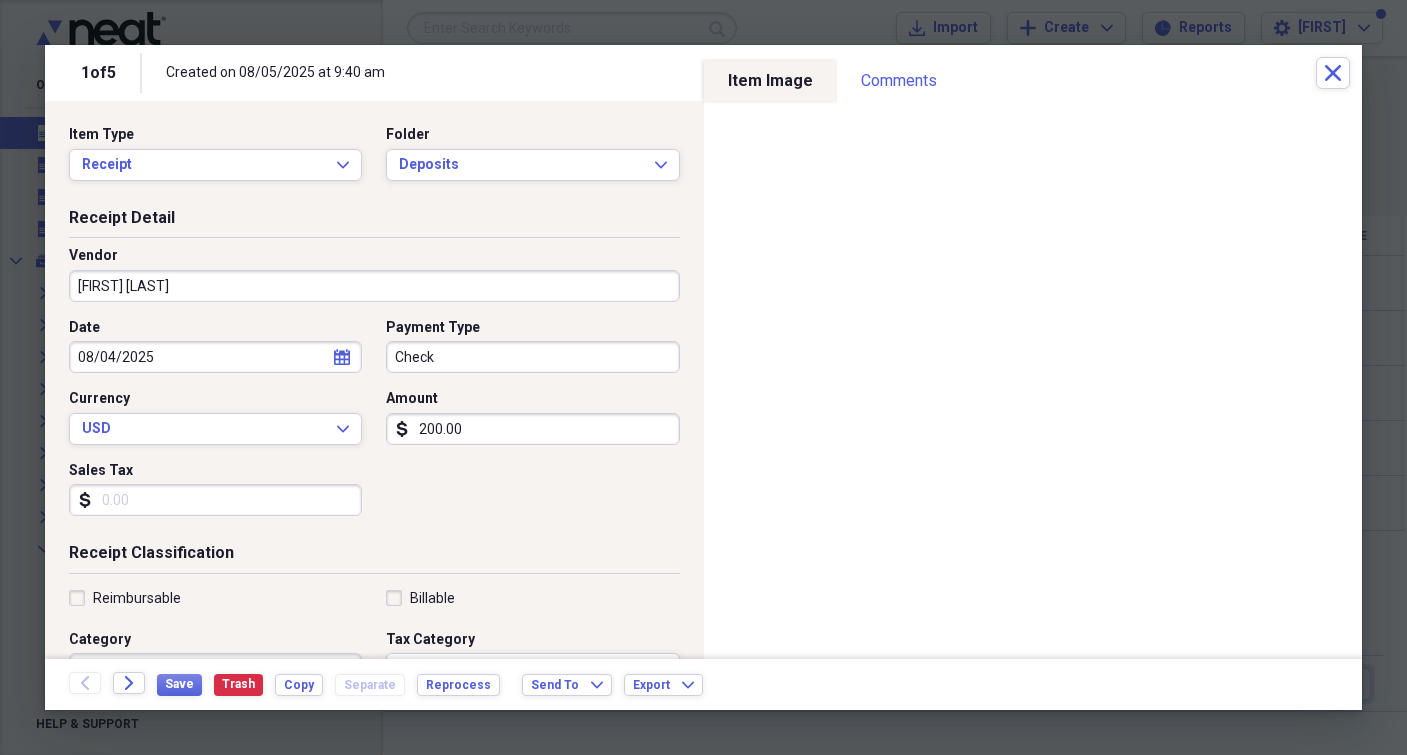 click on "Date 08/04/2025 calendar Calendar Payment Type Check Currency USD Expand Amount dollar-sign 200.00 Sales Tax dollar-sign" at bounding box center (374, 425) 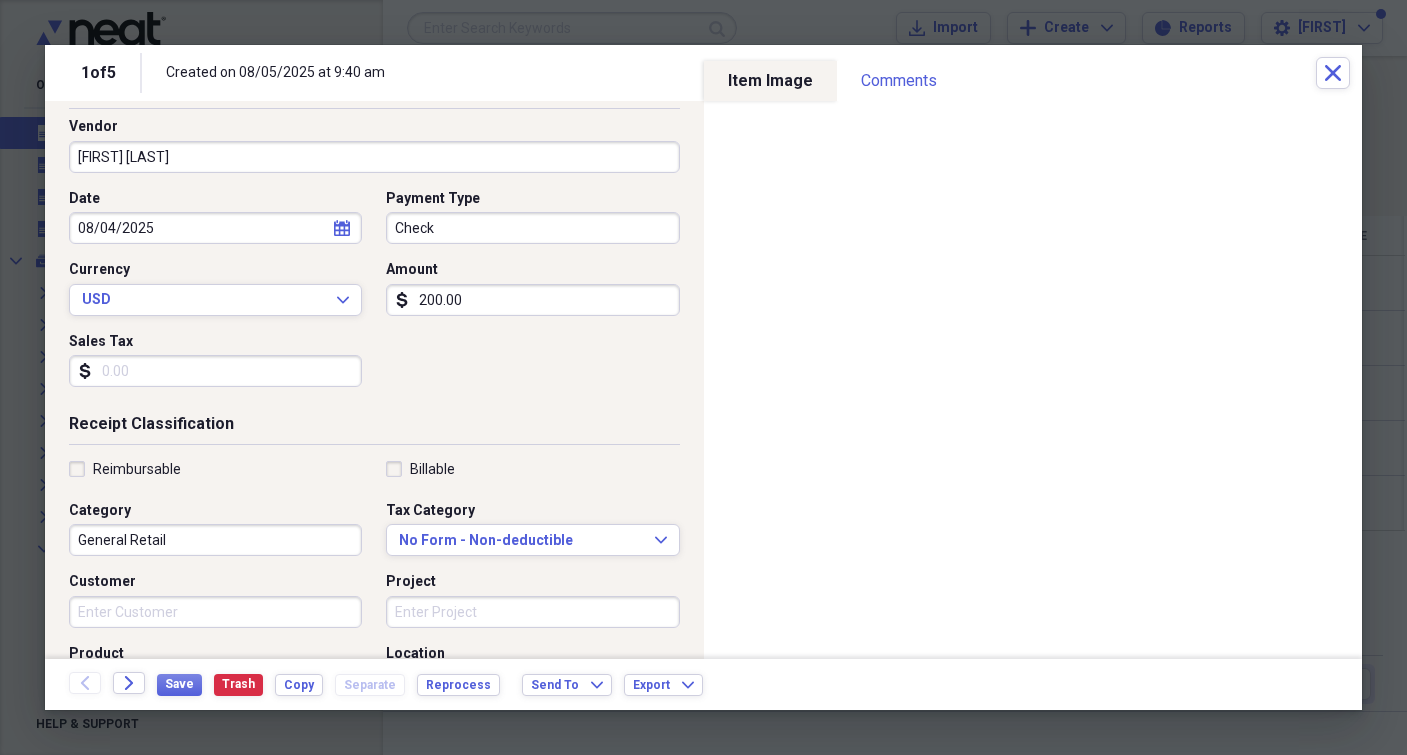 scroll, scrollTop: 259, scrollLeft: 0, axis: vertical 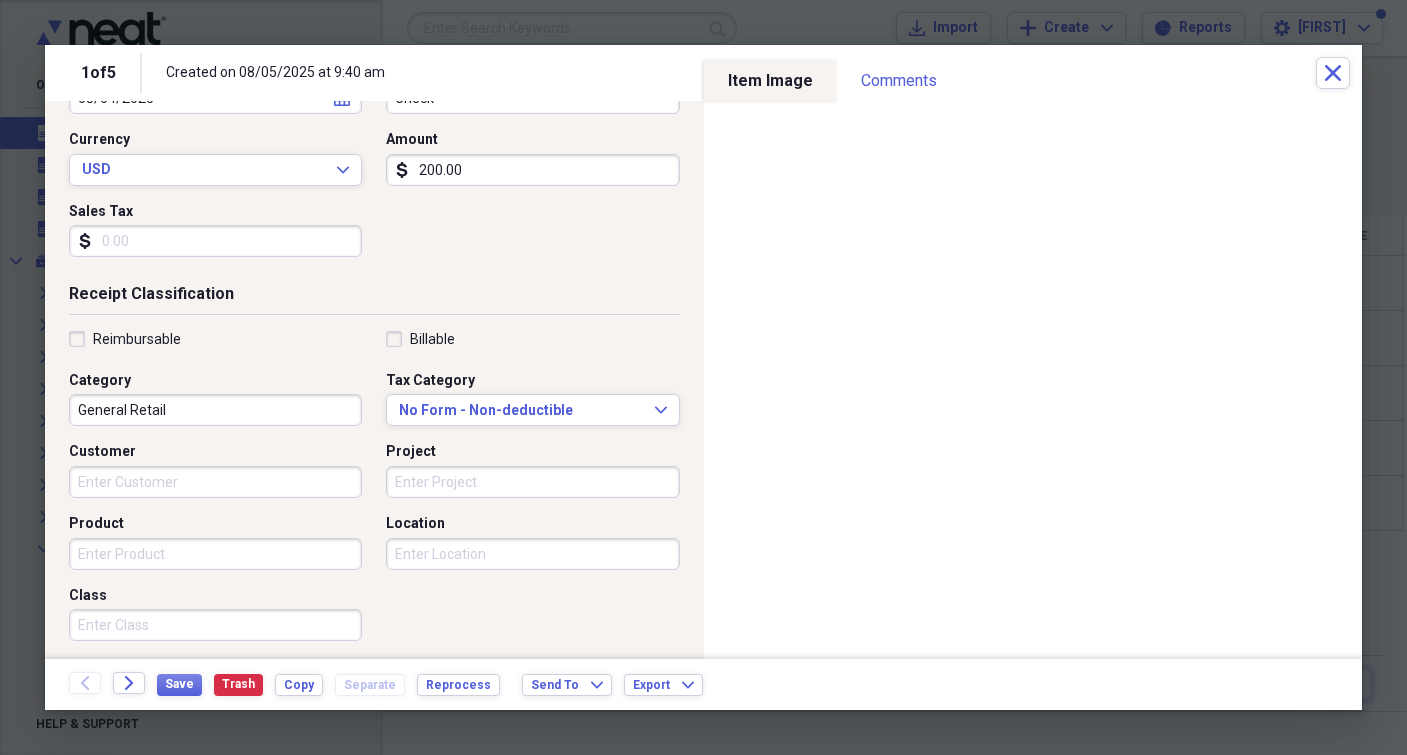 click on "General Retail" at bounding box center (215, 410) 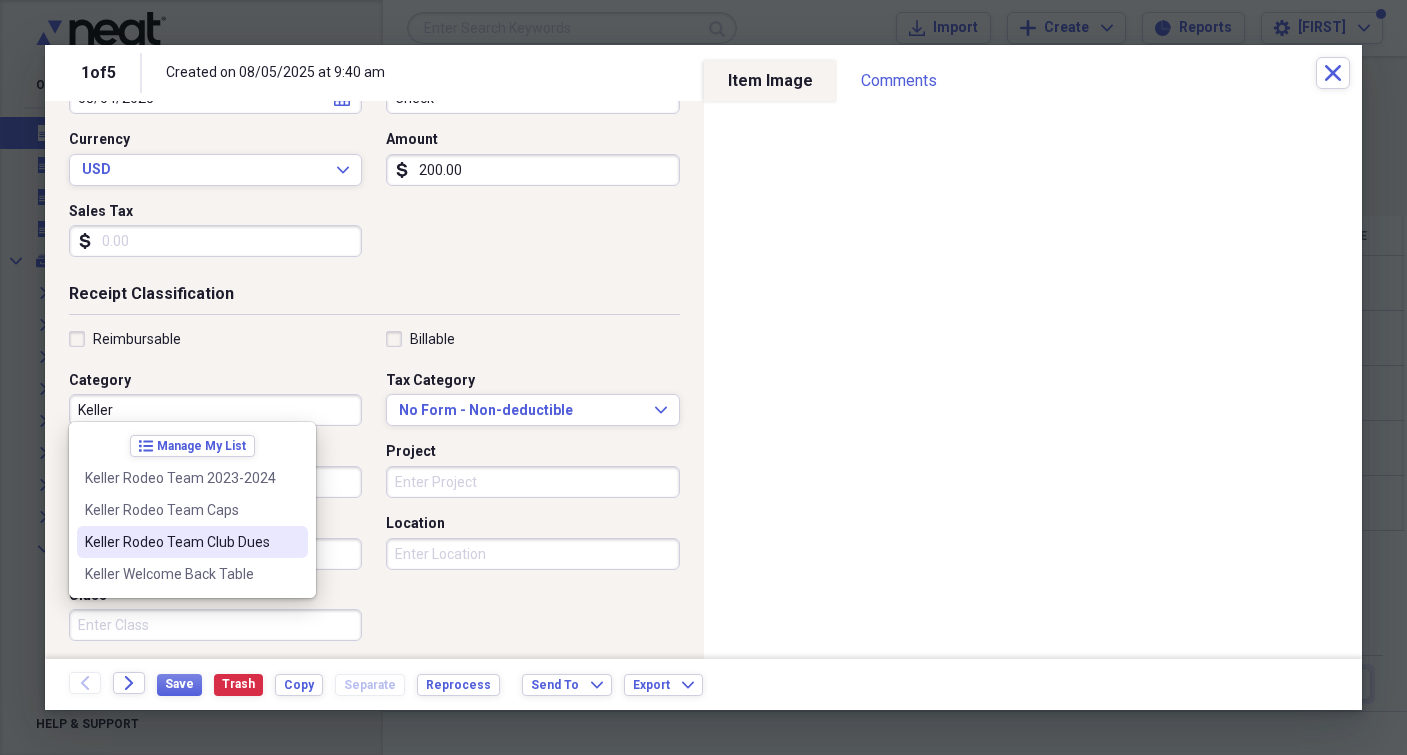 click on "Keller Rodeo Team Club Dues" at bounding box center [180, 542] 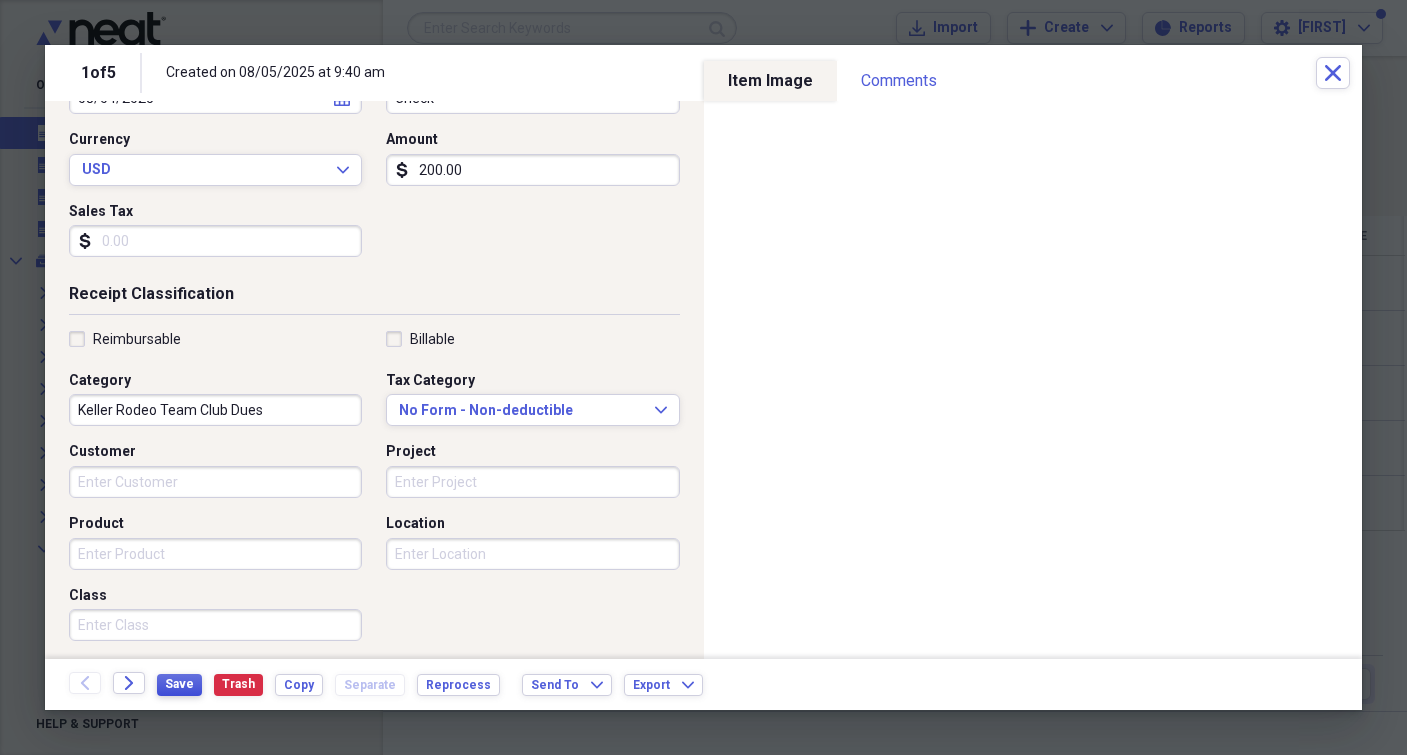 click on "Save" at bounding box center [179, 684] 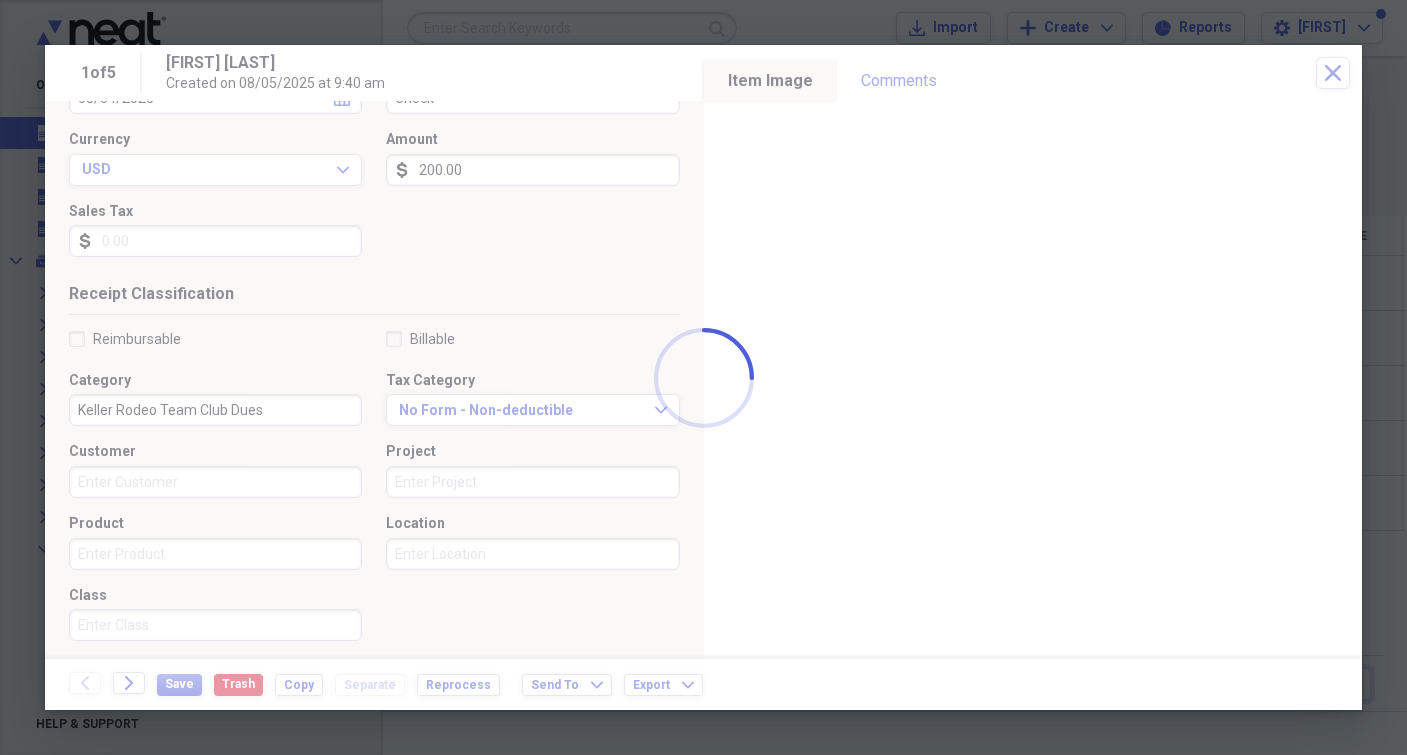 type on "[FIRST] [LAST]" 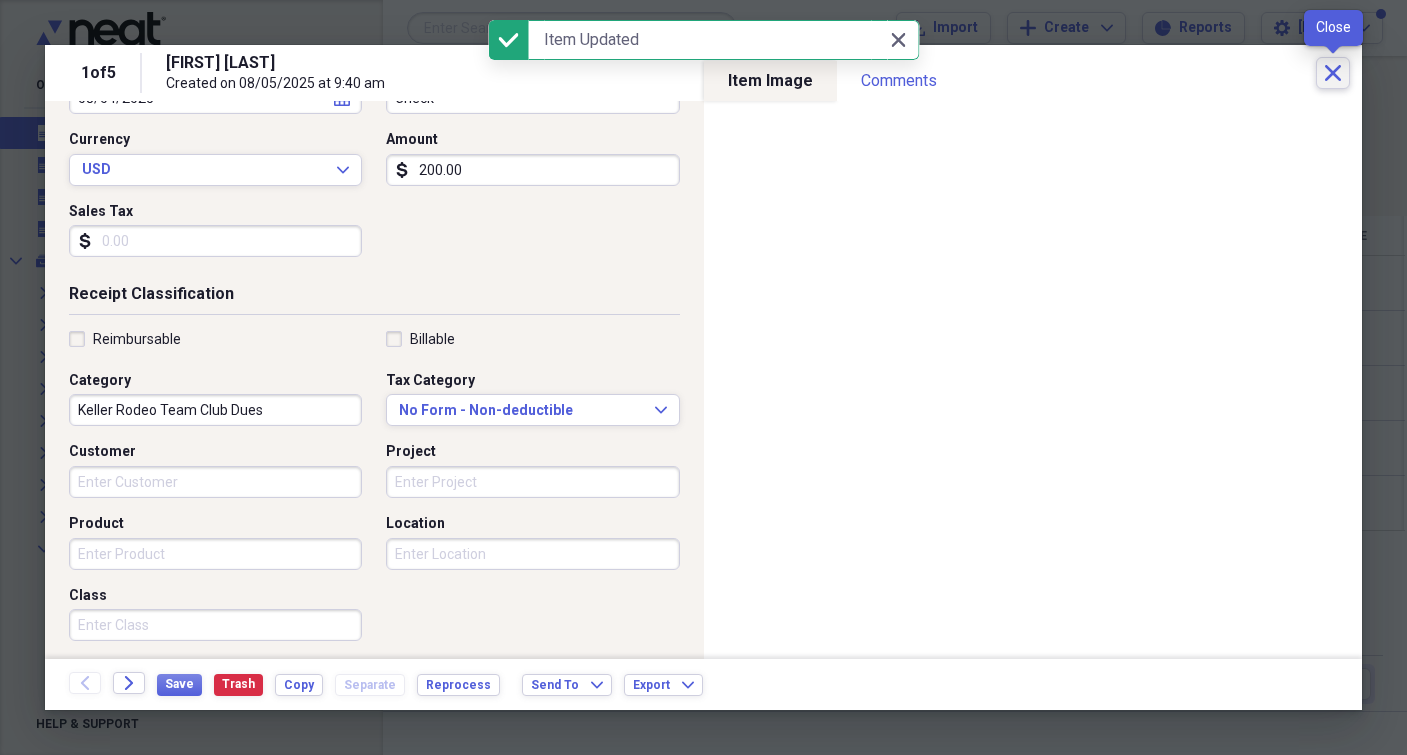 click 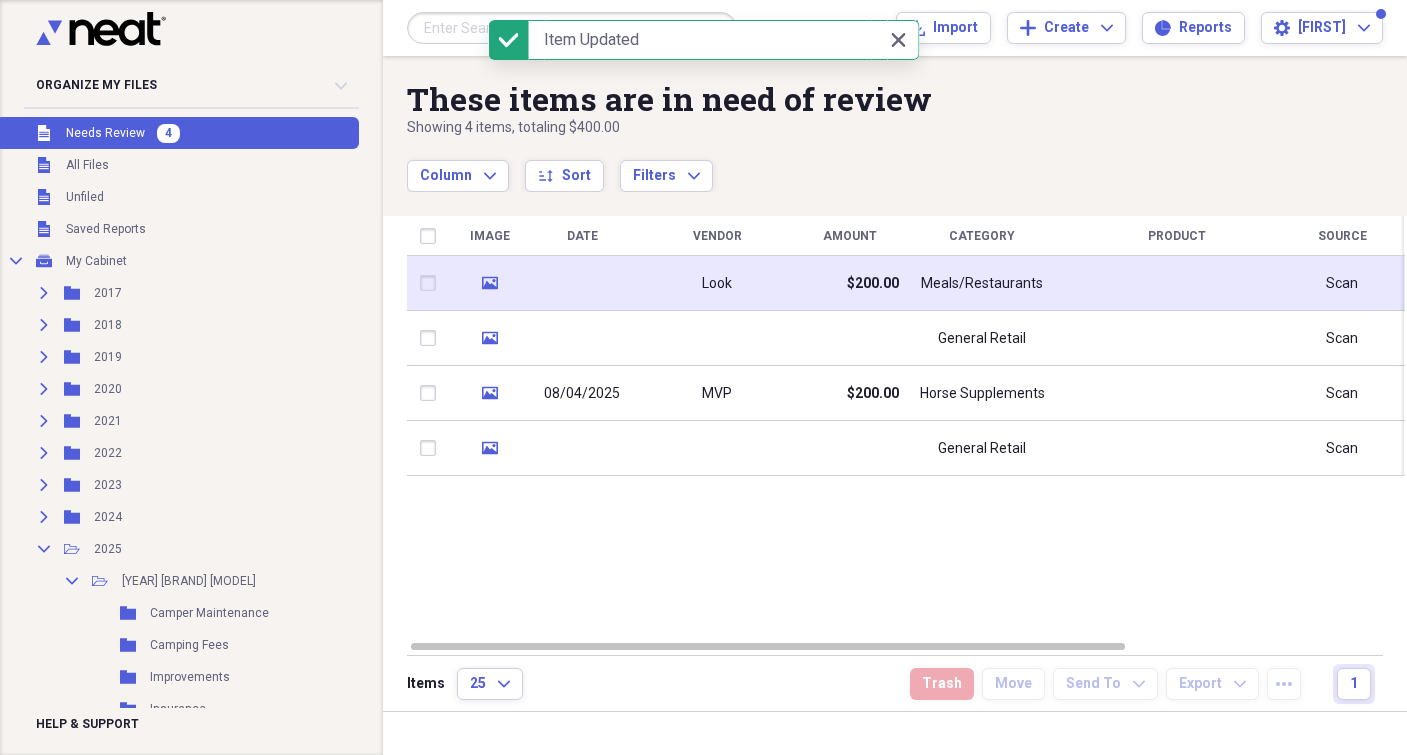 click on "$200.00" at bounding box center [849, 283] 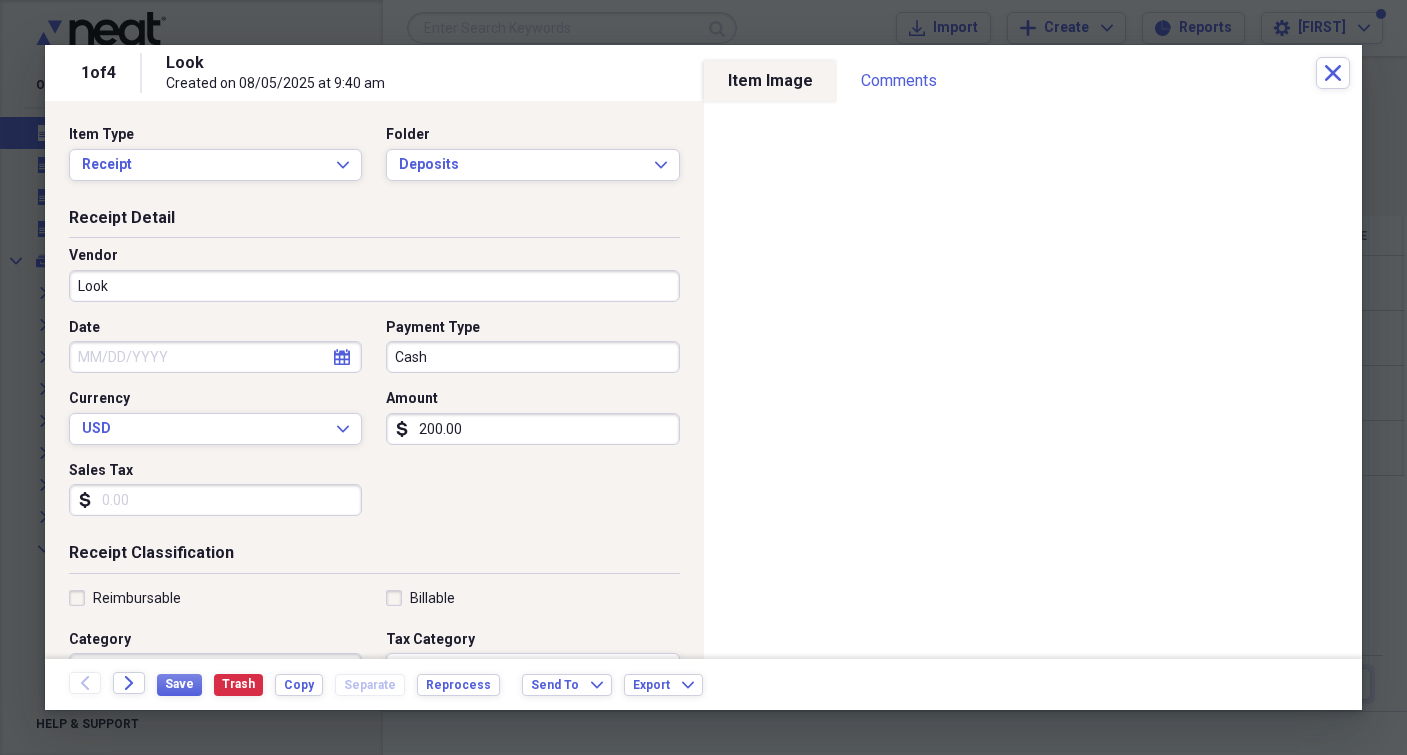 click on "Look" at bounding box center [374, 286] 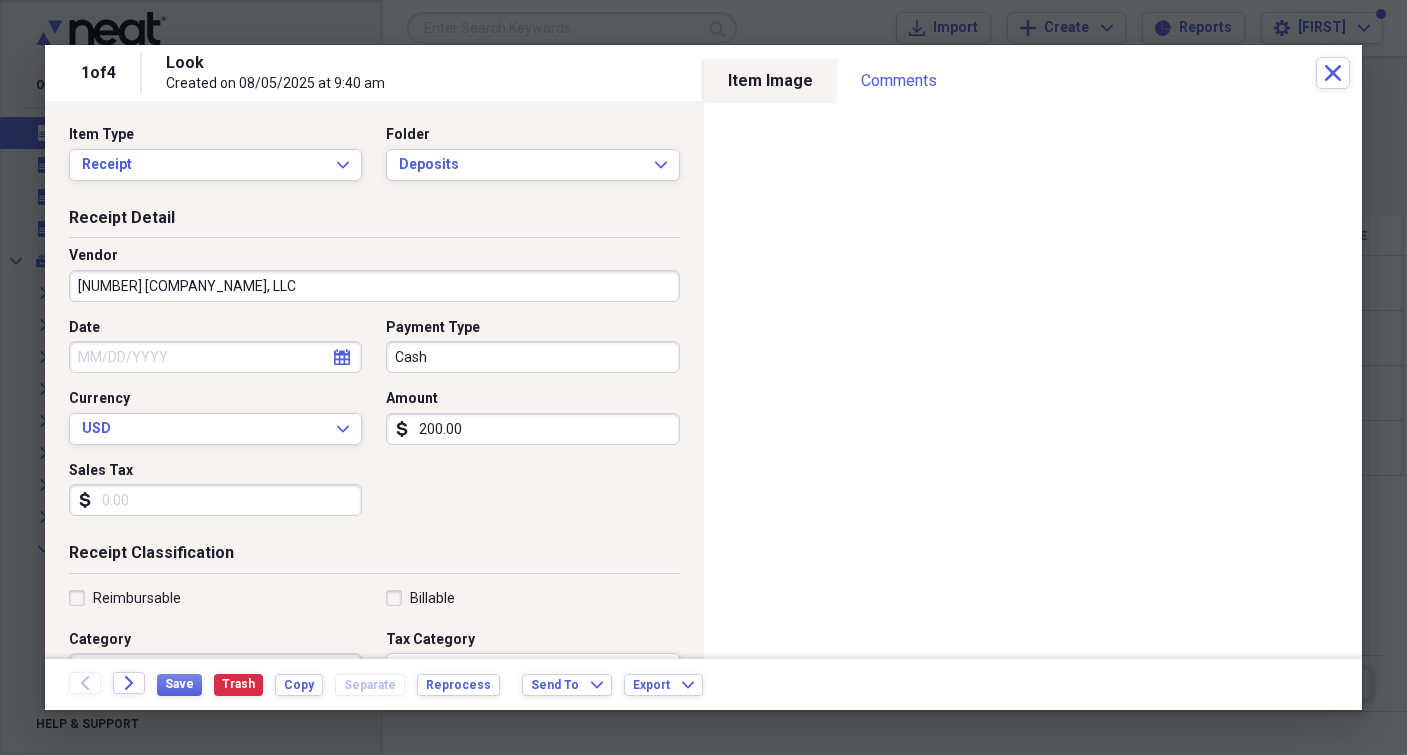 type on "[NUMBER] [COMPANY_NAME], LLC" 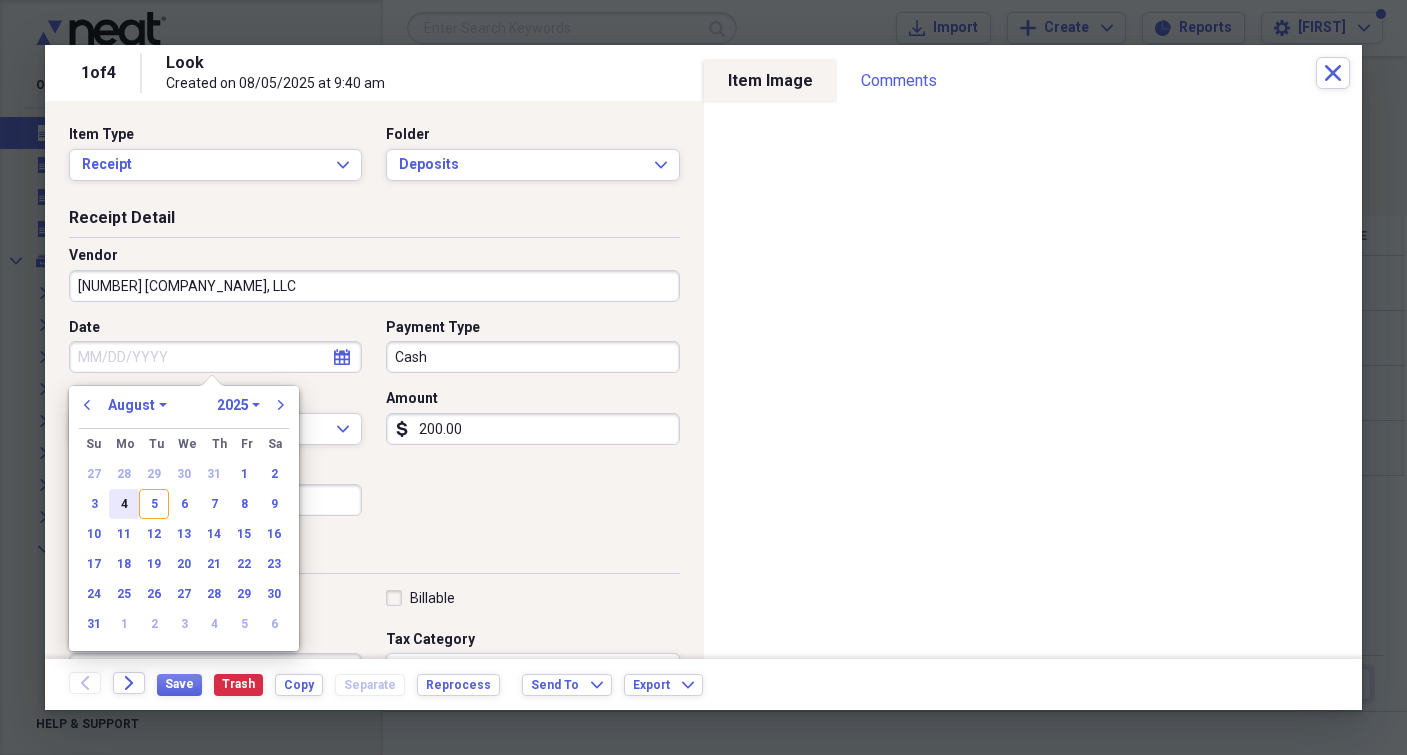 click on "4" at bounding box center [124, 504] 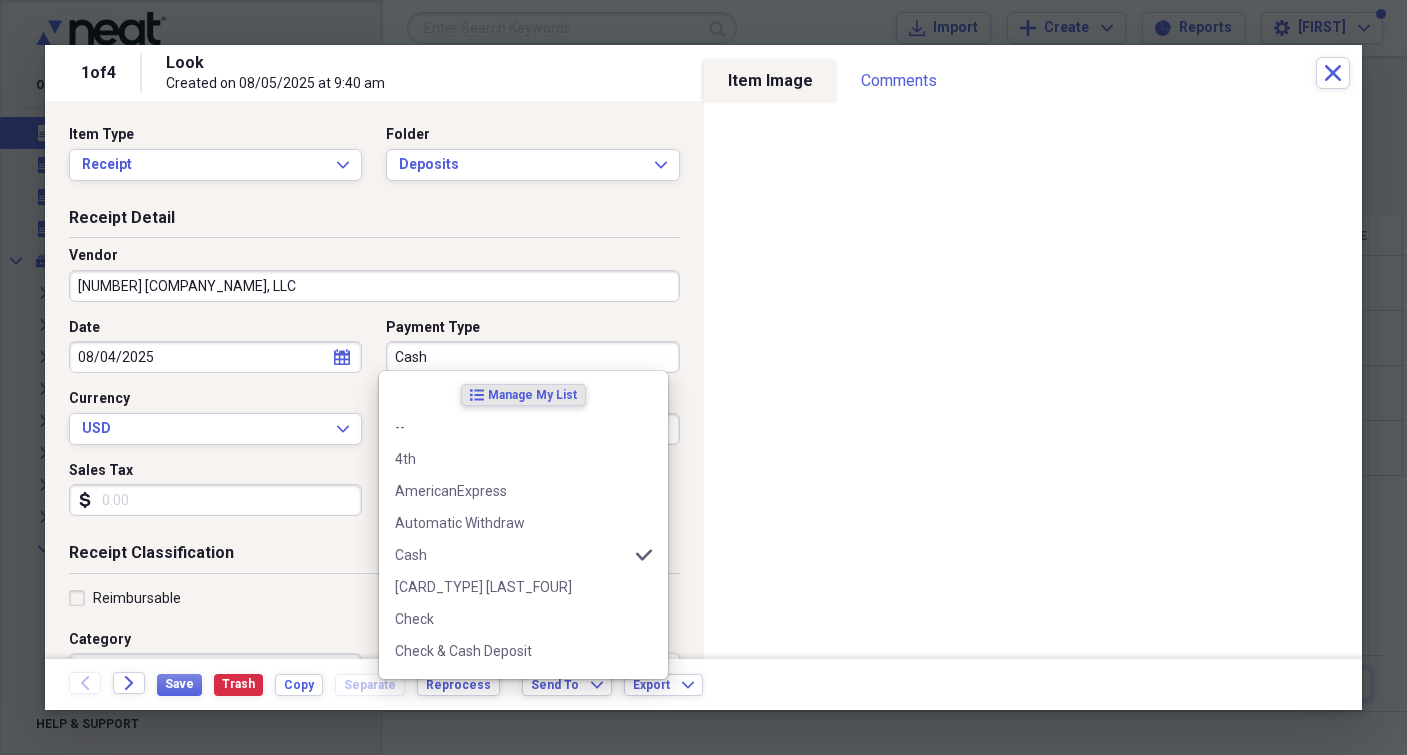 click on "Cash" at bounding box center (532, 357) 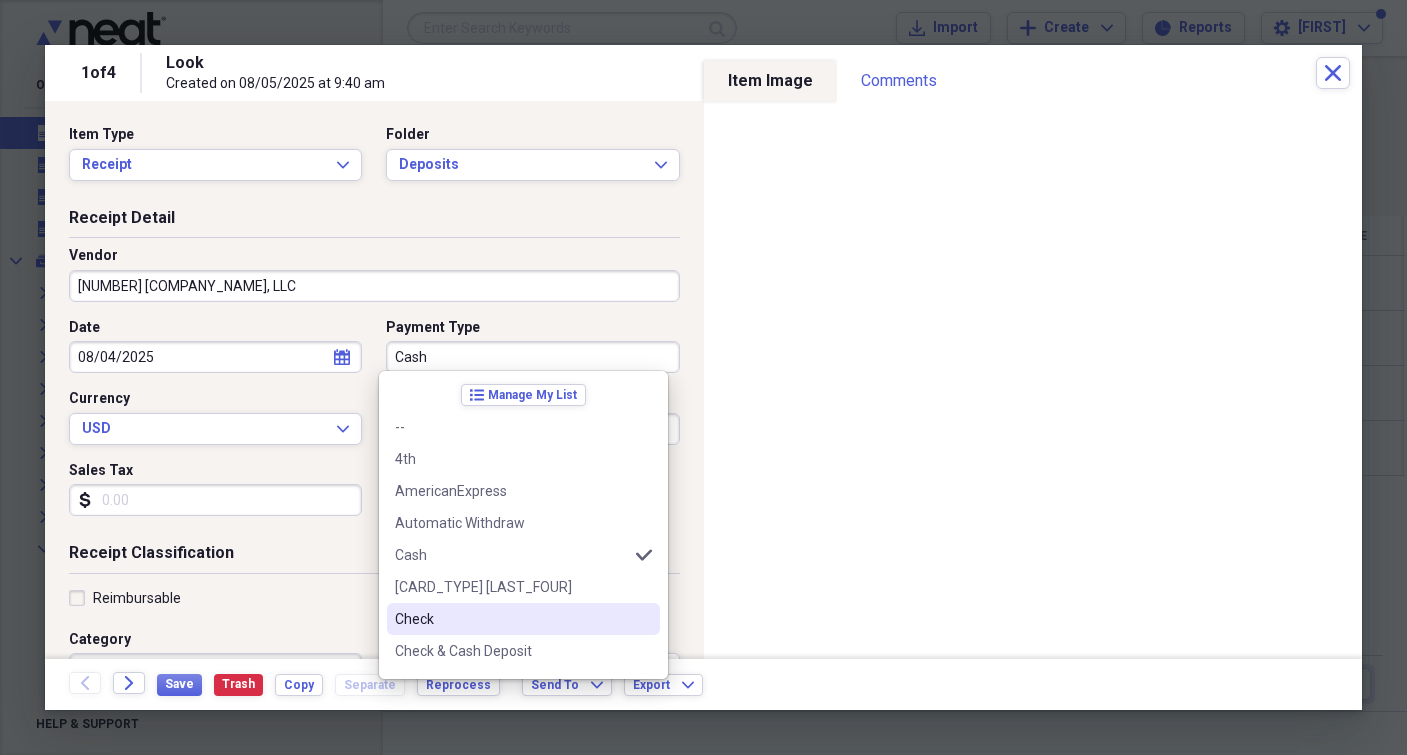 click on "Check" at bounding box center (523, 619) 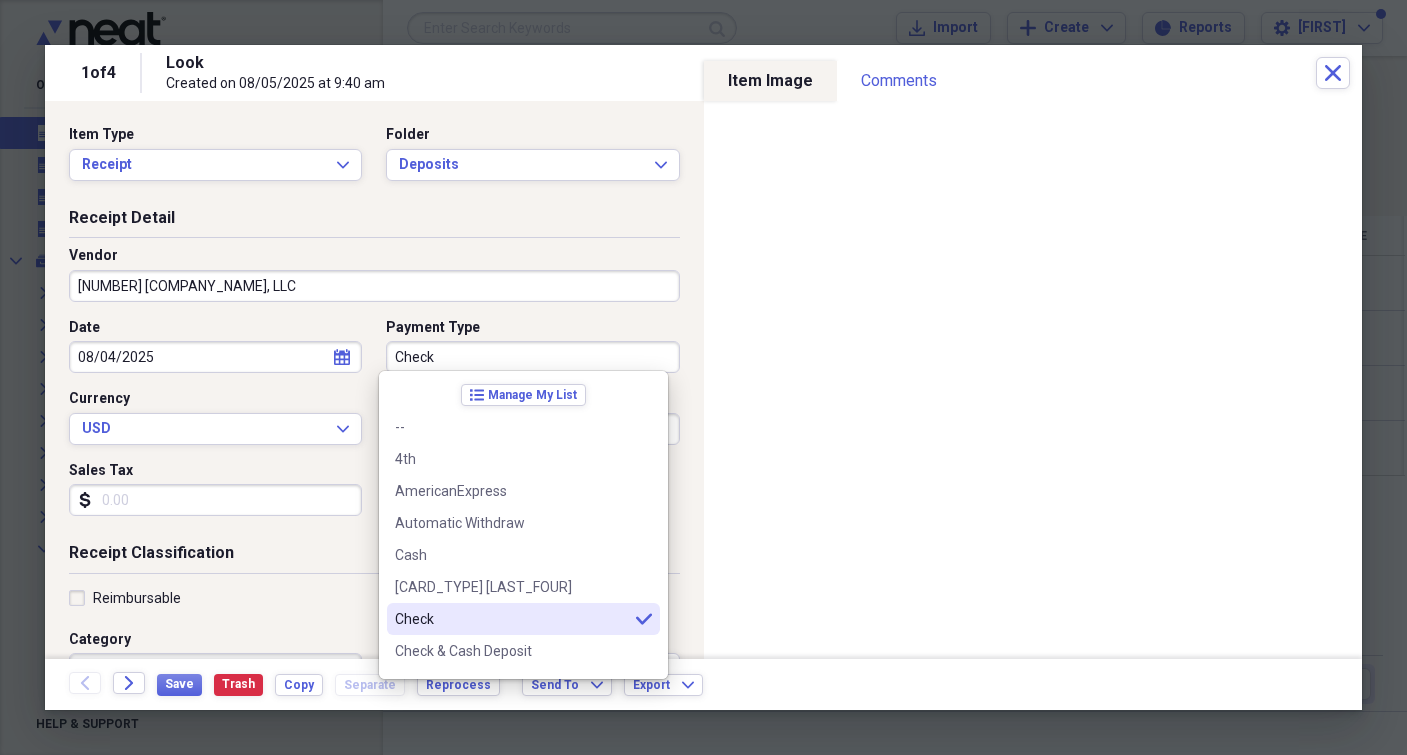 type on "Check" 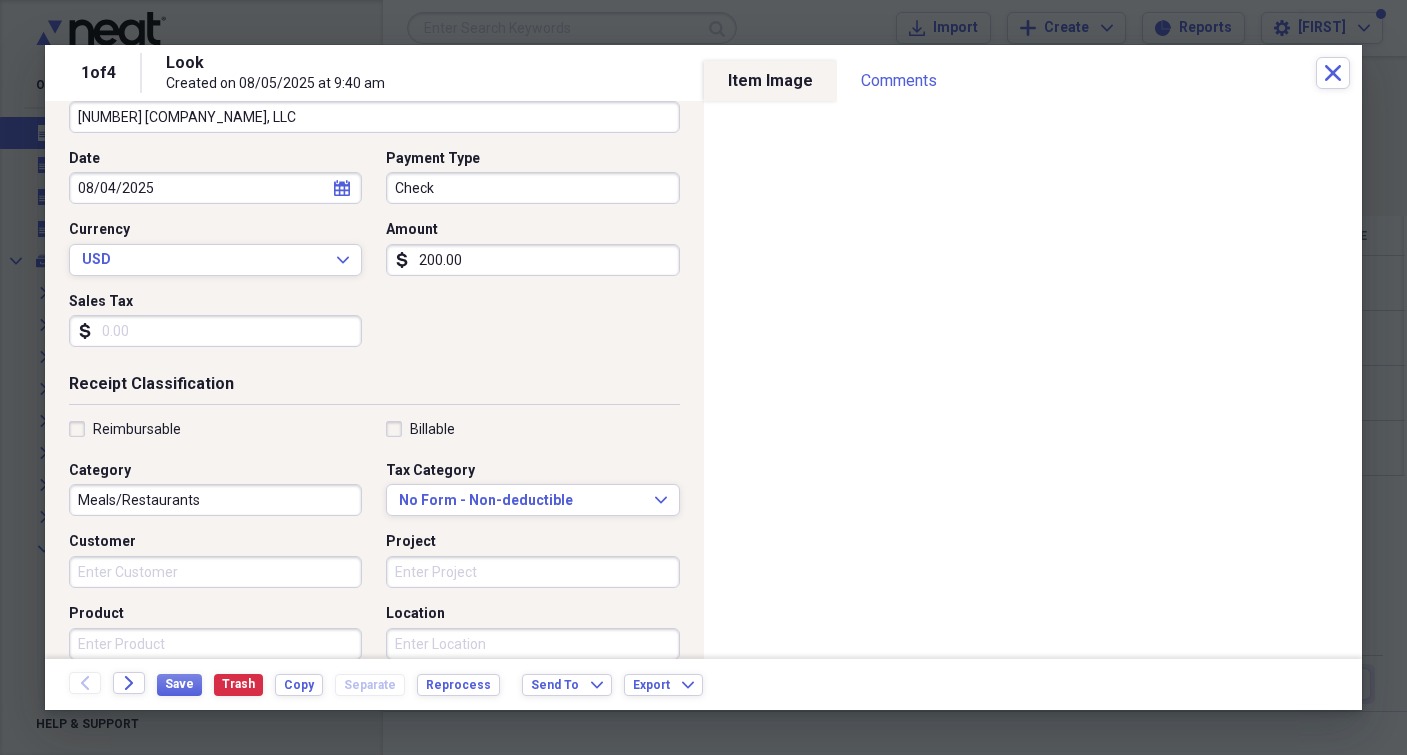scroll, scrollTop: 312, scrollLeft: 0, axis: vertical 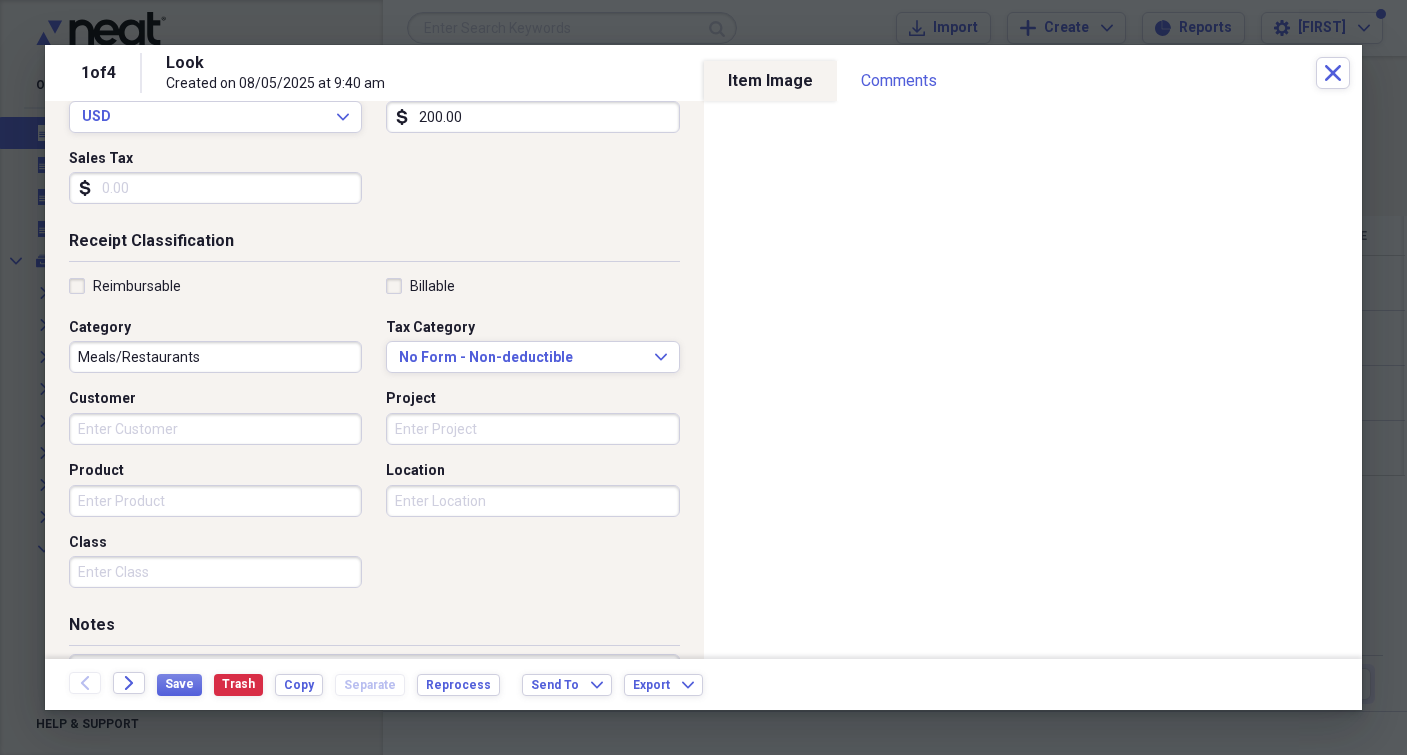 click on "Meals/Restaurants" at bounding box center [215, 357] 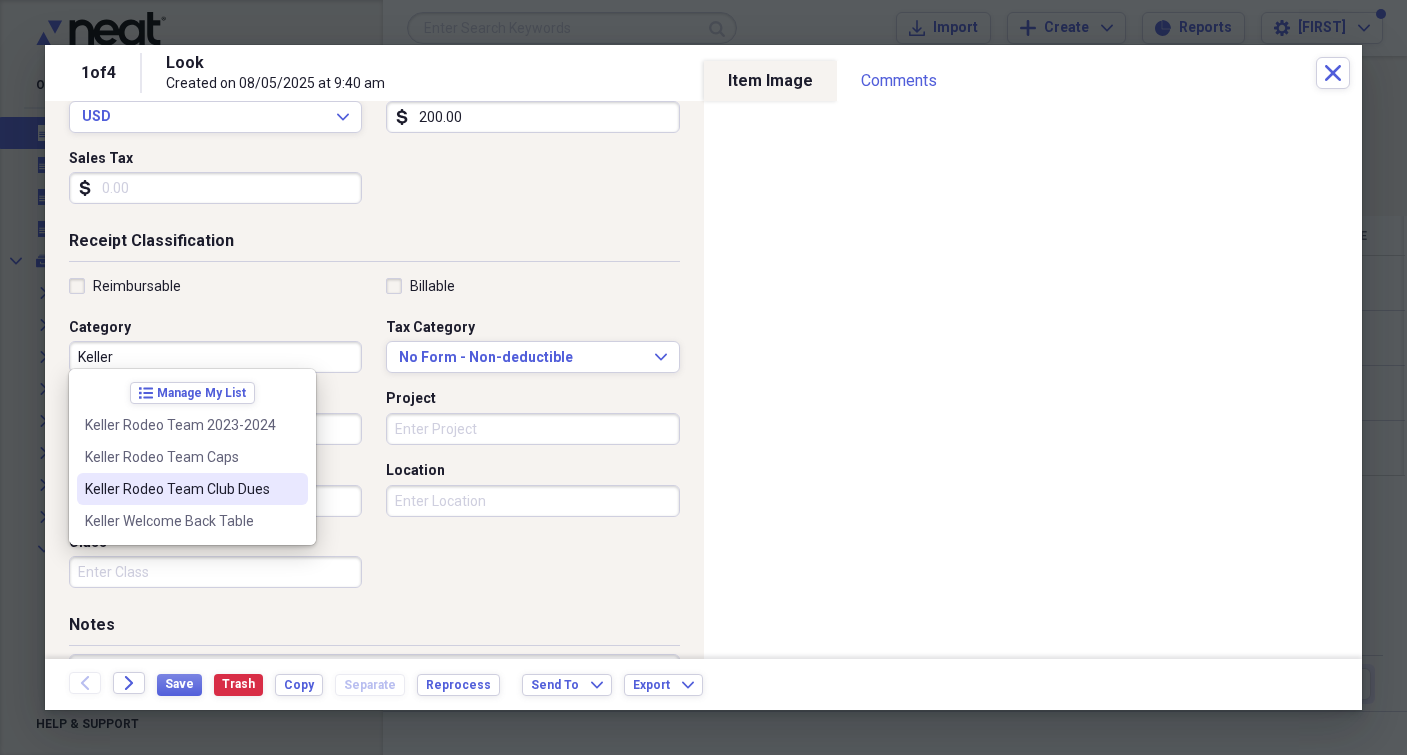click on "Keller Rodeo Team Club Dues" at bounding box center (180, 489) 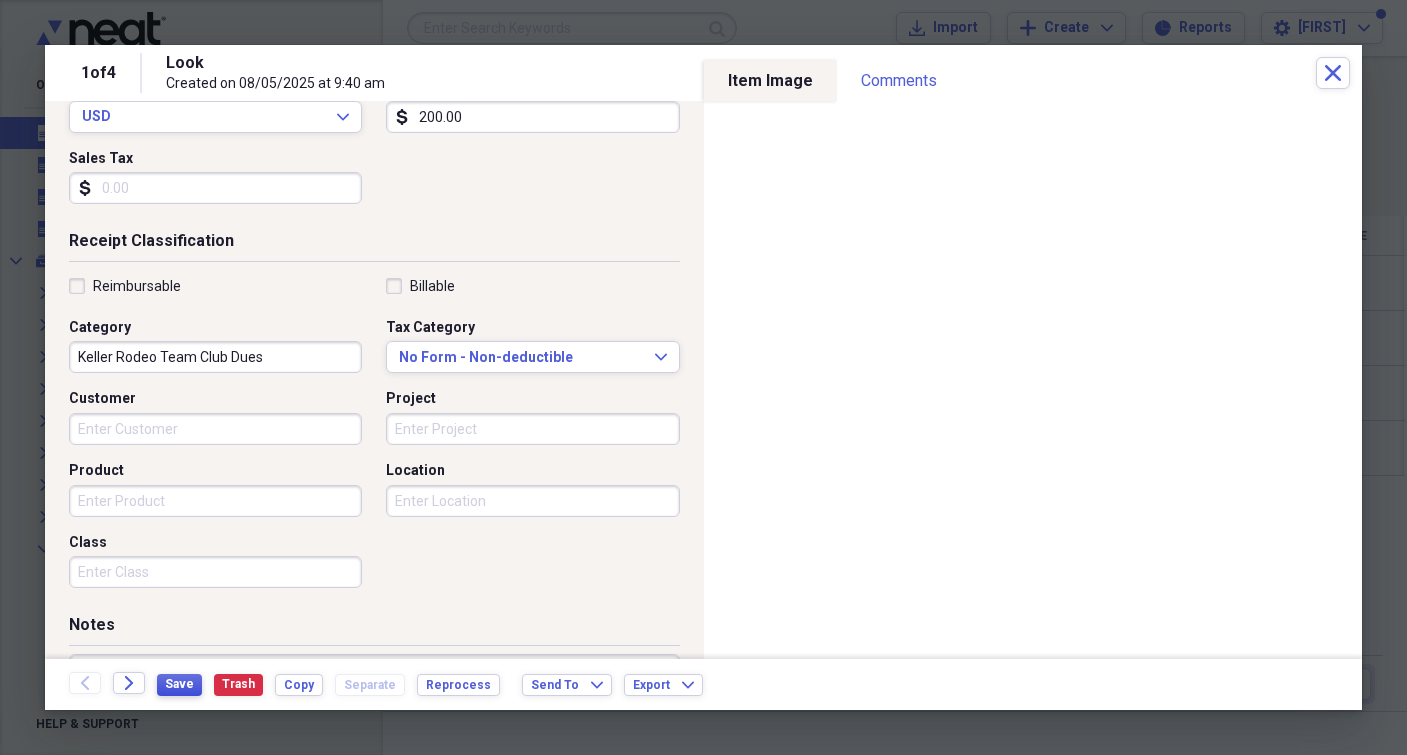click on "Save" at bounding box center (179, 684) 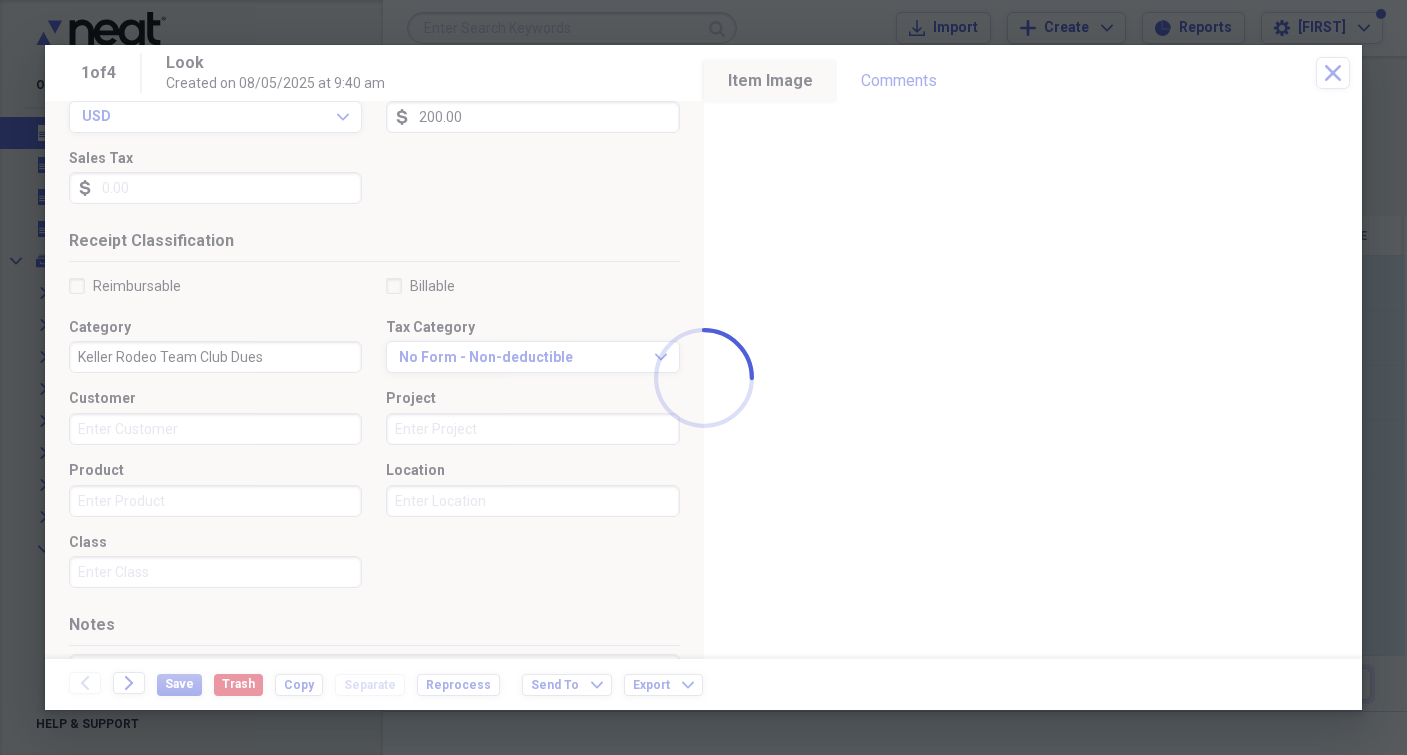 type on "[NUMBER] [COMPANY_NAME], LLC" 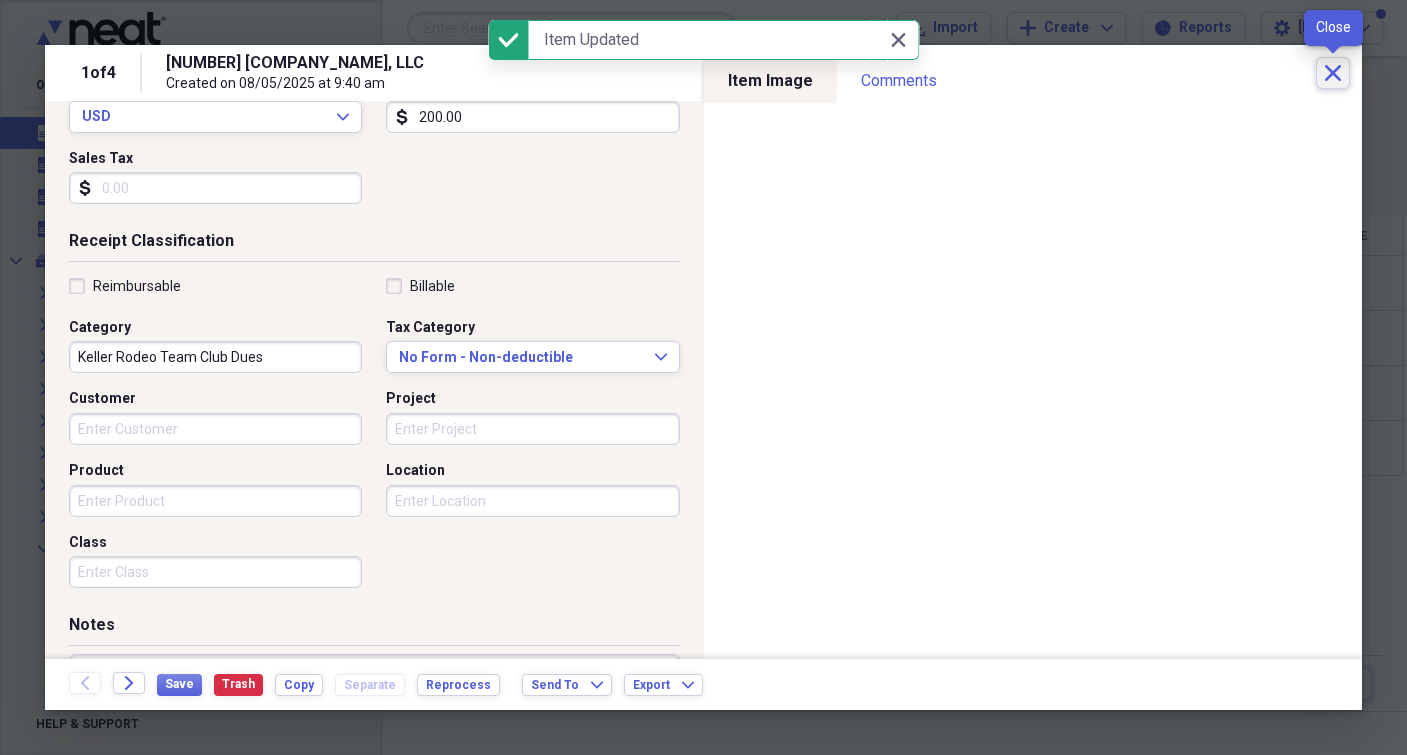 click 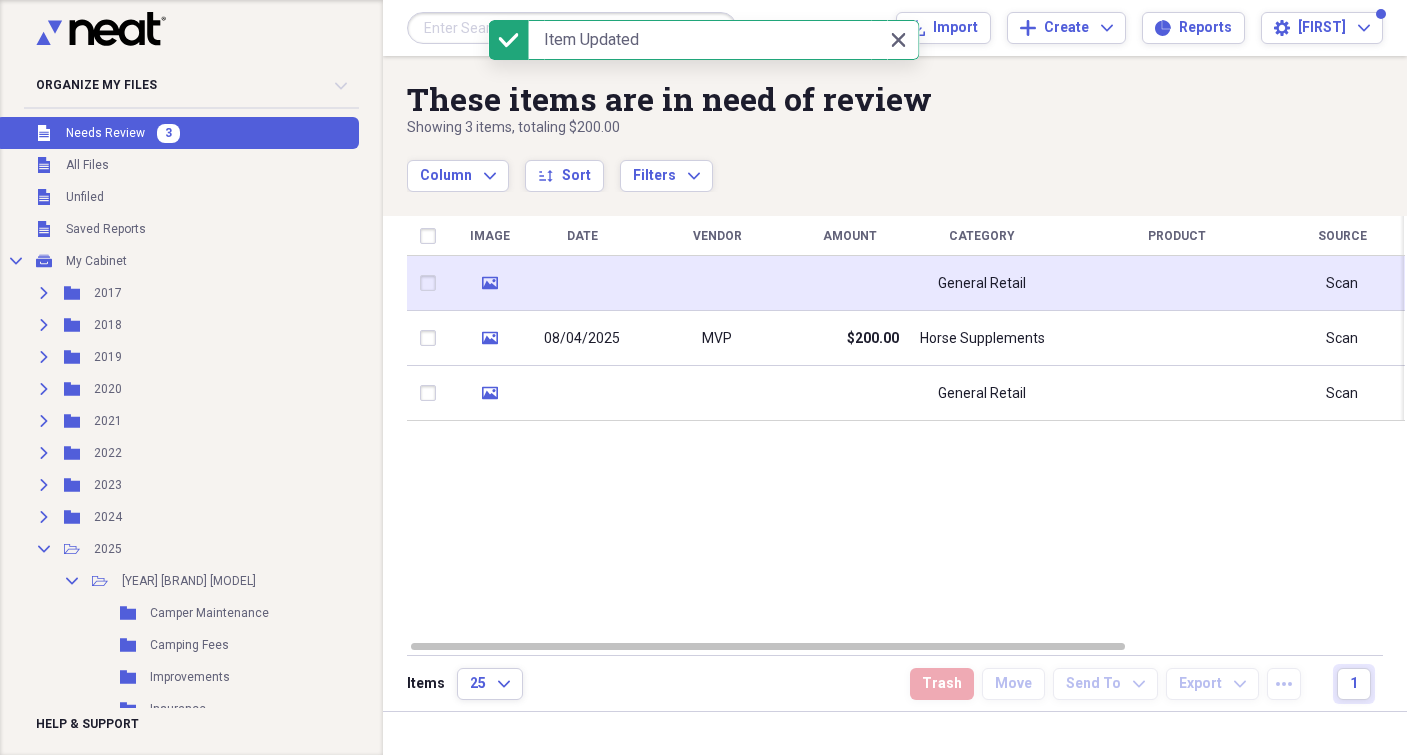 click at bounding box center [849, 283] 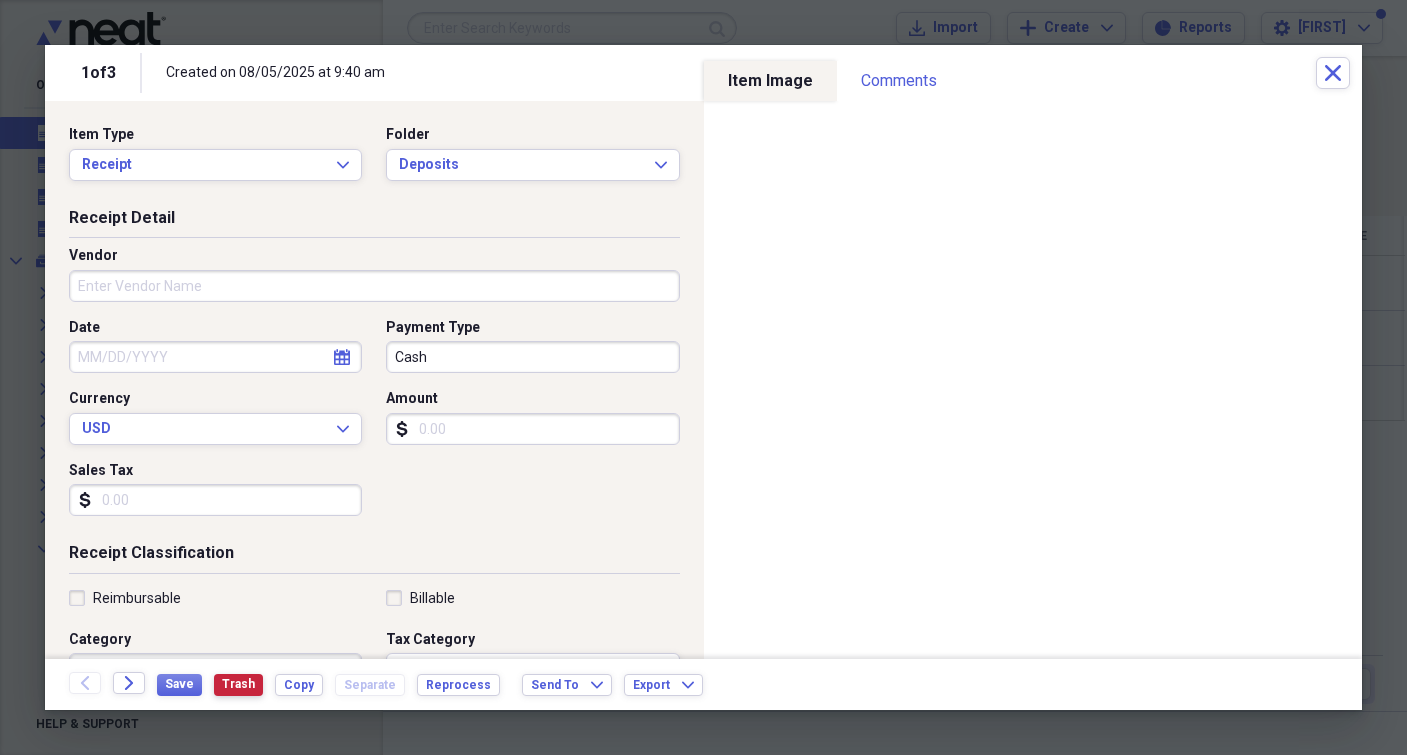 click on "Trash" at bounding box center [238, 684] 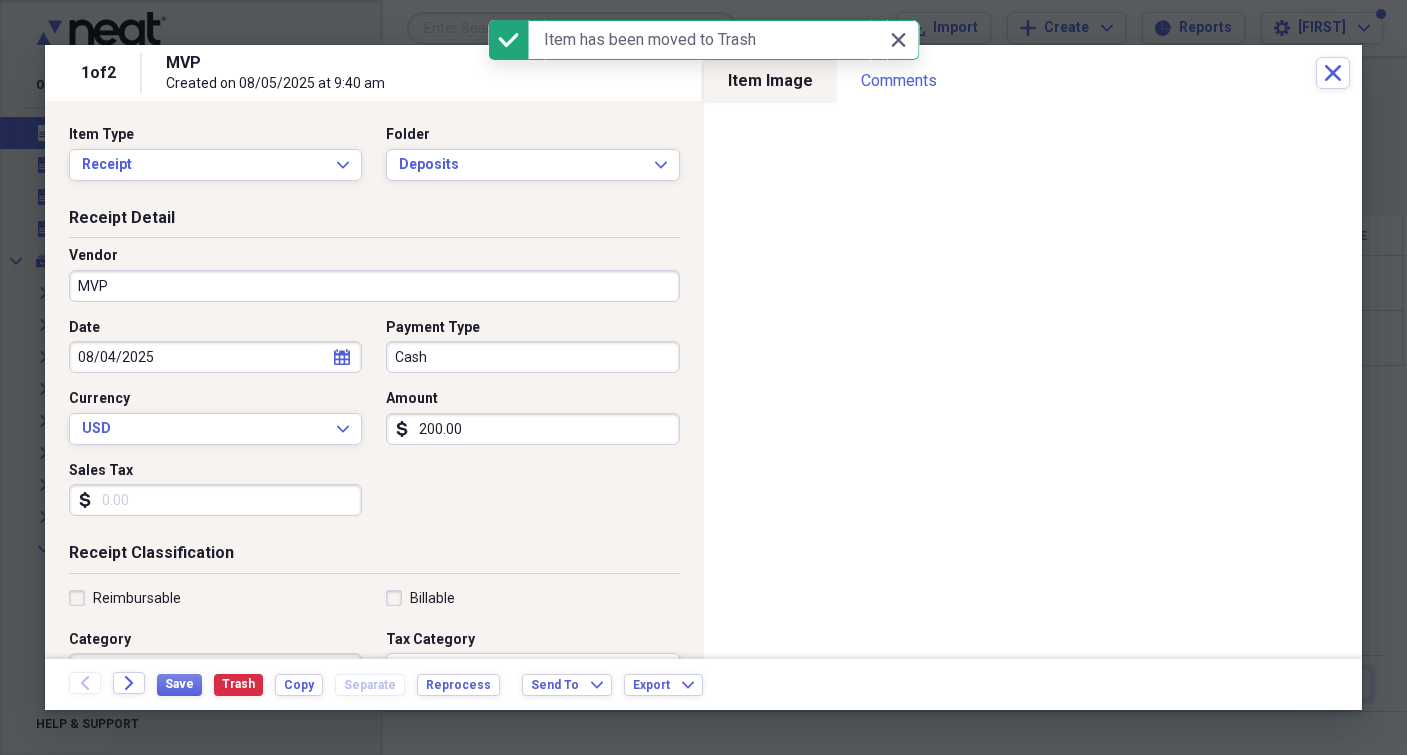 click on "MVP" at bounding box center [374, 286] 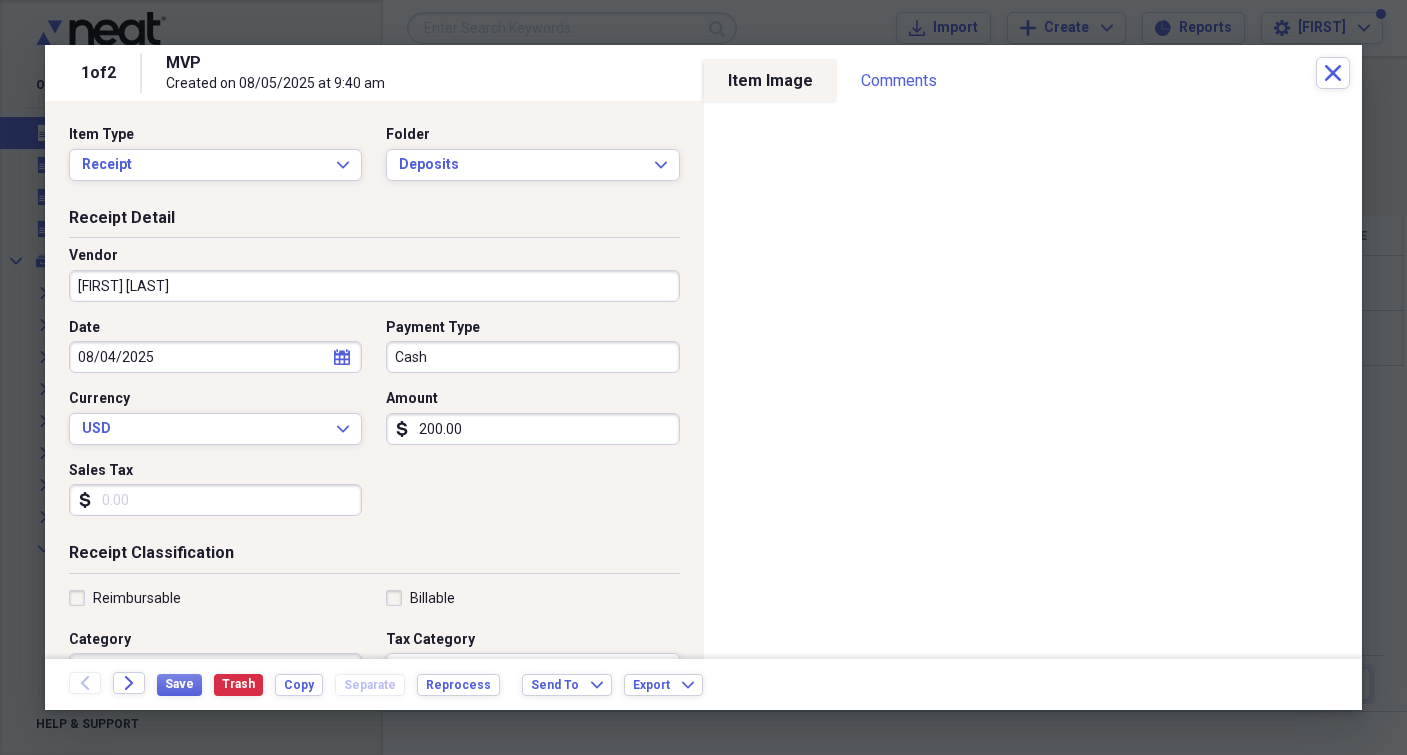 type on "[FIRST] [LAST]" 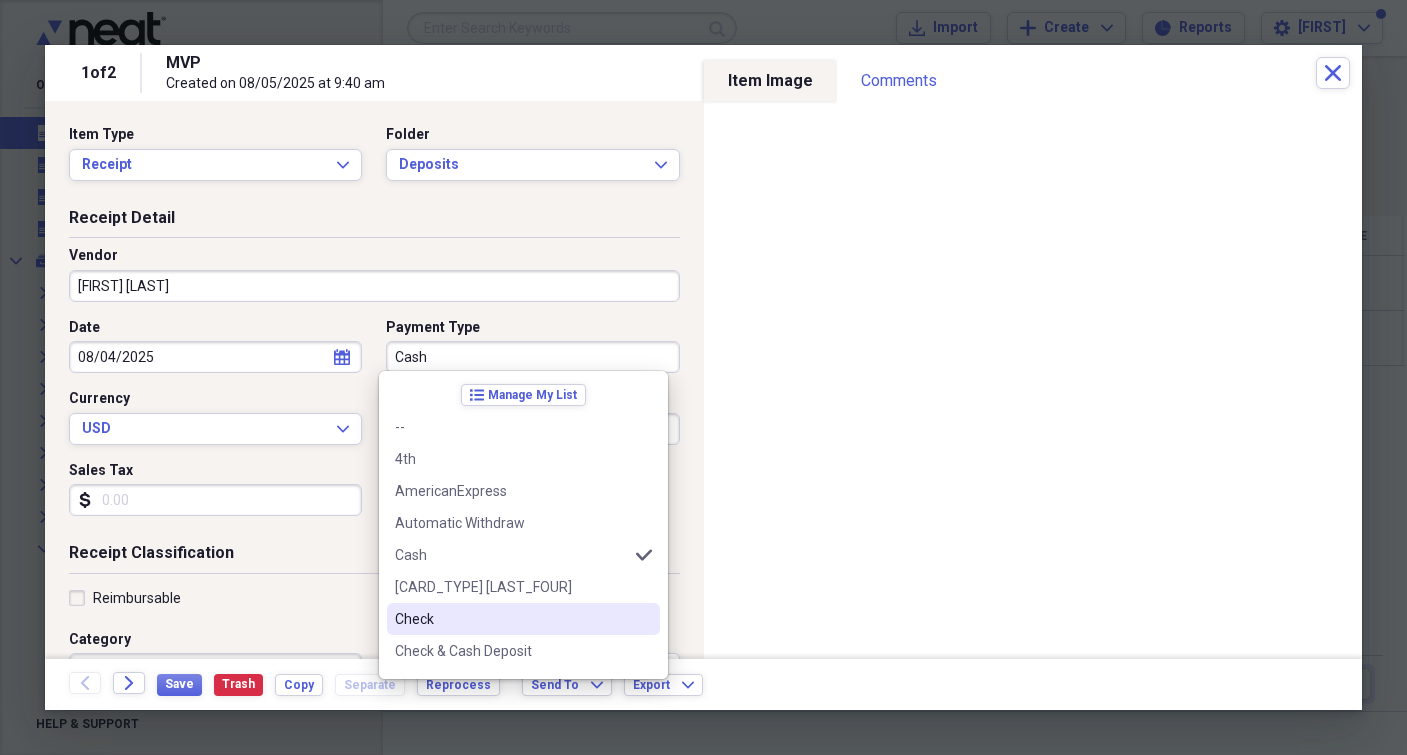 click on "Check" at bounding box center [511, 619] 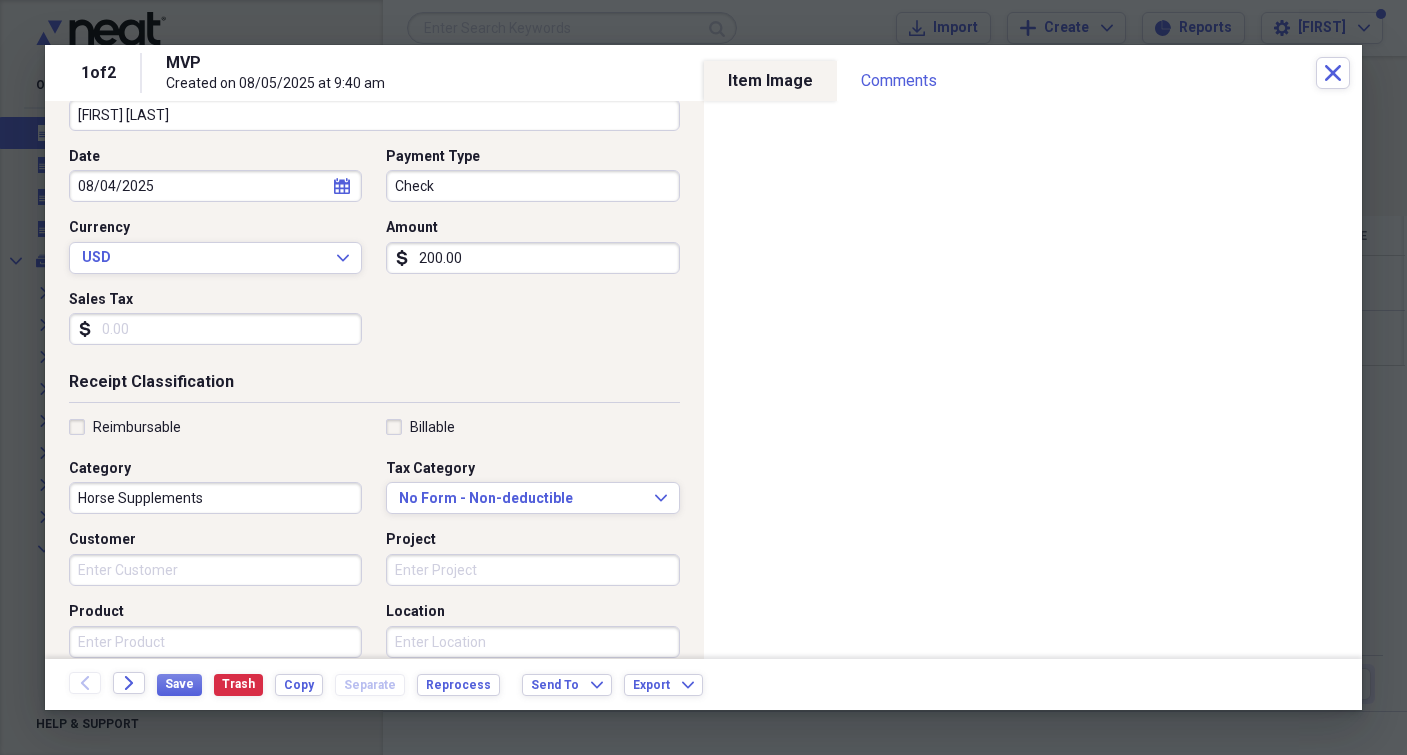 scroll, scrollTop: 456, scrollLeft: 0, axis: vertical 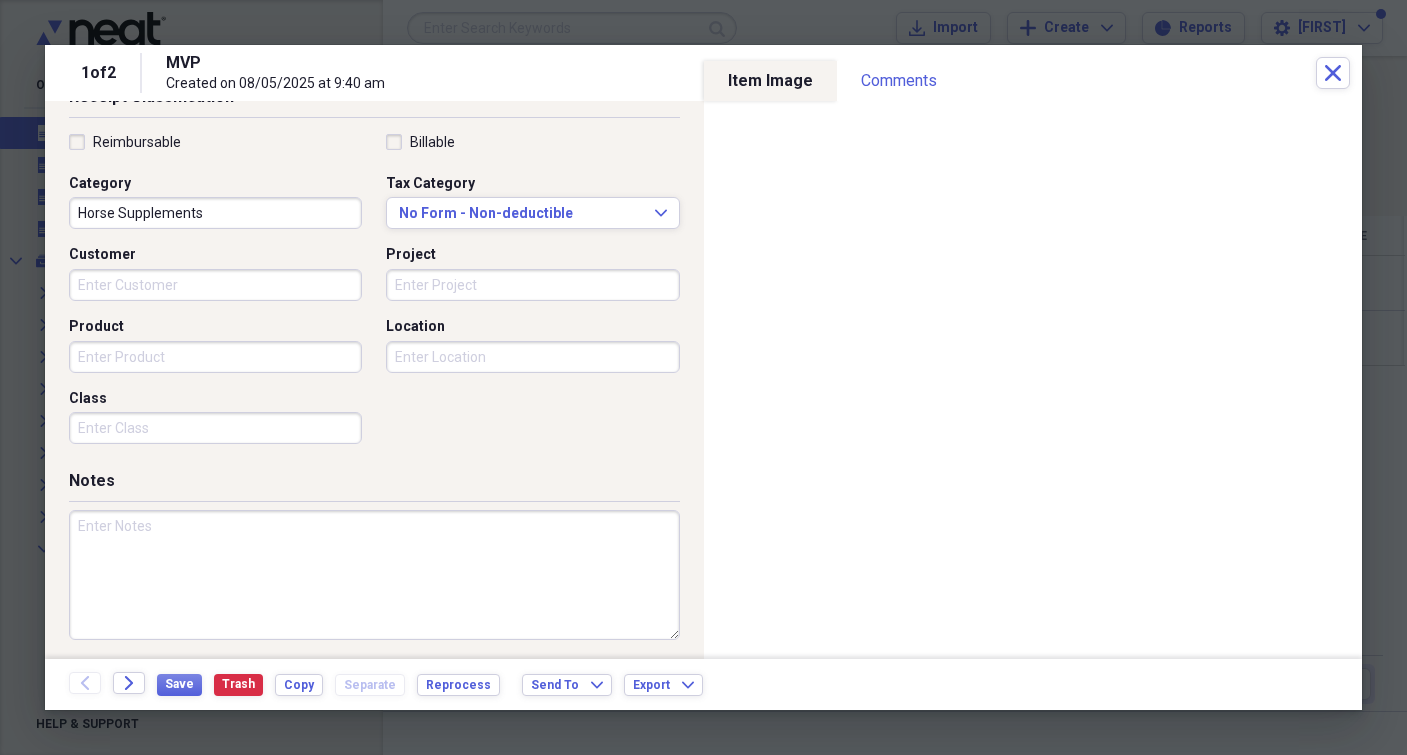 click on "Horse Supplements" at bounding box center [215, 213] 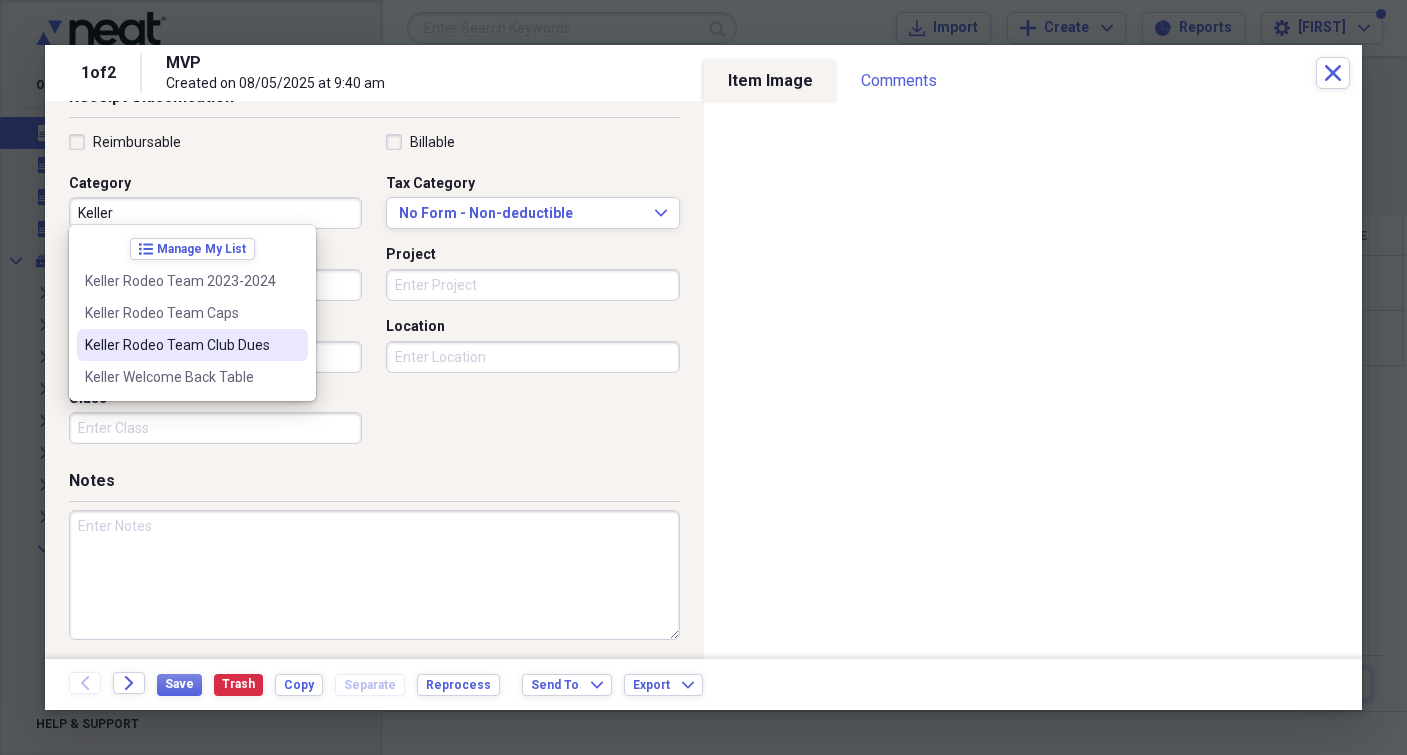 click on "Keller Rodeo Team Club Dues" at bounding box center [180, 345] 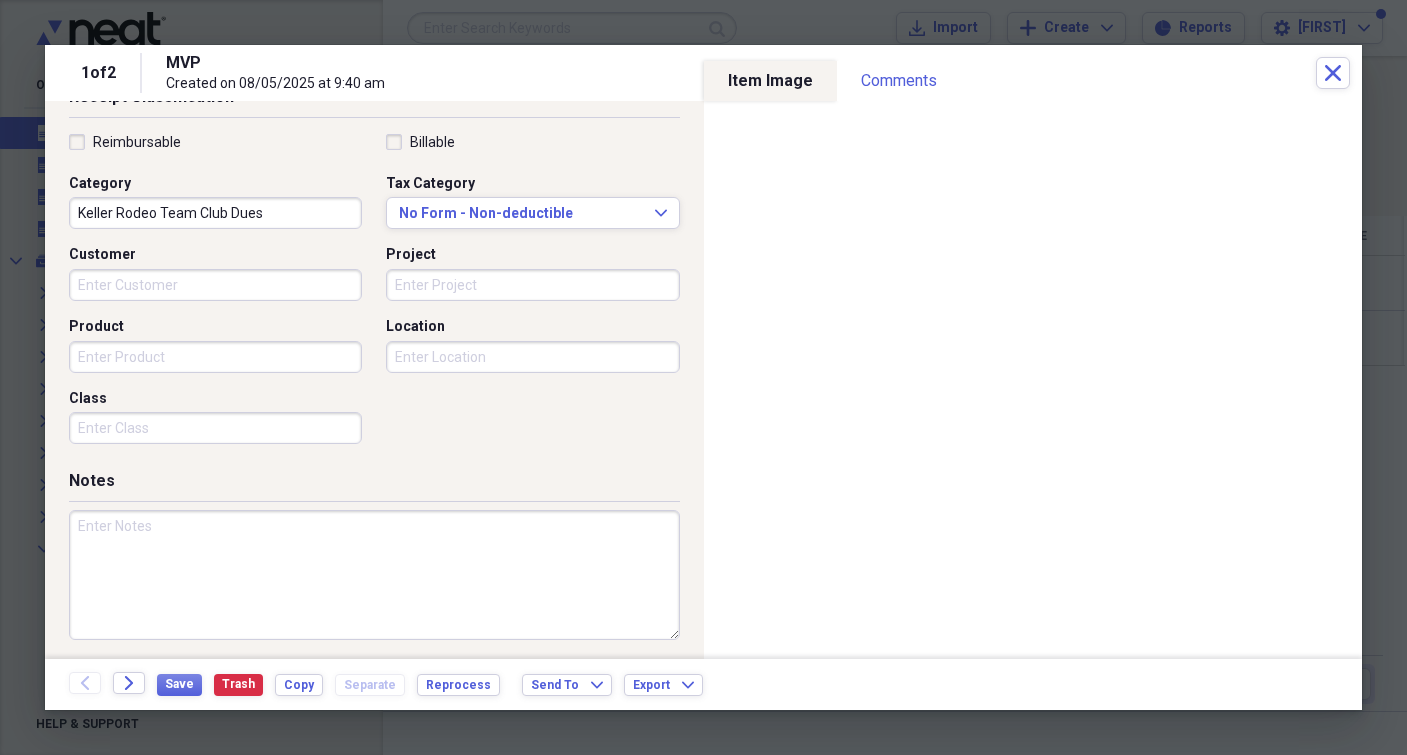 click at bounding box center (374, 575) 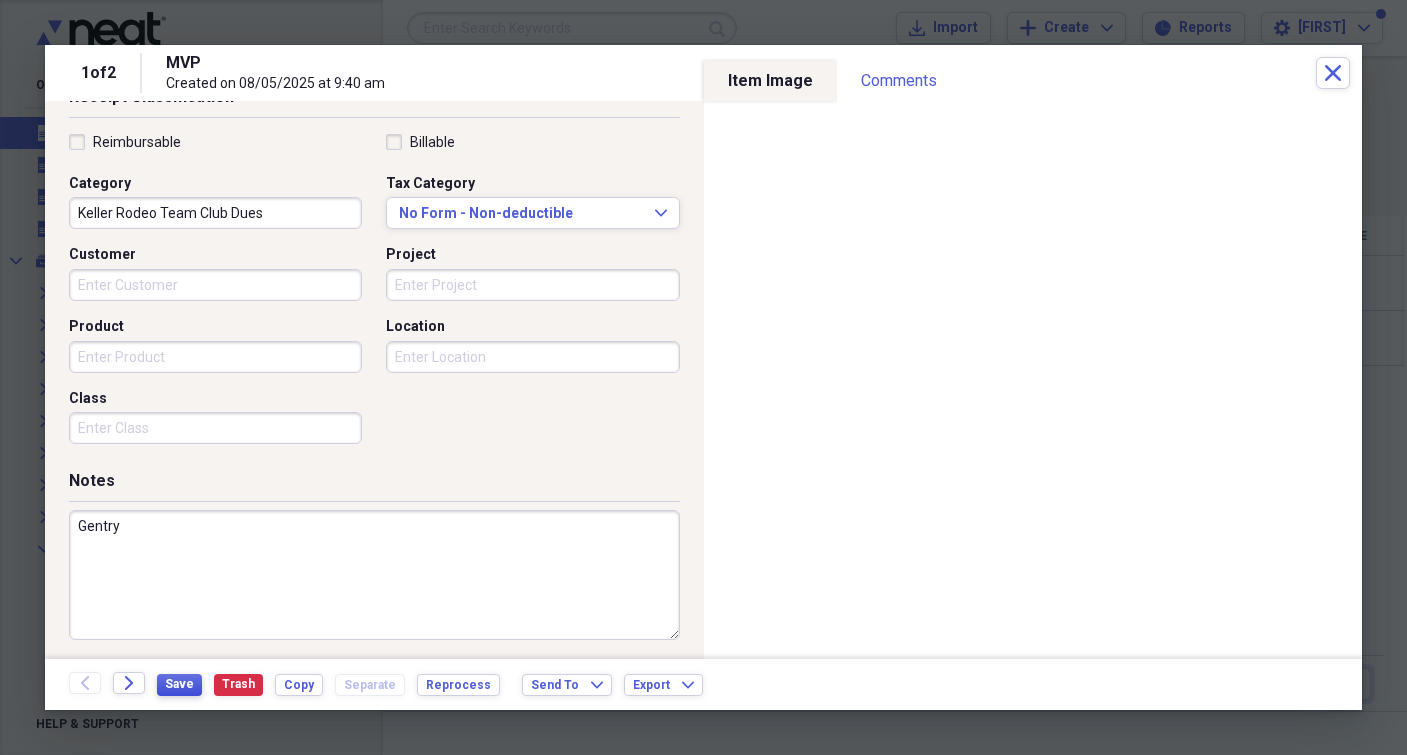 click on "Save" at bounding box center [179, 684] 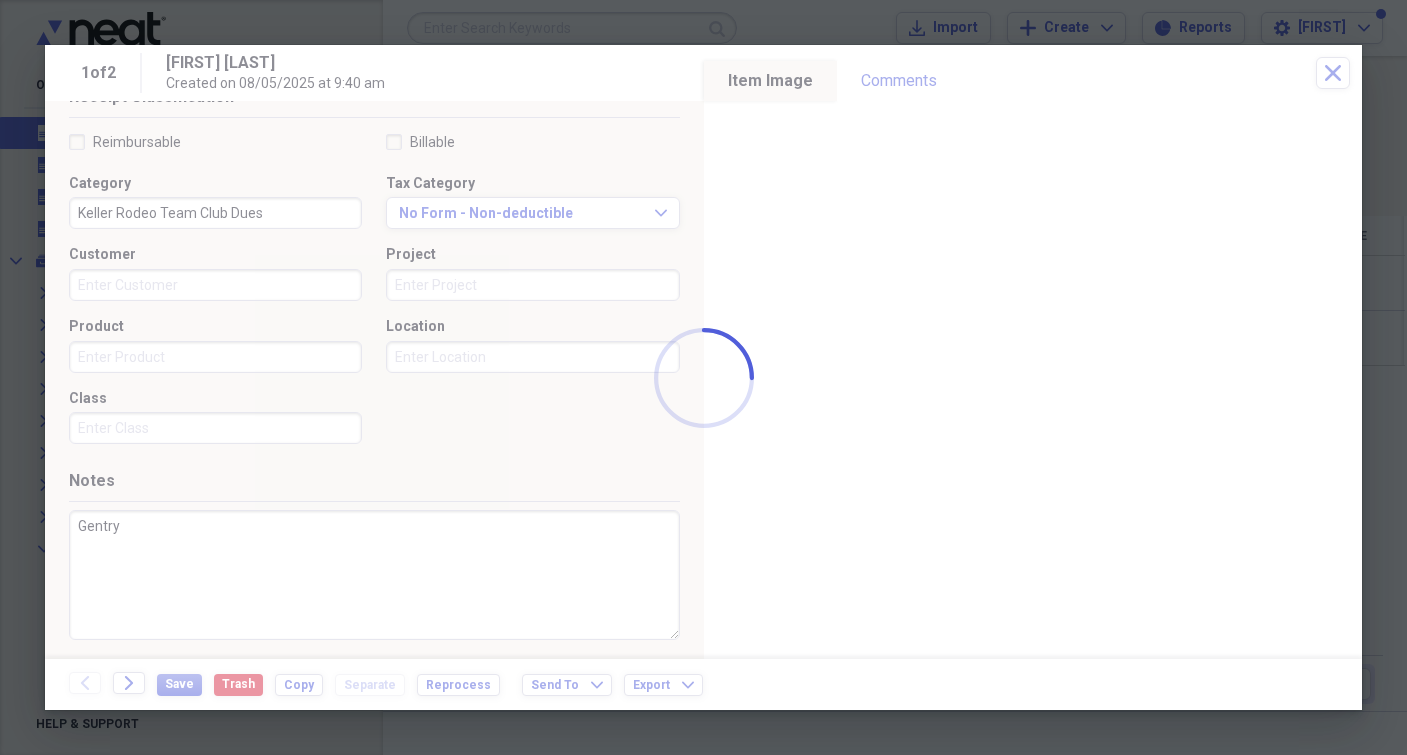 type on "Gentry" 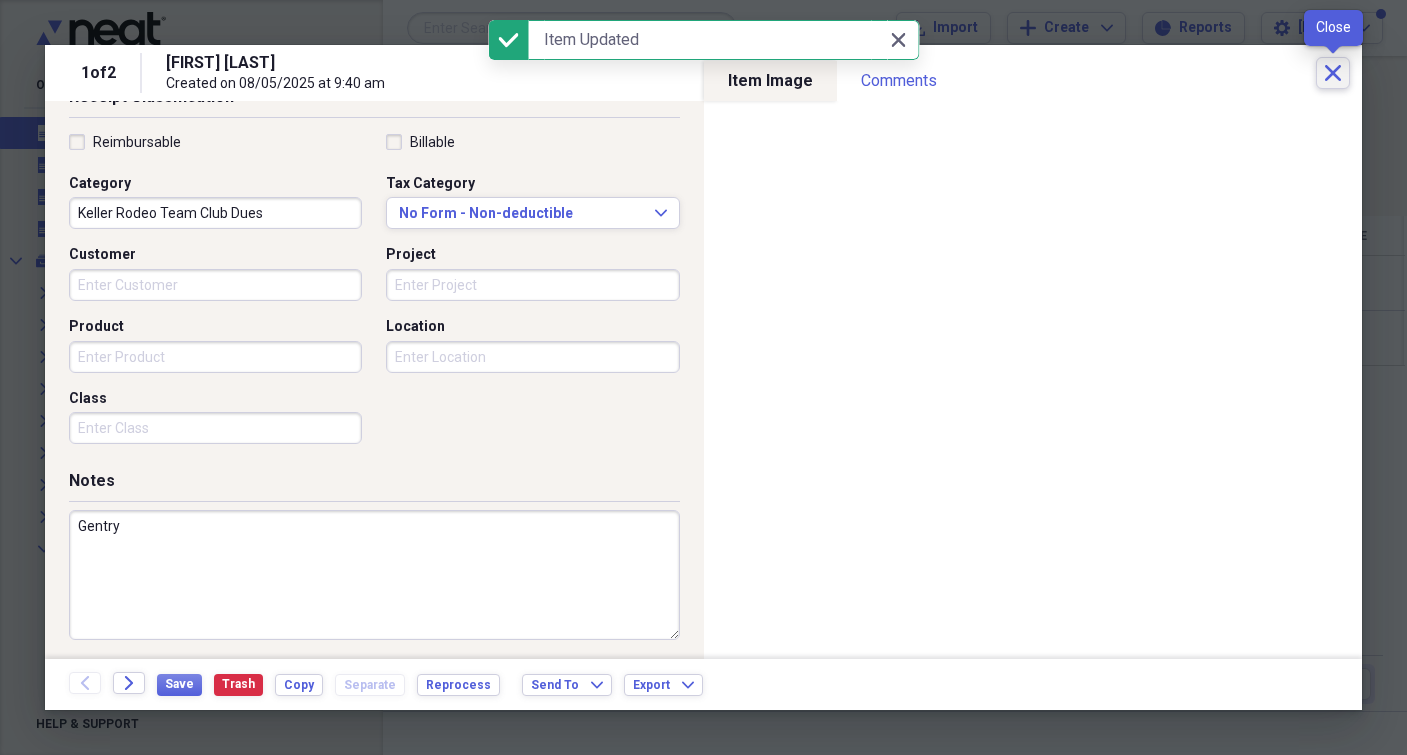 click 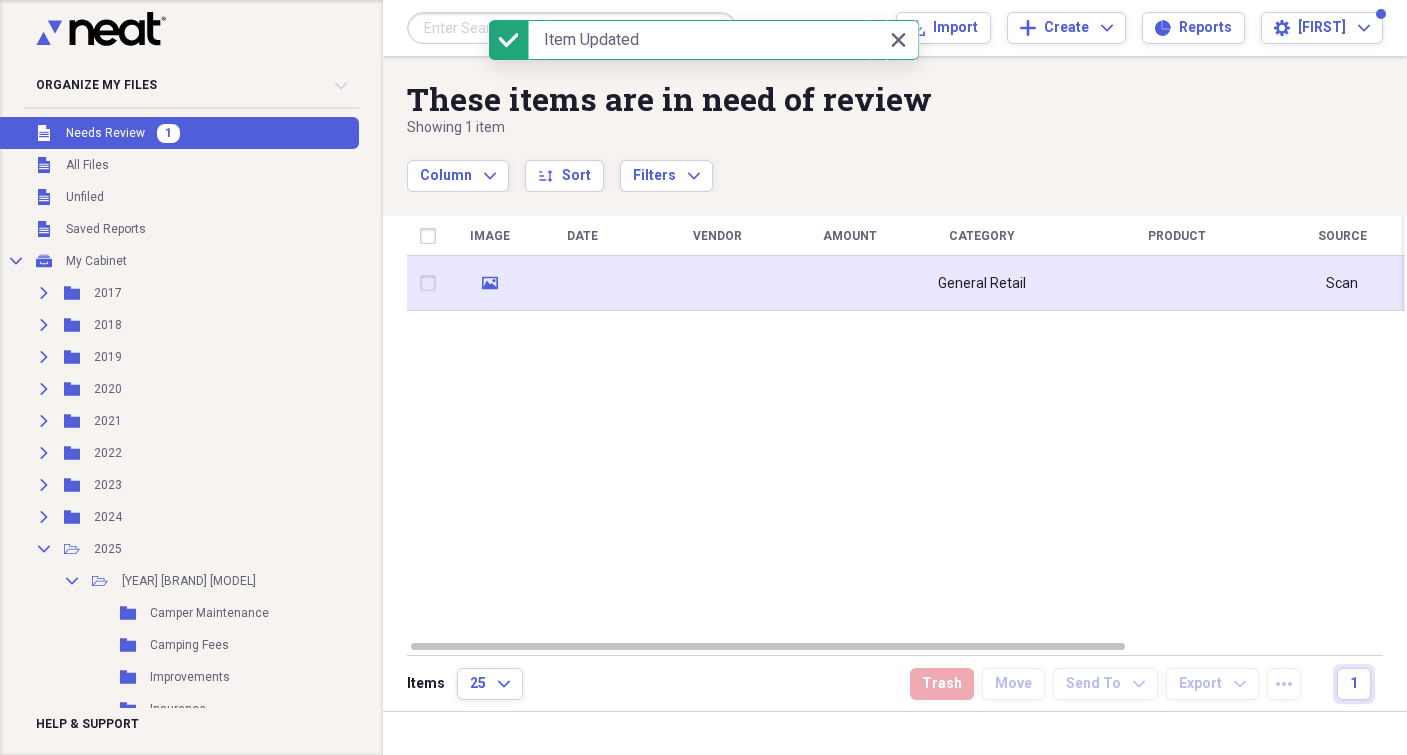 click at bounding box center (849, 283) 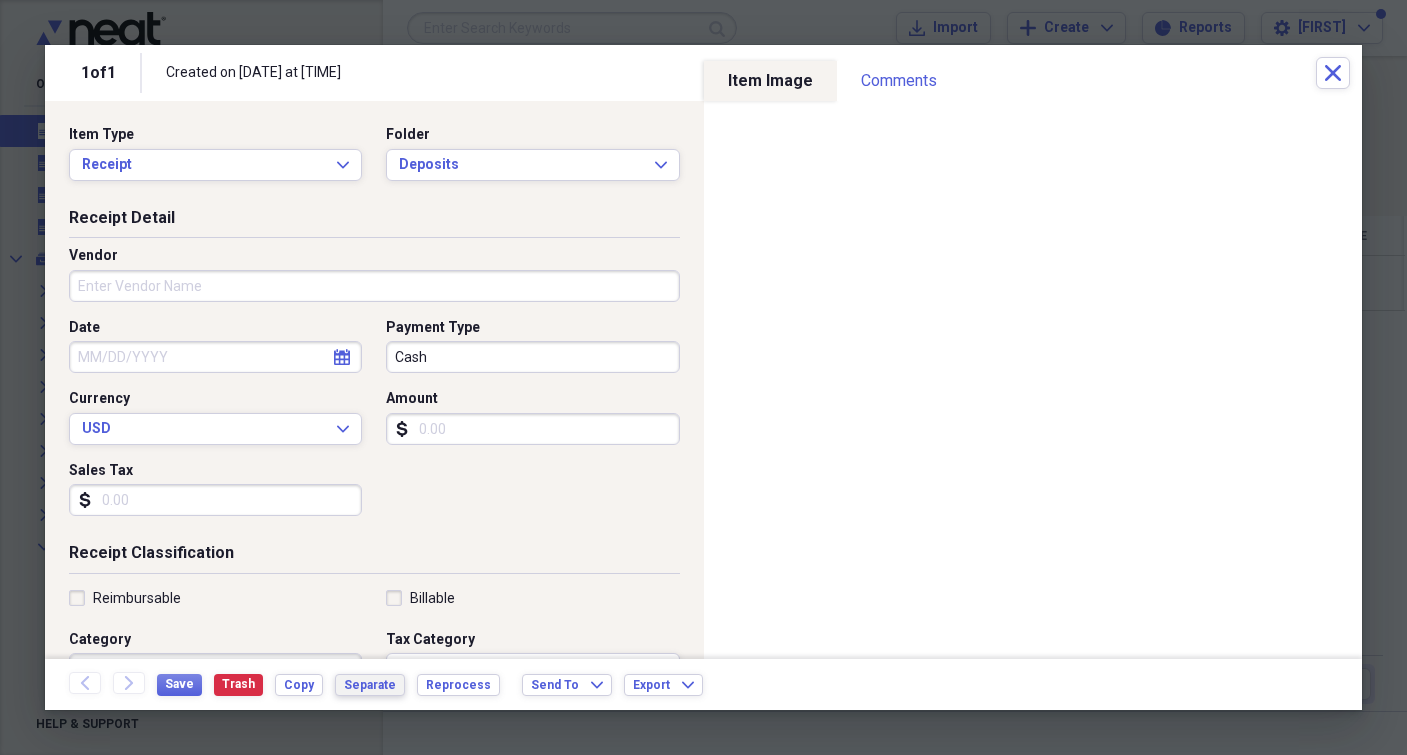 click on "Separate" at bounding box center (370, 685) 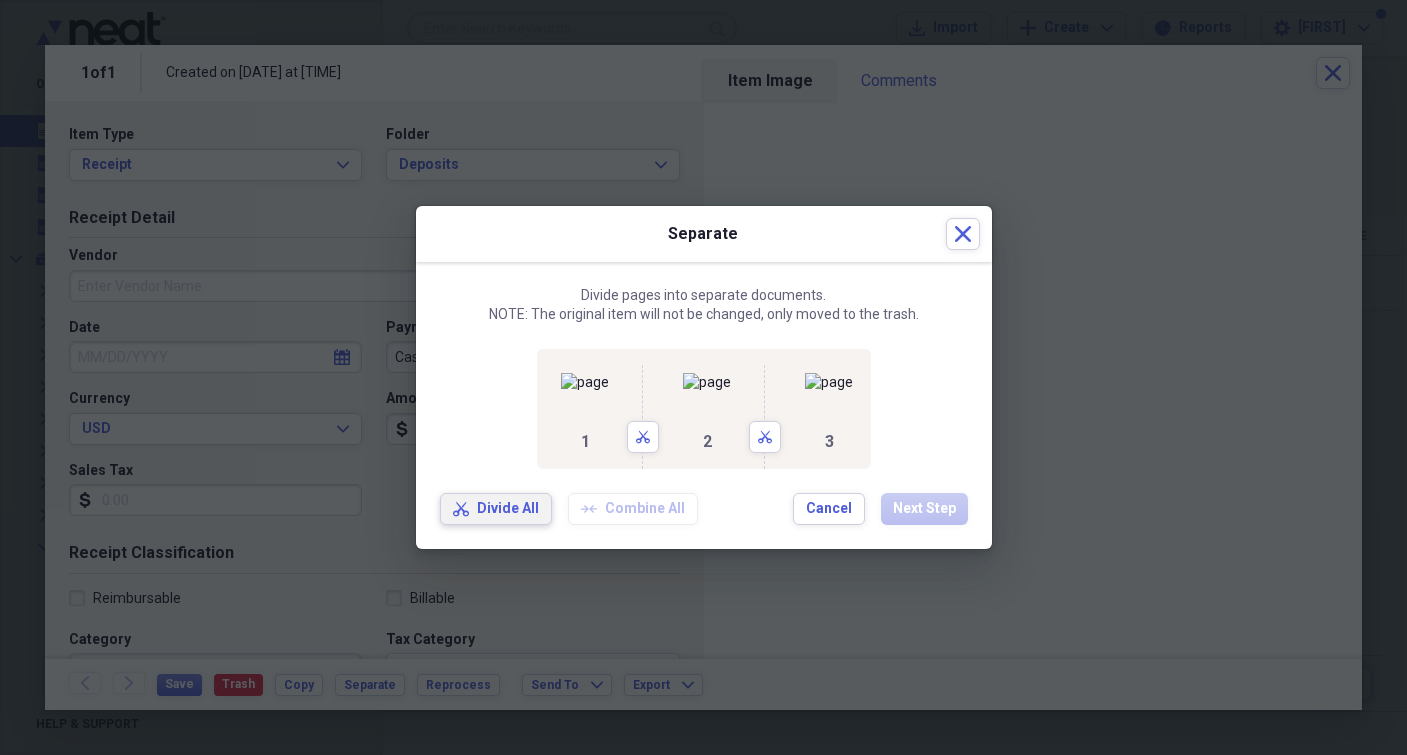 click on "Divide All" at bounding box center (508, 509) 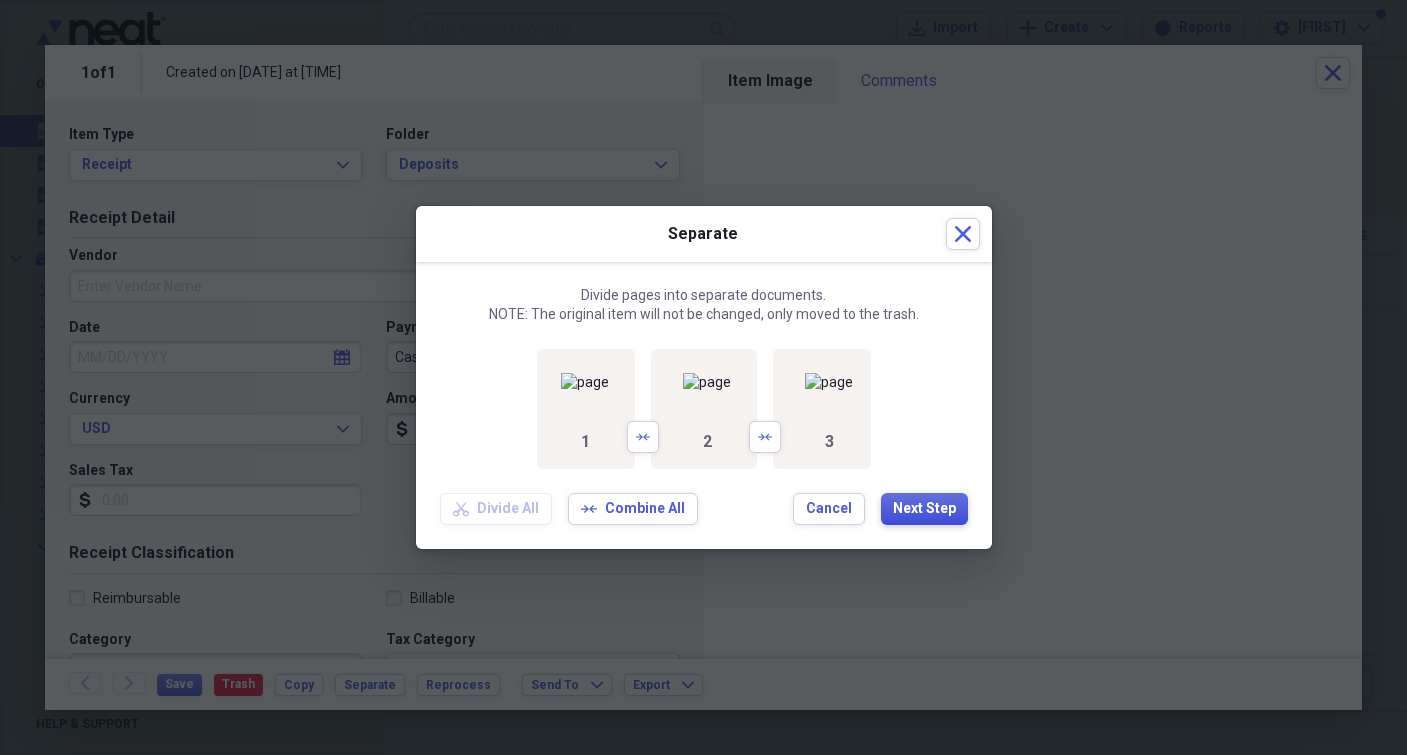 click on "Next Step" at bounding box center (924, 509) 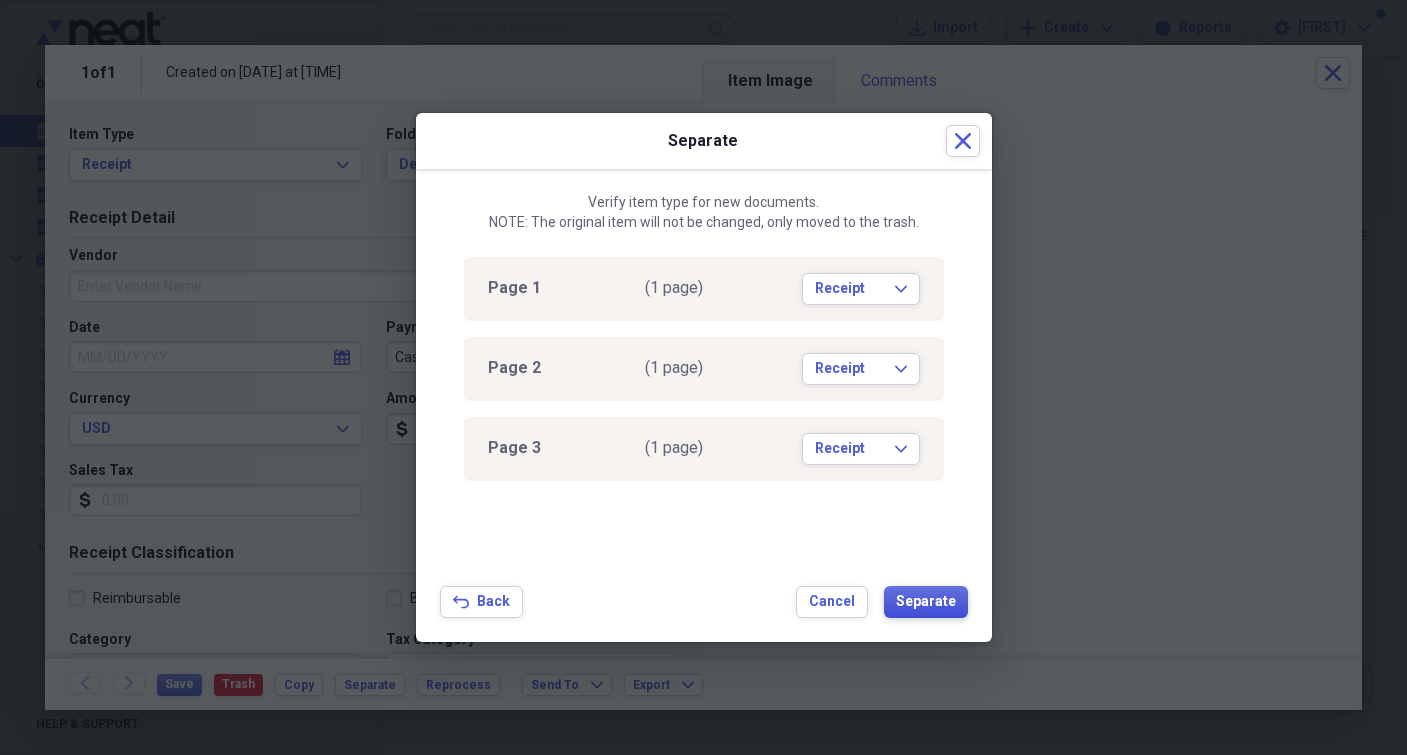click on "Separate" at bounding box center (926, 602) 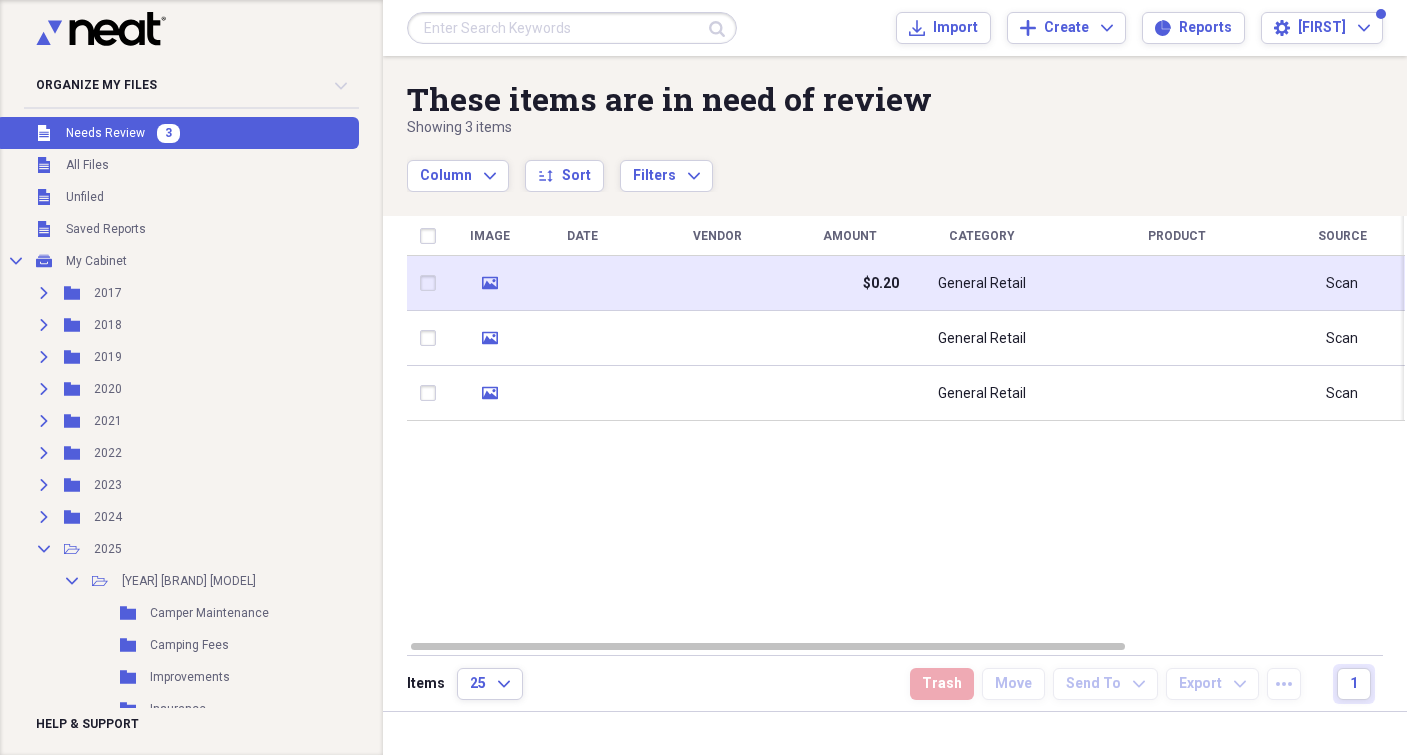 click at bounding box center (717, 283) 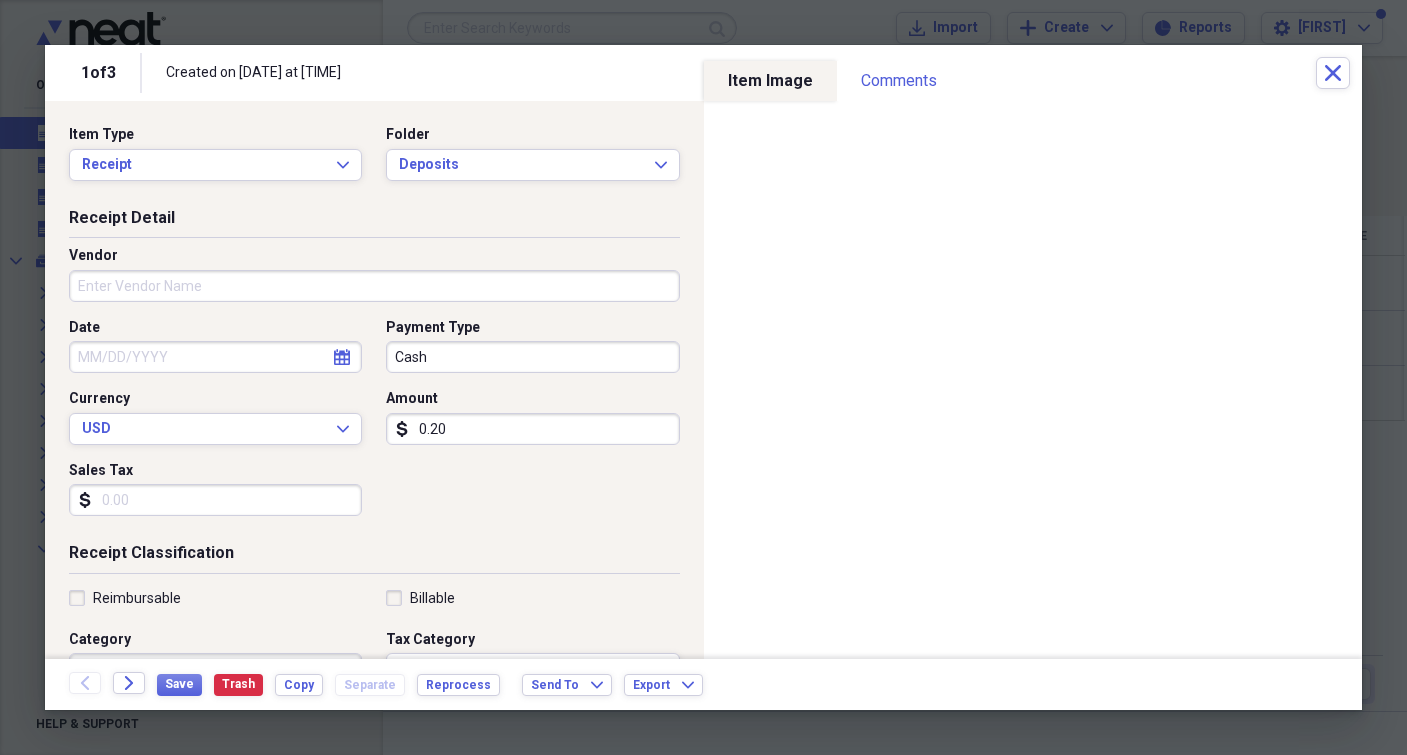 click on "Vendor" at bounding box center (374, 286) 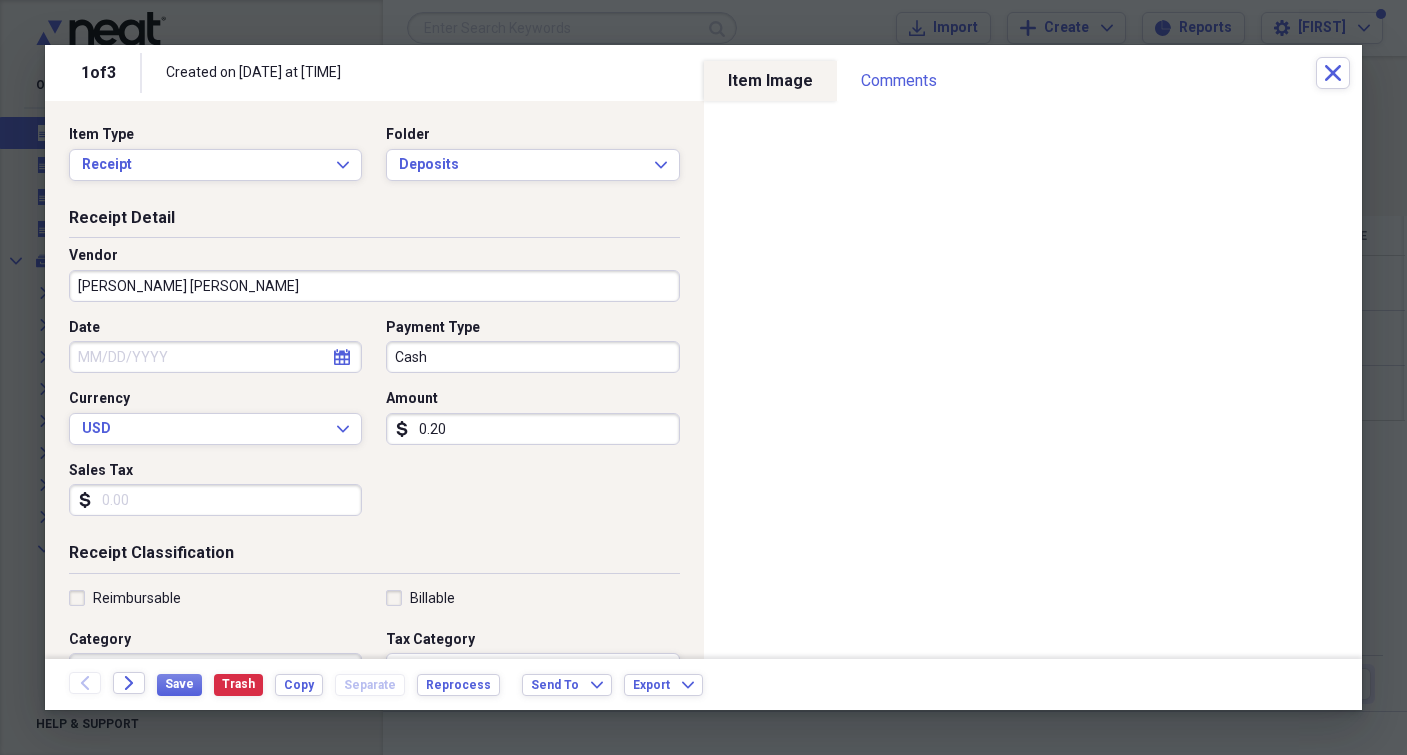 type on "[PERSON_NAME] [PERSON_NAME]" 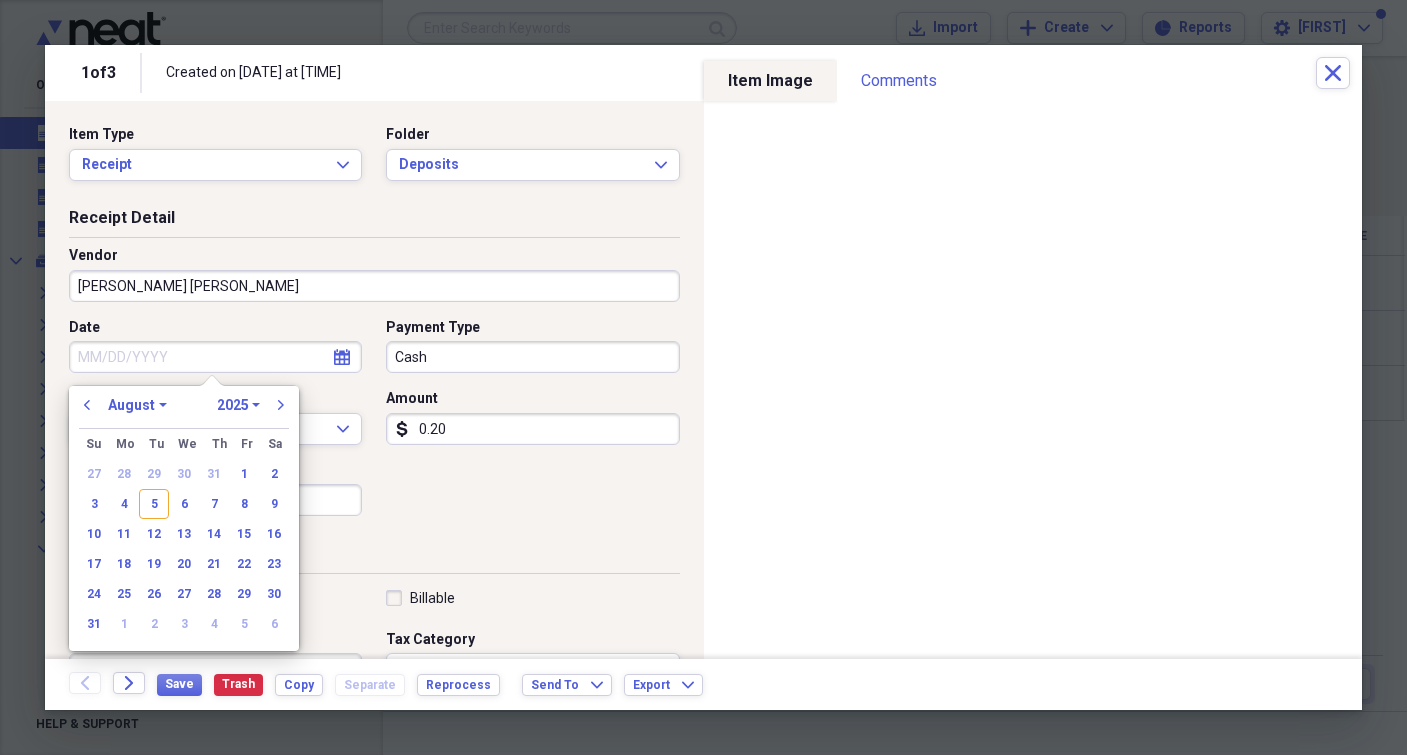 click on "Date" at bounding box center (215, 357) 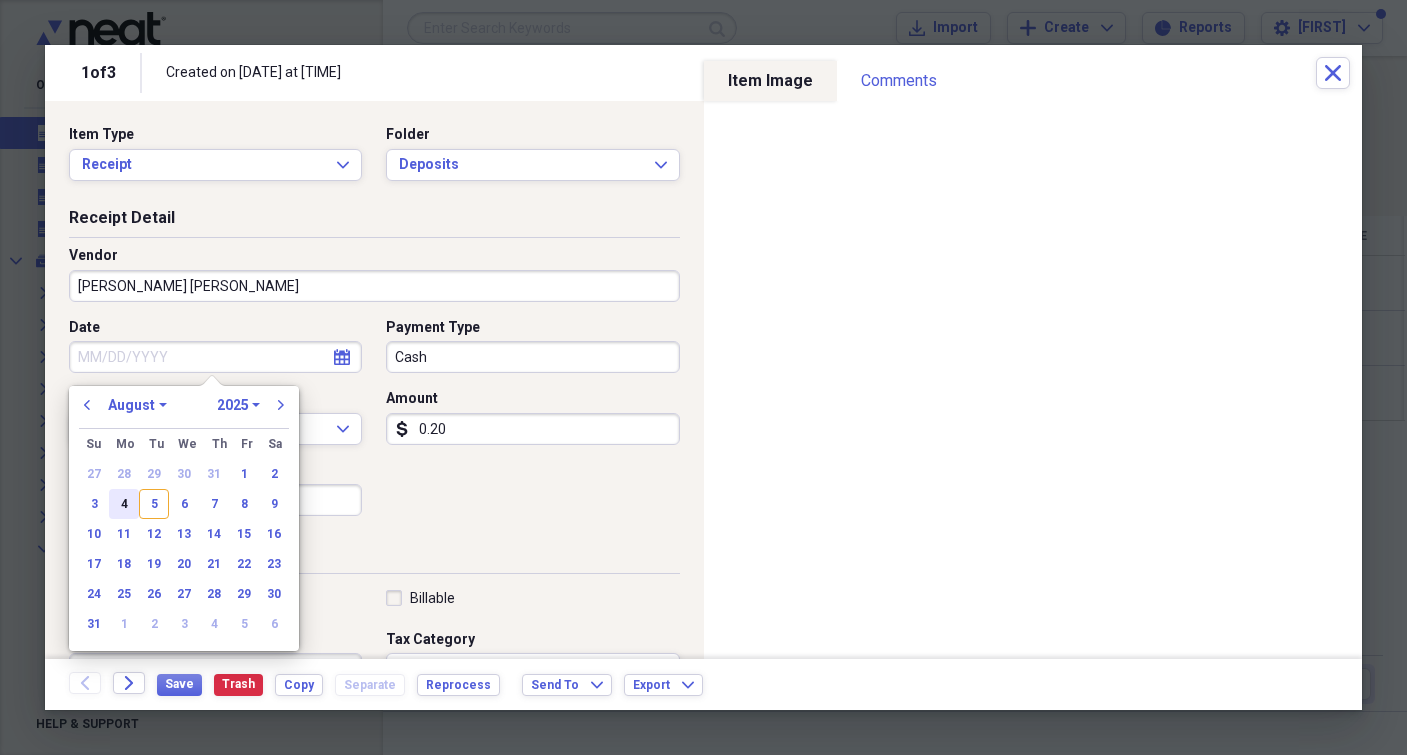 click on "4" at bounding box center [124, 504] 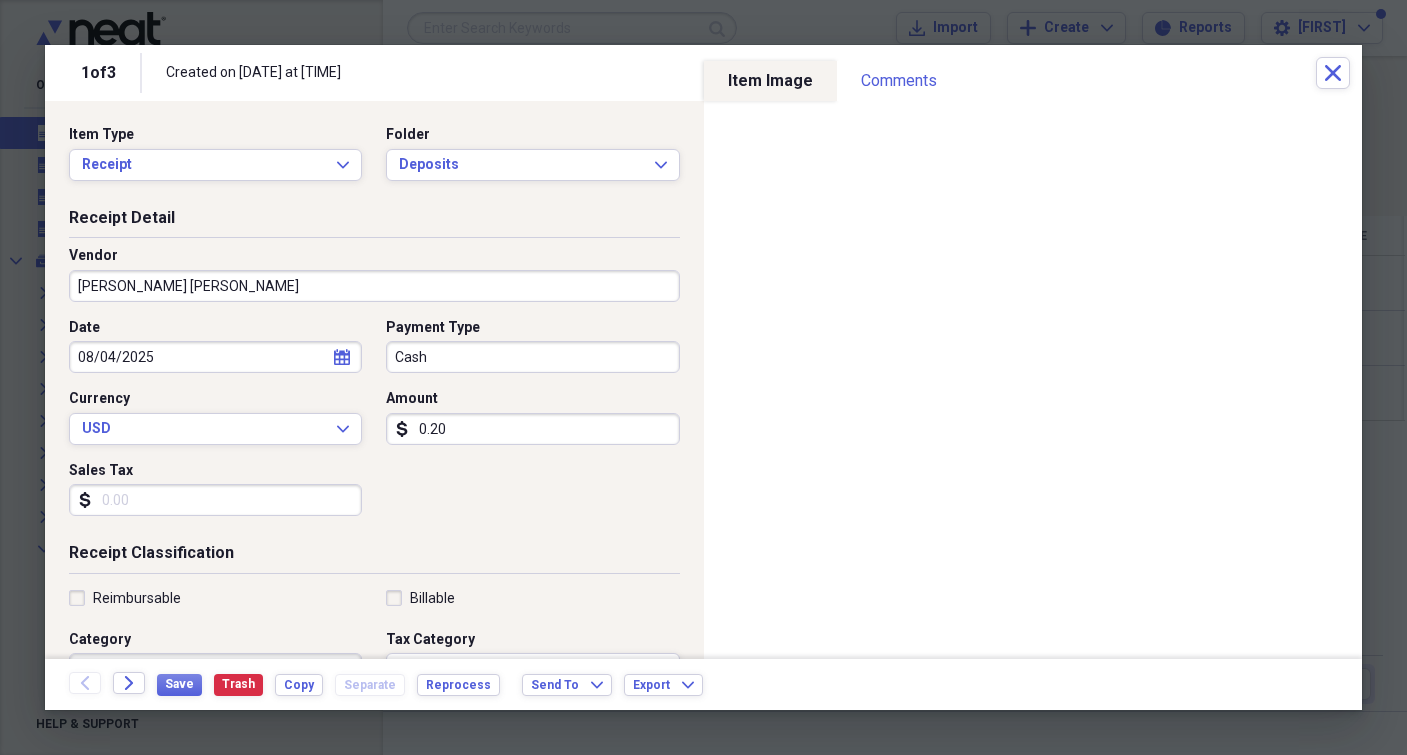 click on "0.20" at bounding box center [532, 429] 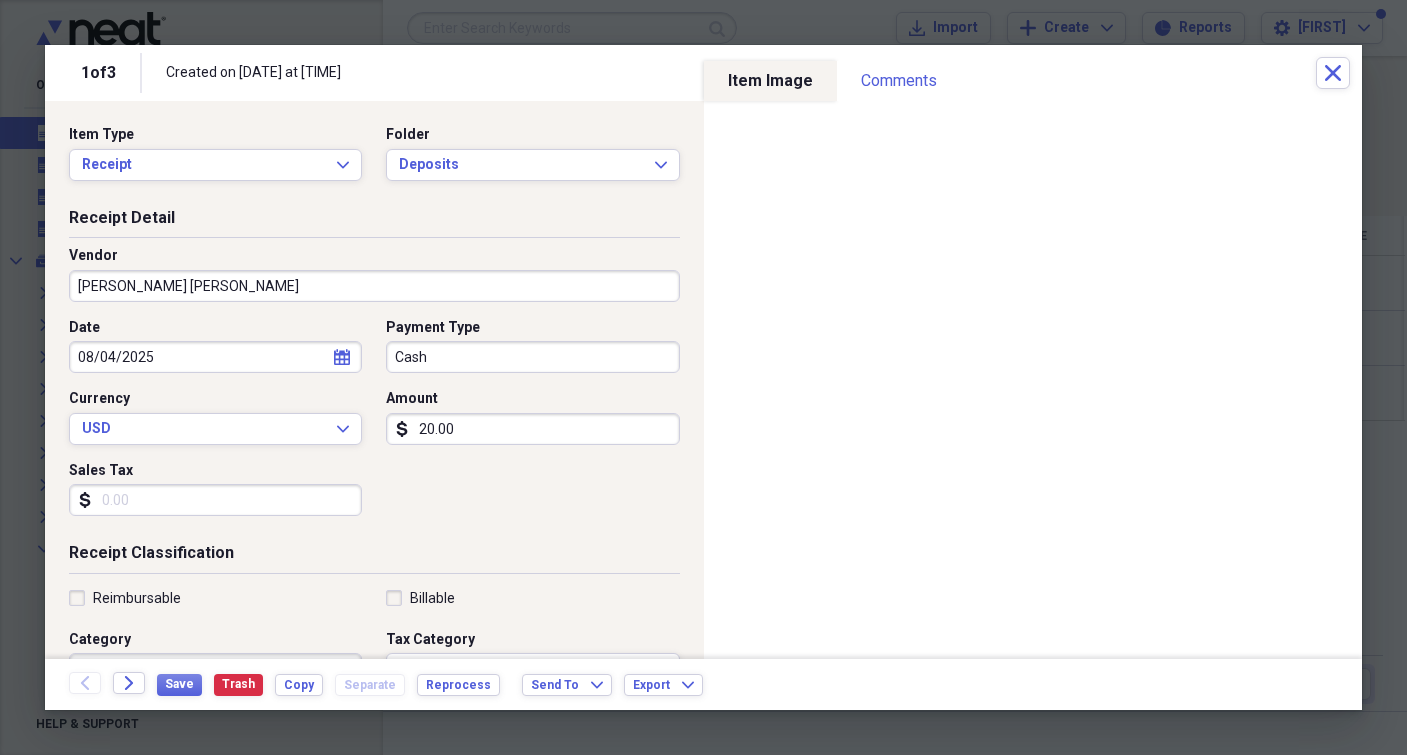 type on "200.00" 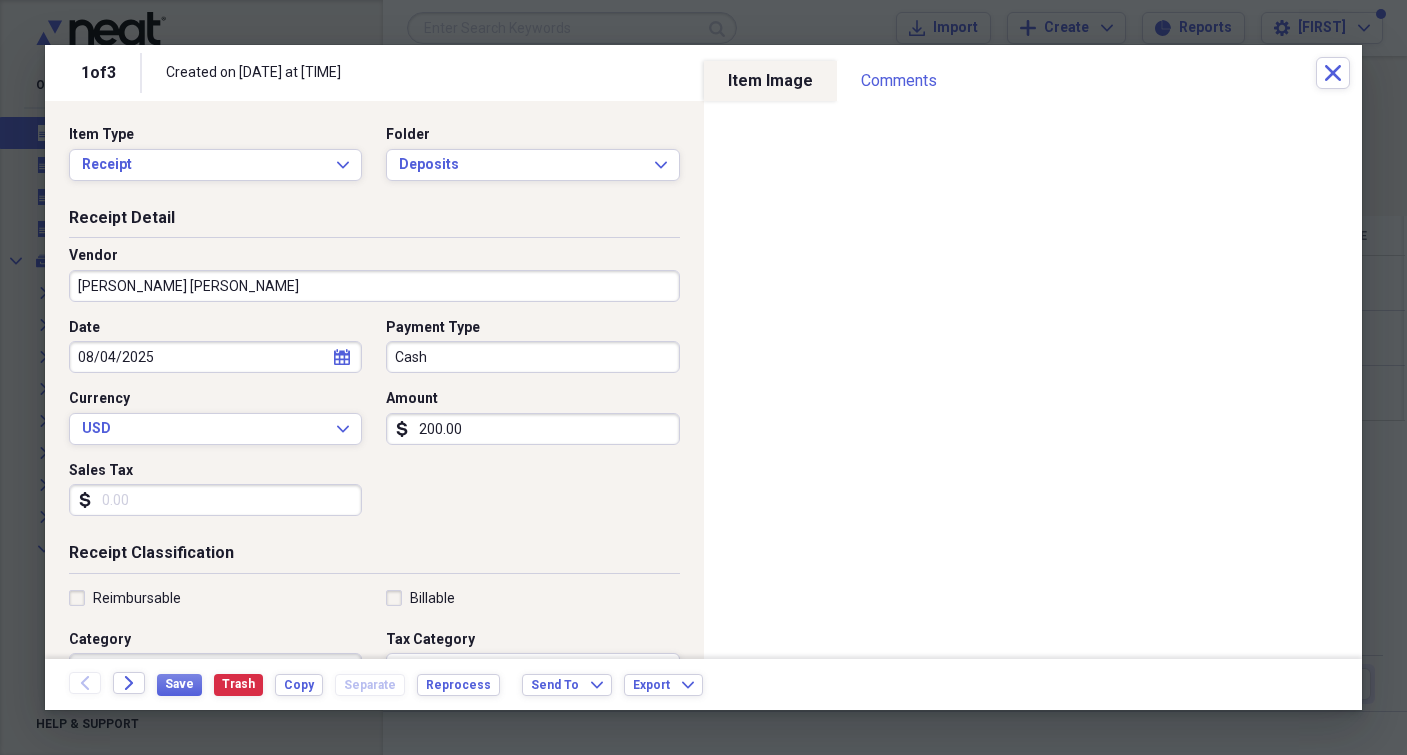 scroll, scrollTop: 122, scrollLeft: 0, axis: vertical 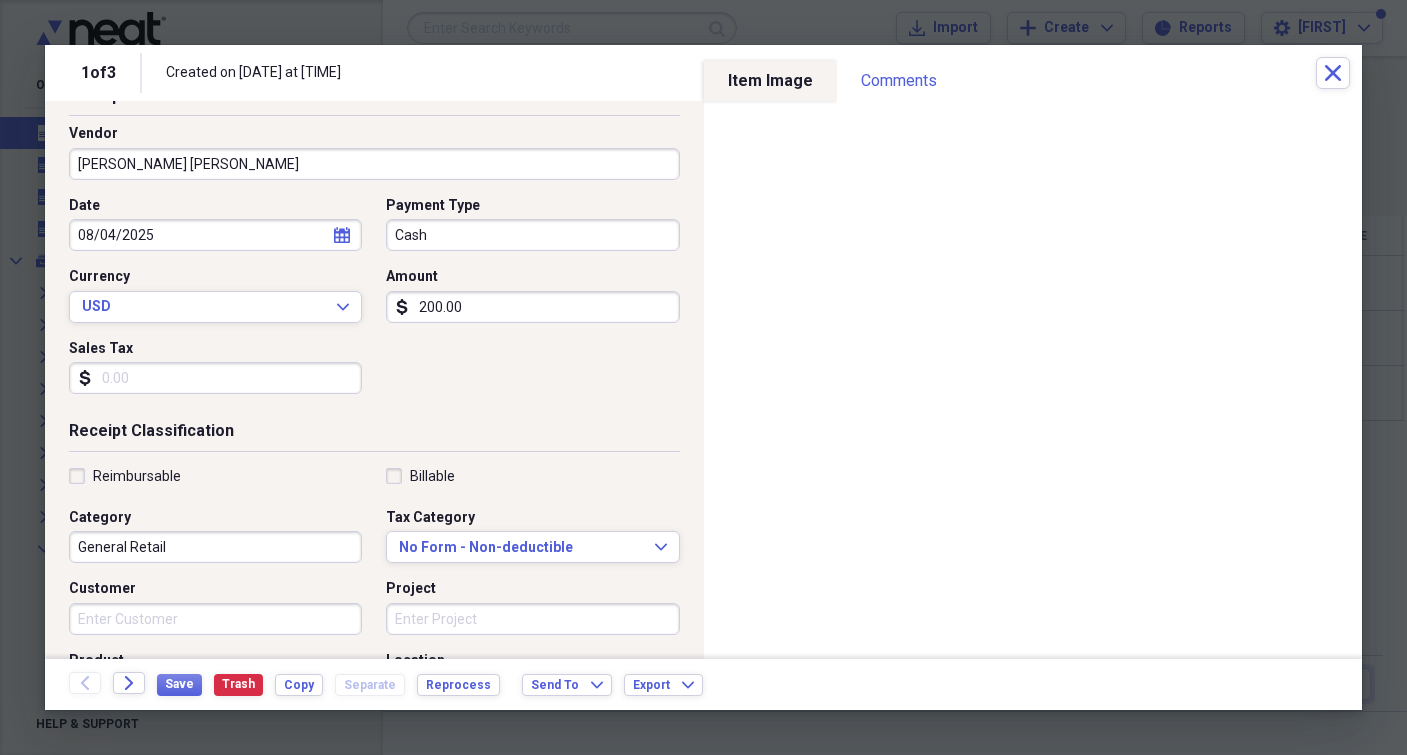 click on "General Retail" at bounding box center [215, 547] 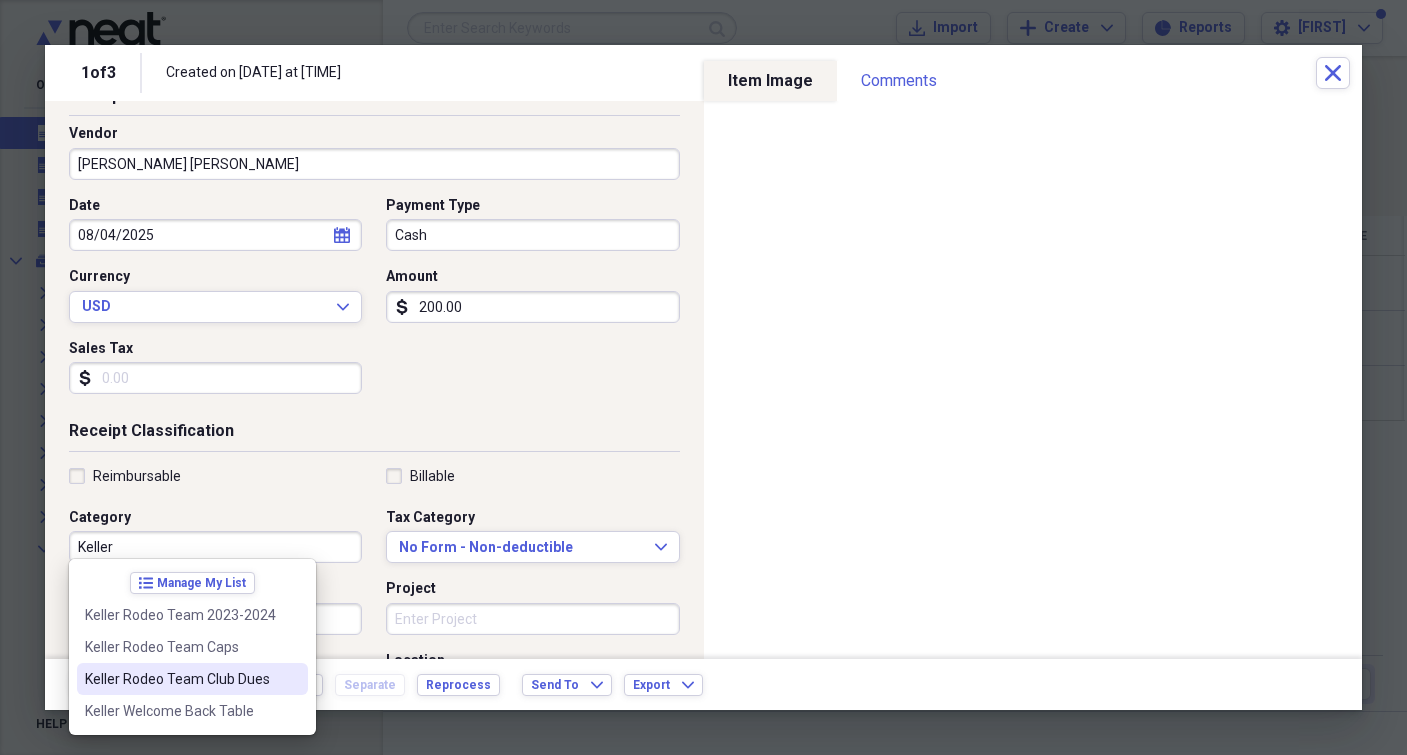 click on "Keller Rodeo Team Club Dues" at bounding box center (180, 679) 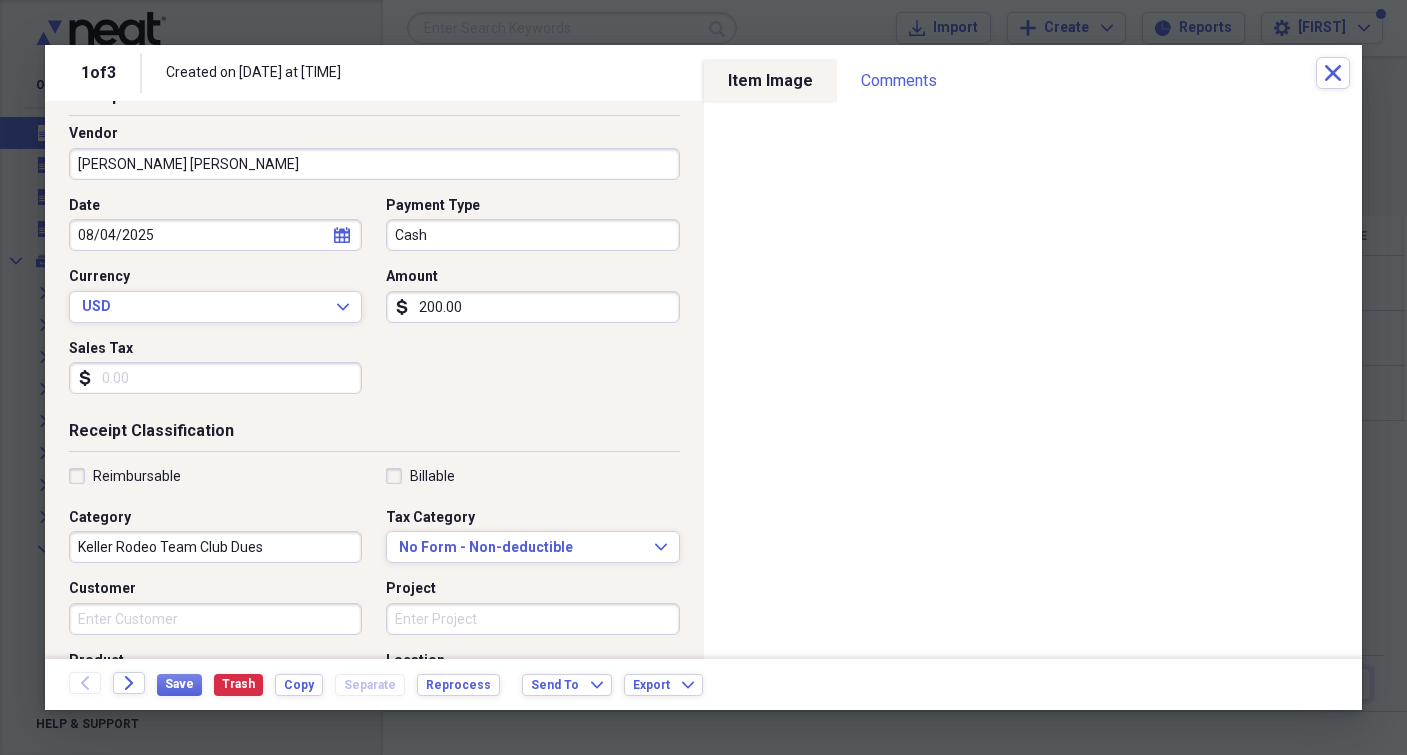 scroll, scrollTop: 456, scrollLeft: 0, axis: vertical 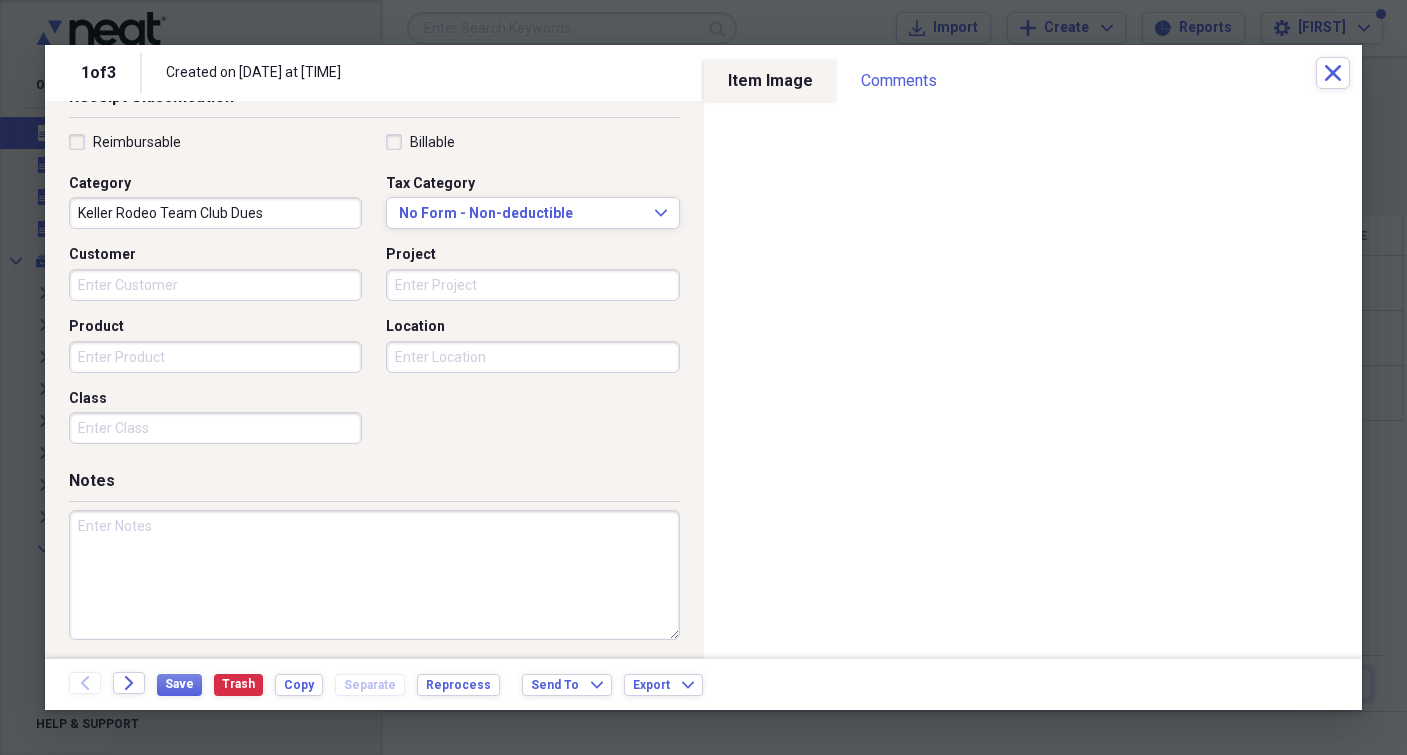 click at bounding box center [374, 575] 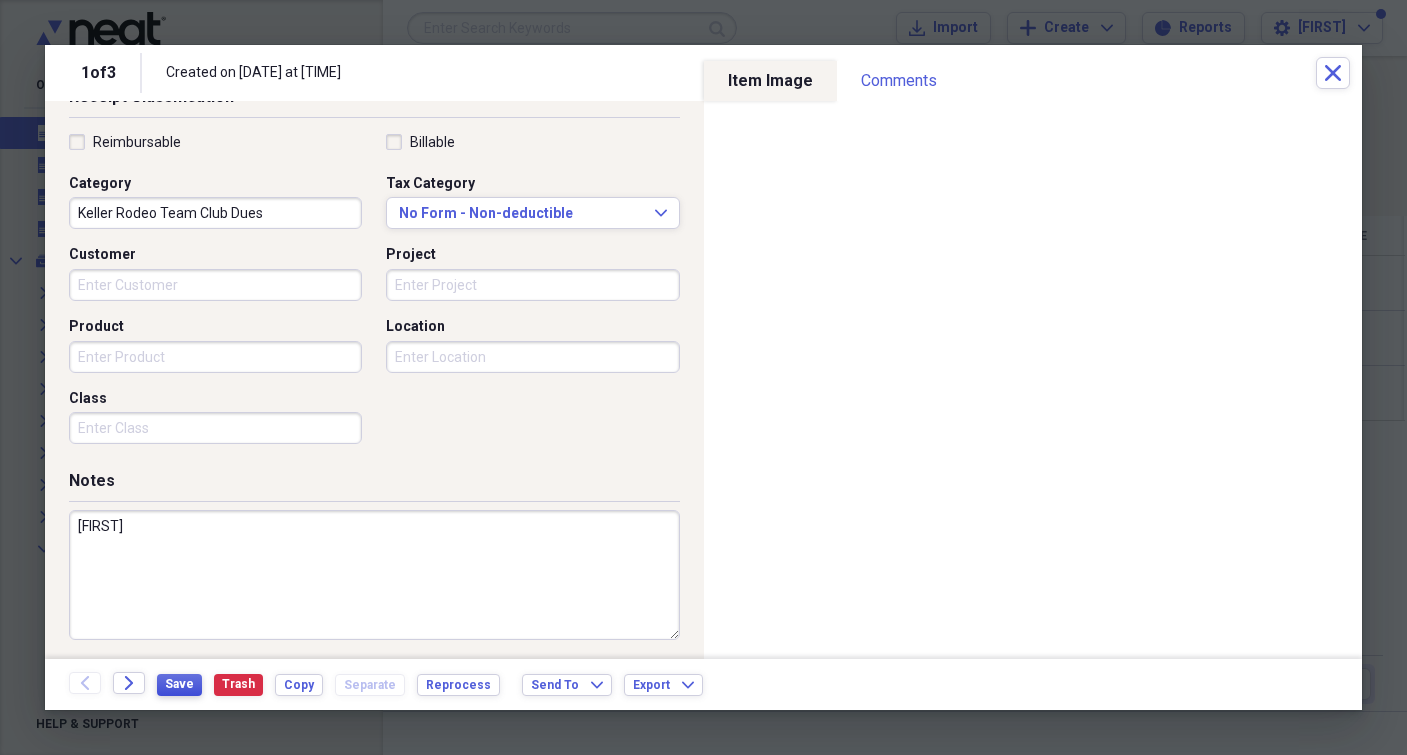 click on "Save" at bounding box center [179, 684] 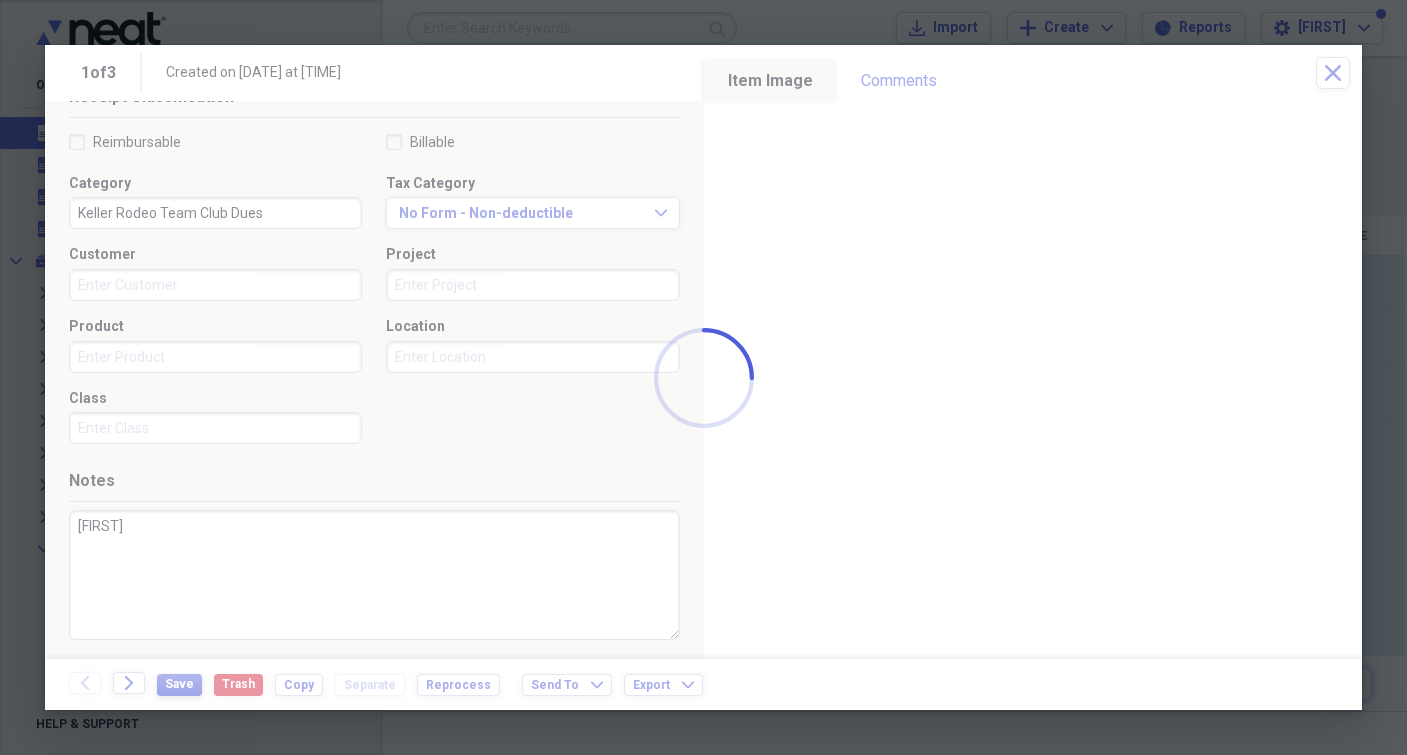 type on "[FIRST]" 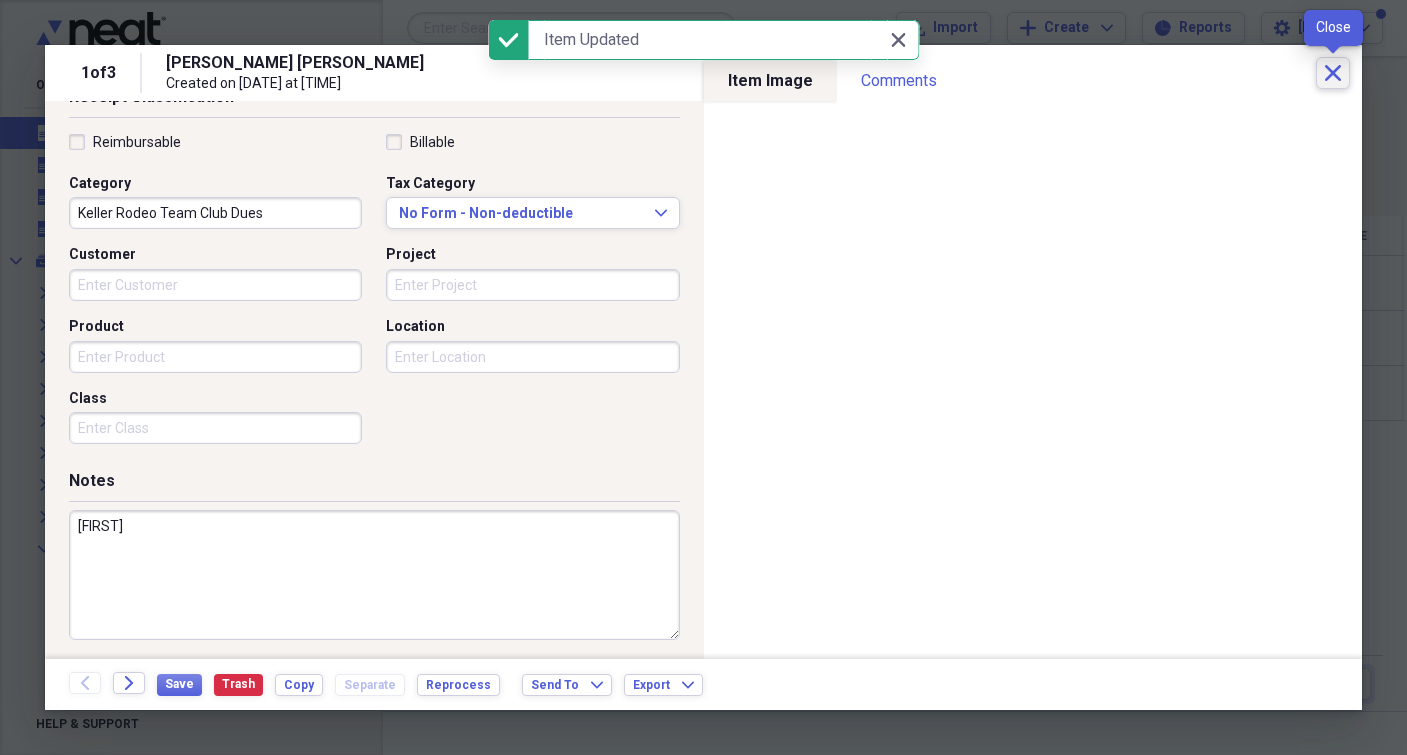 click 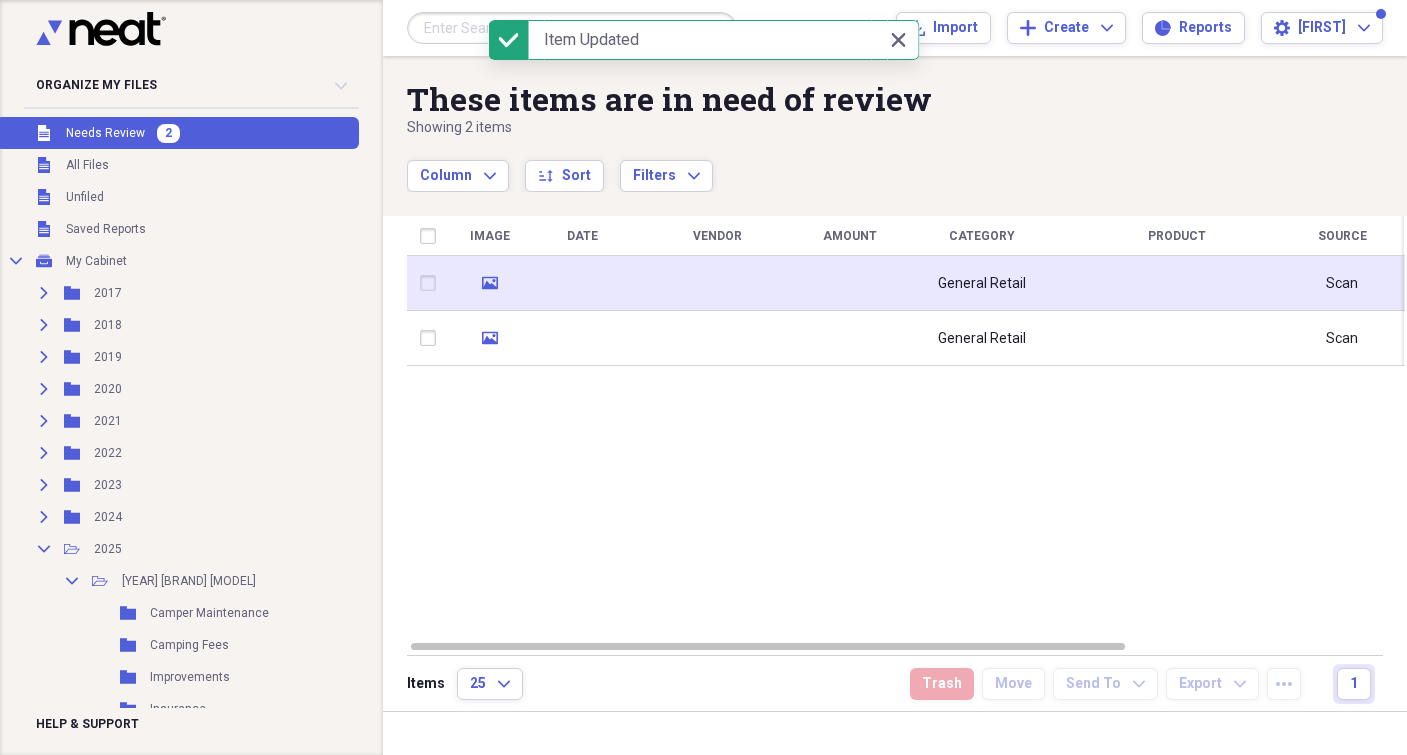 click at bounding box center (582, 283) 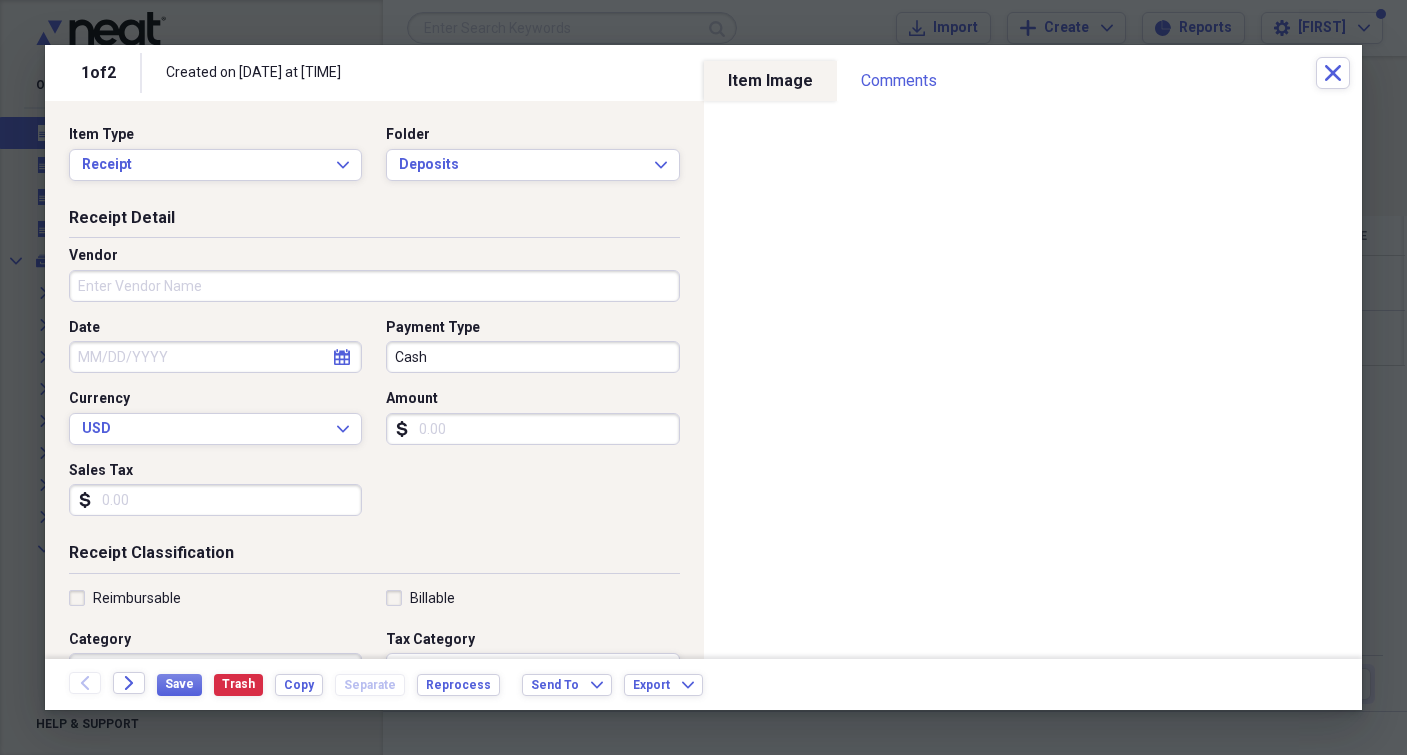 click on "Vendor" at bounding box center (374, 286) 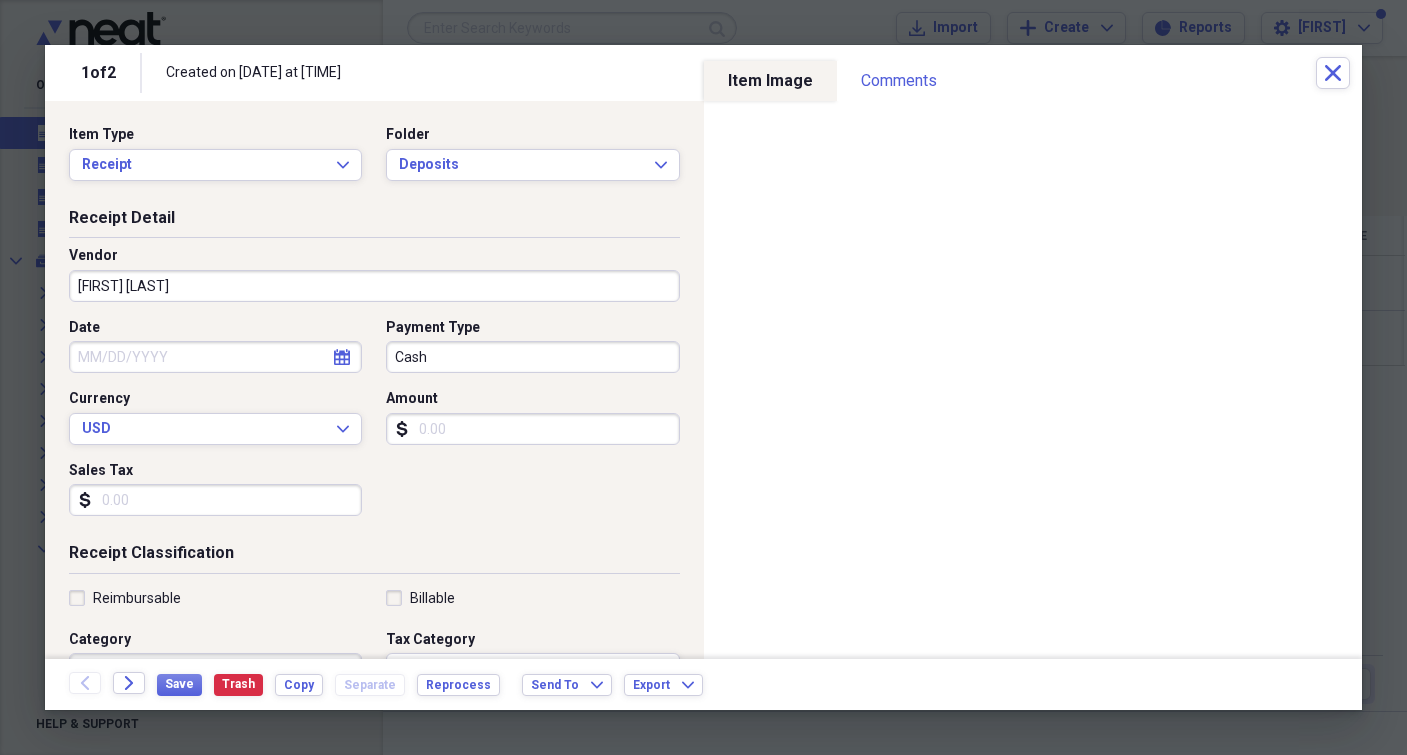 type on "[FIRST] [LAST]" 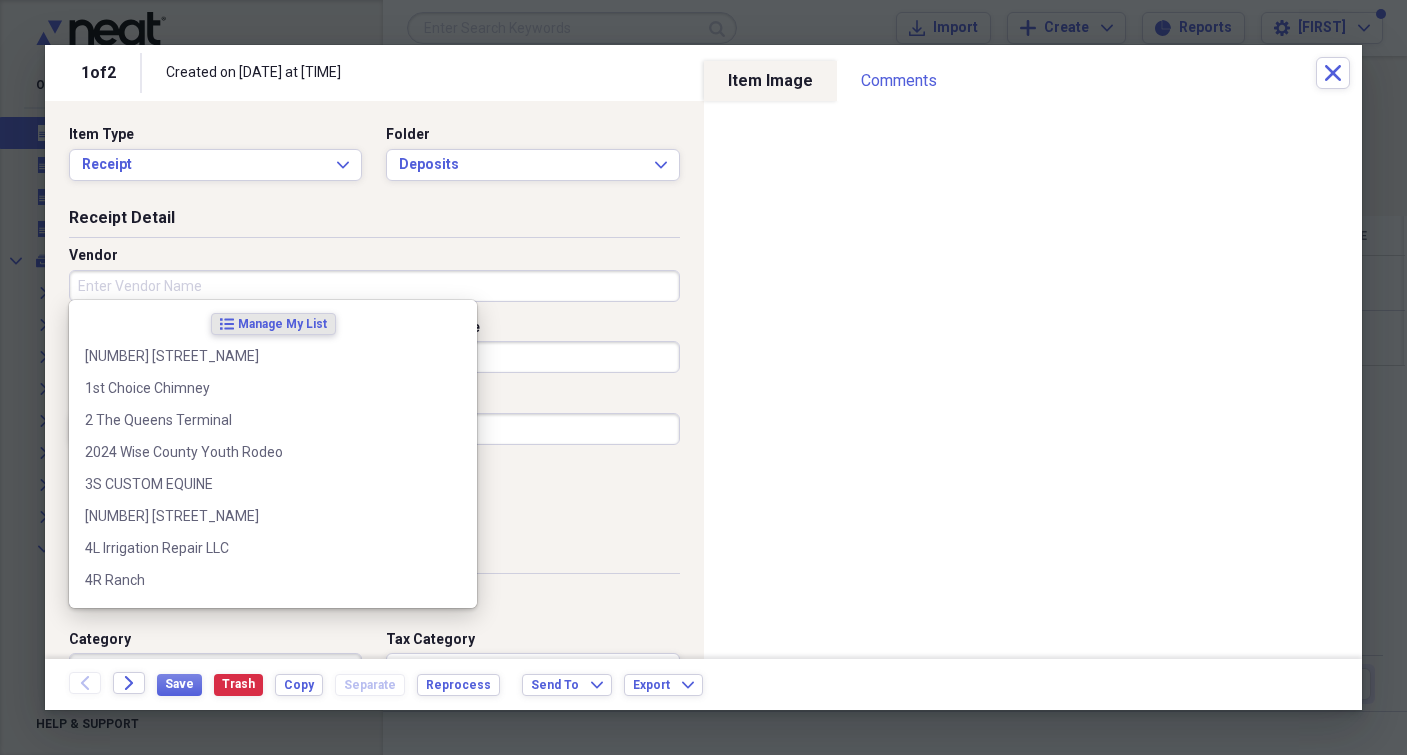 type on "[FIRST] [LAST]" 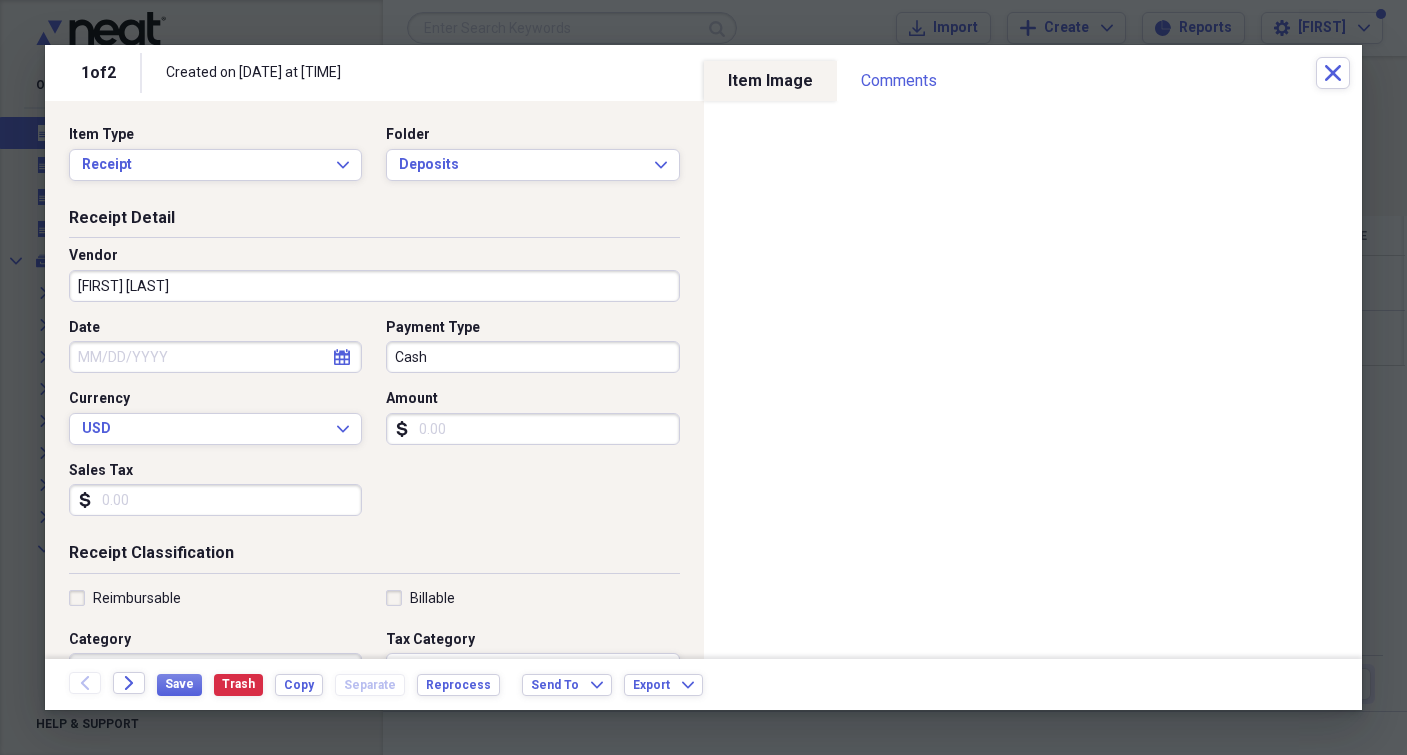 click 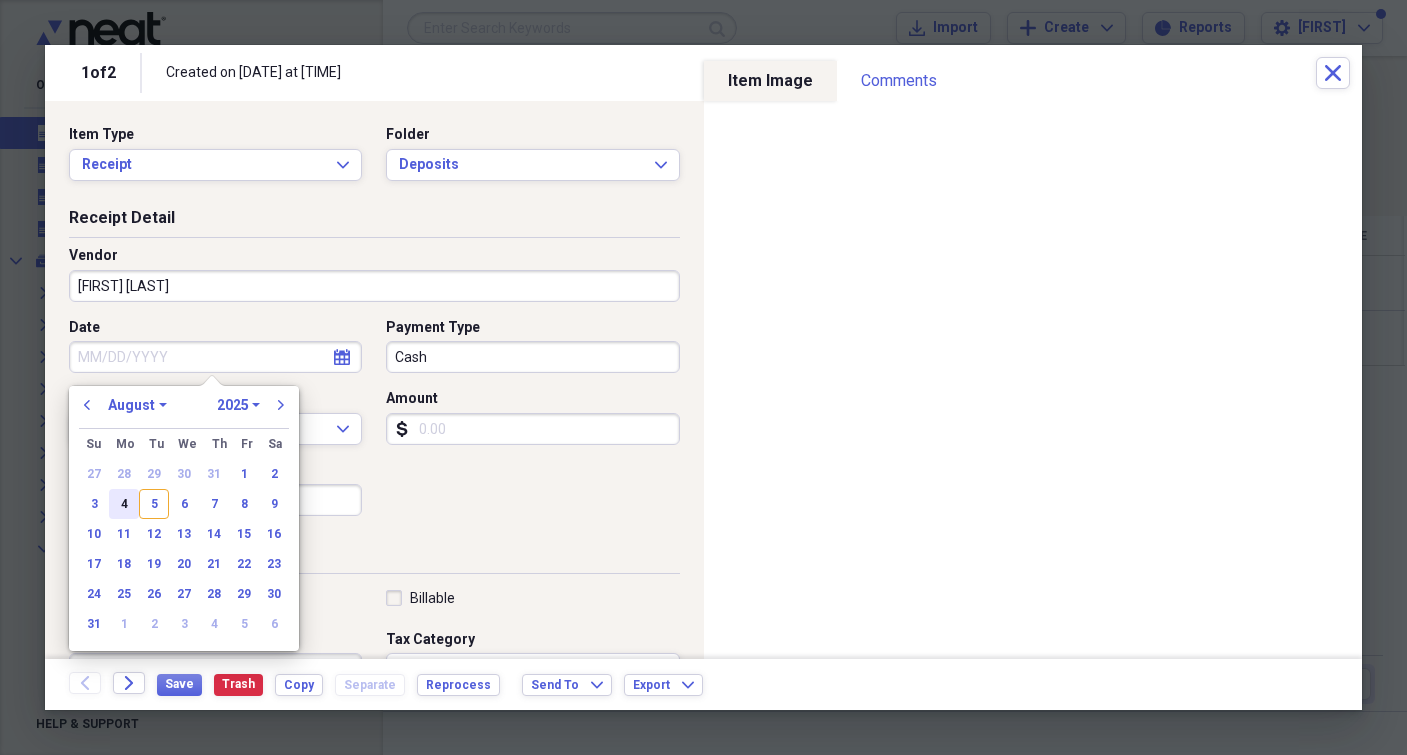 click on "4" at bounding box center [124, 504] 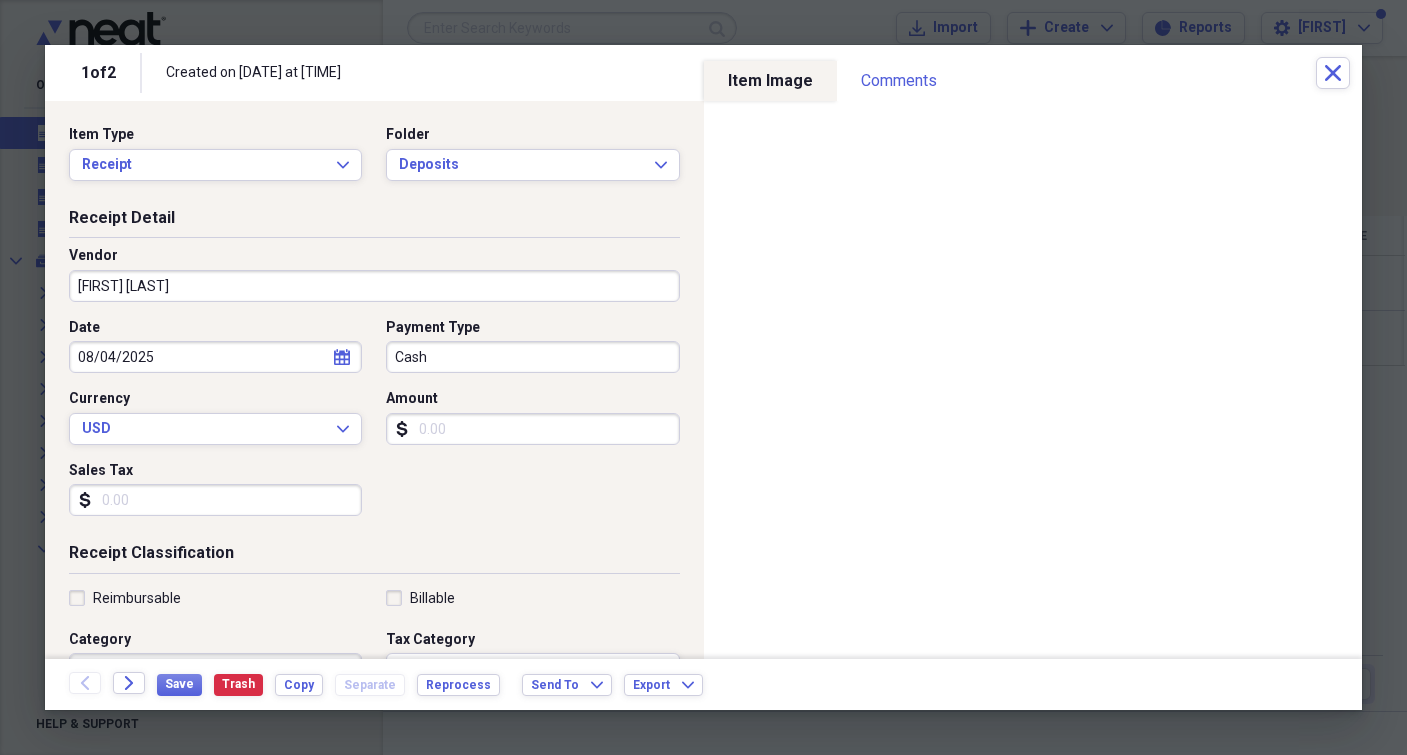 click on "Cash" at bounding box center [532, 357] 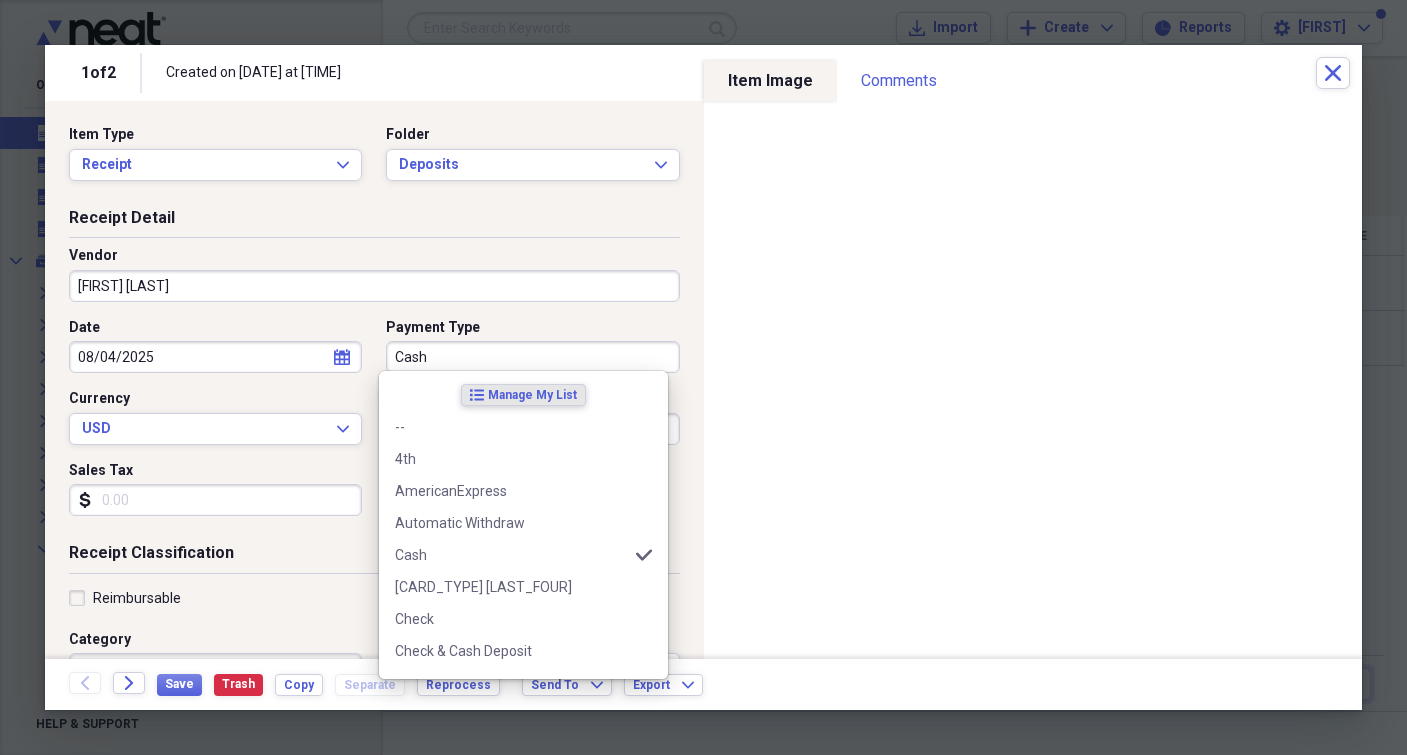 click on "Cash" at bounding box center (532, 357) 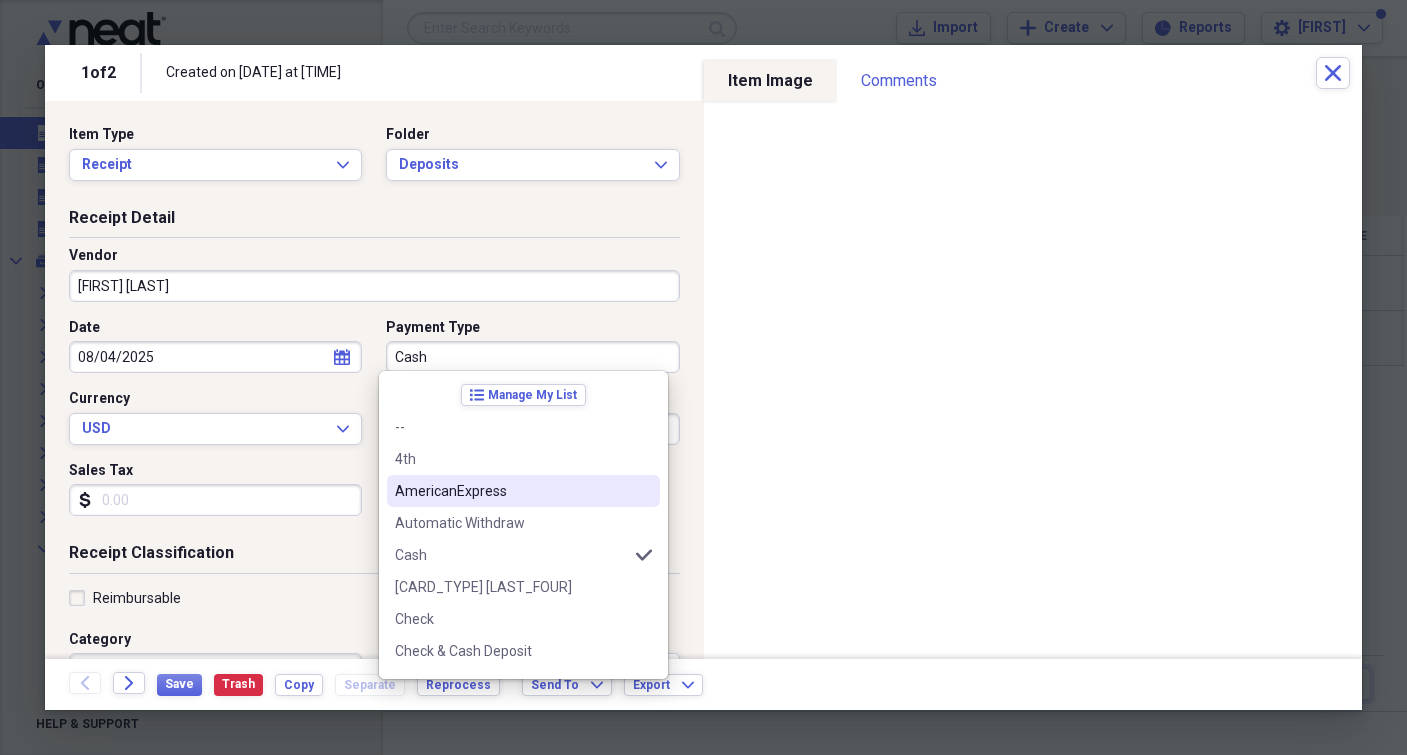 click on "Sales Tax dollar-sign" at bounding box center (221, 489) 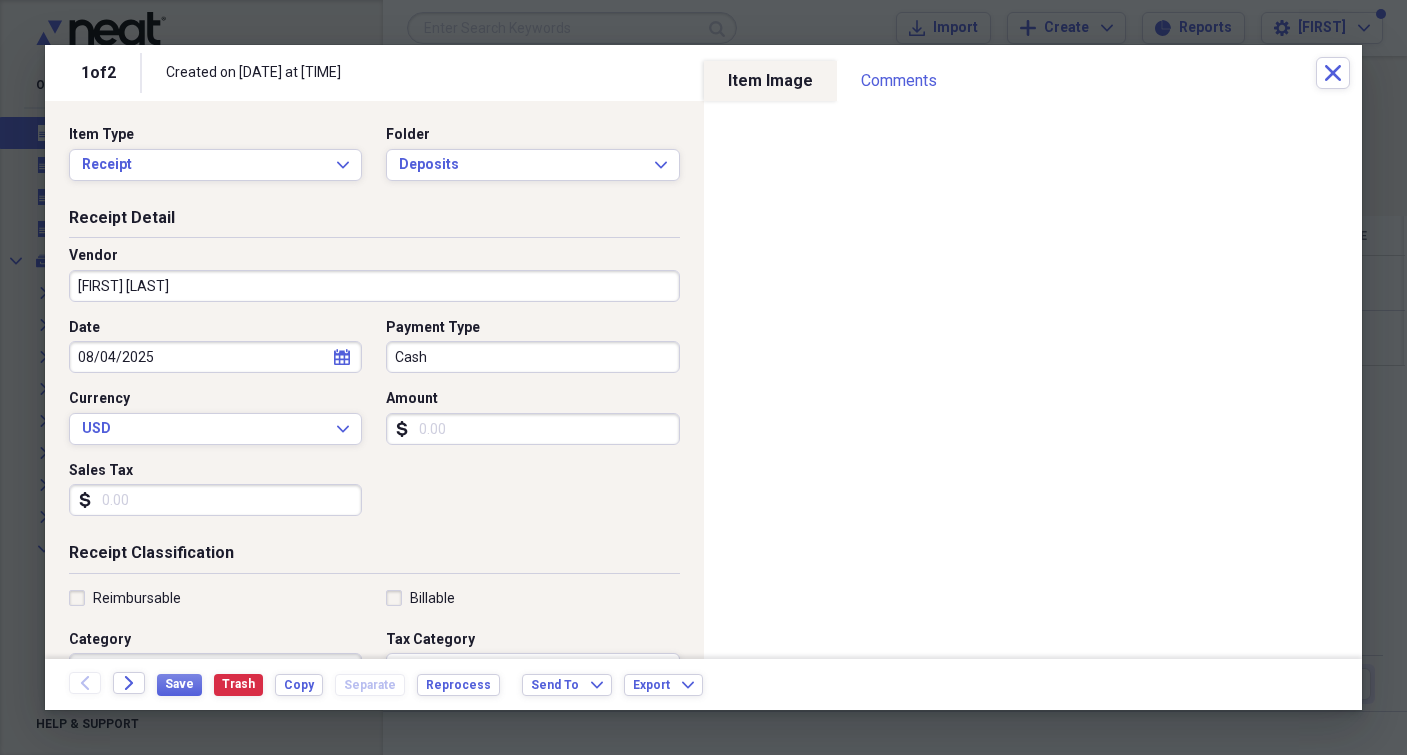 click on "Amount" at bounding box center (532, 429) 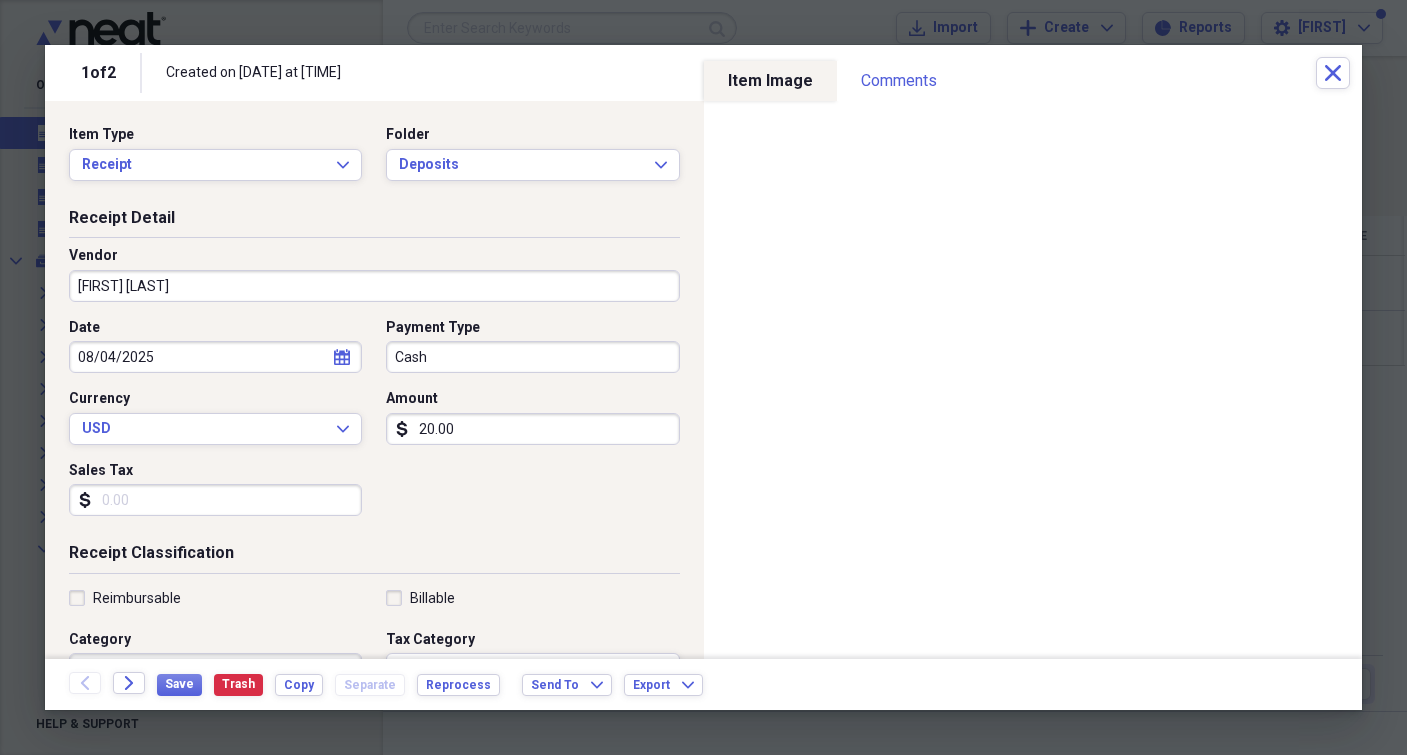 type on "200.00" 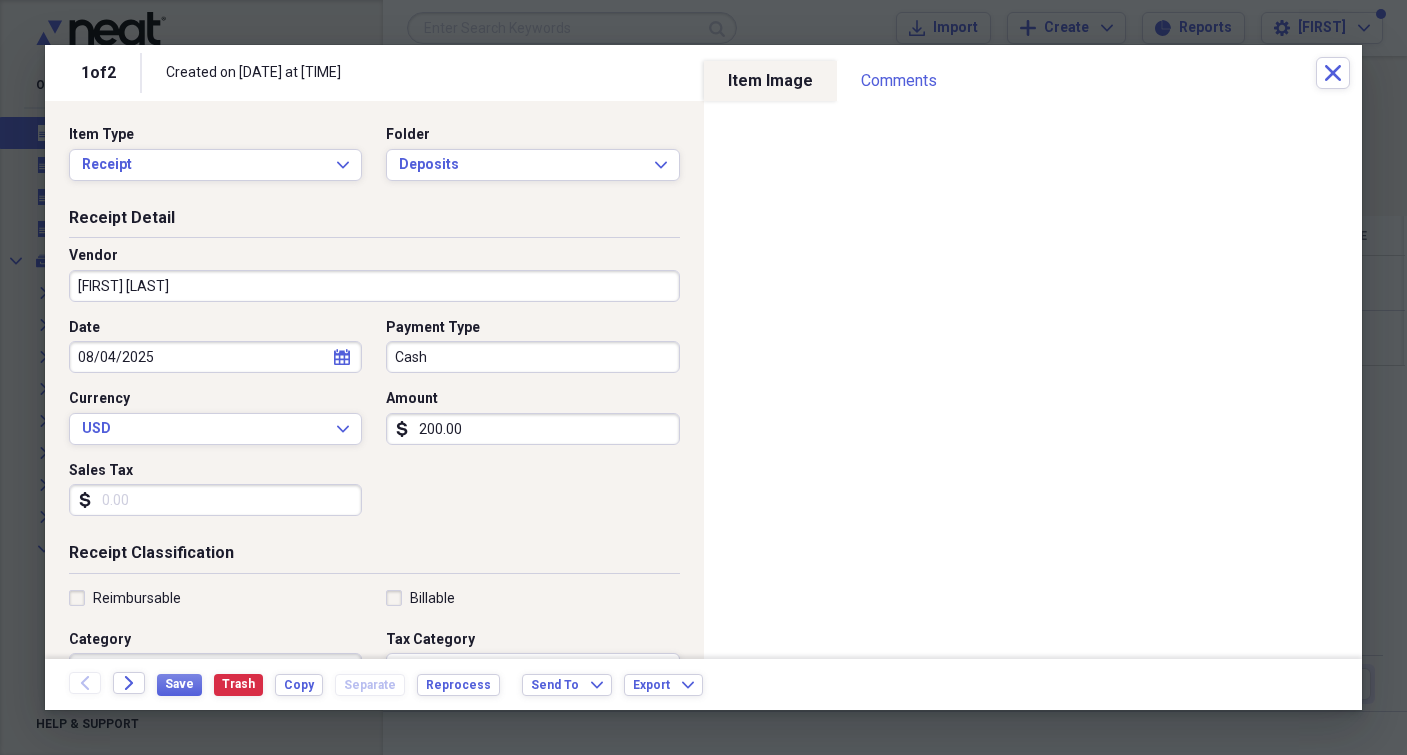 click on "Date [DATE] calendar Calendar Payment Type Cash Currency USD Expand Amount dollar-sign [AMOUNT] Sales Tax dollar-sign" at bounding box center (374, 425) 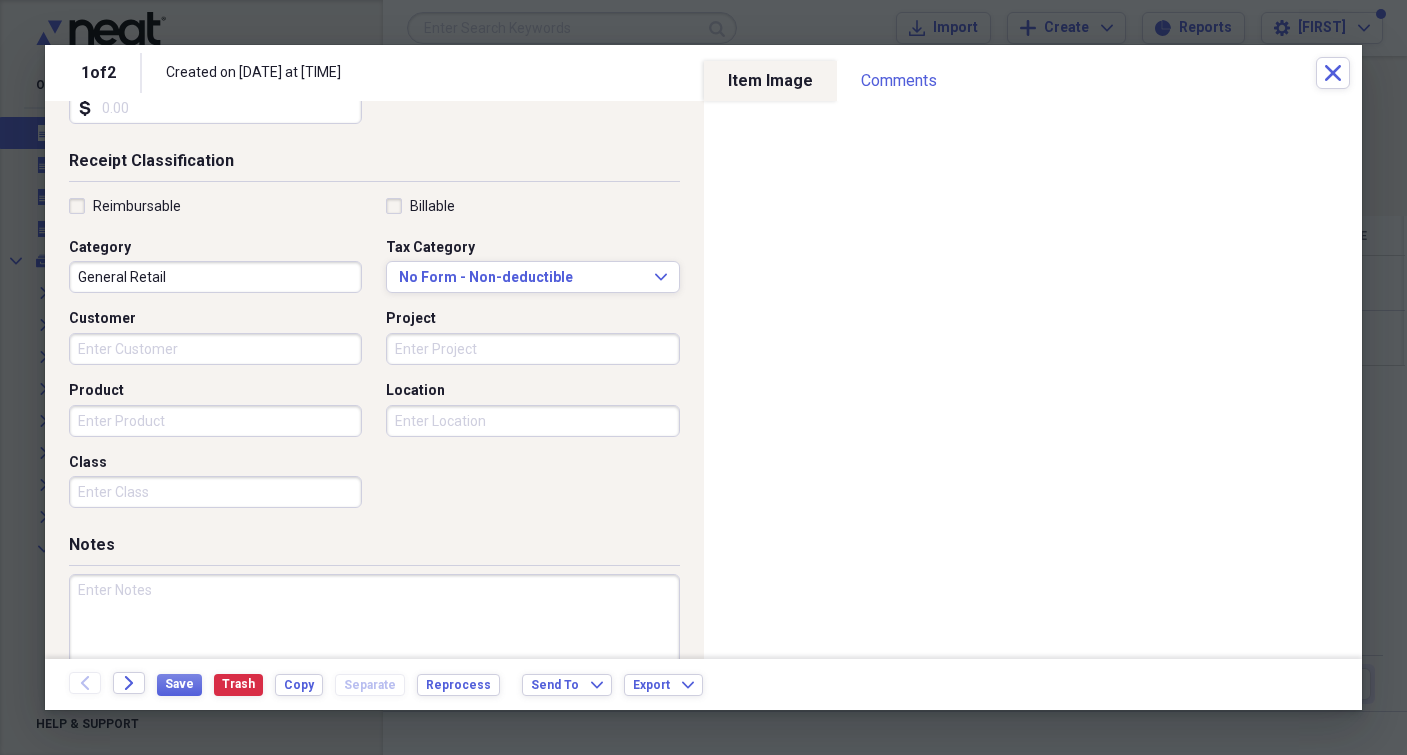 click on "General Retail" at bounding box center [215, 277] 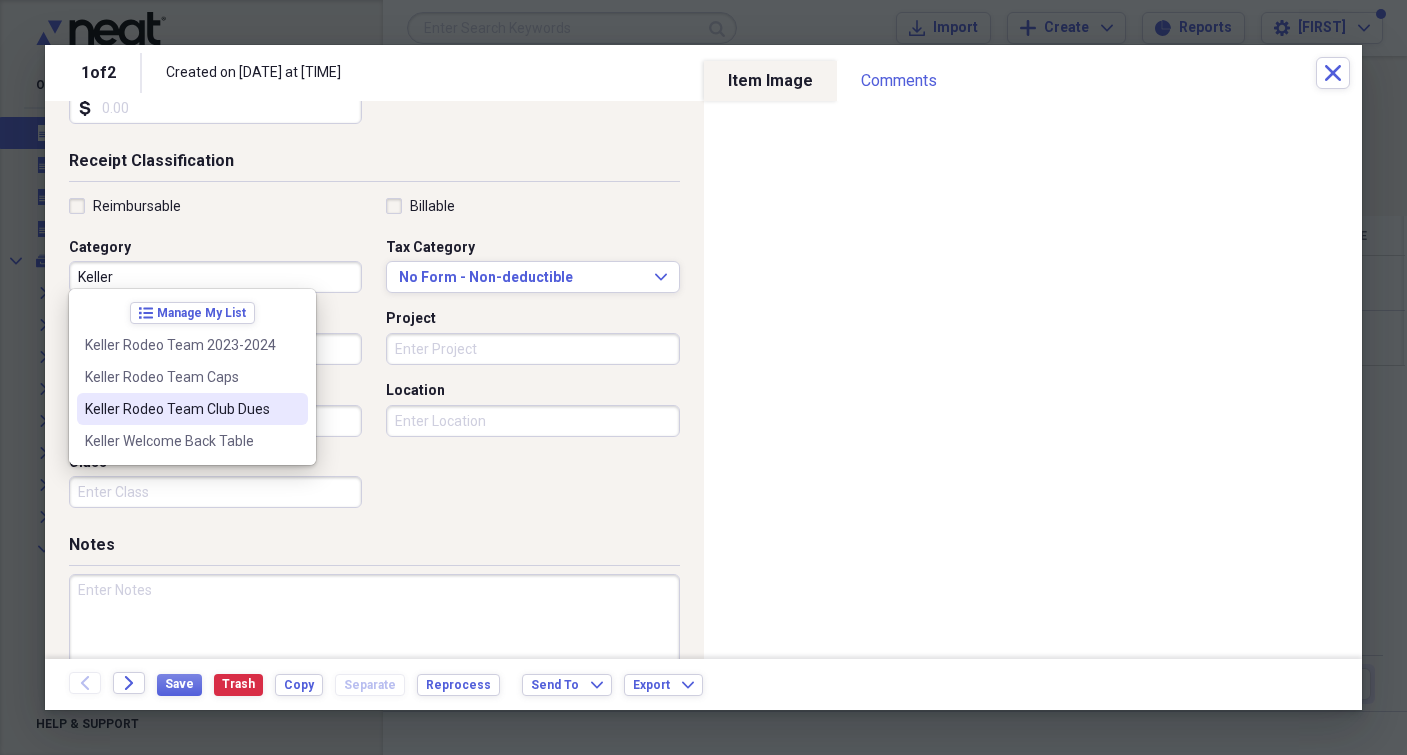 click on "Keller Rodeo Team Club Dues" at bounding box center (180, 409) 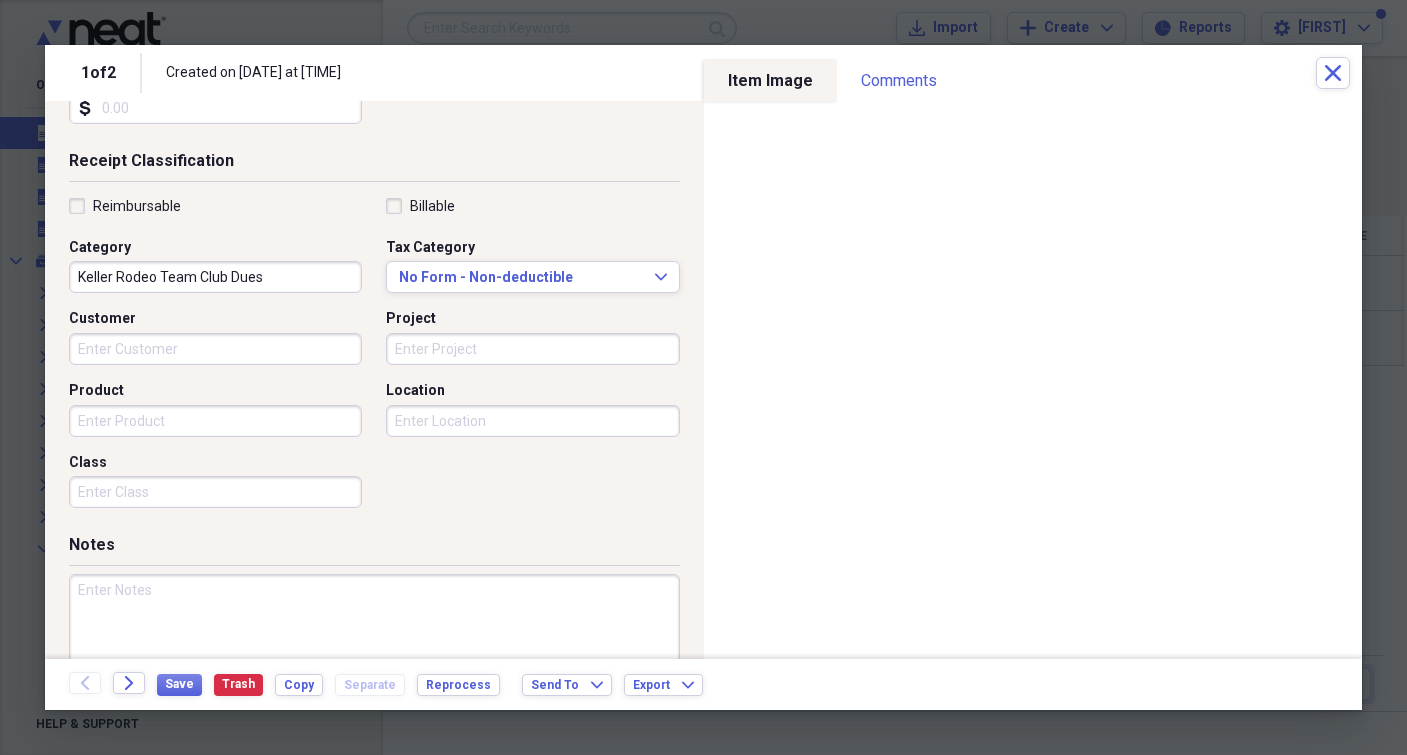 click at bounding box center (374, 639) 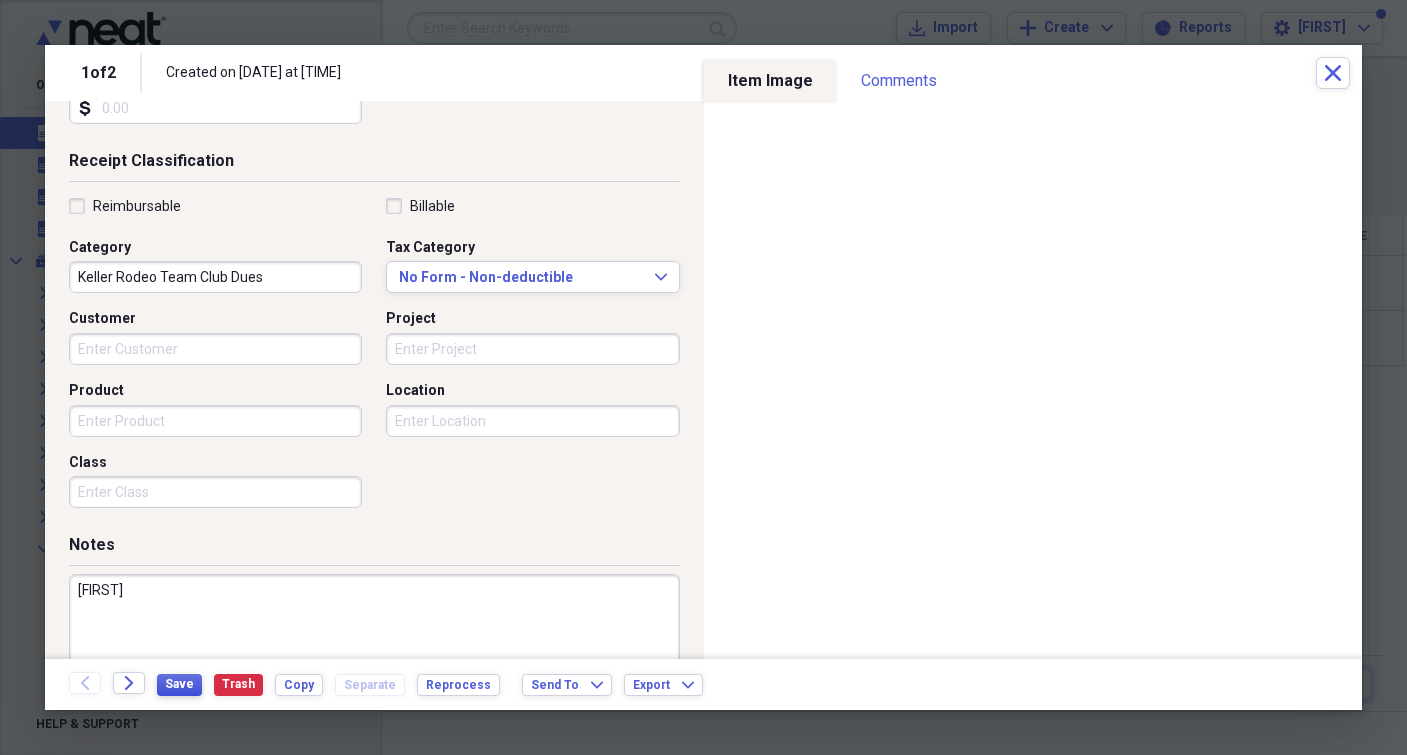 click on "Save" at bounding box center [179, 684] 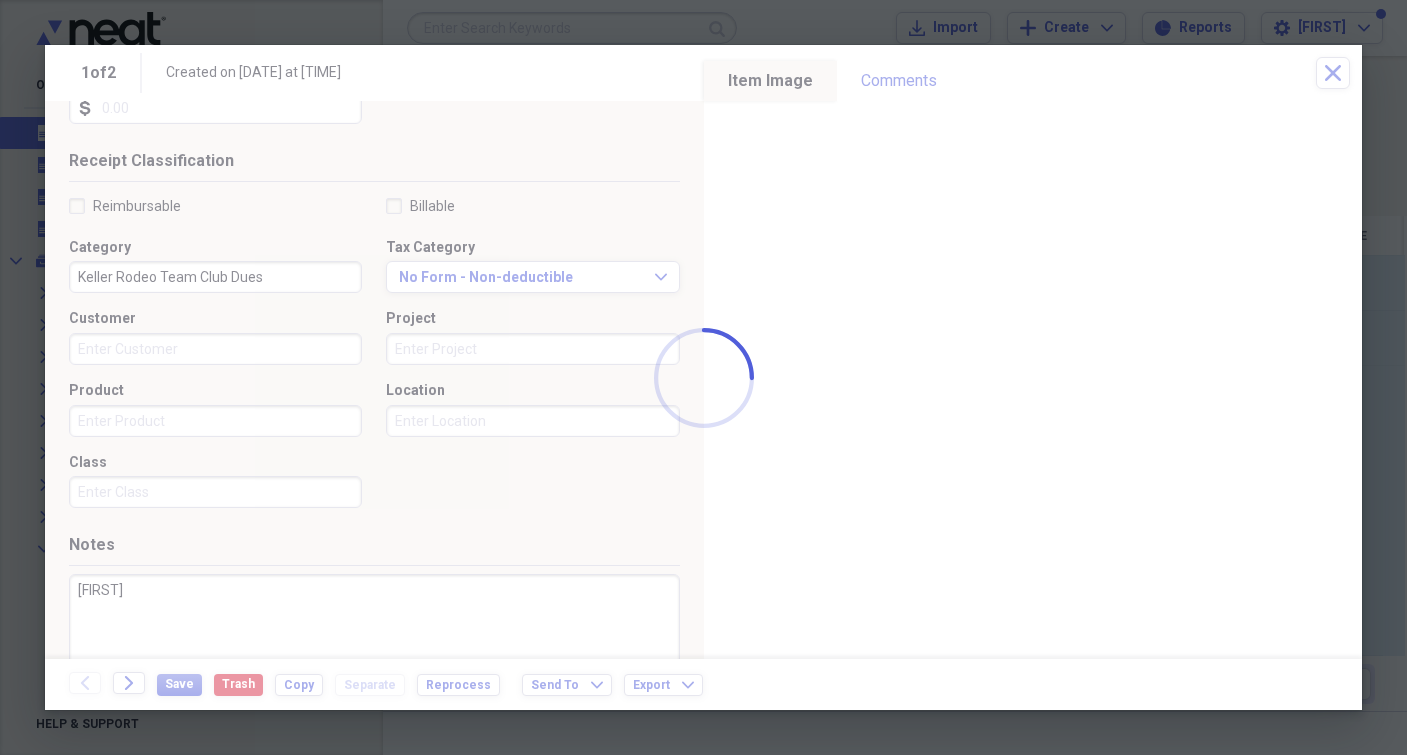 type on "[FIRST]" 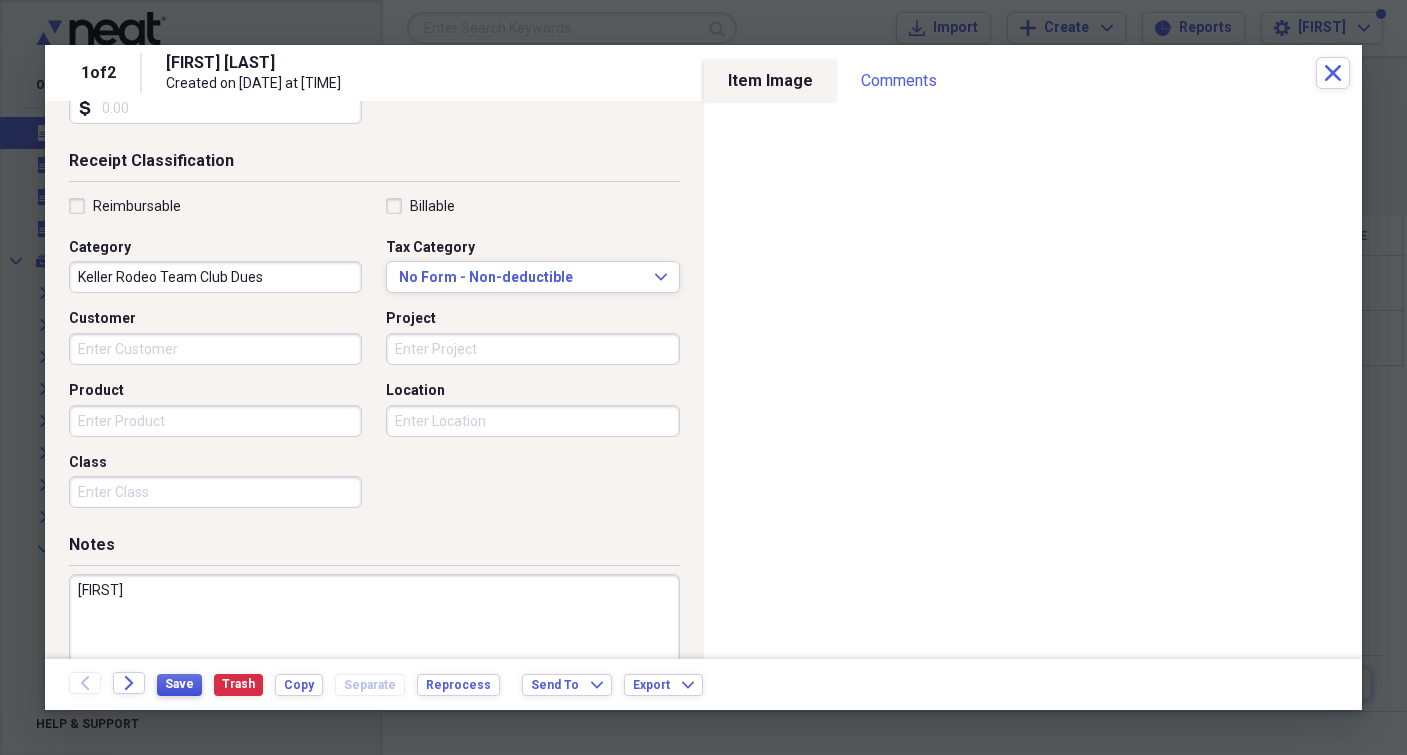 click on "Save" at bounding box center [179, 684] 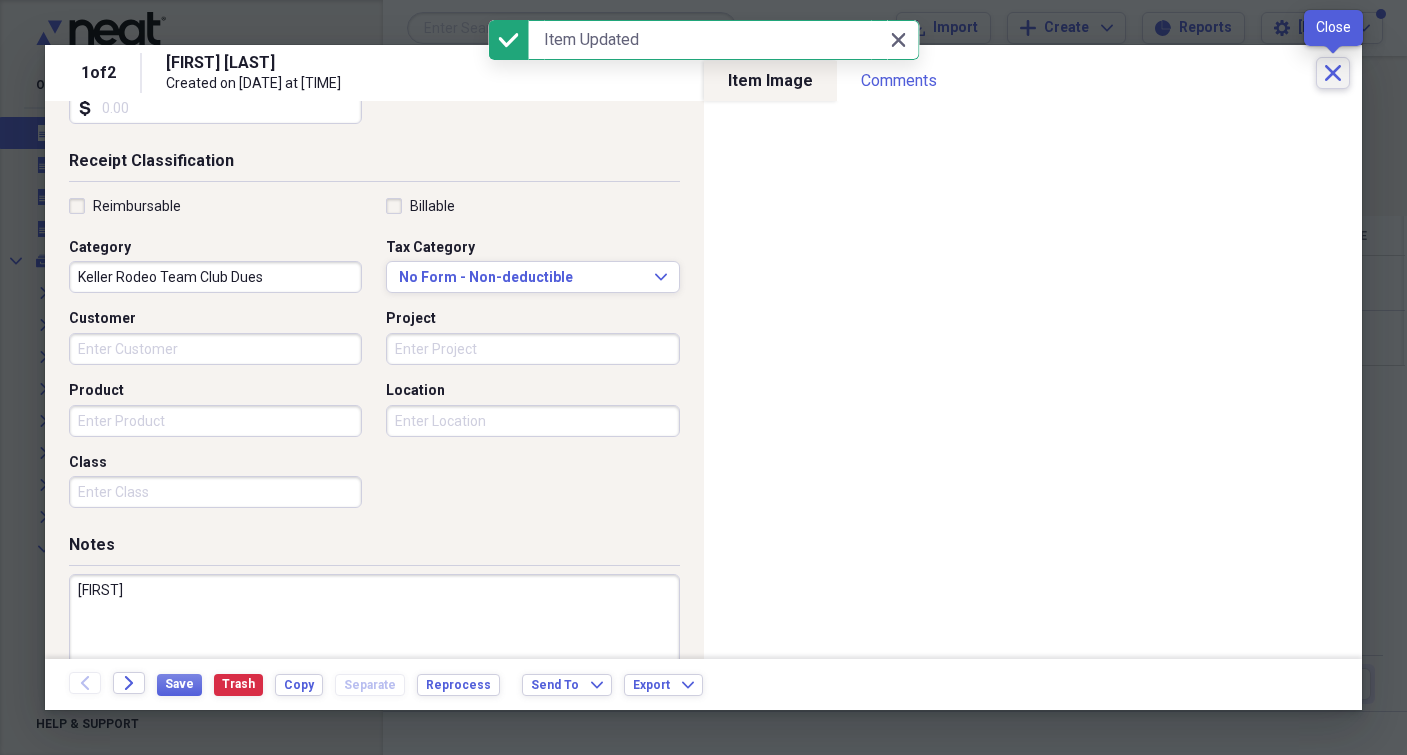 click 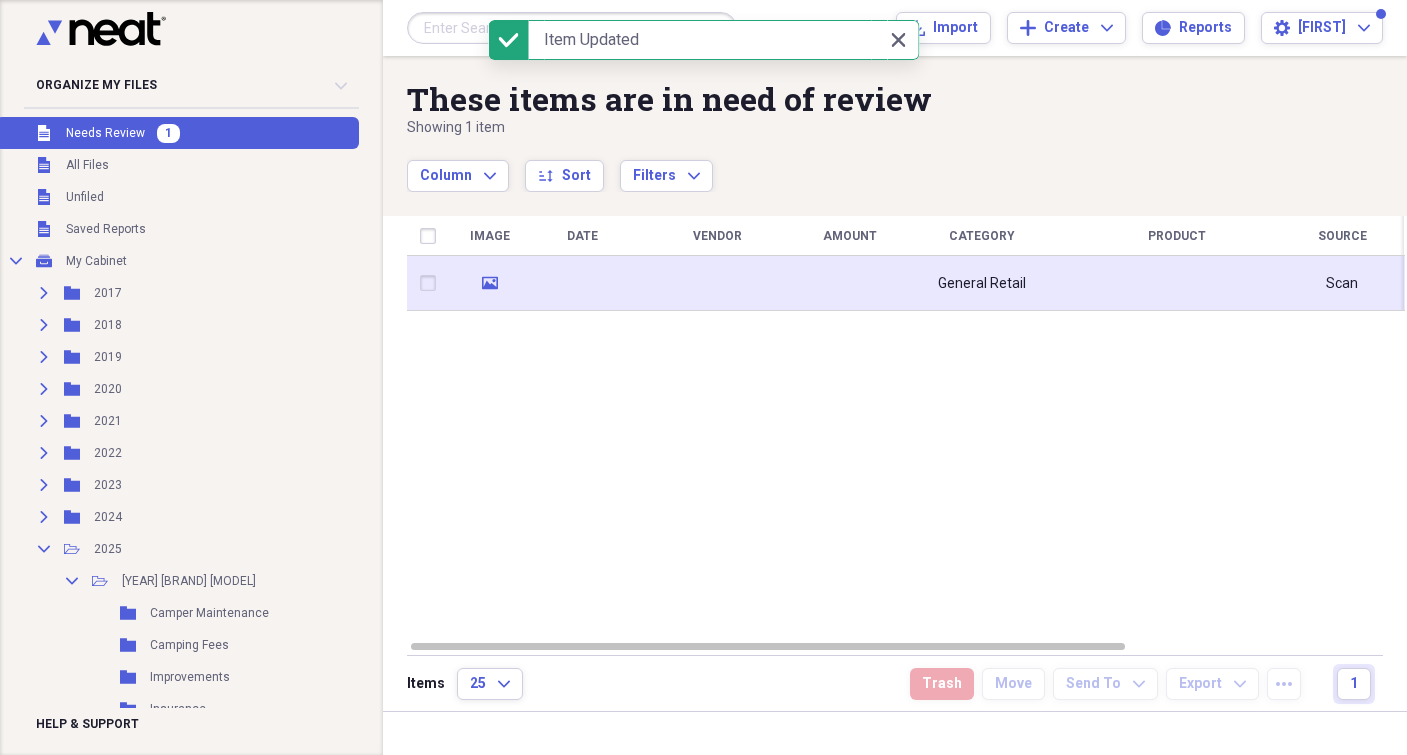 click on "General Retail" at bounding box center (982, 283) 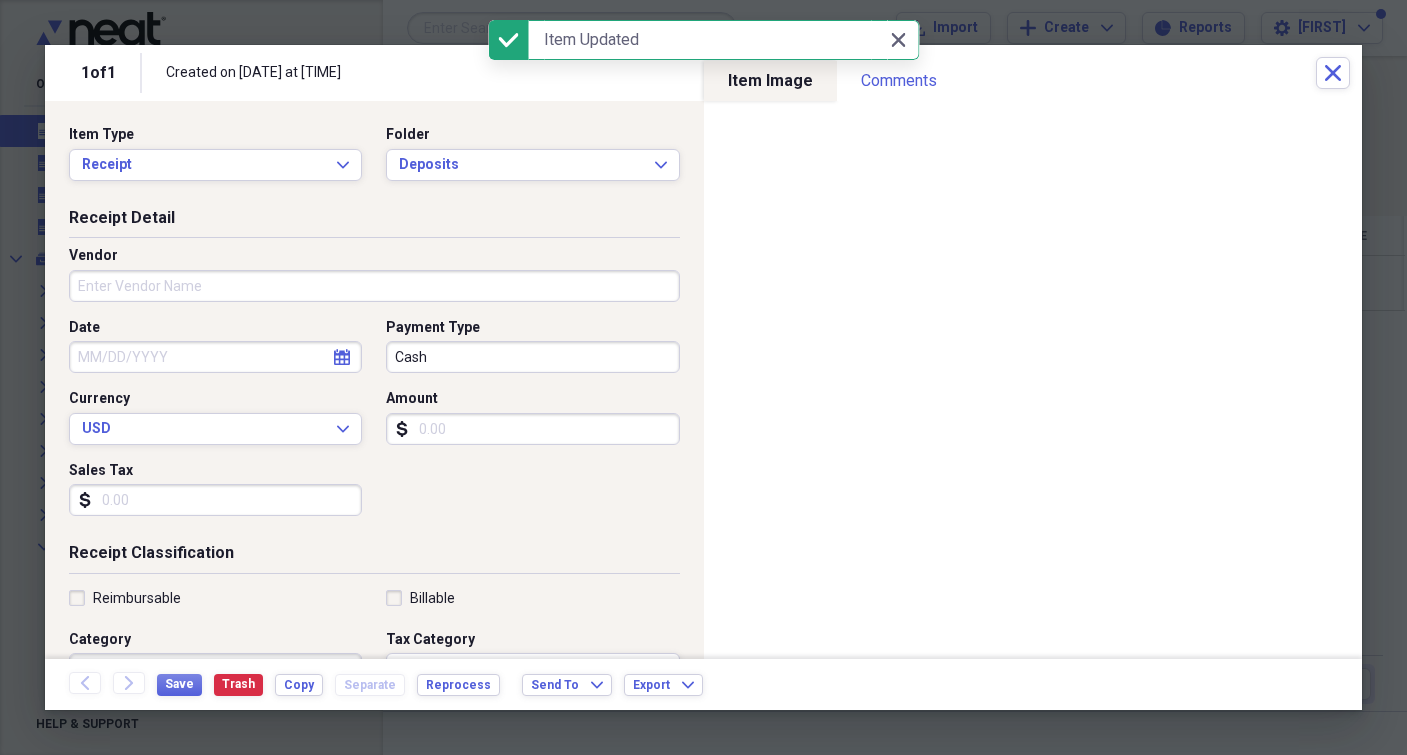 click on "Vendor" at bounding box center [374, 286] 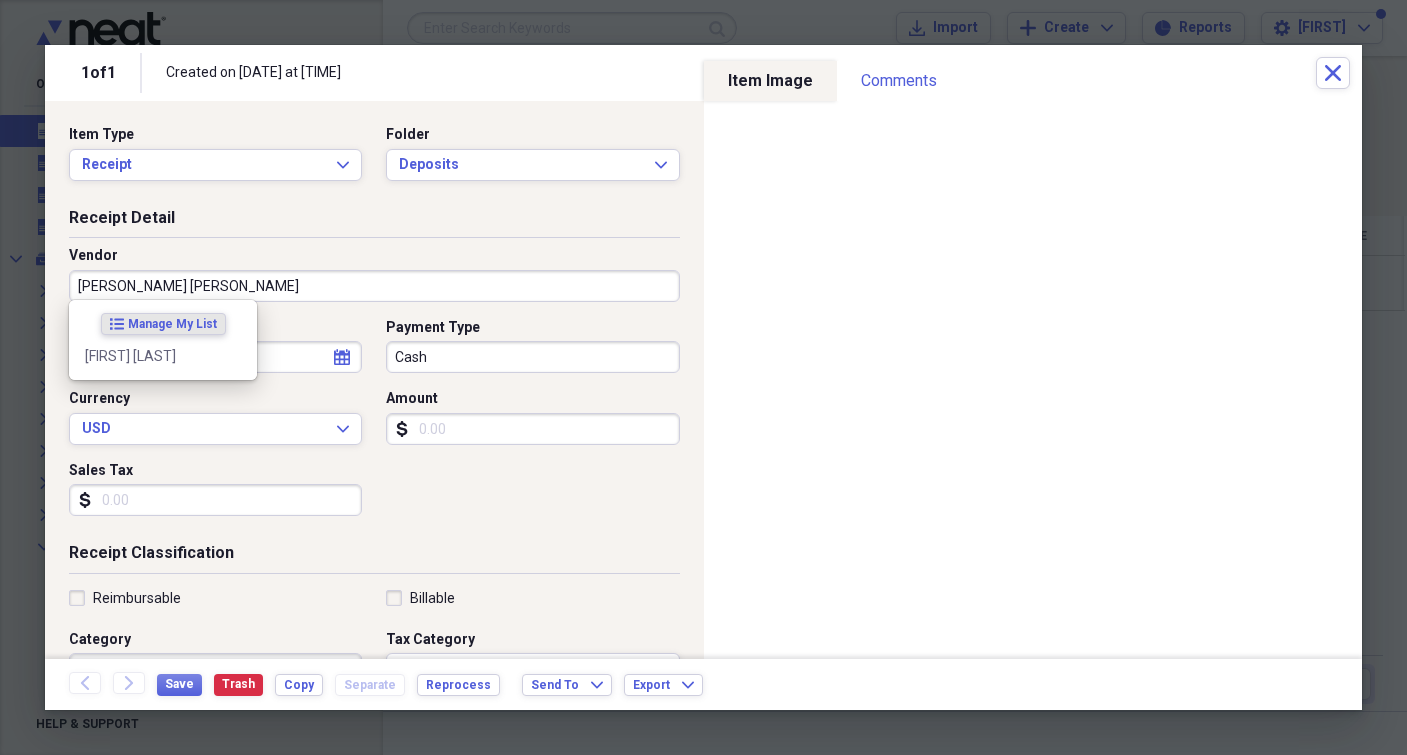 type on "Dawn Well" 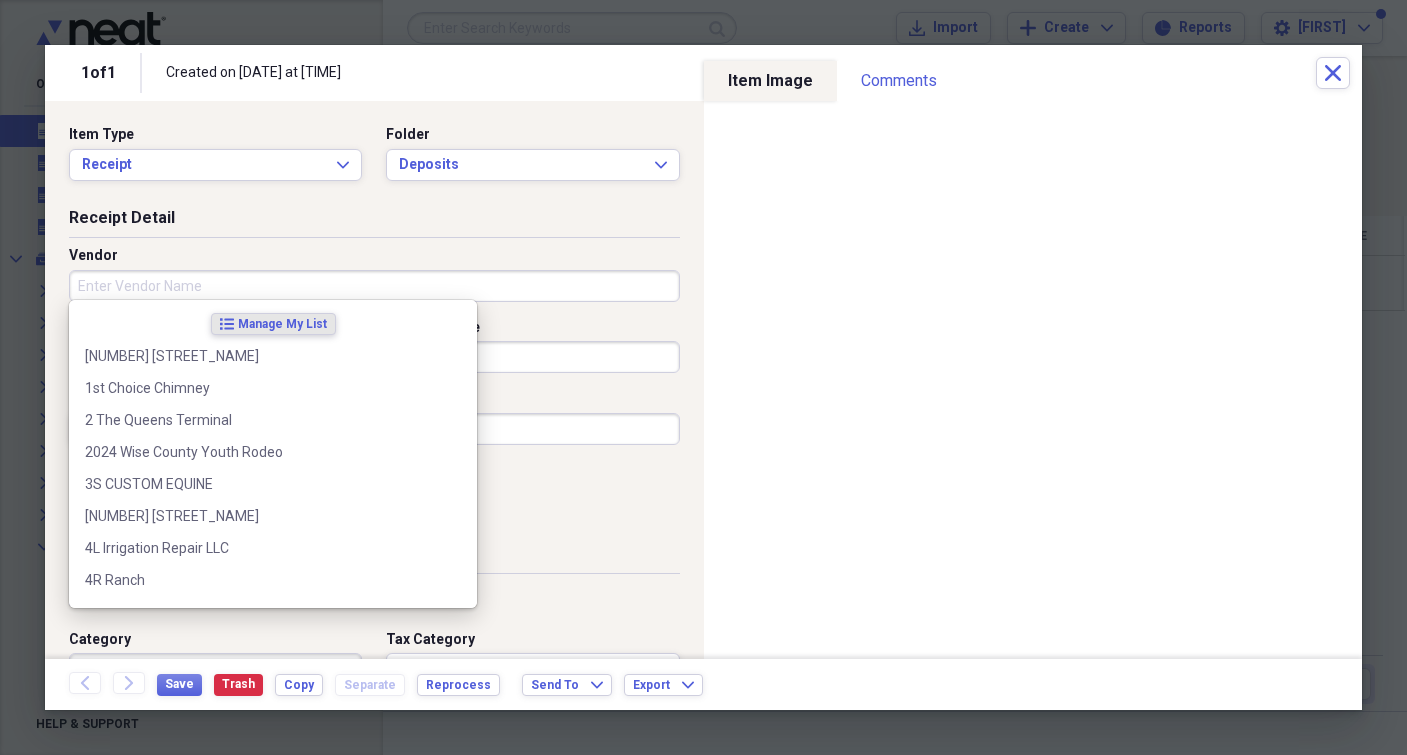 type on "[FIRST] [LAST]" 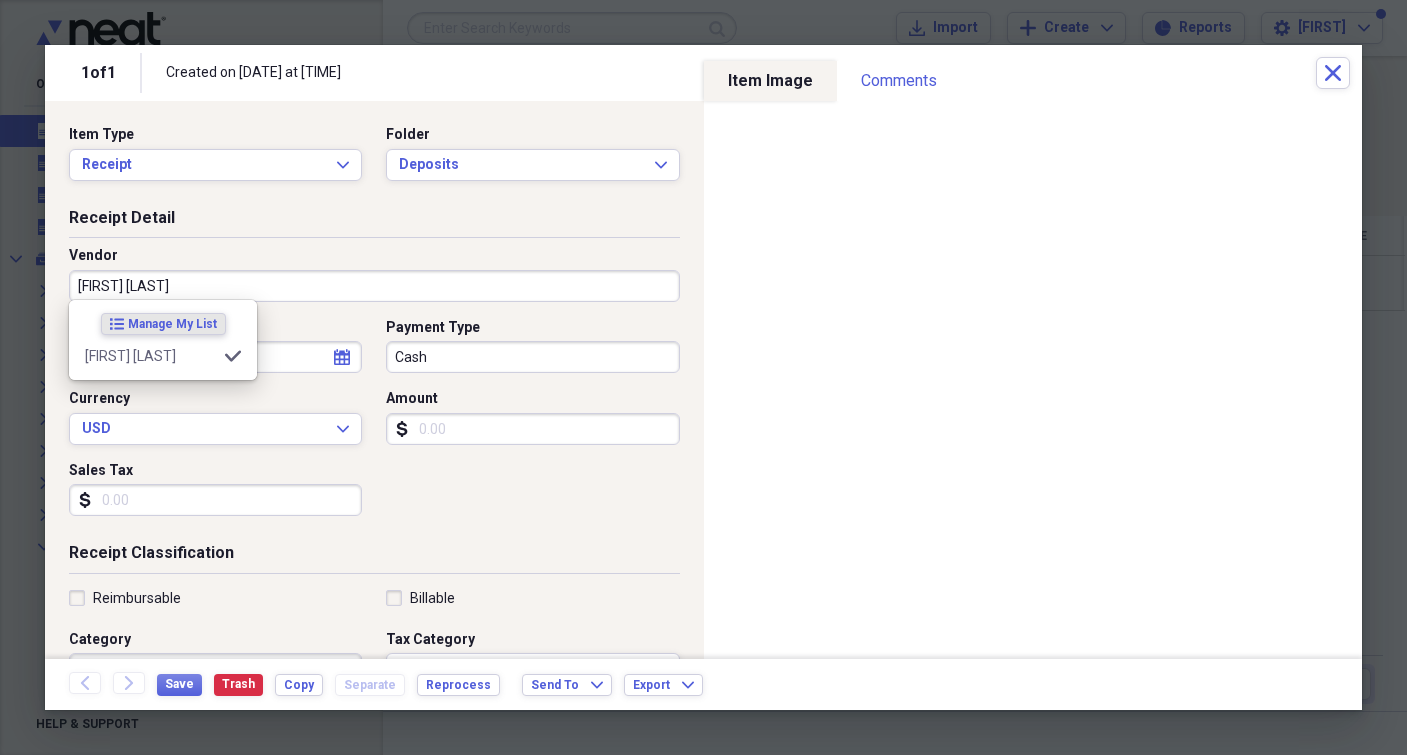 type on "KRT Gift's to Team Members" 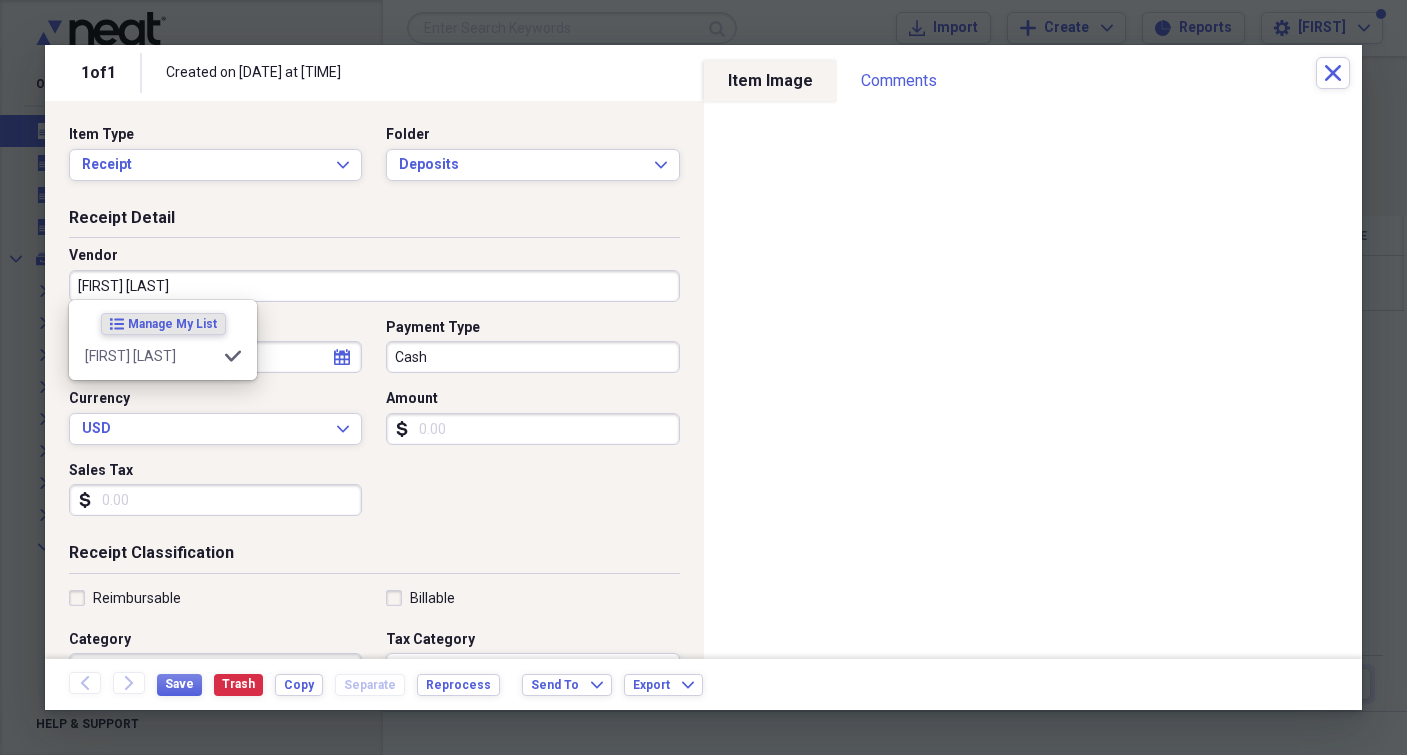 drag, startPoint x: 443, startPoint y: 427, endPoint x: 465, endPoint y: 428, distance: 22.022715 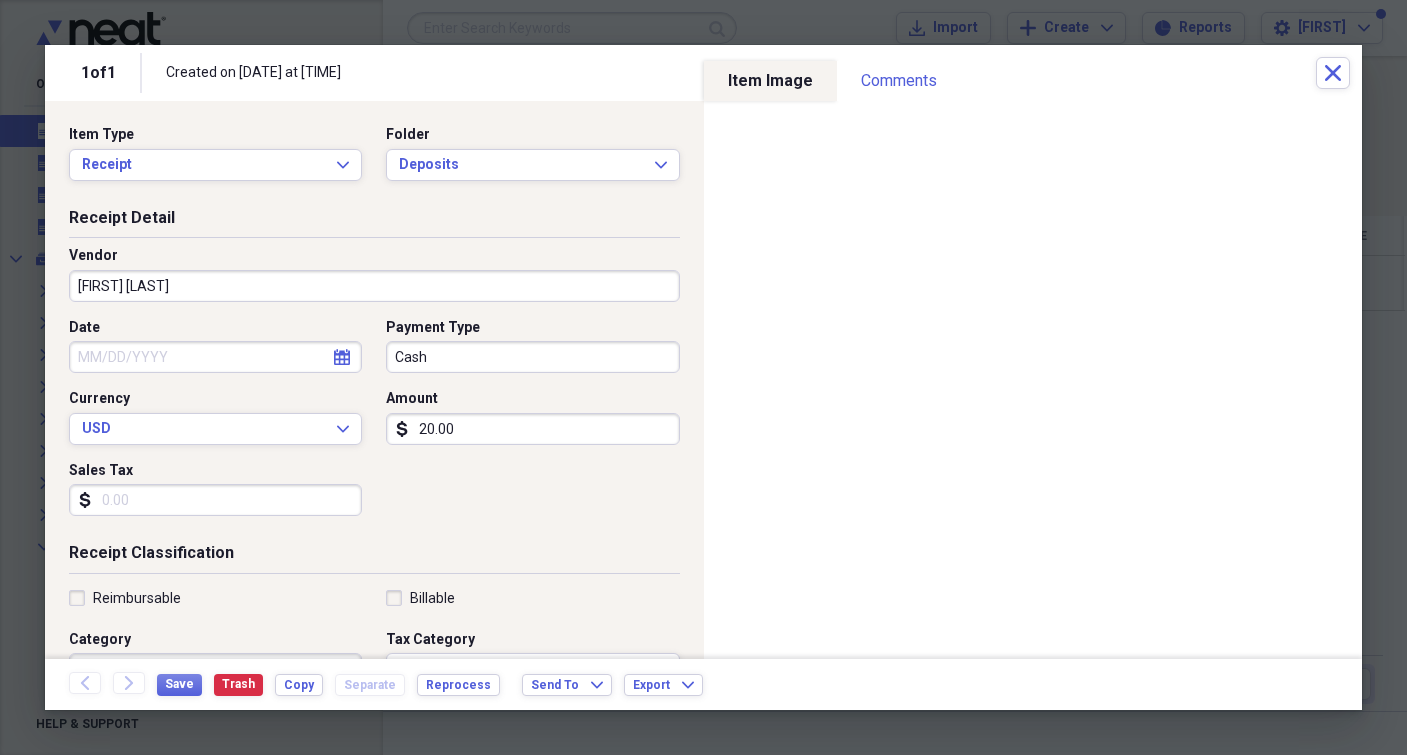 type on "200.00" 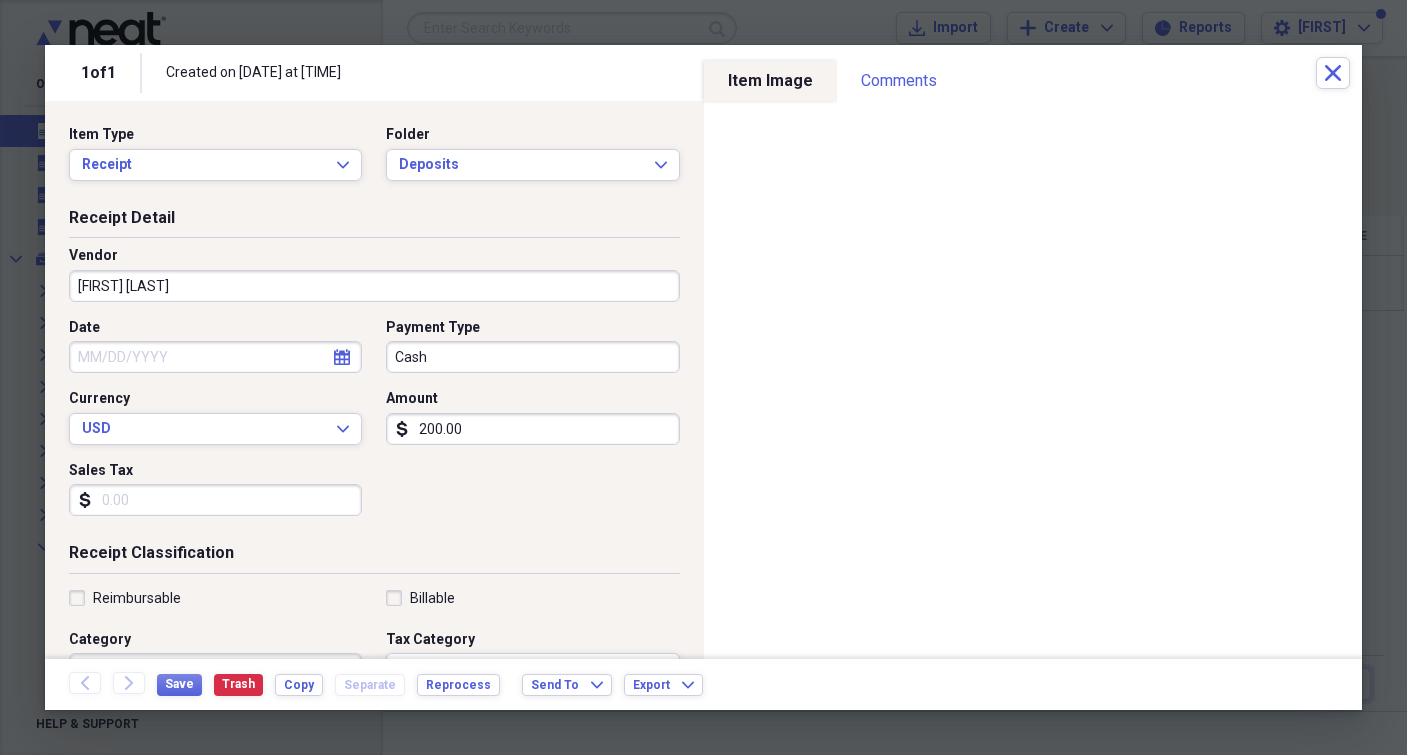 click on "Date" at bounding box center [215, 357] 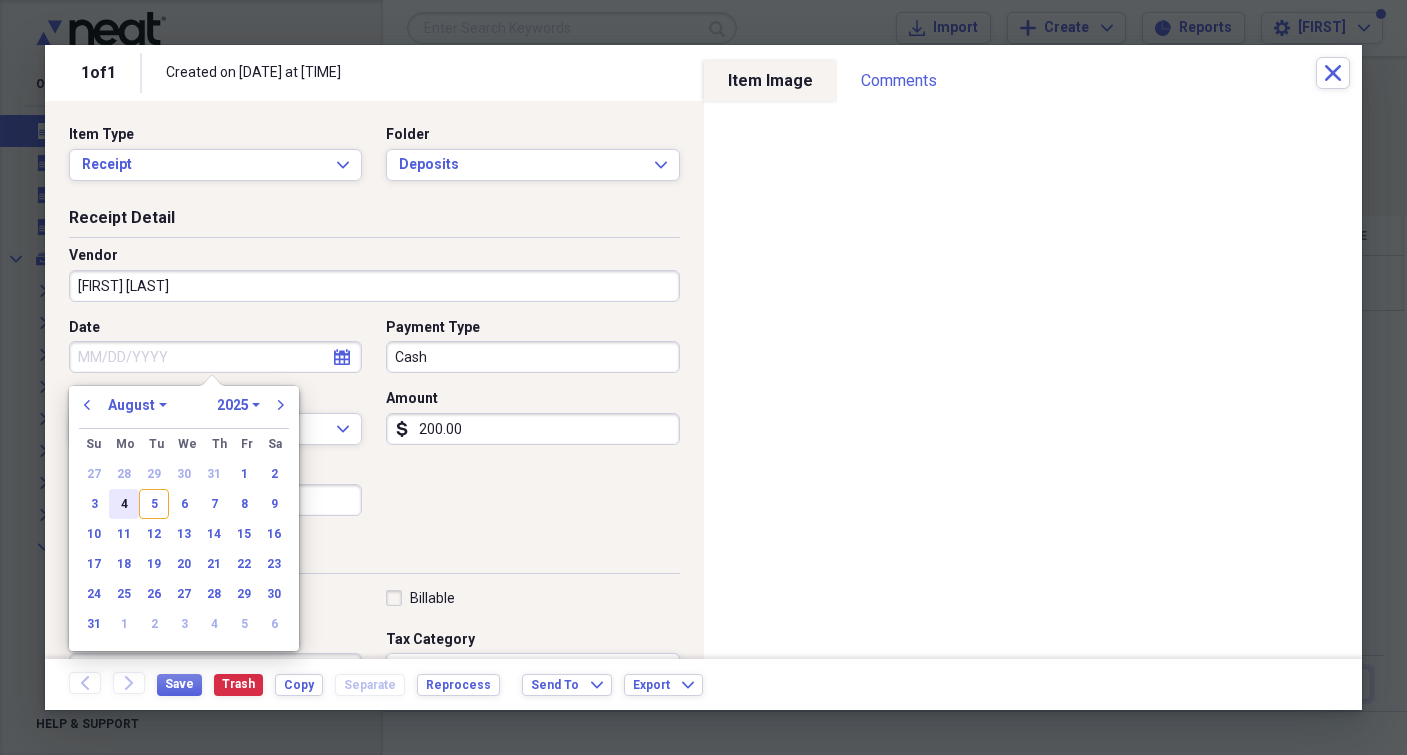 click on "4" at bounding box center (124, 504) 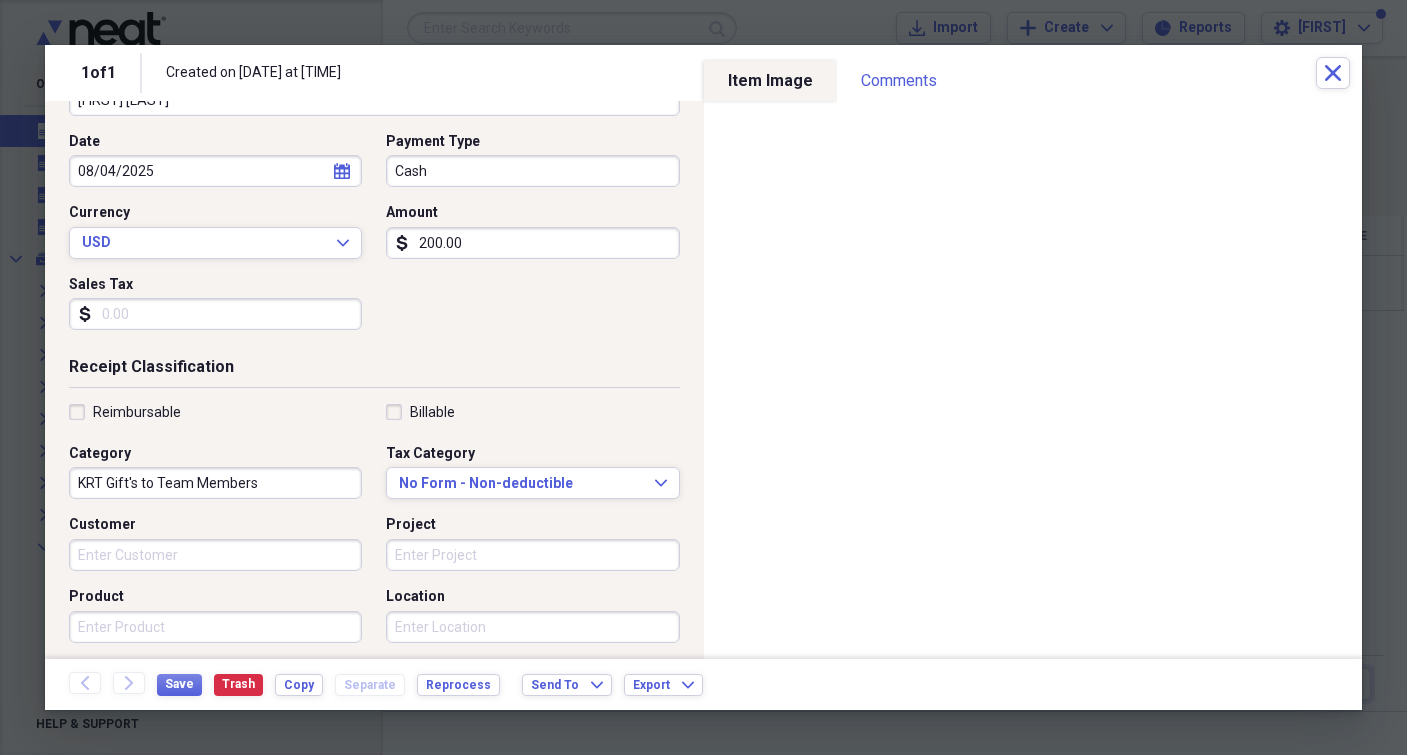 scroll, scrollTop: 368, scrollLeft: 0, axis: vertical 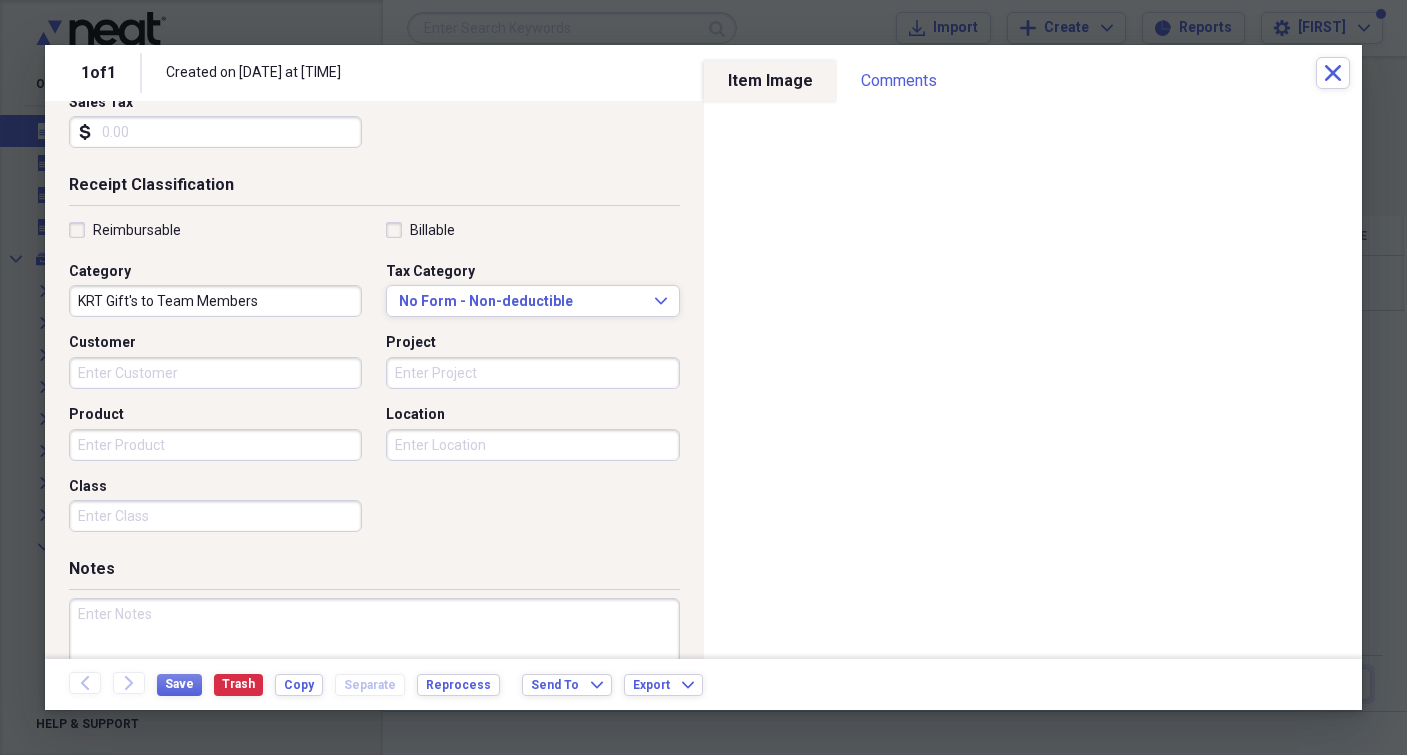 click on "KRT Gift's to Team Members" at bounding box center [215, 301] 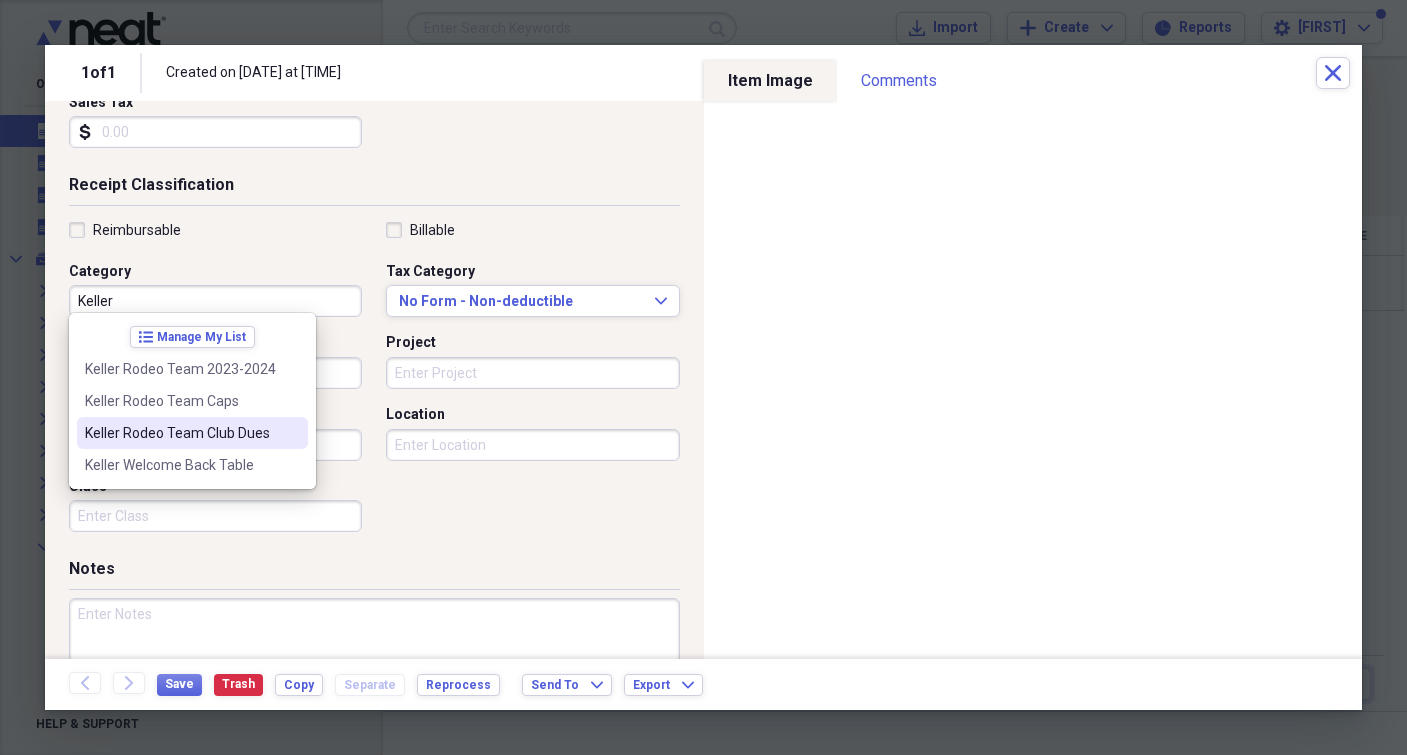 click on "Keller Rodeo Team Club Dues" at bounding box center (180, 433) 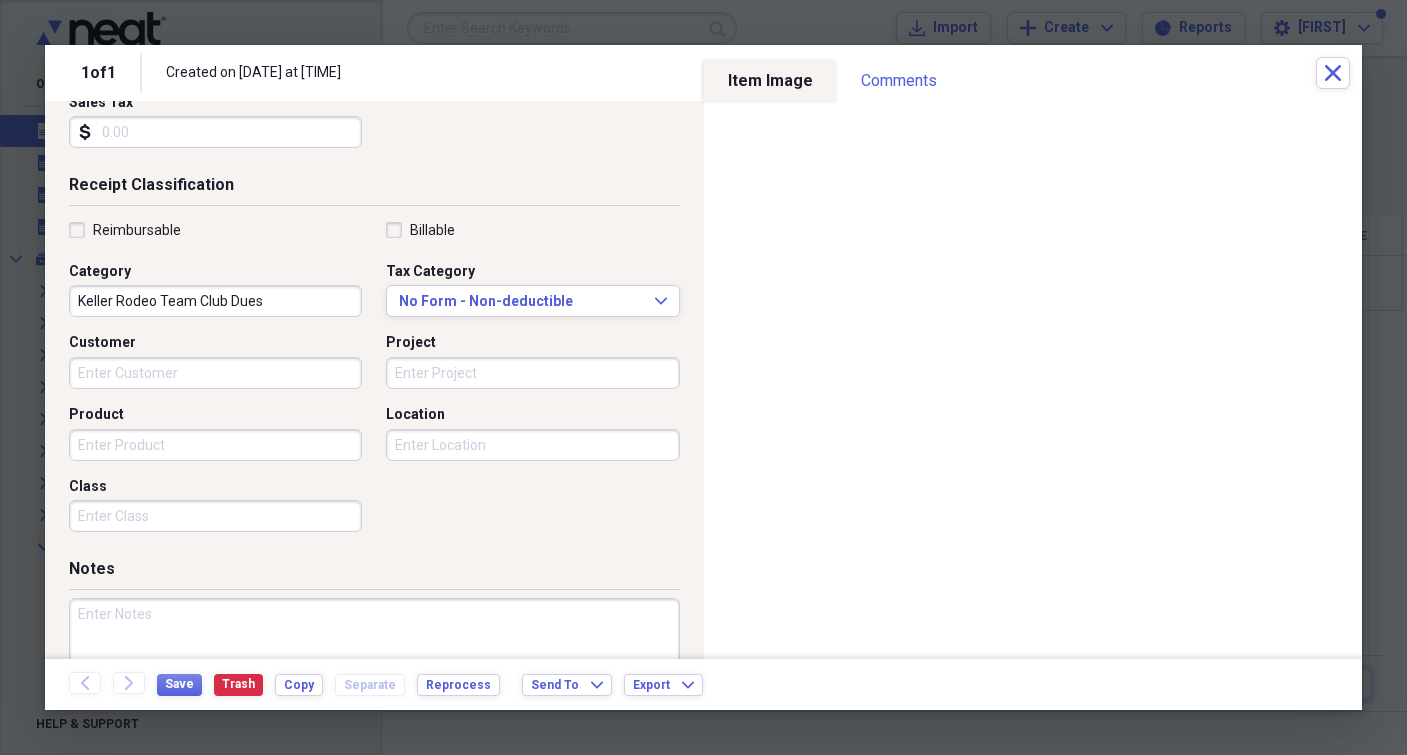 click at bounding box center [374, 663] 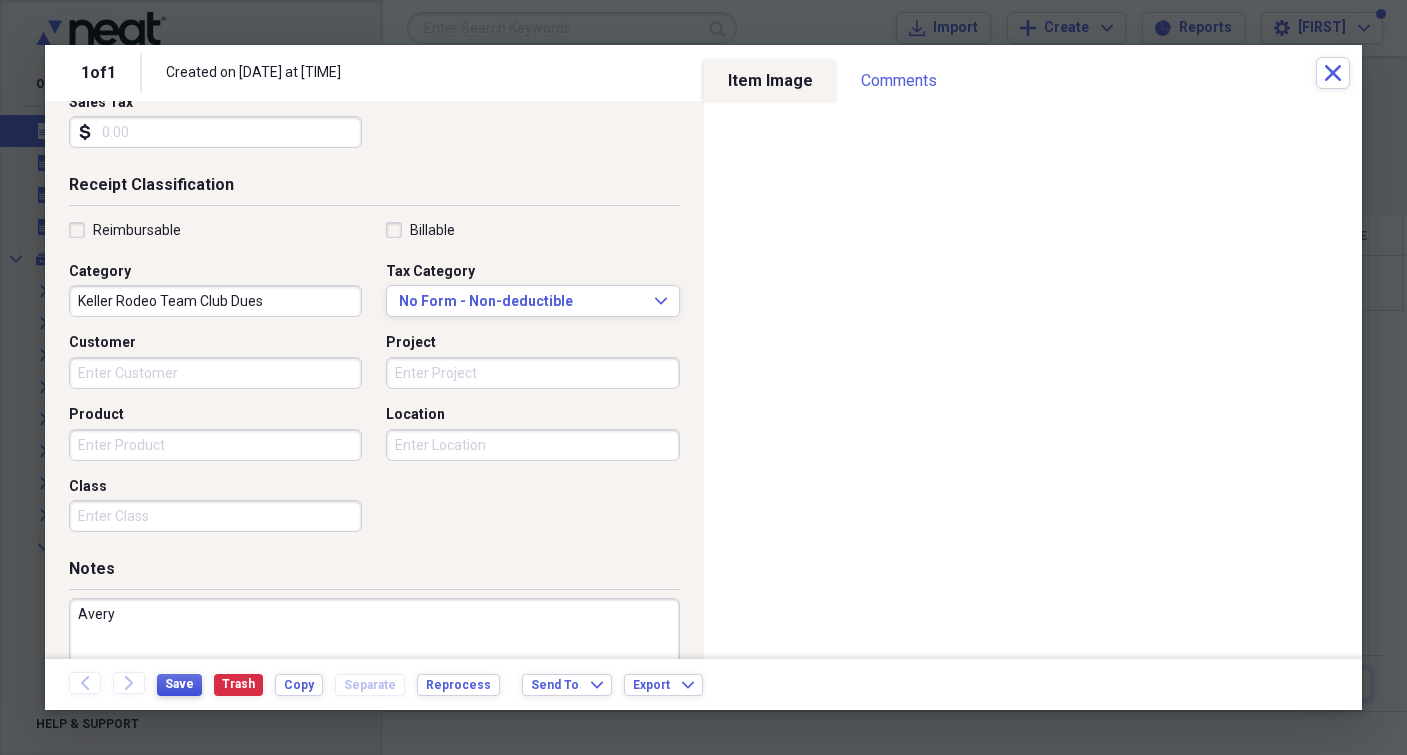 click on "Save" at bounding box center (179, 684) 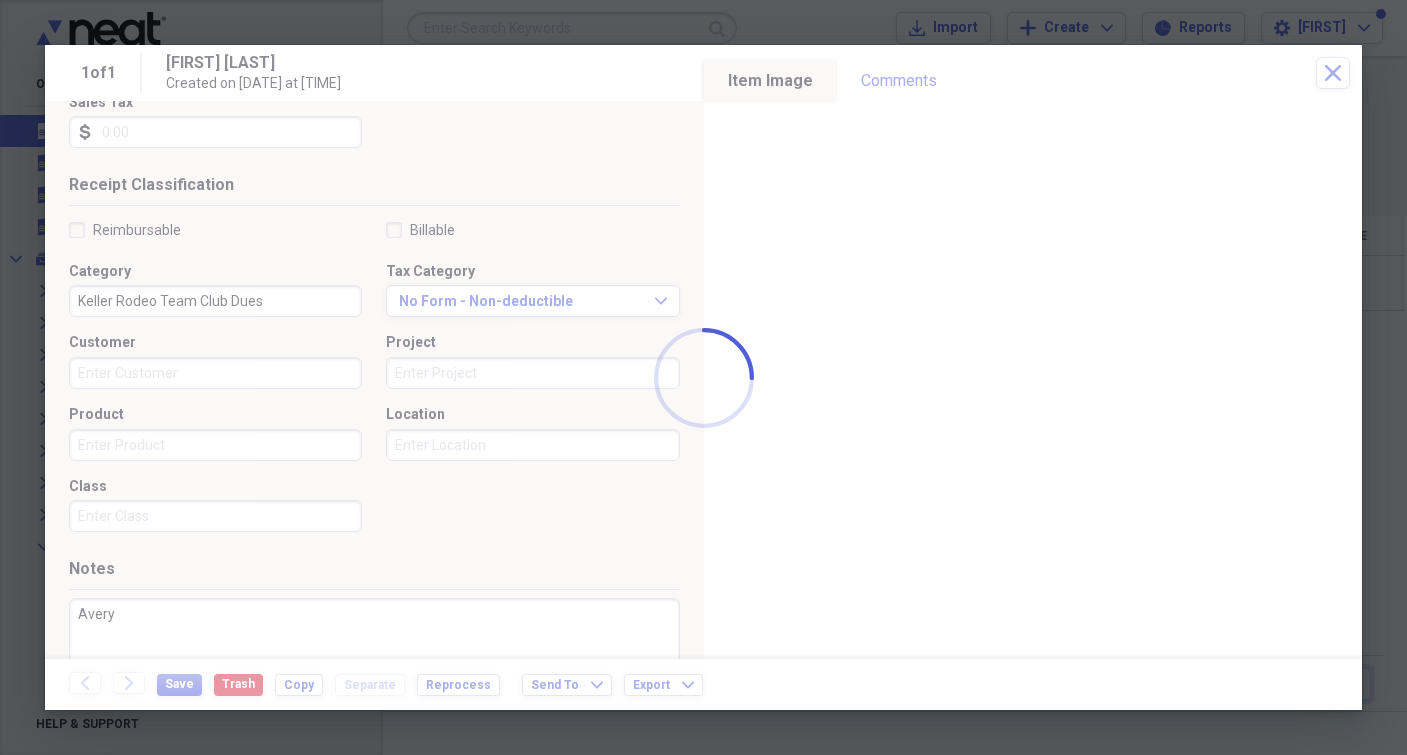 type on "Avery" 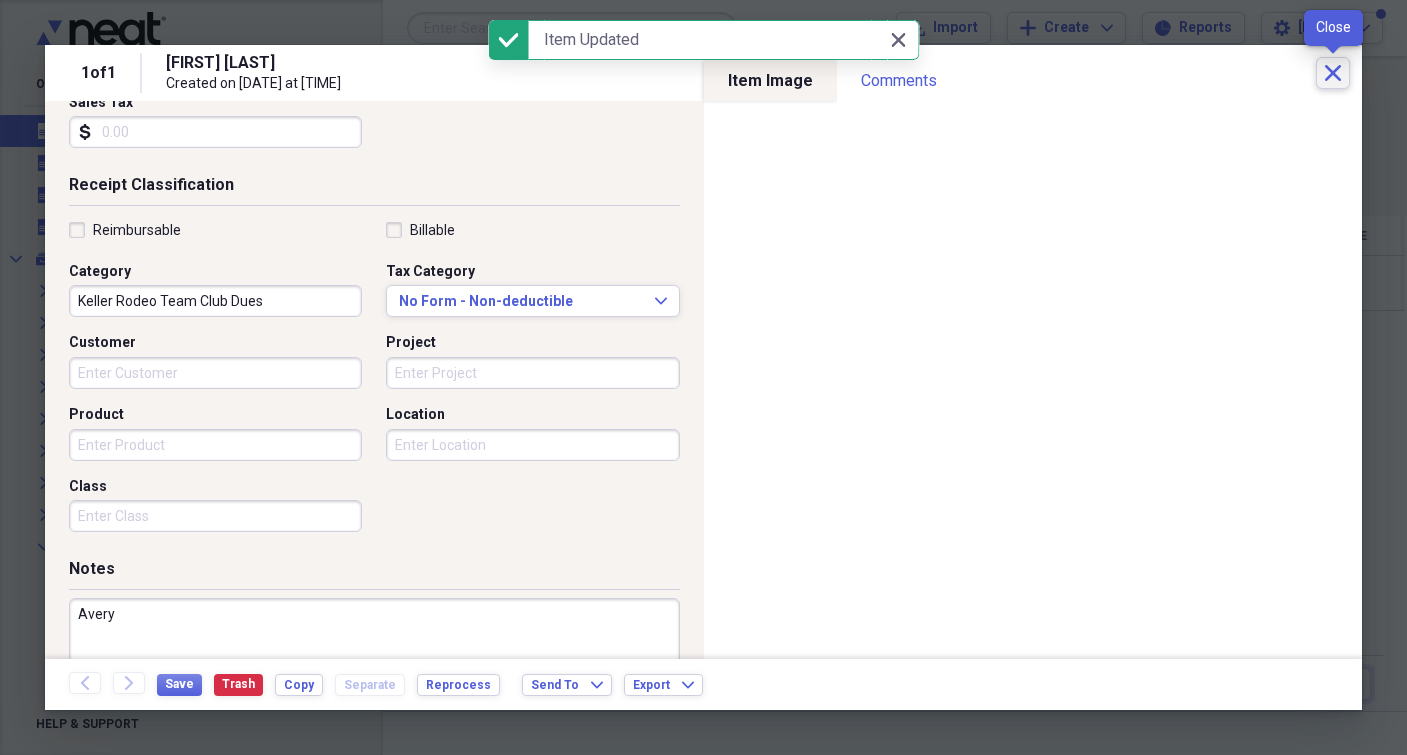 click on "Close" 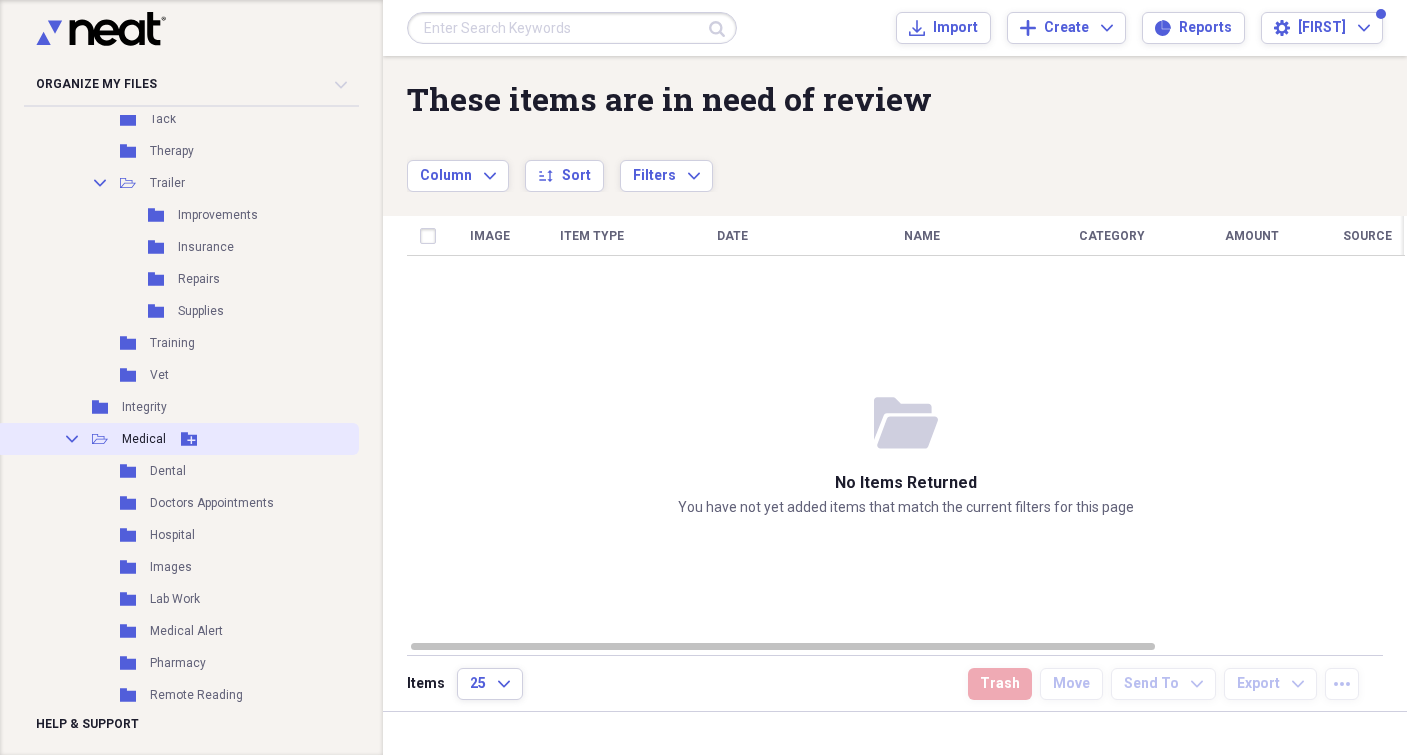 scroll, scrollTop: 2631, scrollLeft: 0, axis: vertical 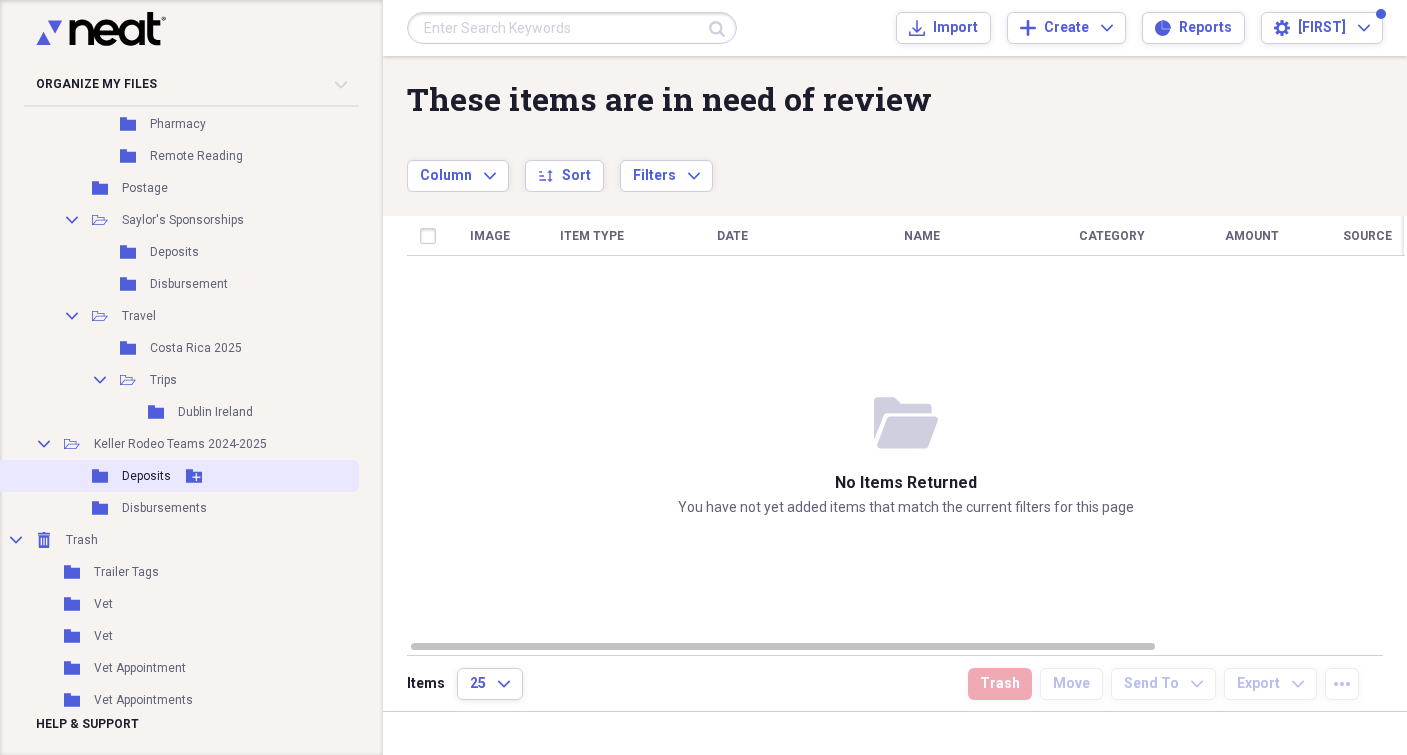 click on "Deposits" at bounding box center [146, 476] 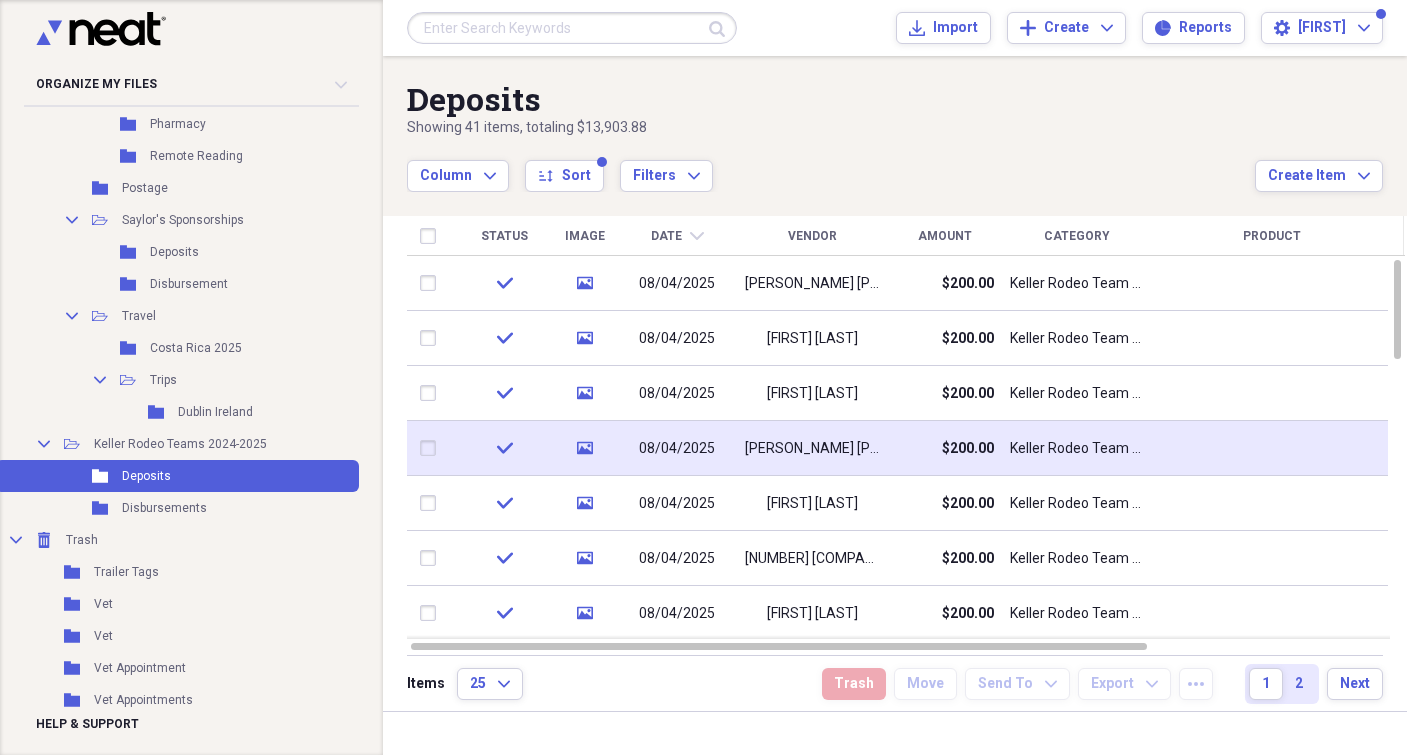 click on "[PERSON_NAME] [PERSON_NAME]" at bounding box center [812, 449] 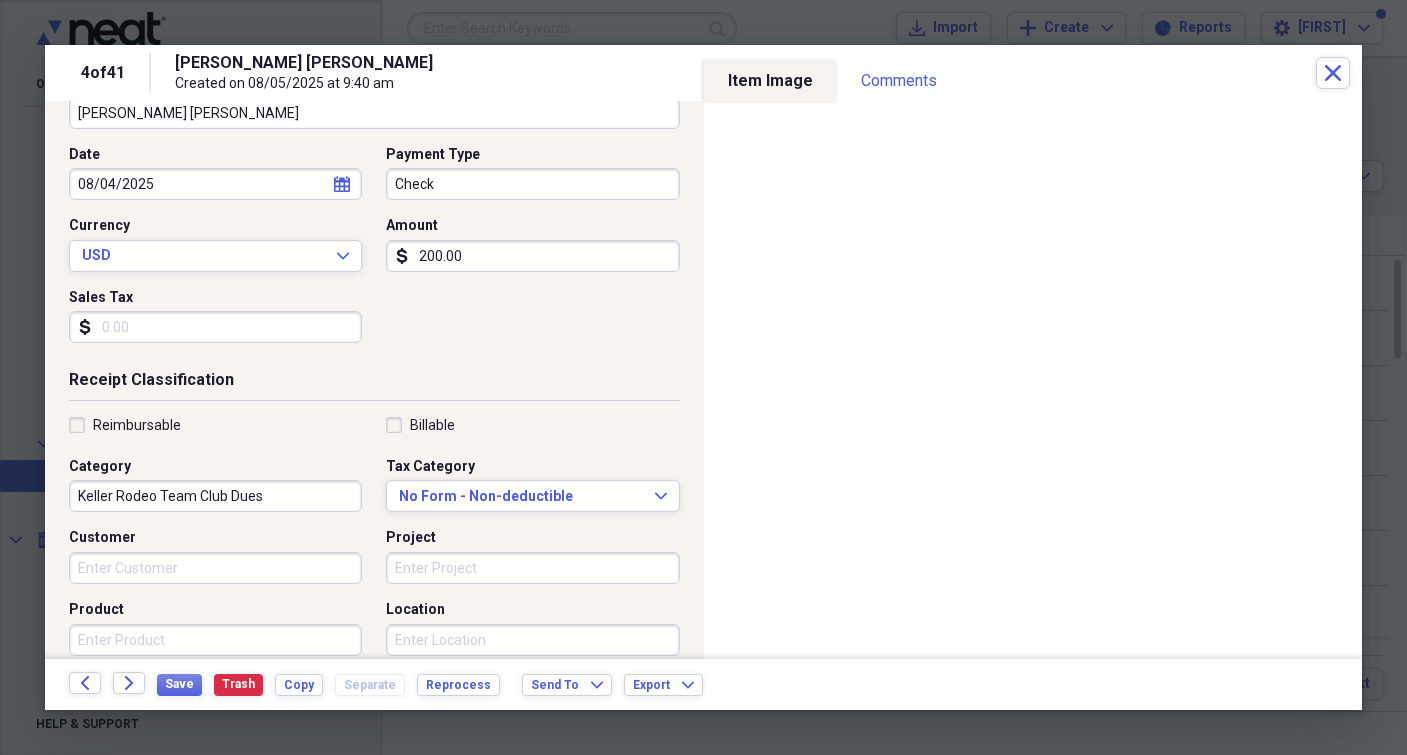 scroll, scrollTop: 456, scrollLeft: 0, axis: vertical 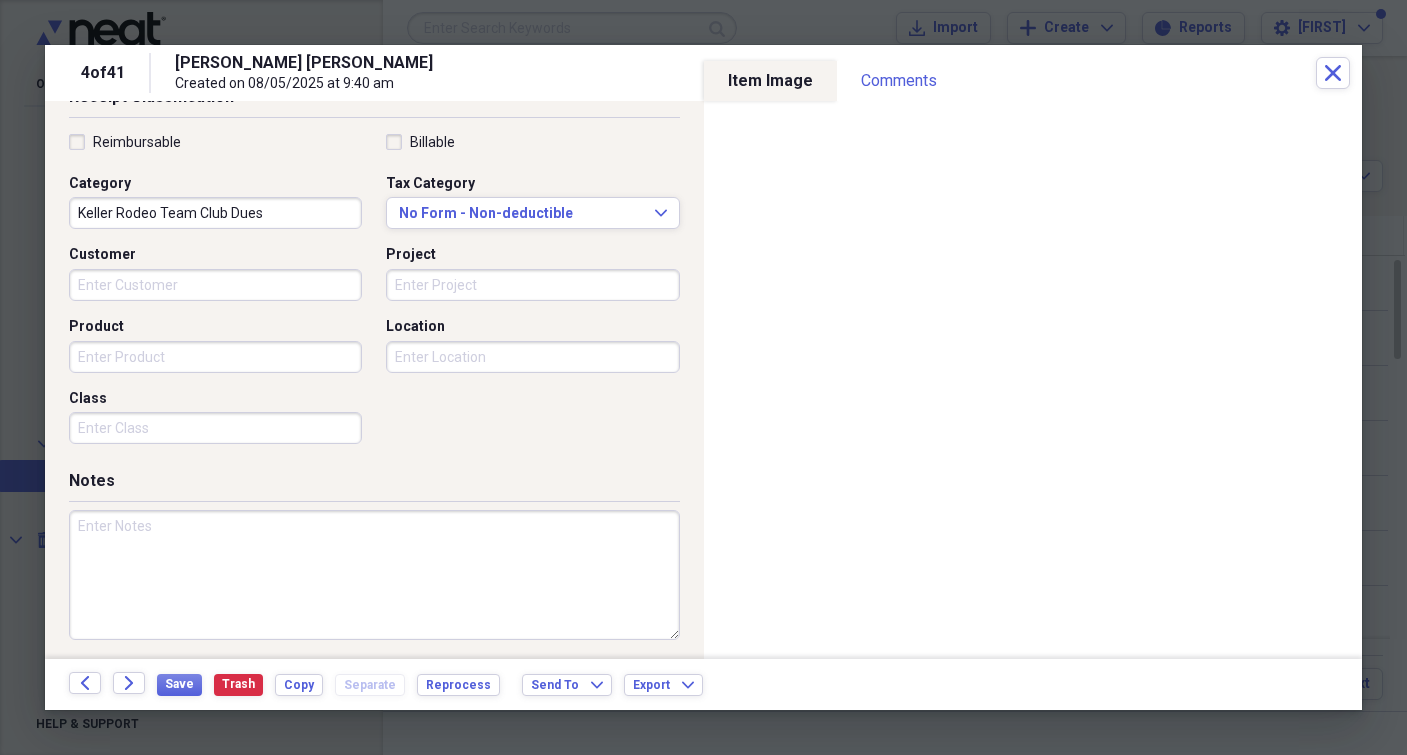 click at bounding box center [374, 575] 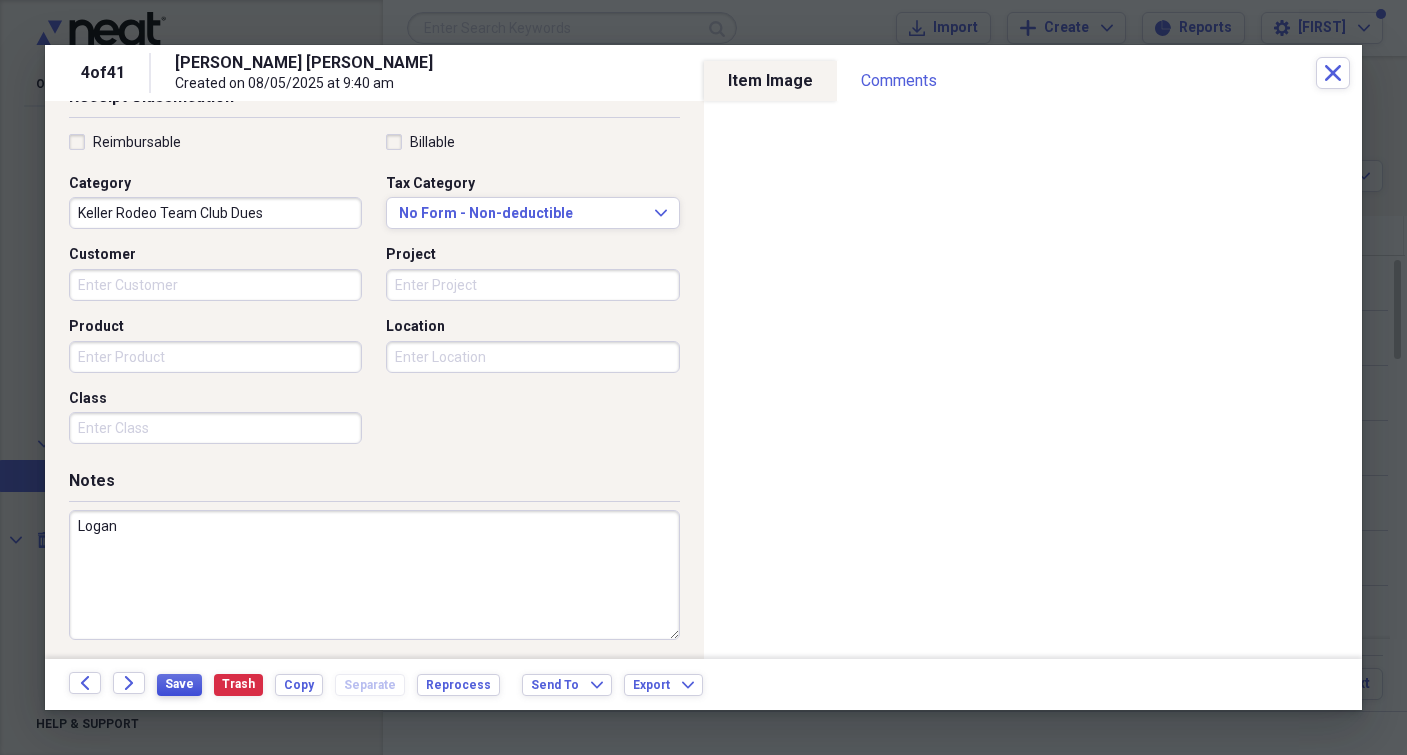 click on "Save" at bounding box center [179, 684] 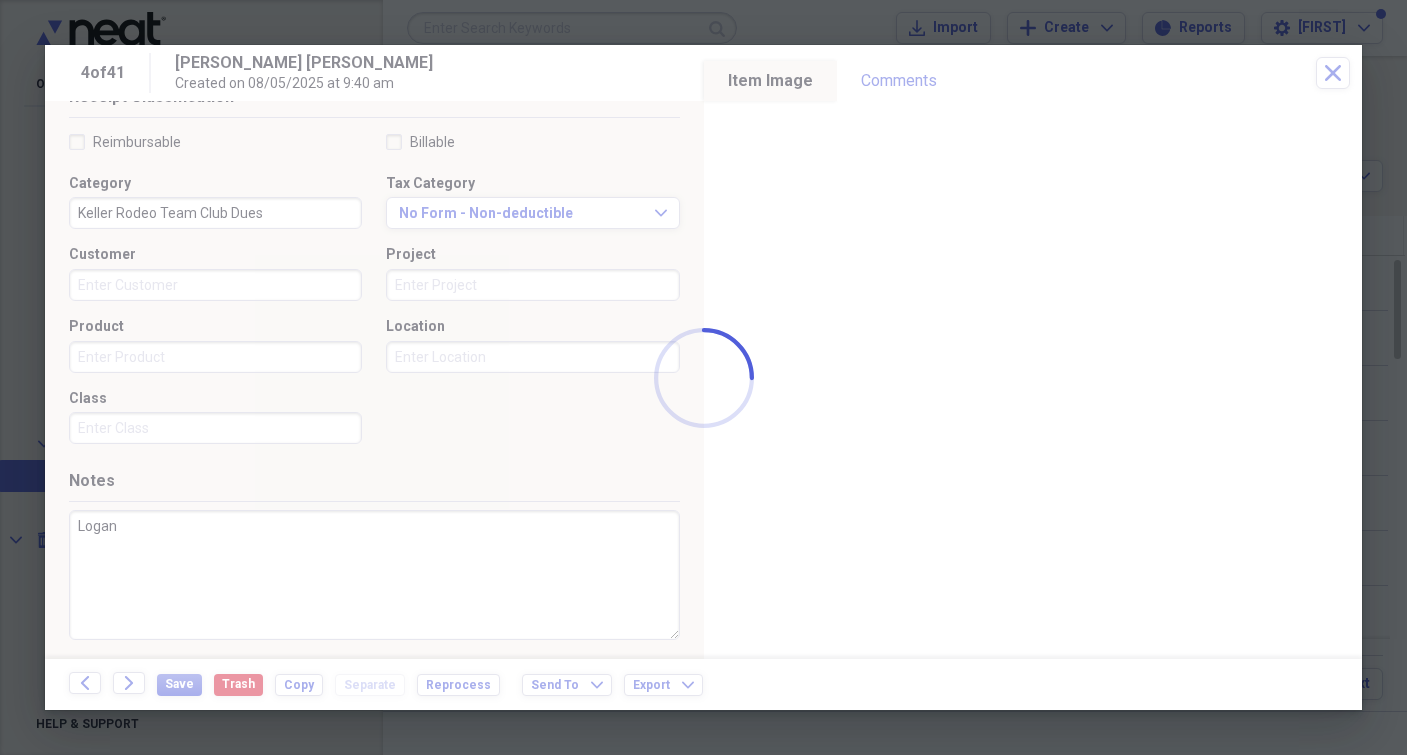 type on "Logan" 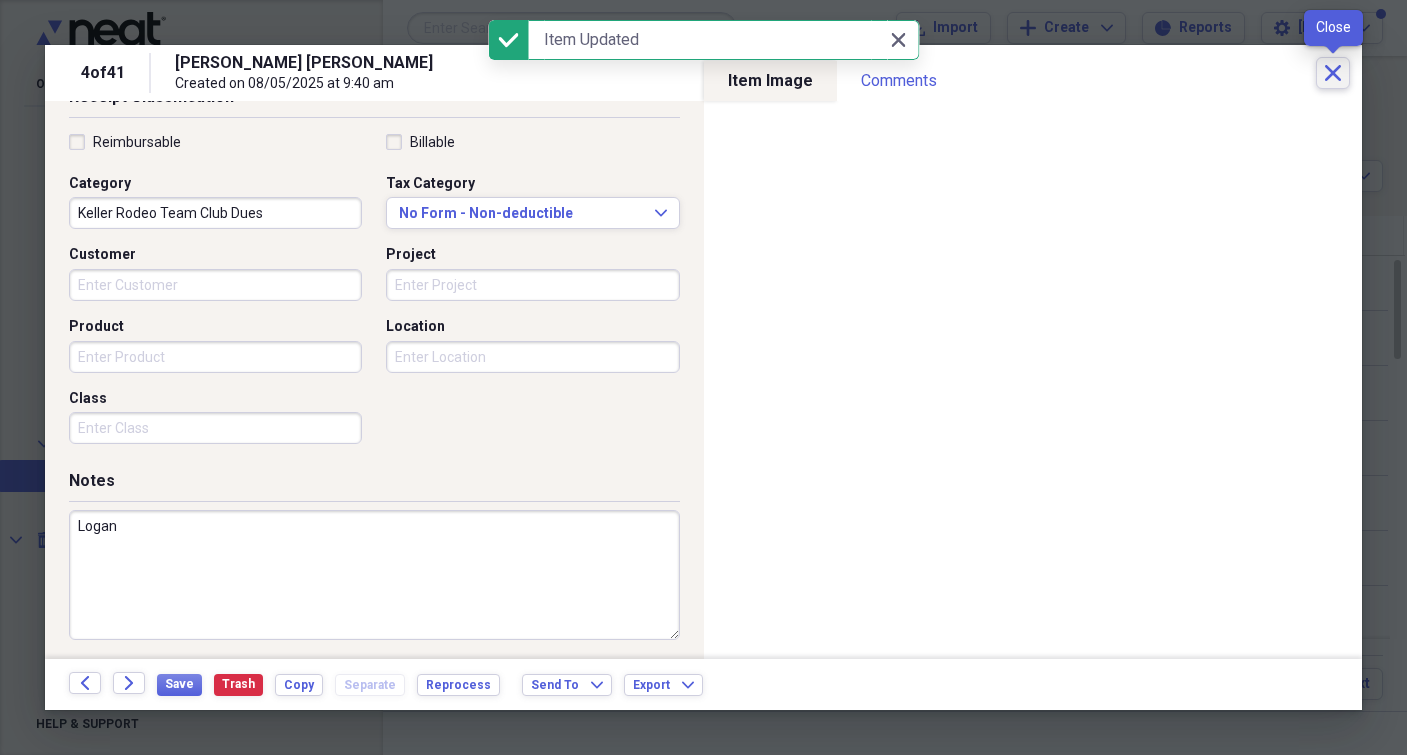 click on "Close" 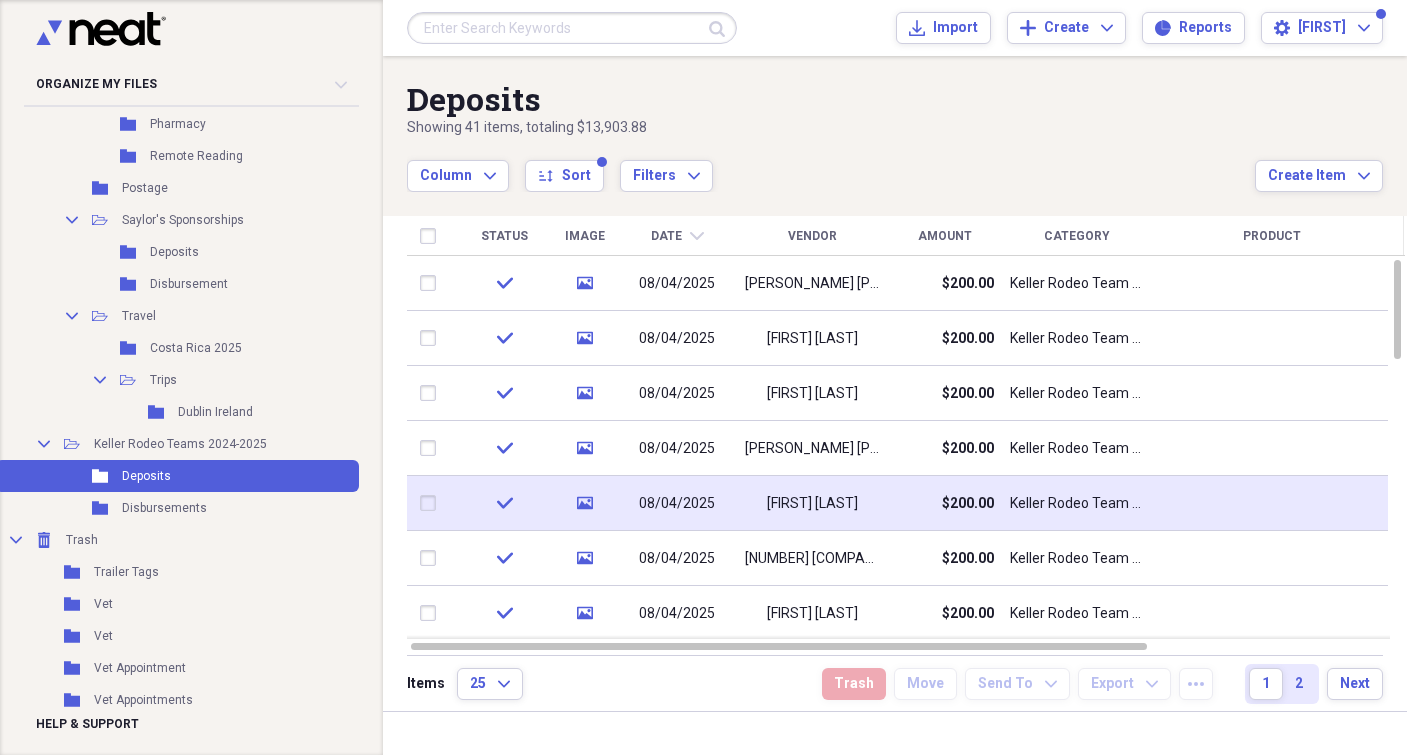 click on "[FIRST] [LAST]" at bounding box center [812, 504] 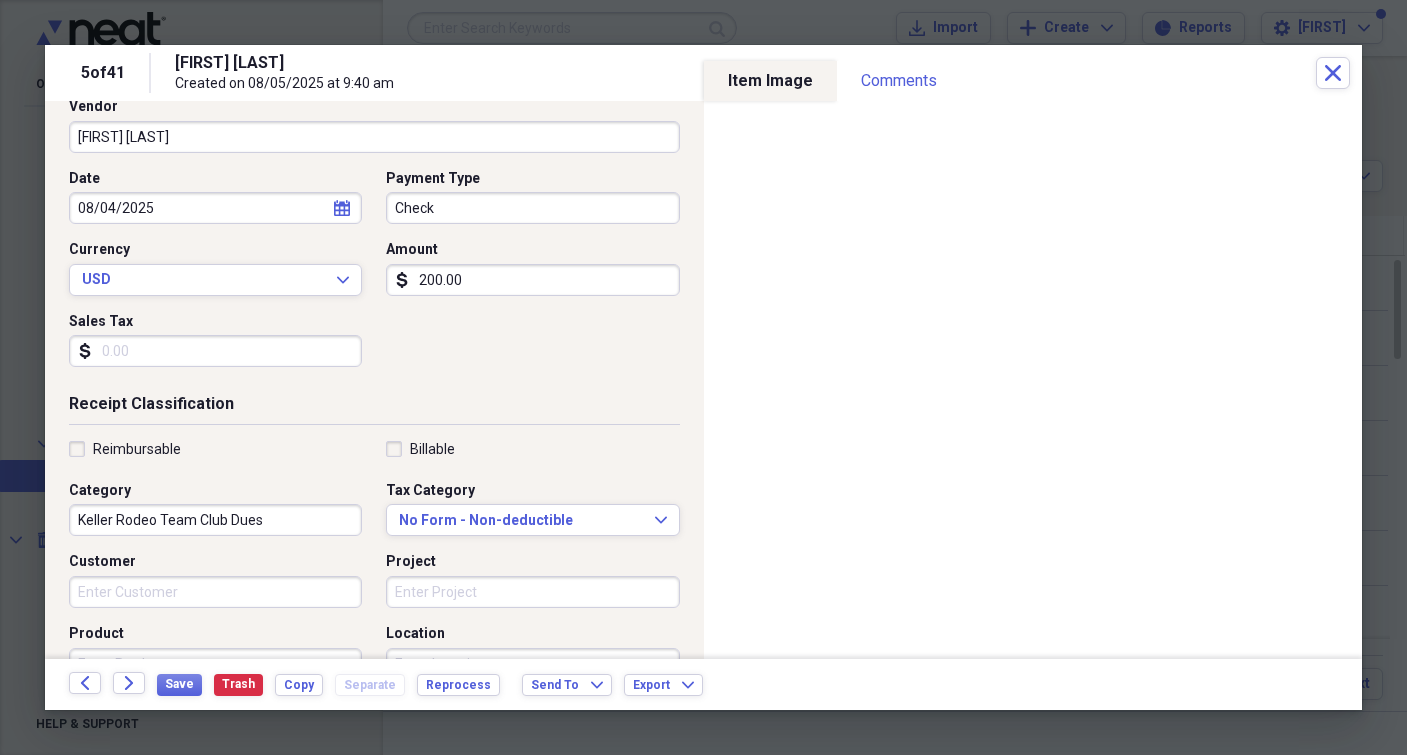 scroll, scrollTop: 456, scrollLeft: 0, axis: vertical 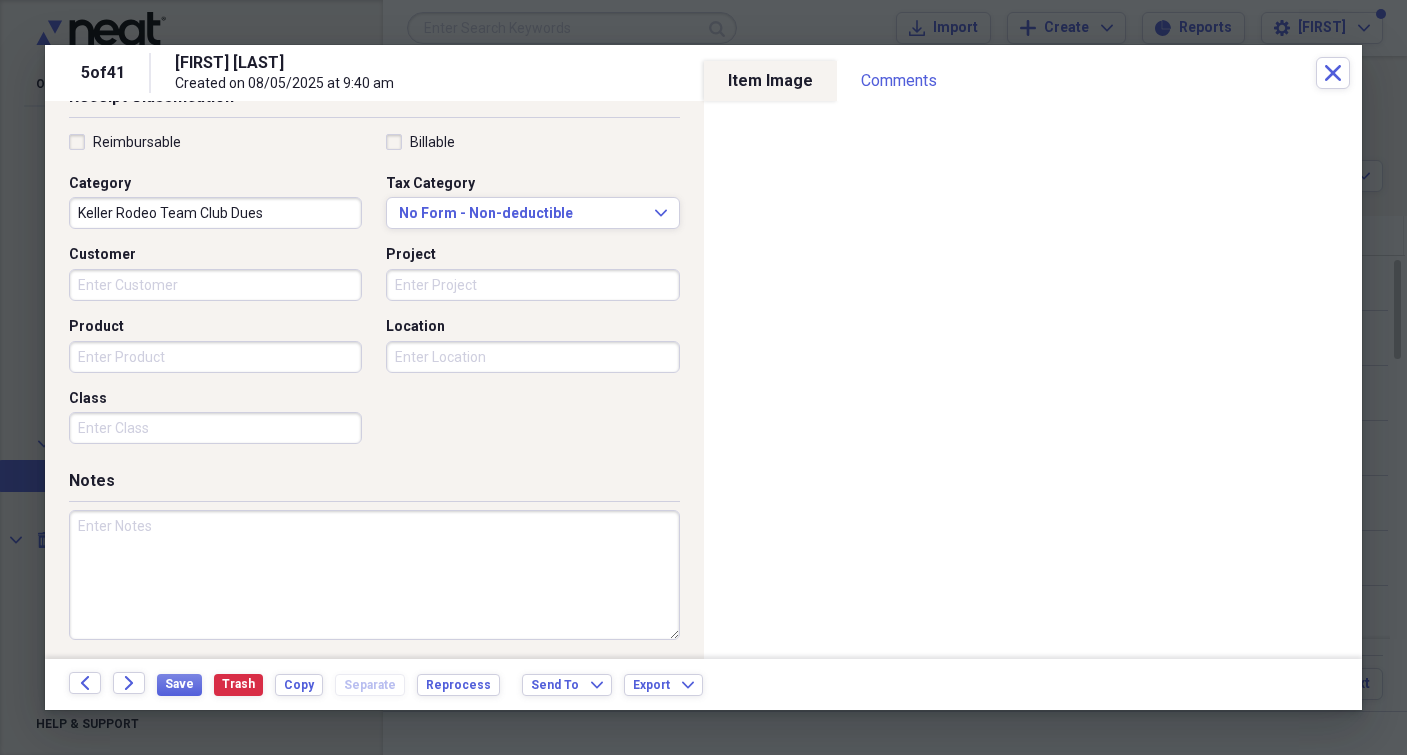 click at bounding box center (374, 575) 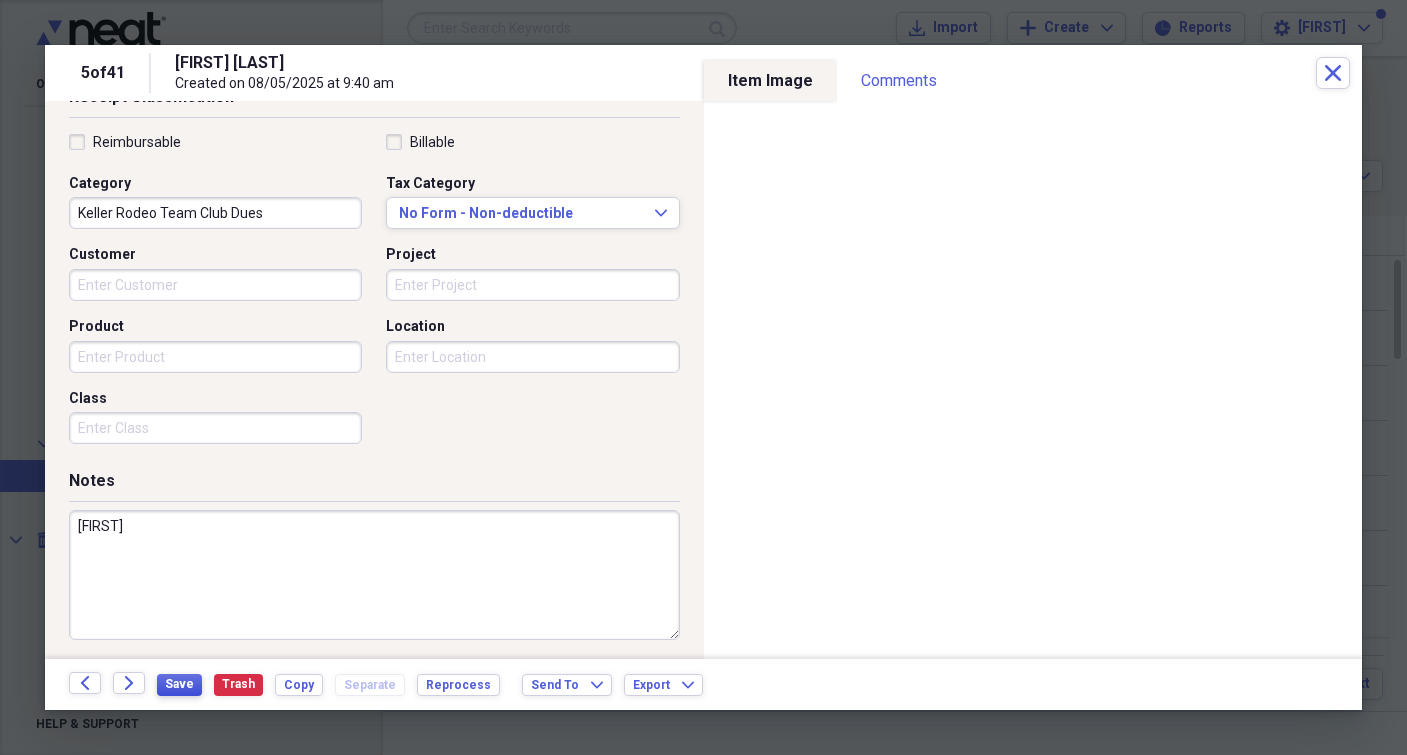 type on "[FIRST]" 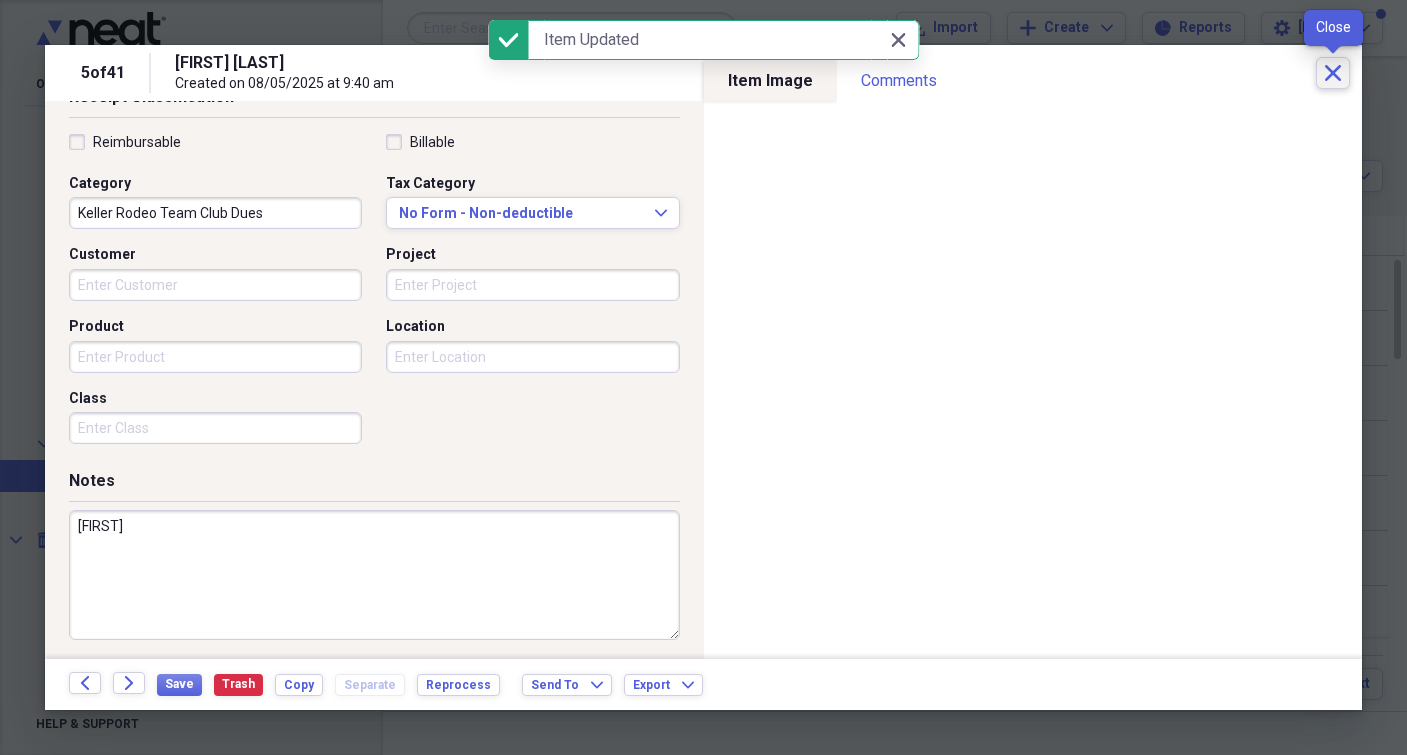 click 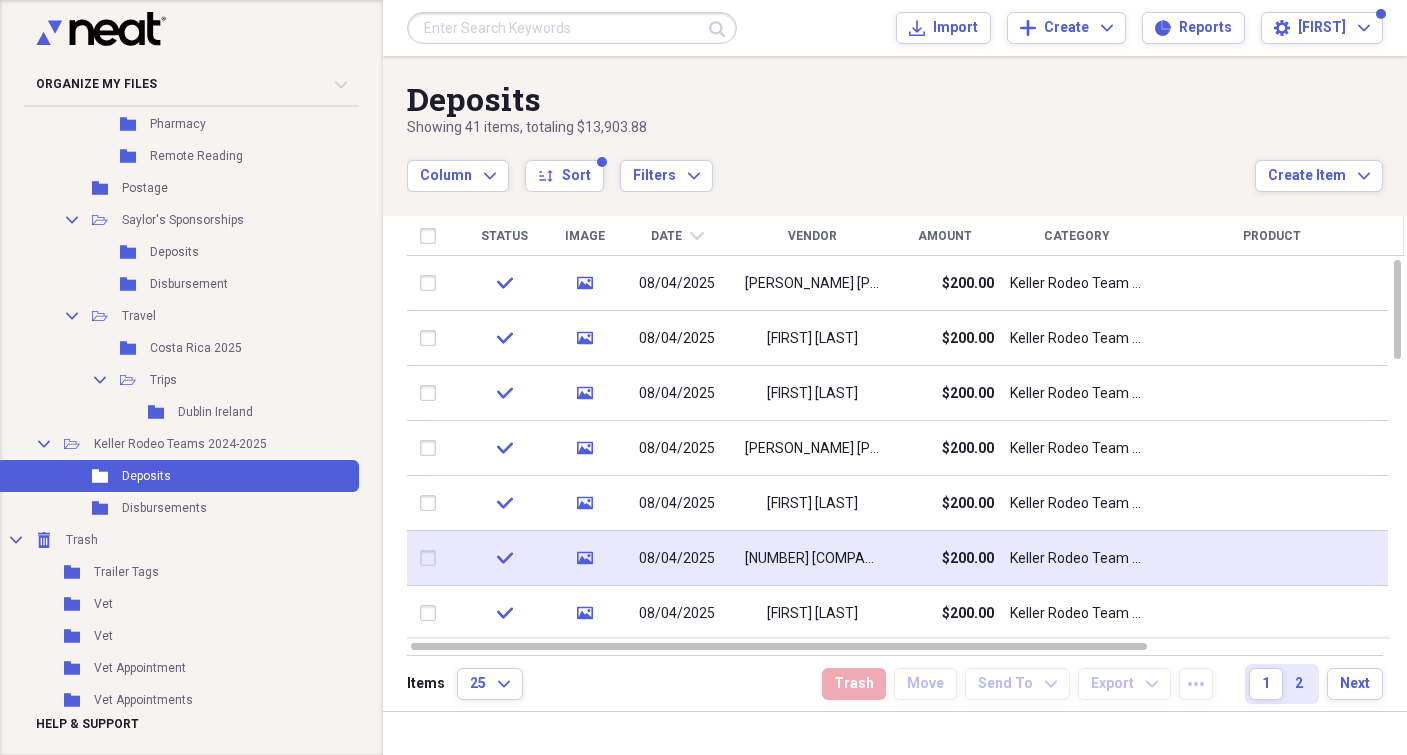 click on "[NUMBER] [COMPANY_NAME], LLC" at bounding box center (812, 558) 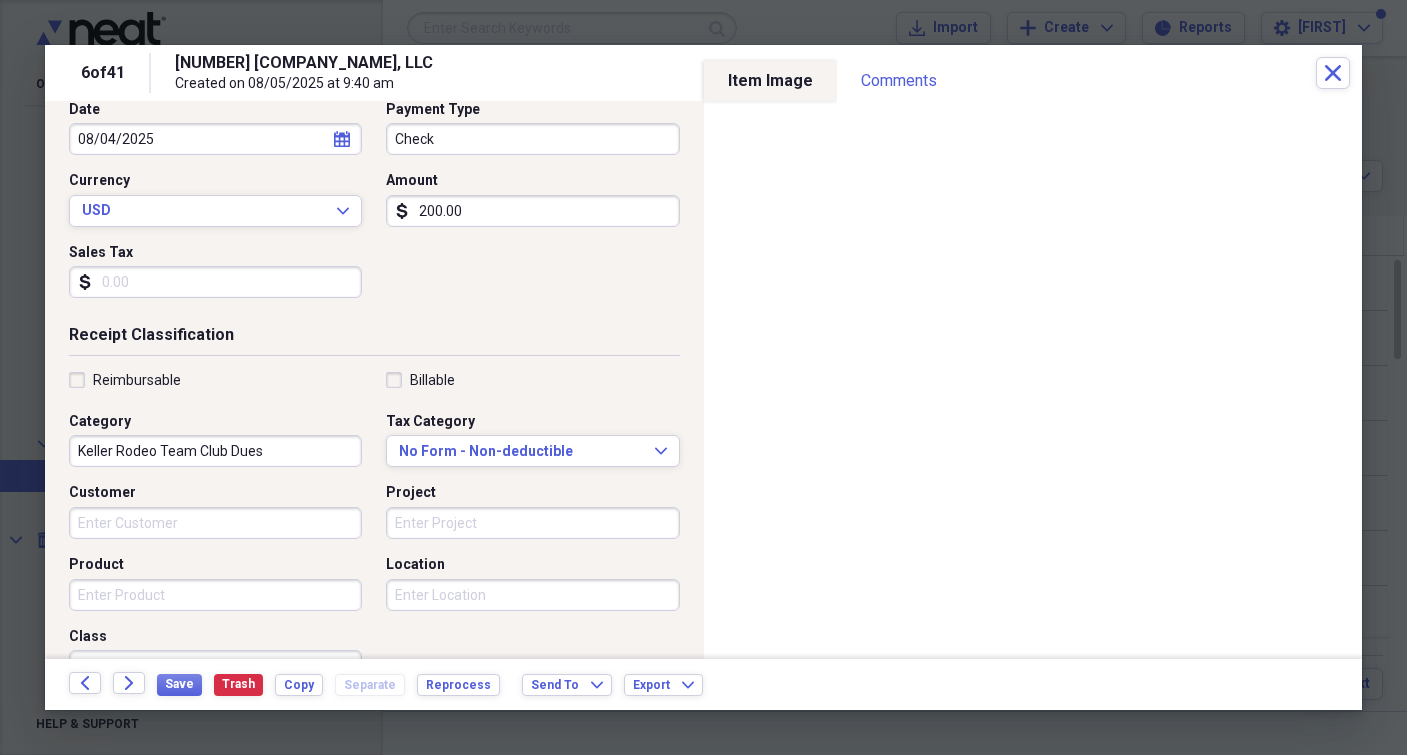 scroll, scrollTop: 413, scrollLeft: 0, axis: vertical 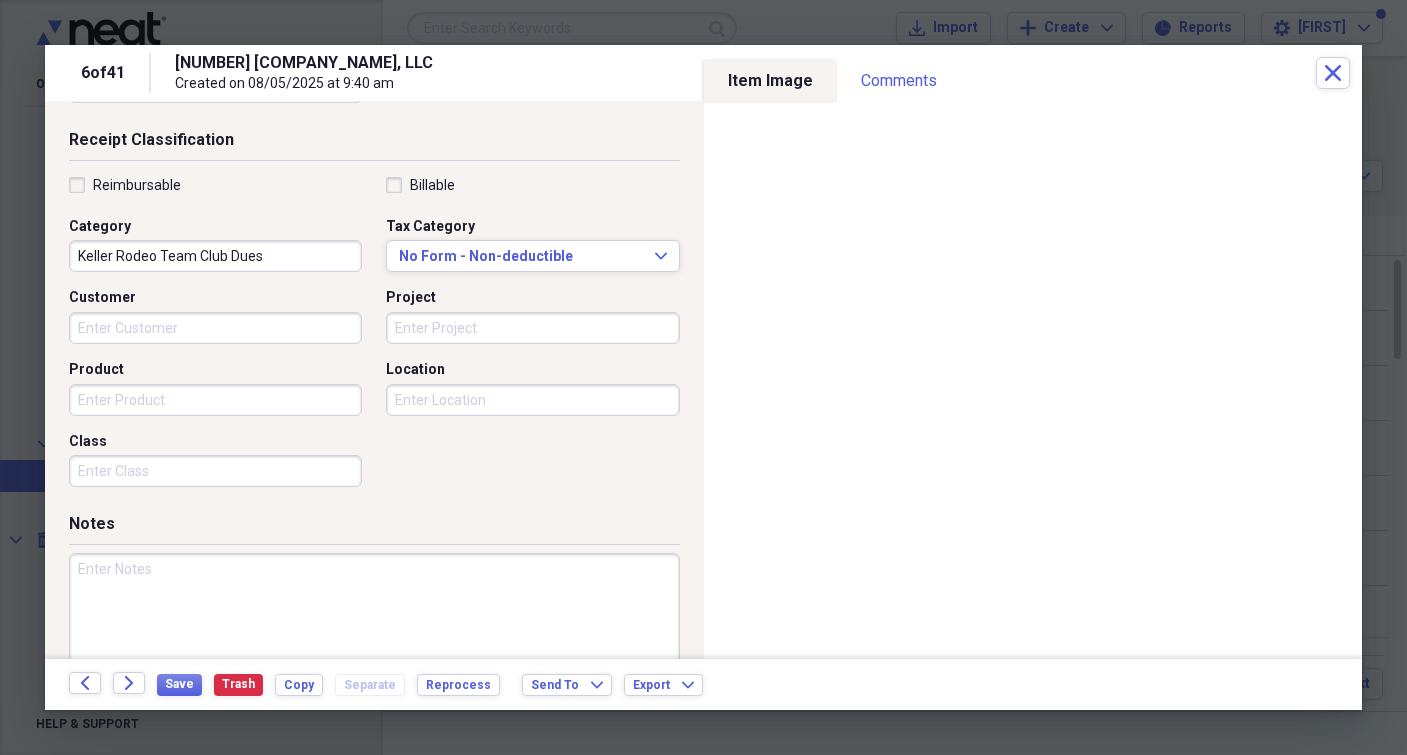 click at bounding box center (374, 618) 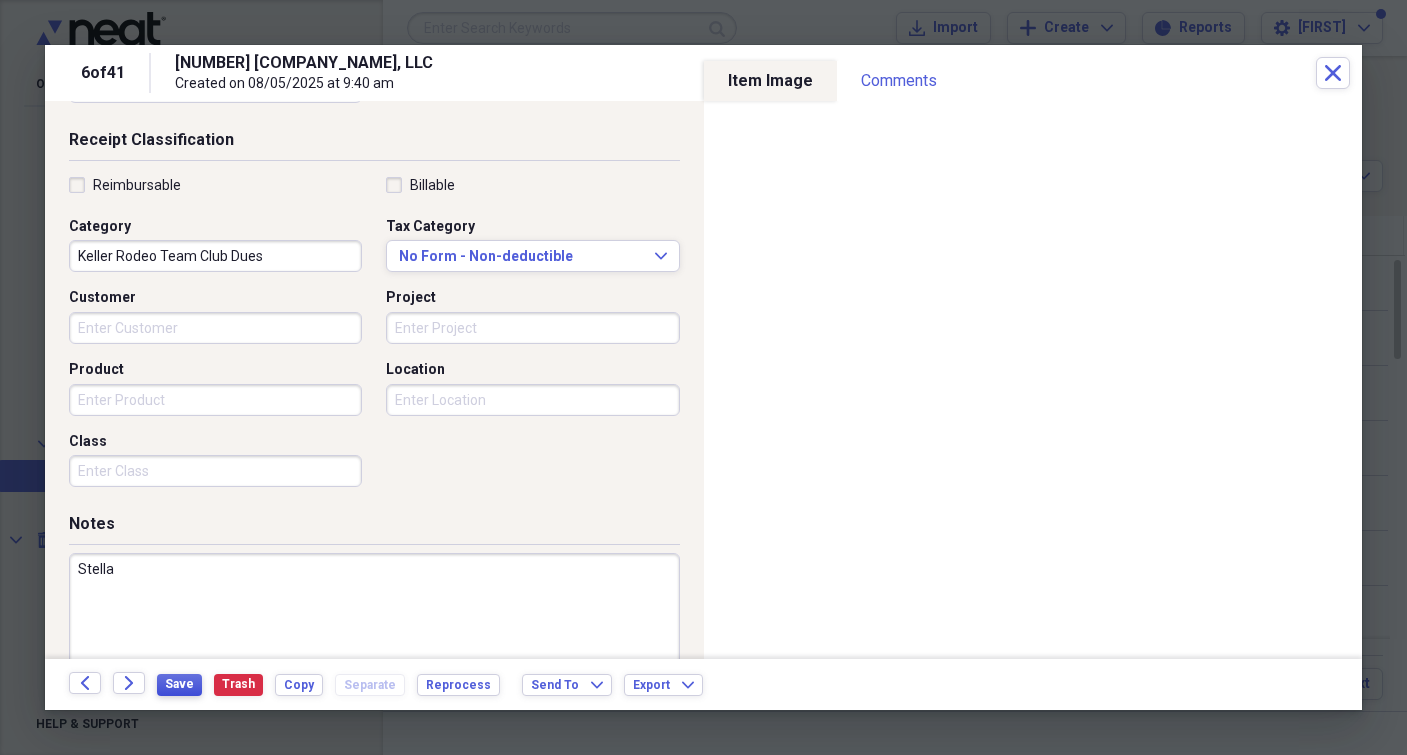 type on "Stella" 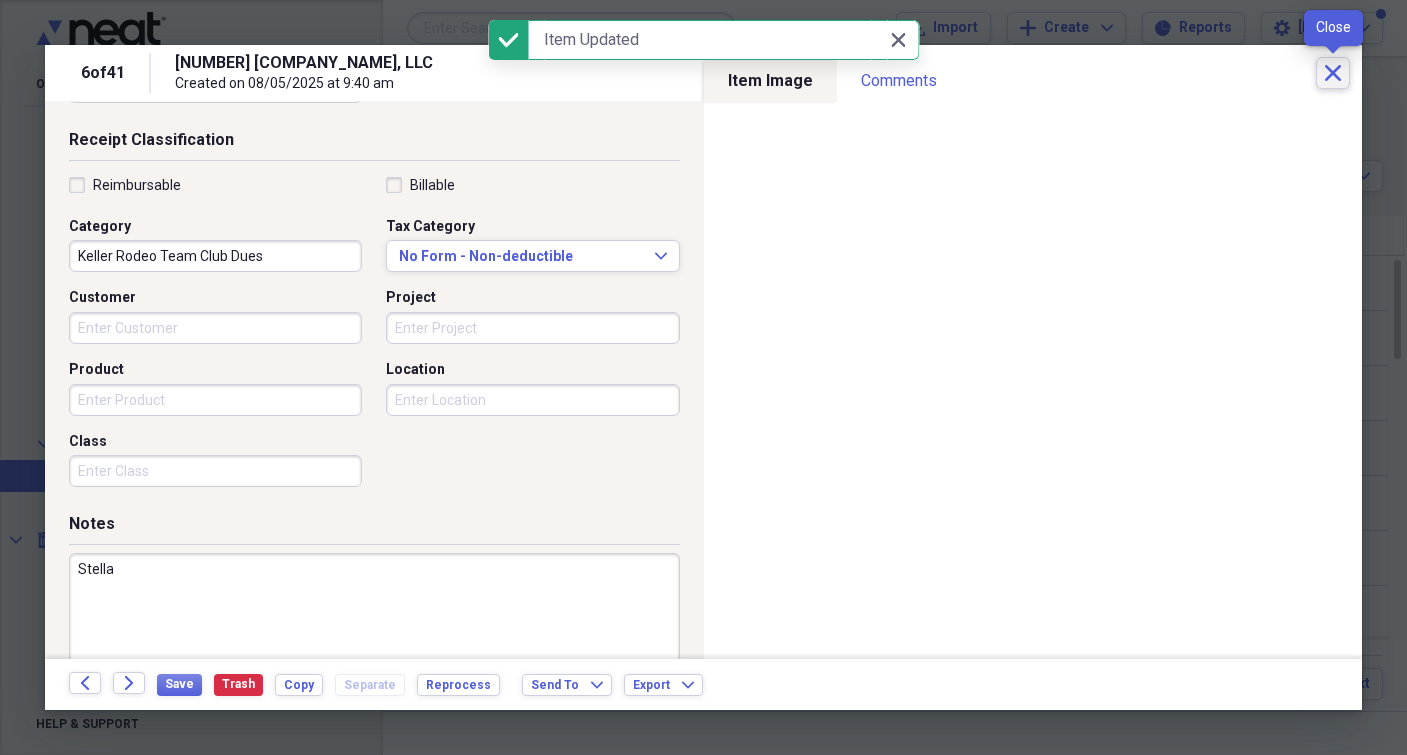 click on "Close" 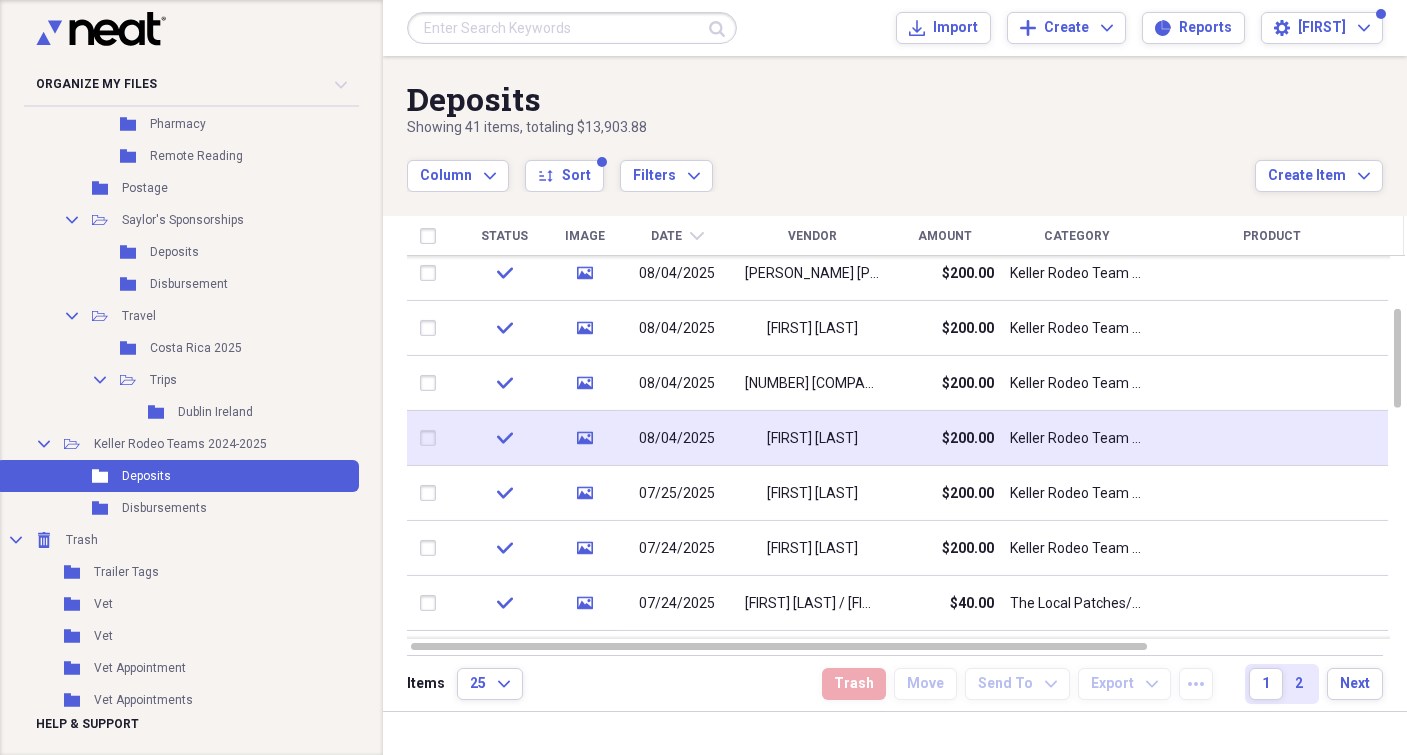 click on "[FIRST] [LAST]" at bounding box center (812, 439) 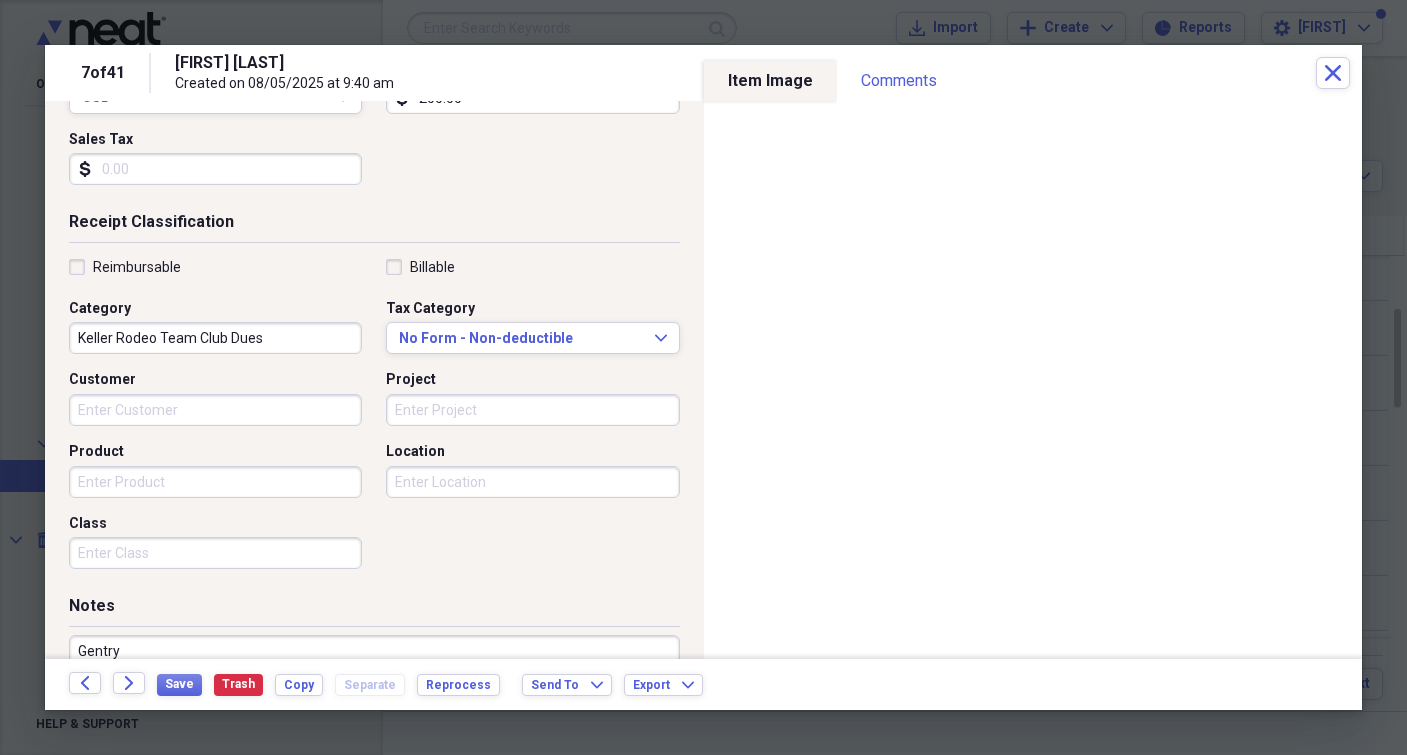 scroll, scrollTop: 449, scrollLeft: 0, axis: vertical 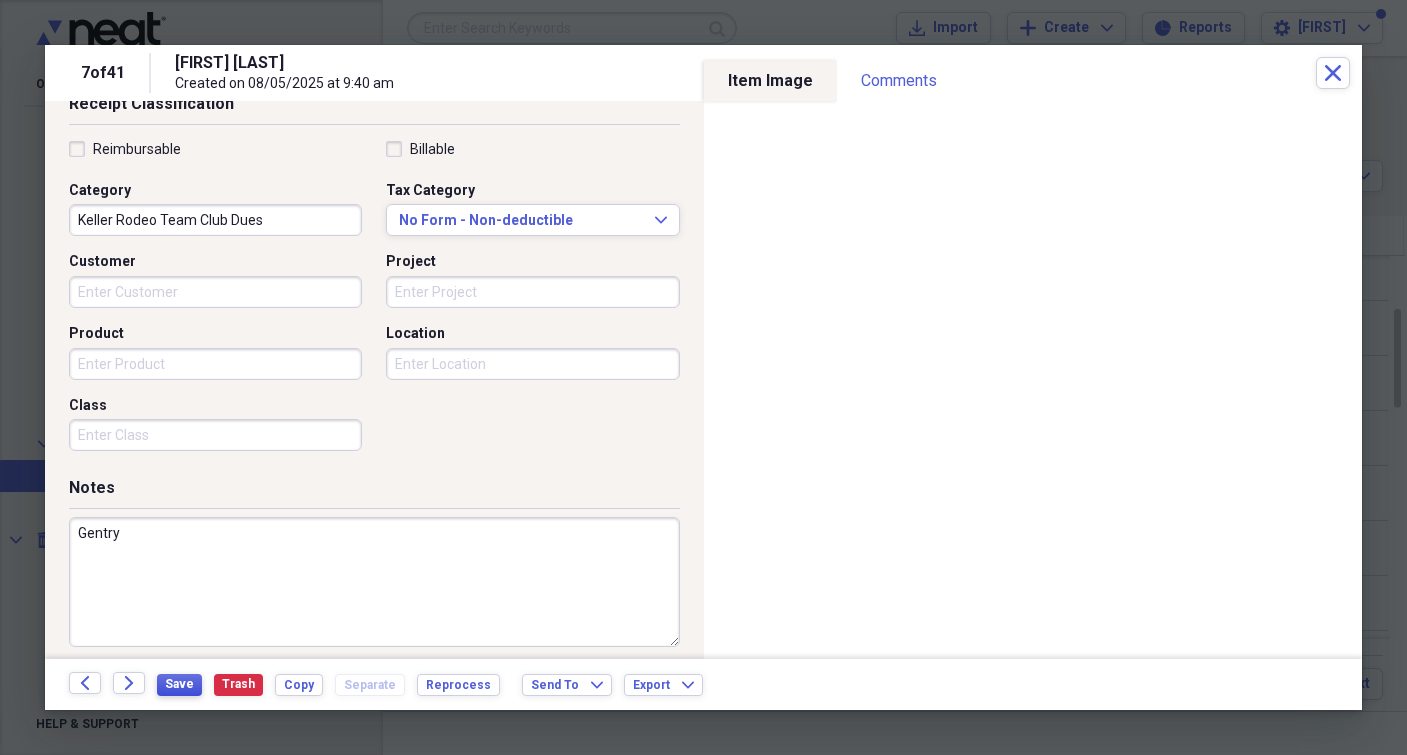 click on "Save" at bounding box center [179, 684] 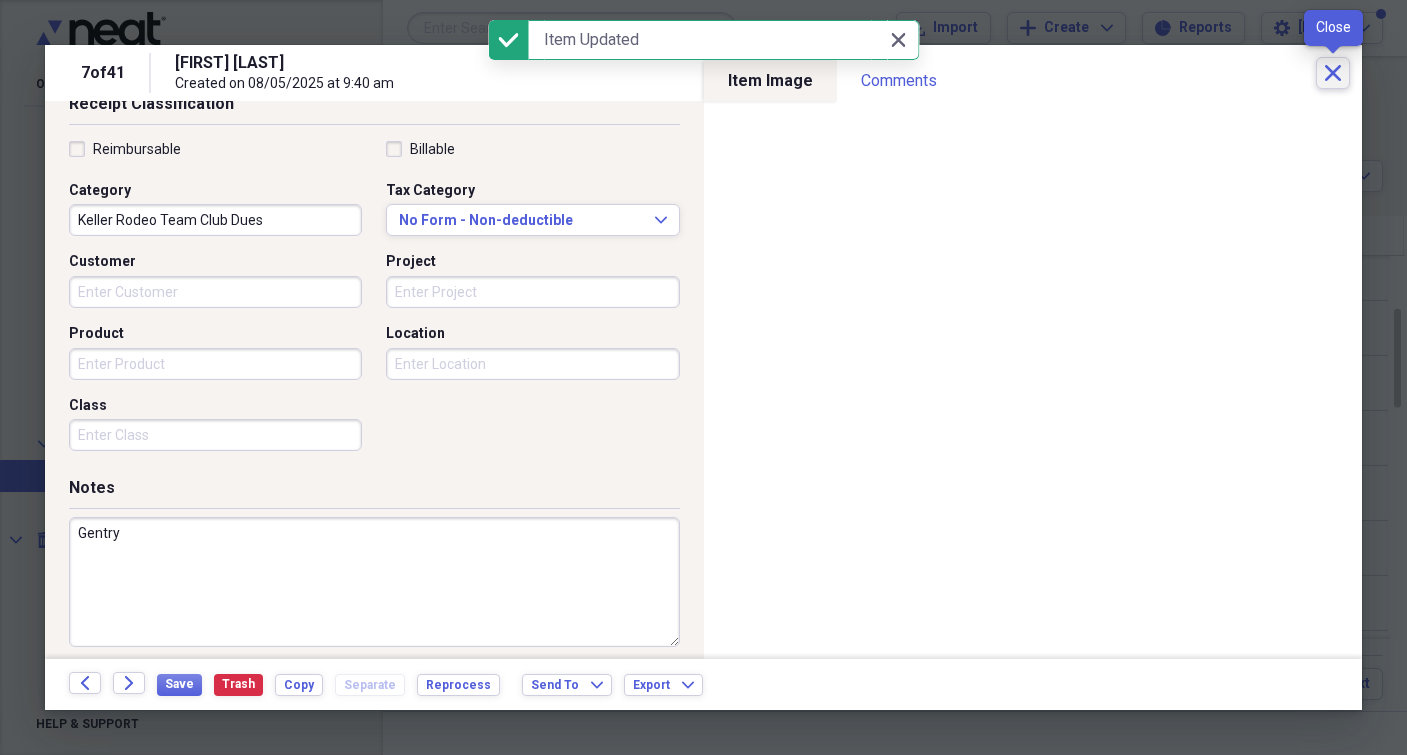 click on "Close" 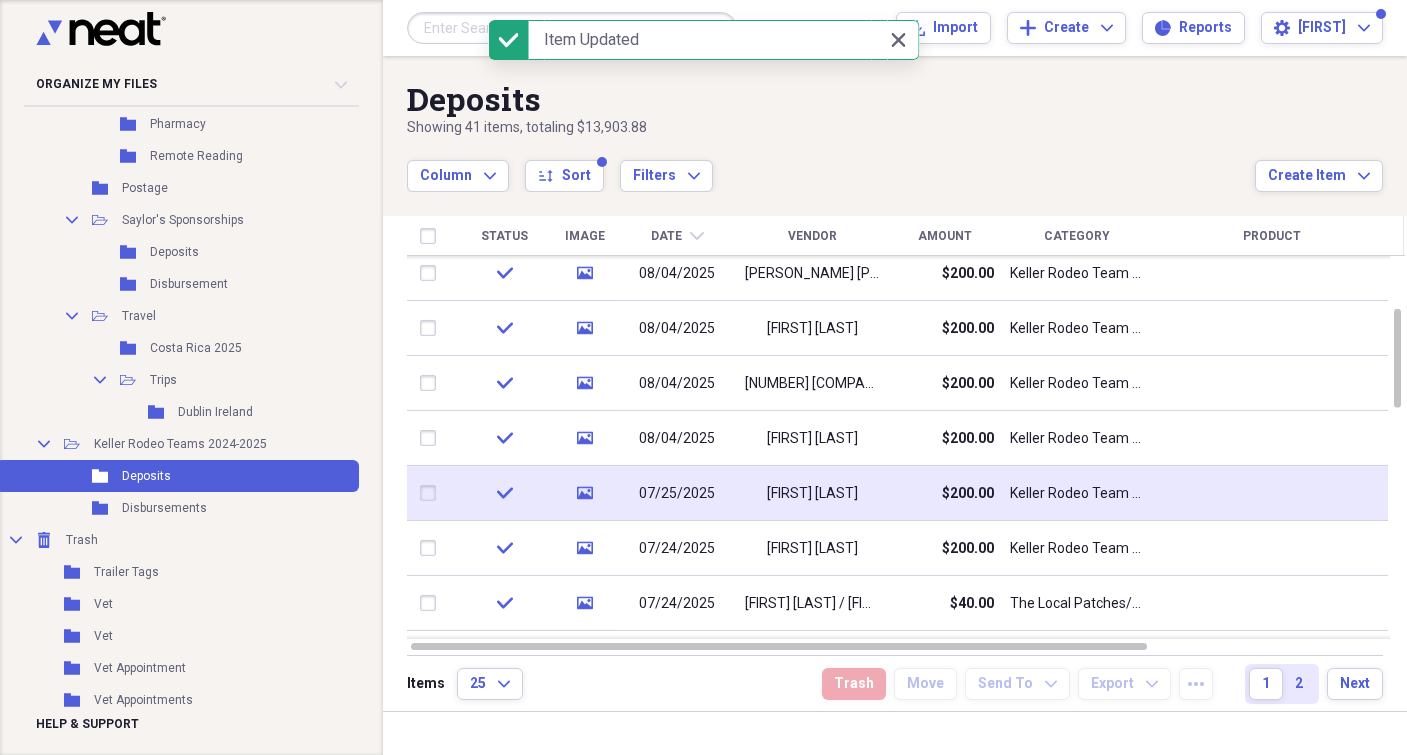 click on "[FIRST] [LAST]" at bounding box center [812, 494] 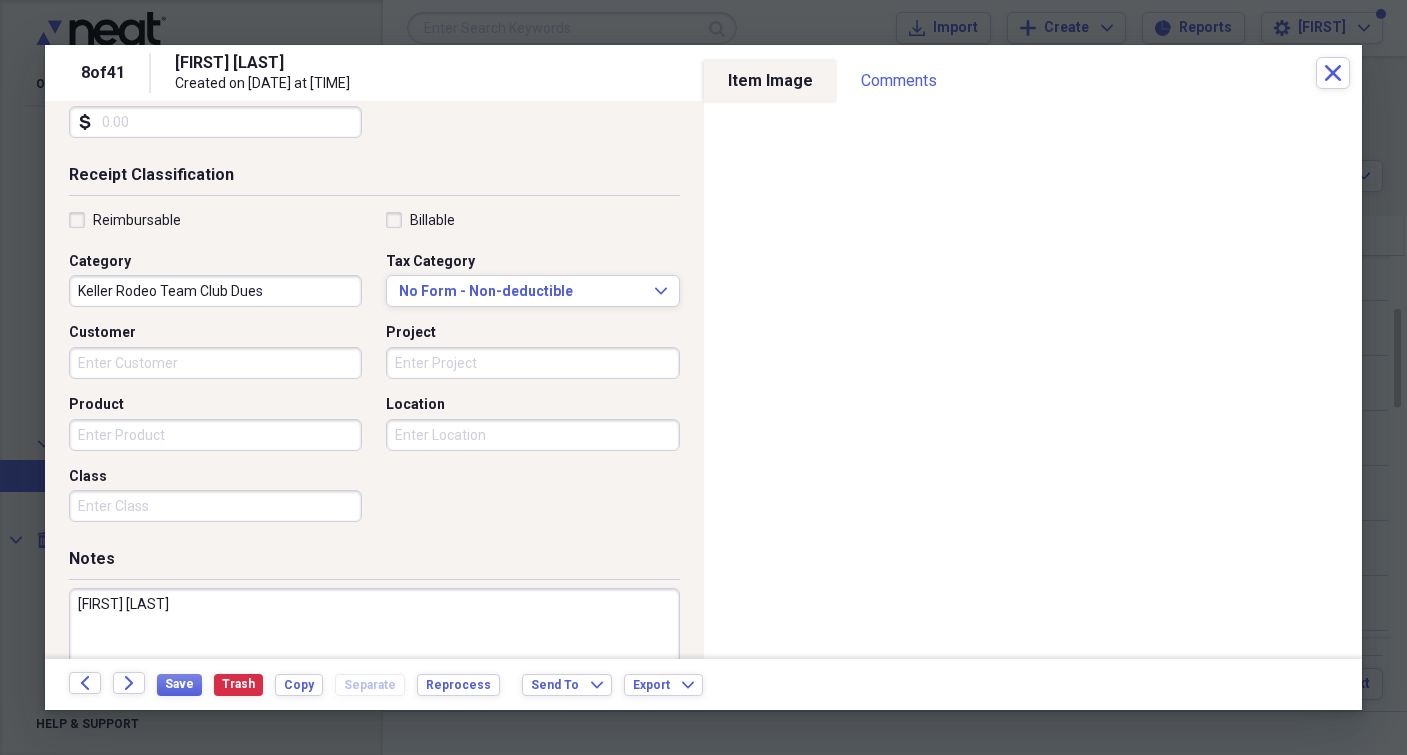 scroll, scrollTop: 456, scrollLeft: 0, axis: vertical 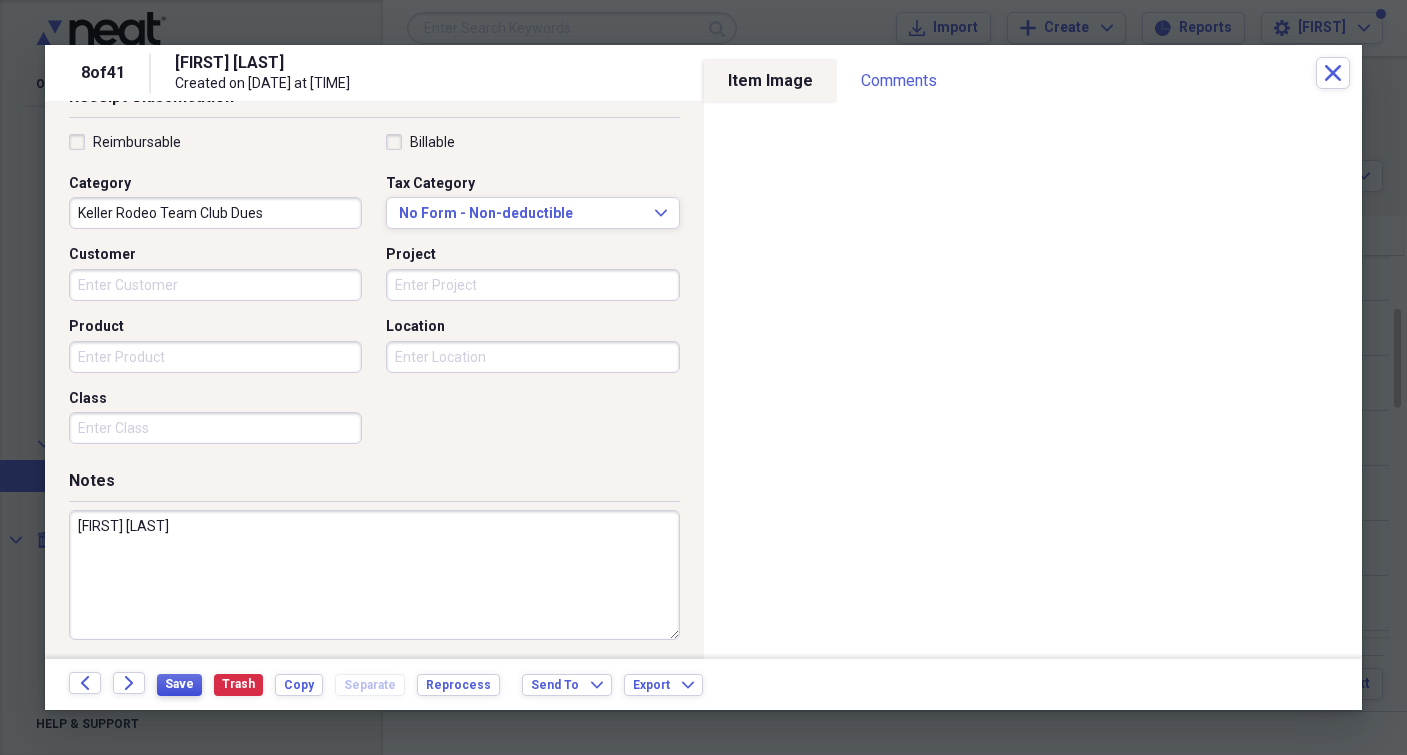 click on "Save" at bounding box center (179, 684) 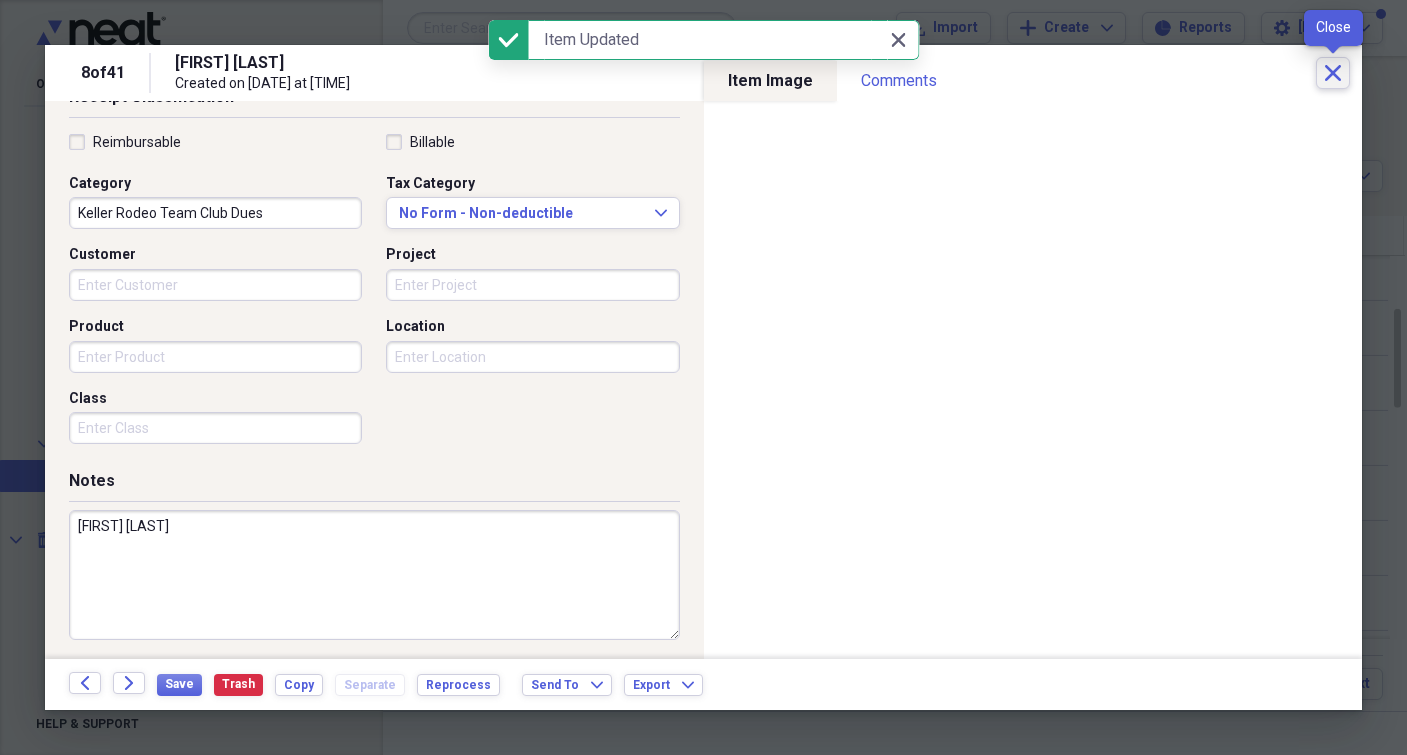 click 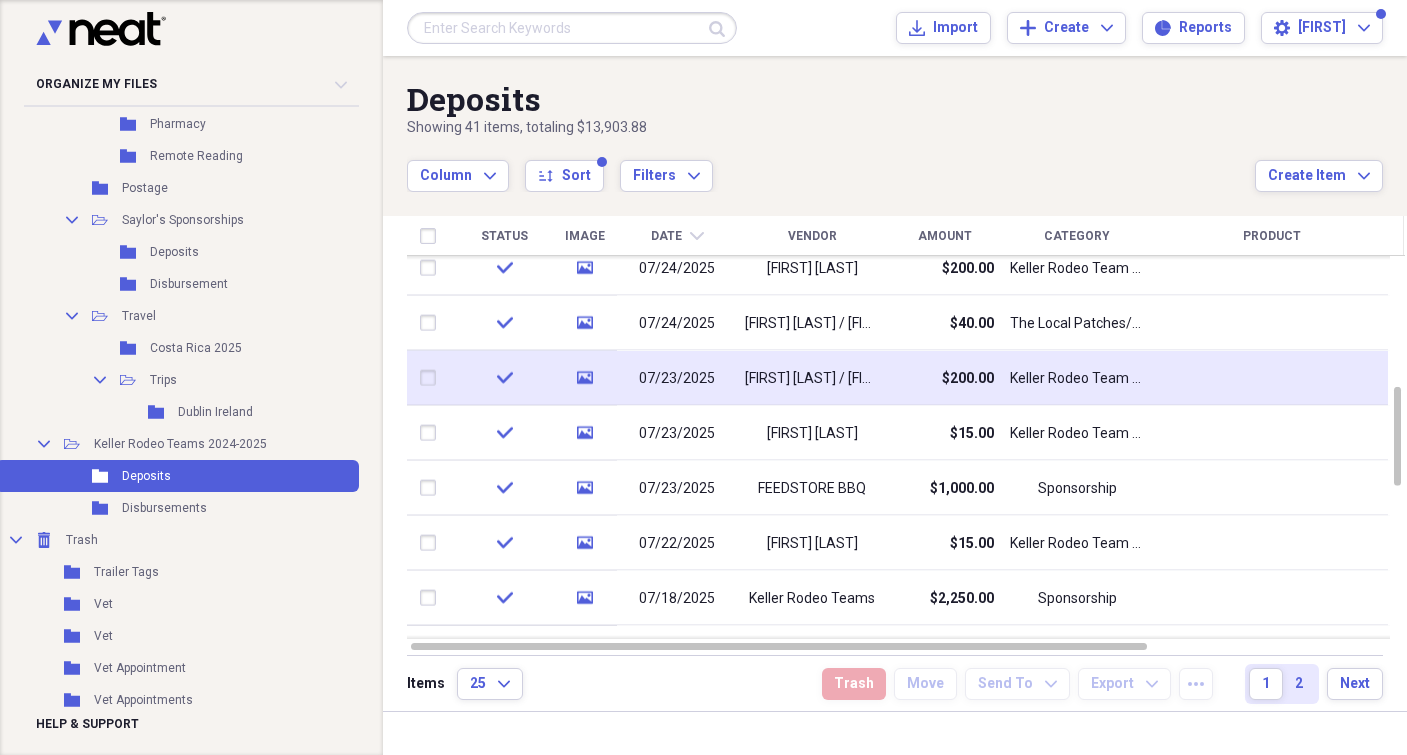 click on "[FIRST] [LAST] / [FIRST] [LAST]" at bounding box center (812, 378) 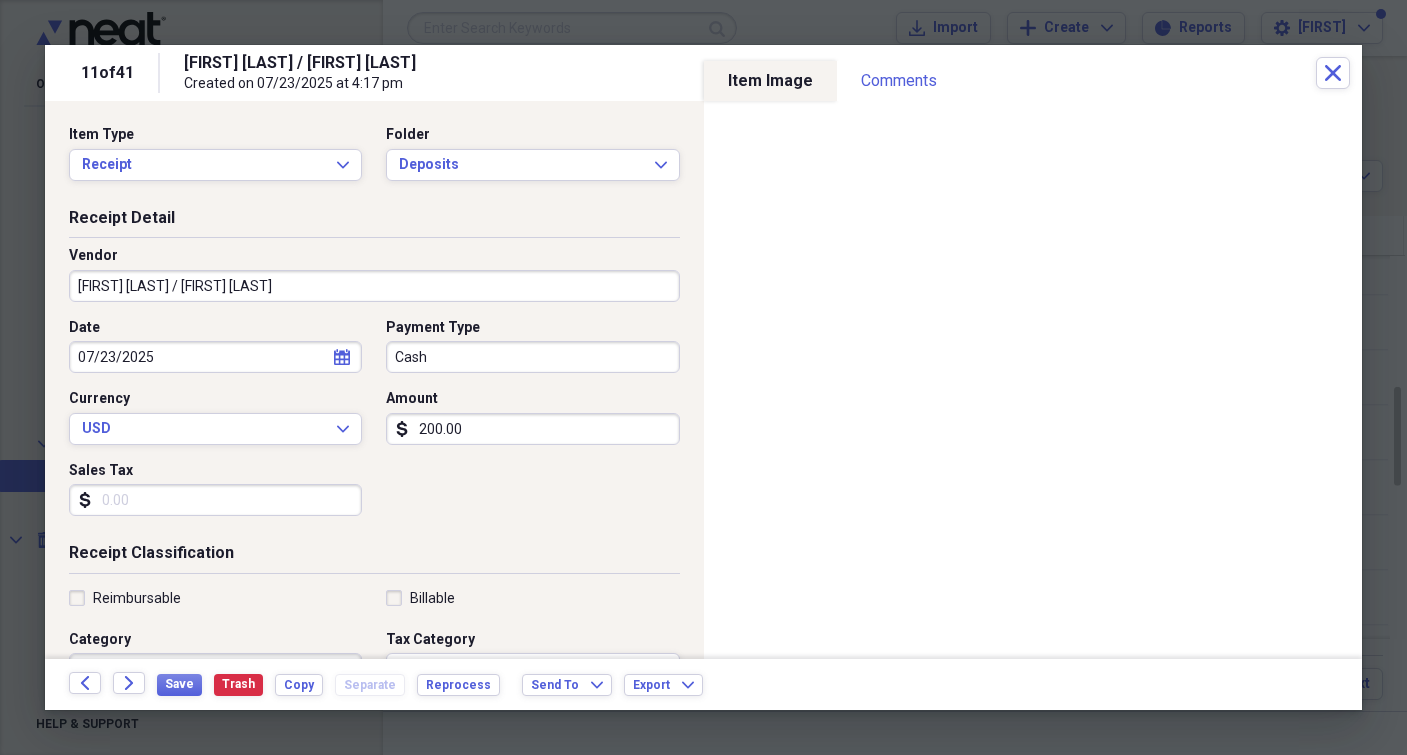 click on "200.00" at bounding box center (532, 429) 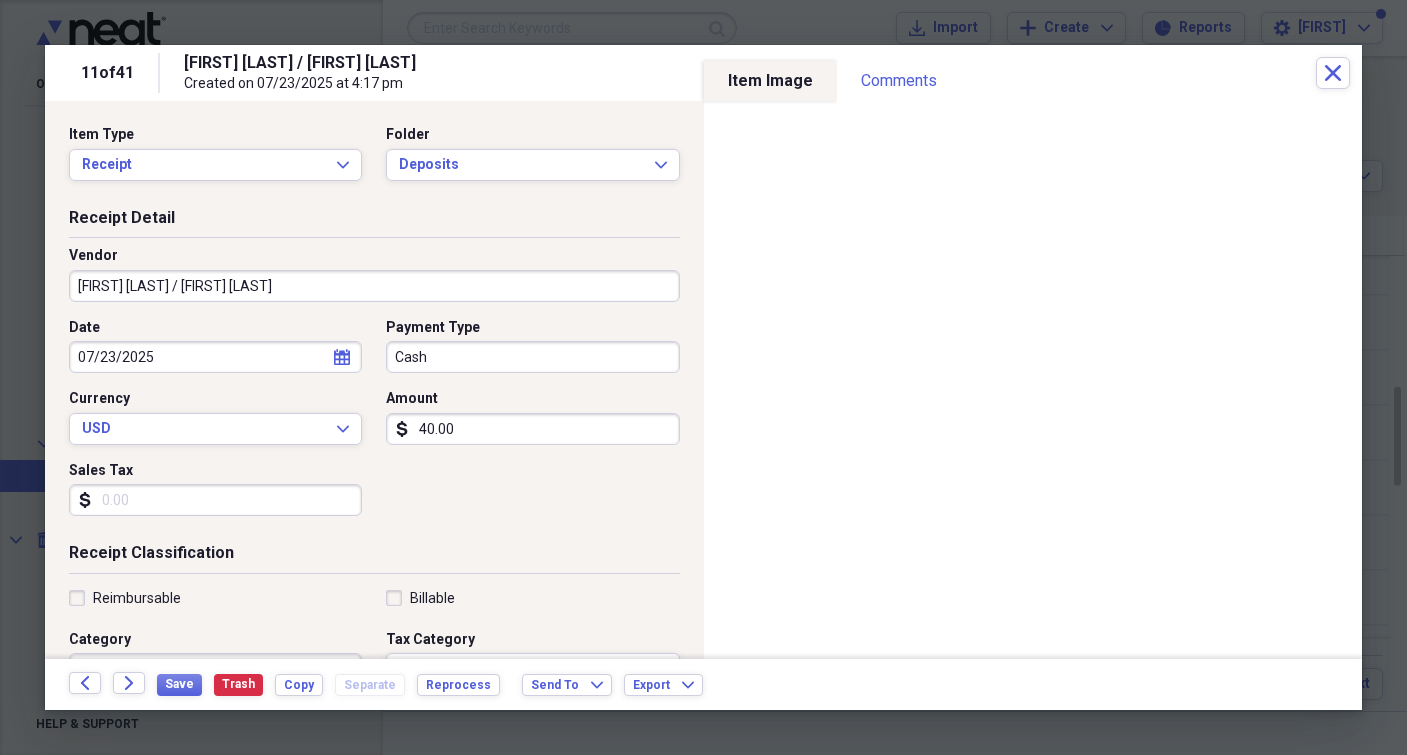 type on "400.00" 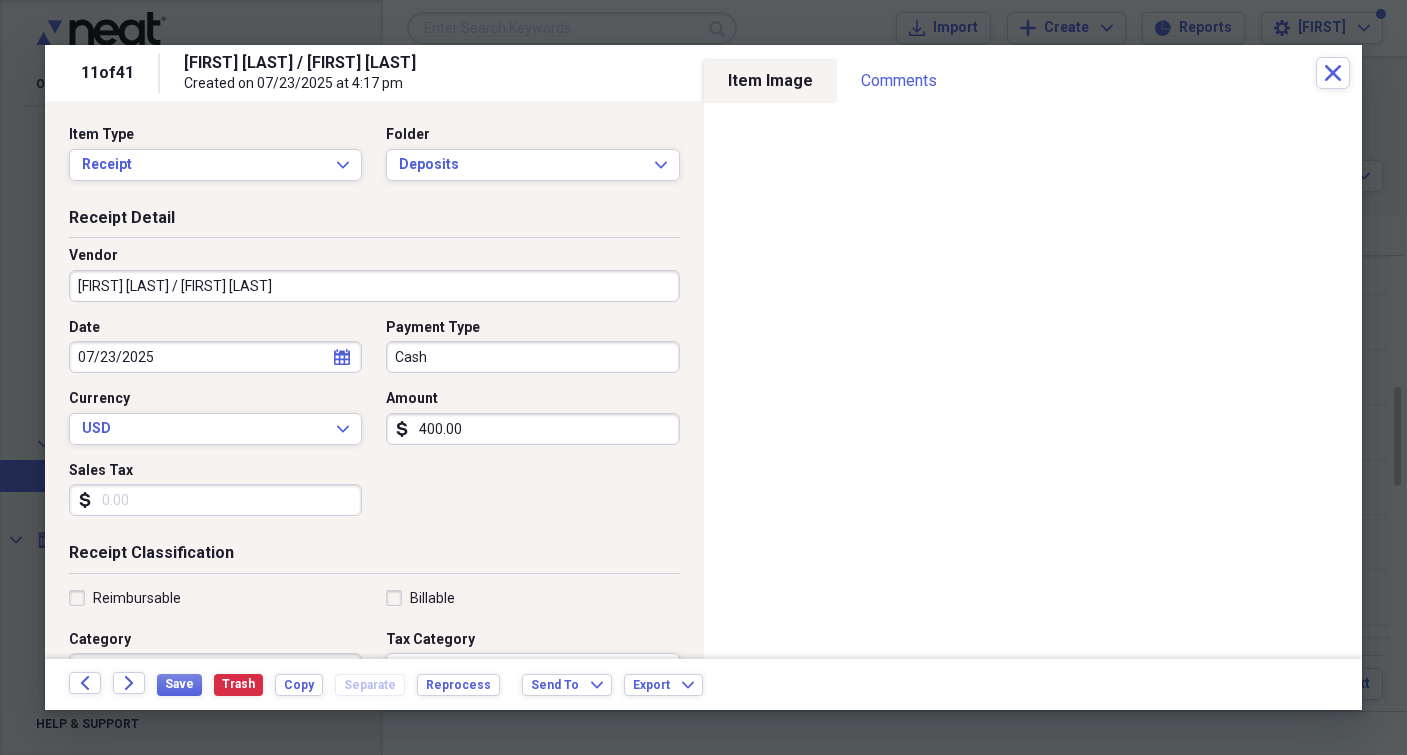 click on "Date 07/23/2025 calendar Calendar Payment Type Cash Currency USD Expand Amount dollar-sign 400.00 Sales Tax dollar-sign" at bounding box center (374, 425) 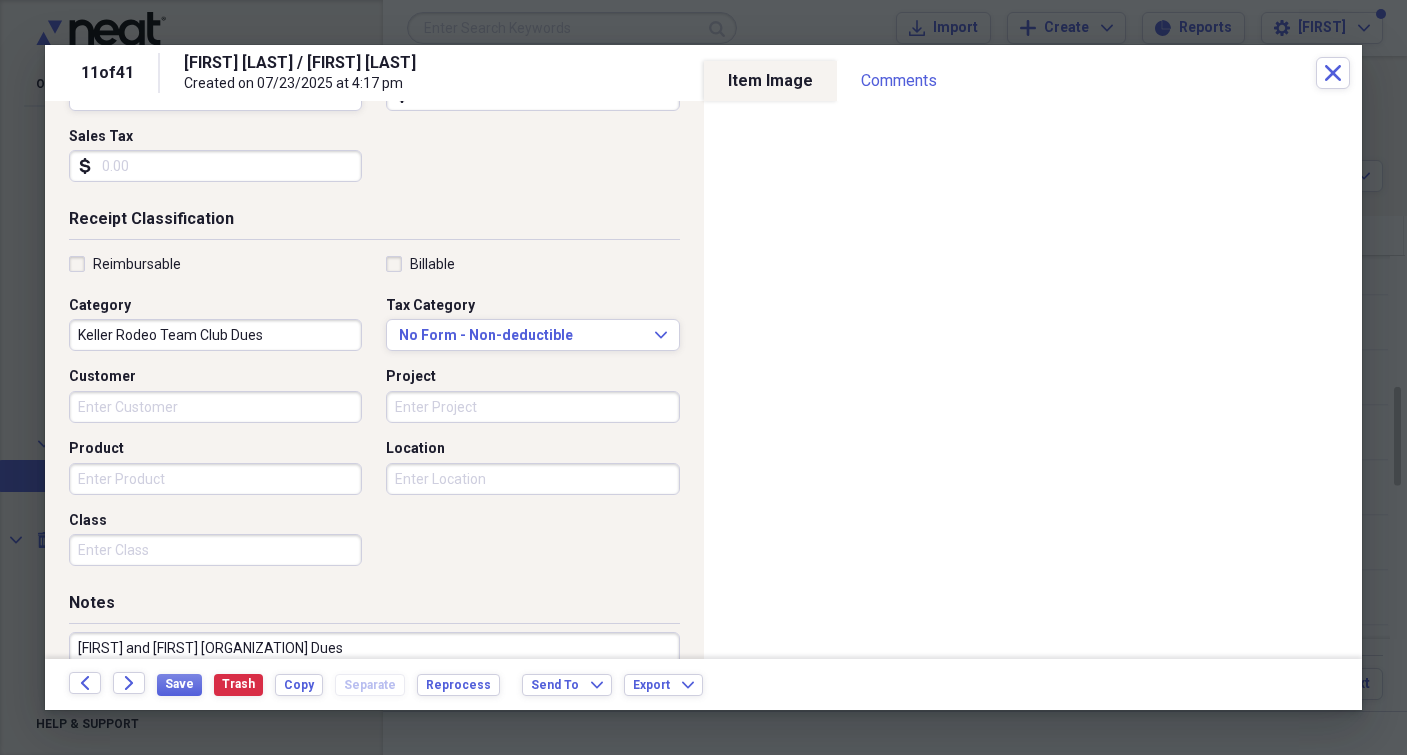 scroll, scrollTop: 456, scrollLeft: 0, axis: vertical 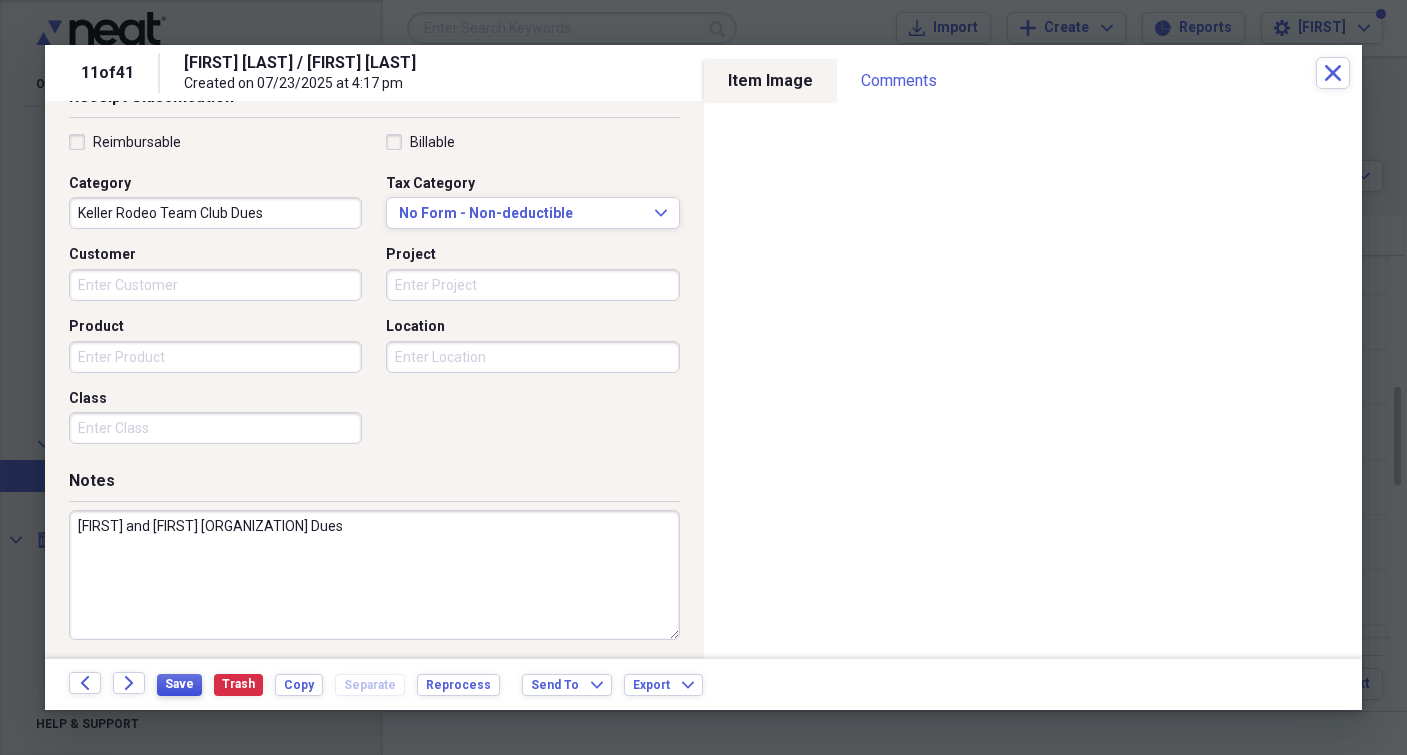 click on "Save" at bounding box center [179, 684] 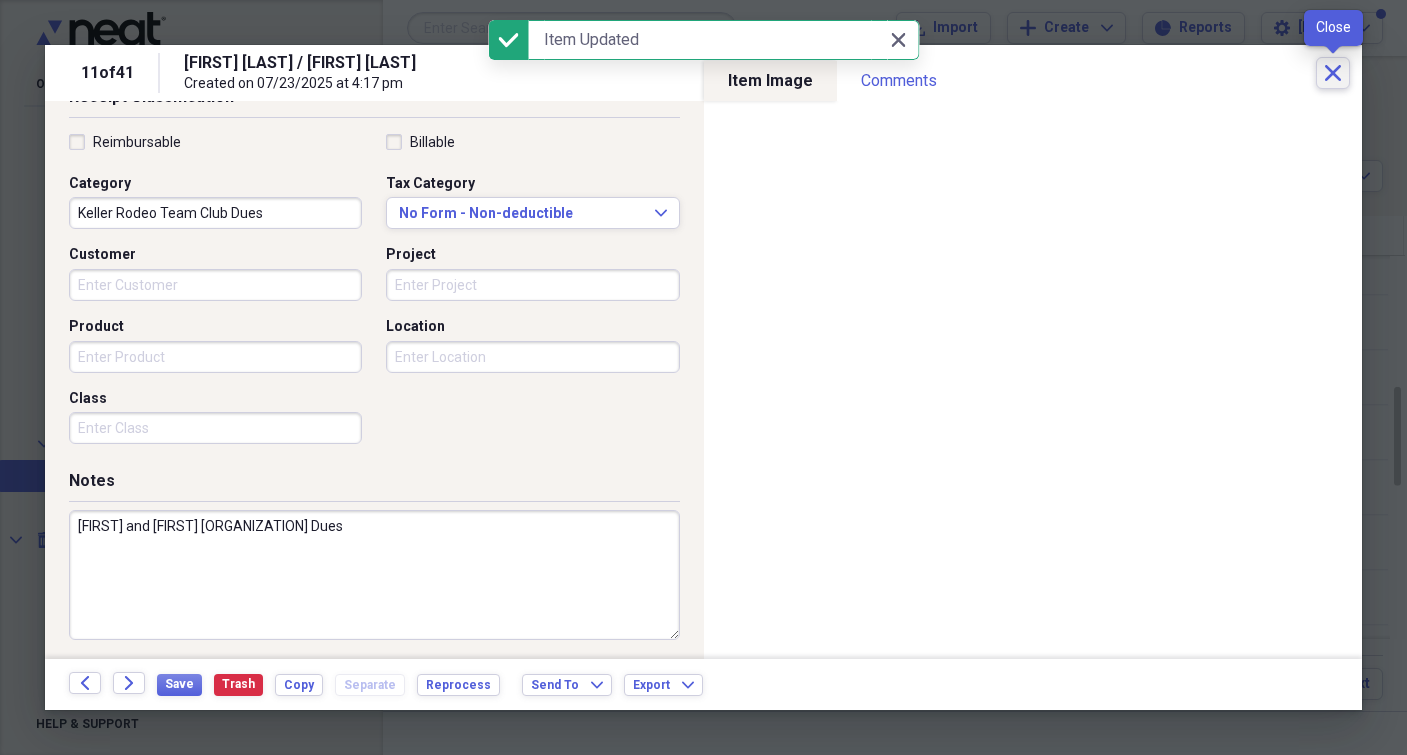 click on "Close" 